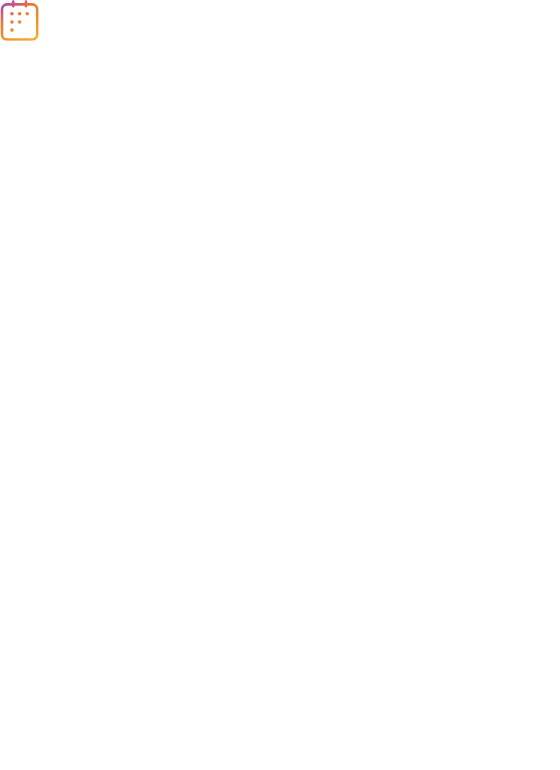 scroll, scrollTop: 0, scrollLeft: 0, axis: both 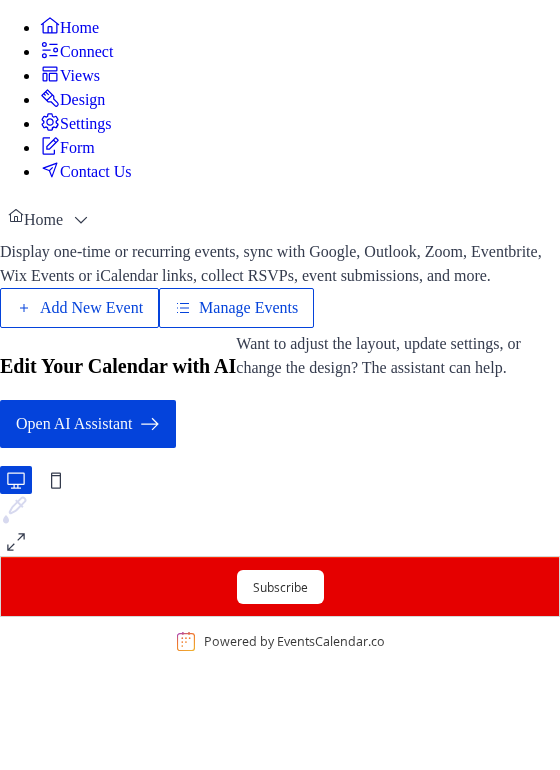 click on "Manage Events" at bounding box center [352, 351] 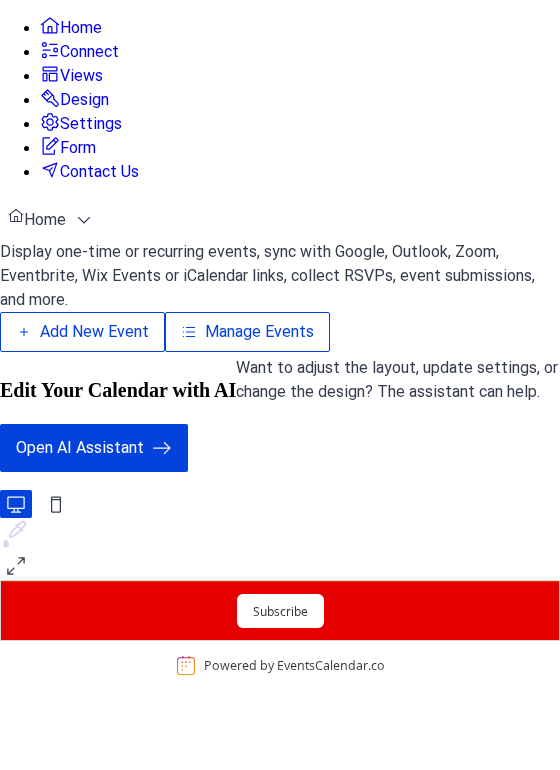 click on "Manage Events" at bounding box center [352, 351] 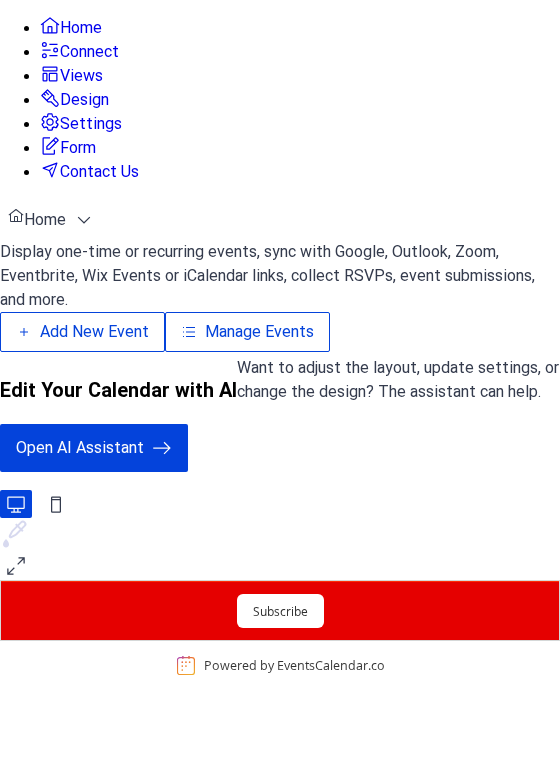 click on "Manage Events" at bounding box center (352, 351) 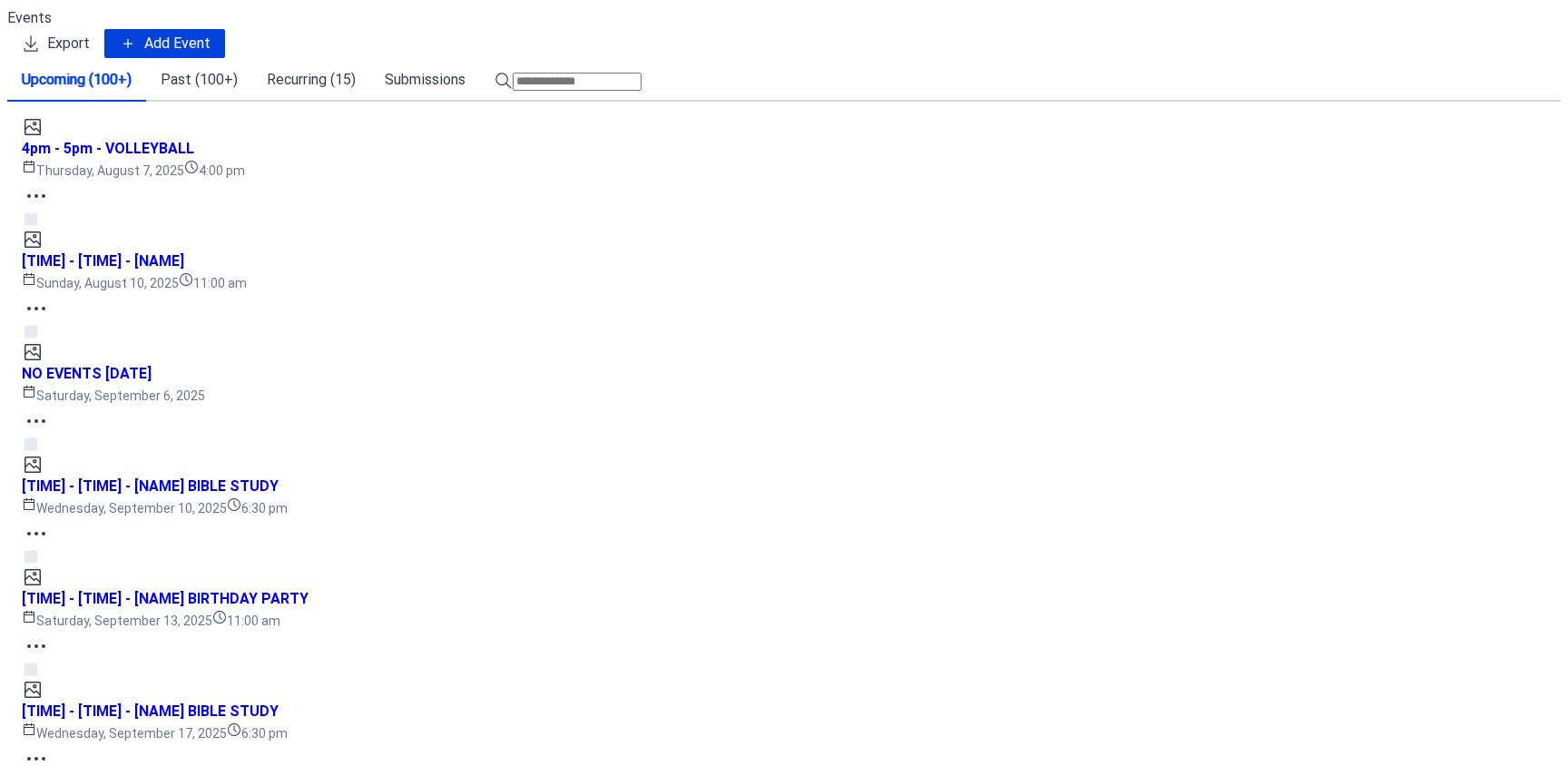 scroll, scrollTop: 0, scrollLeft: 0, axis: both 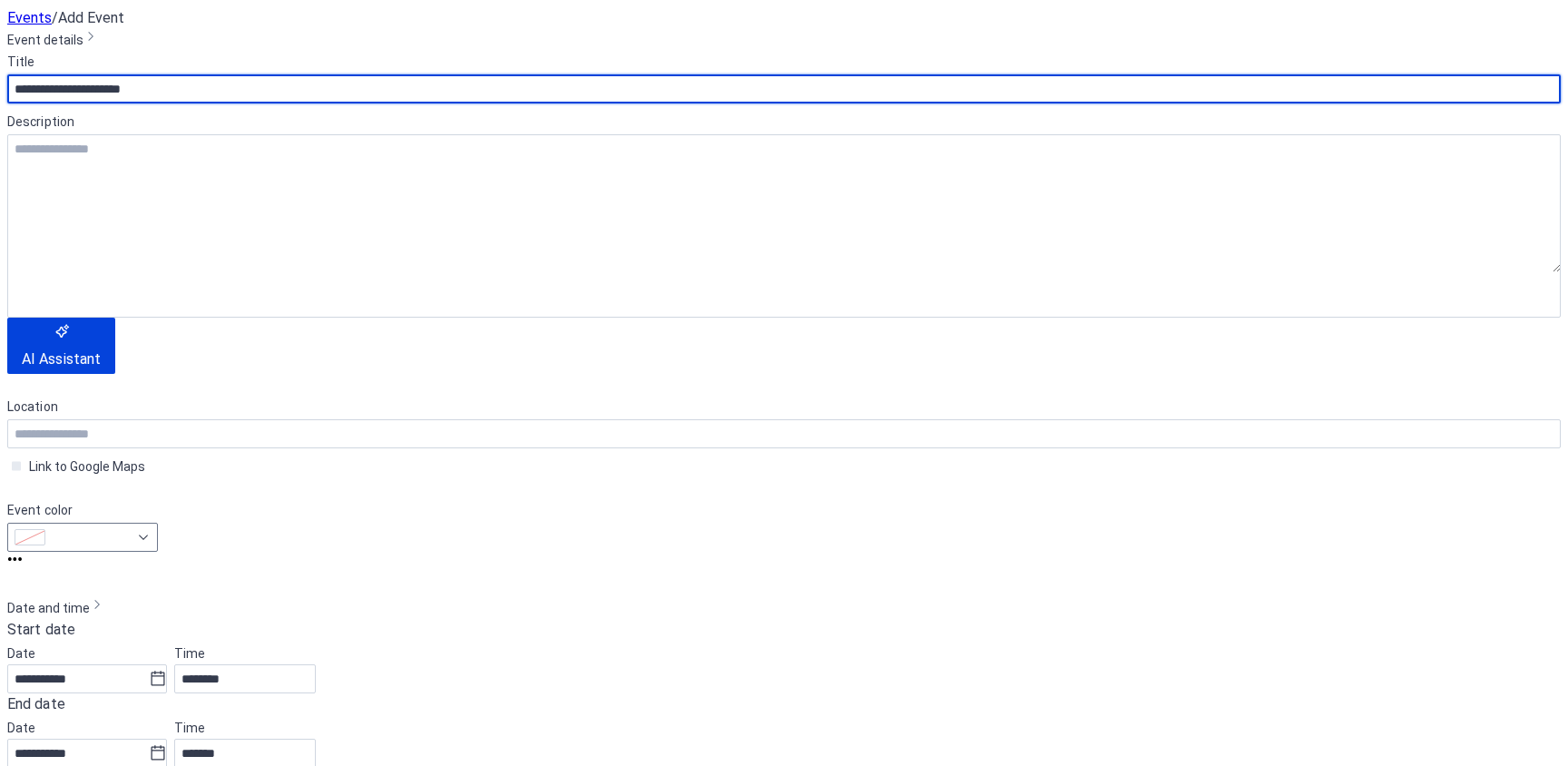 type on "**********" 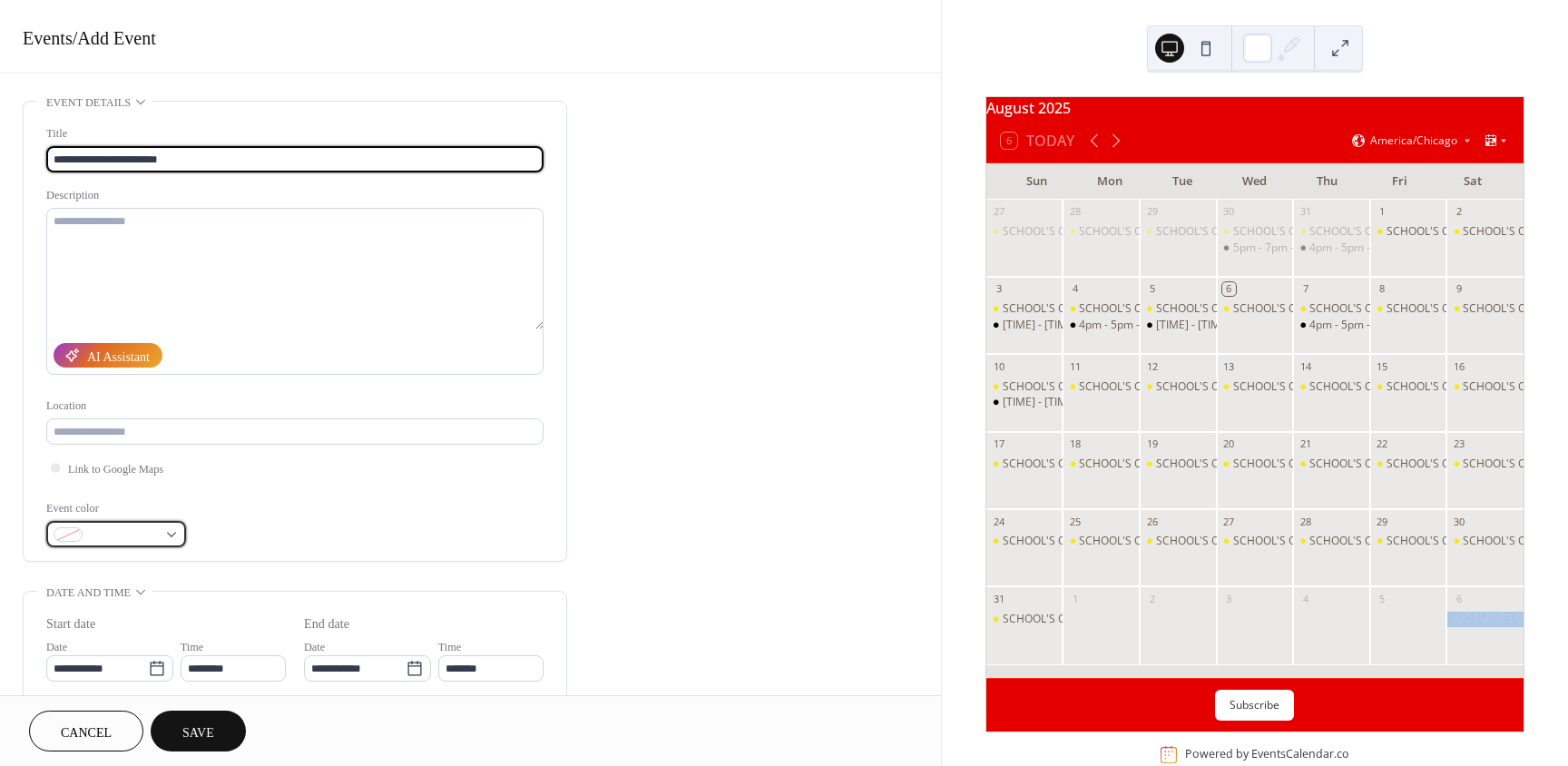 click at bounding box center (123, 535) 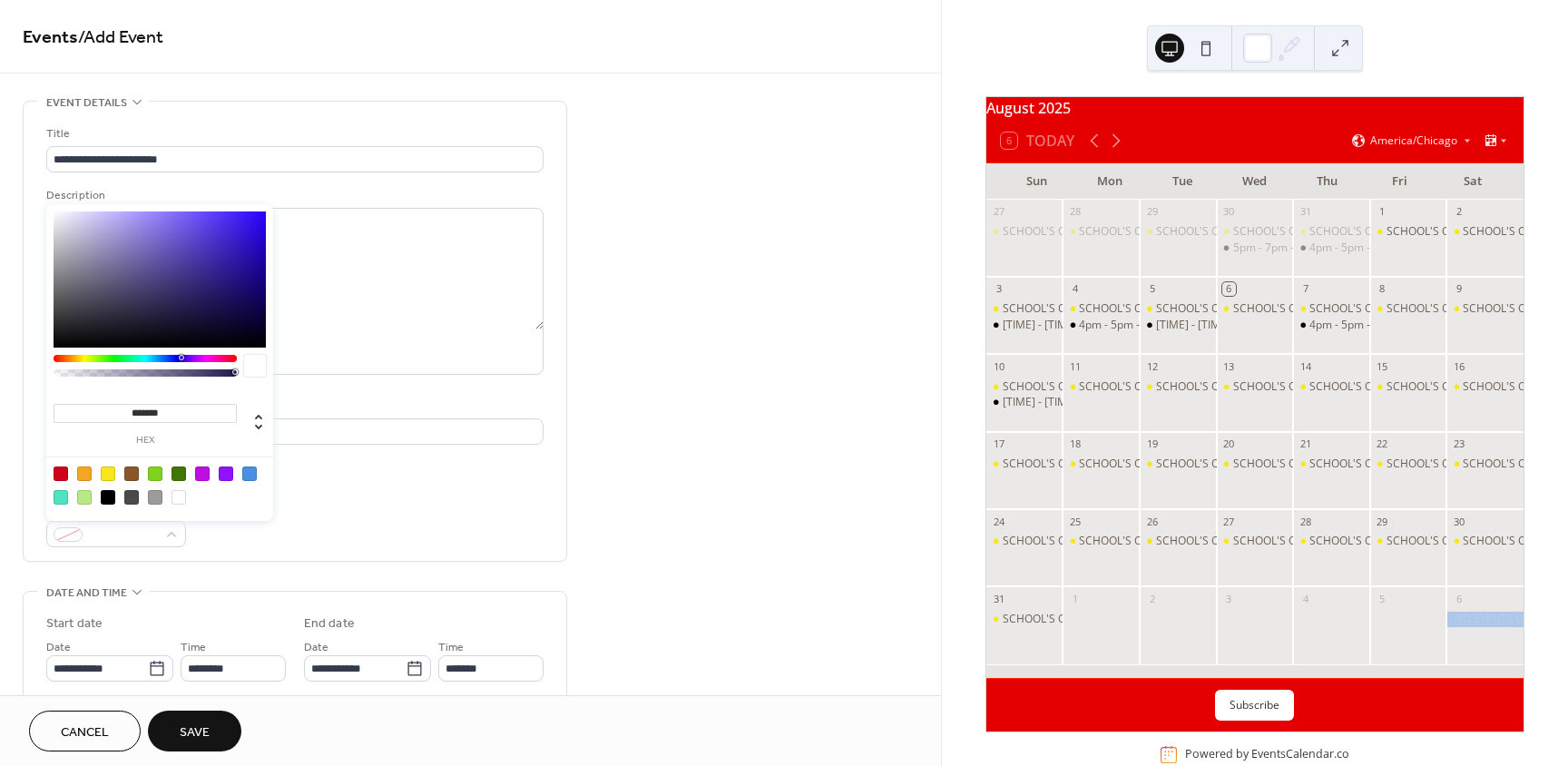 click at bounding box center [155, 474] 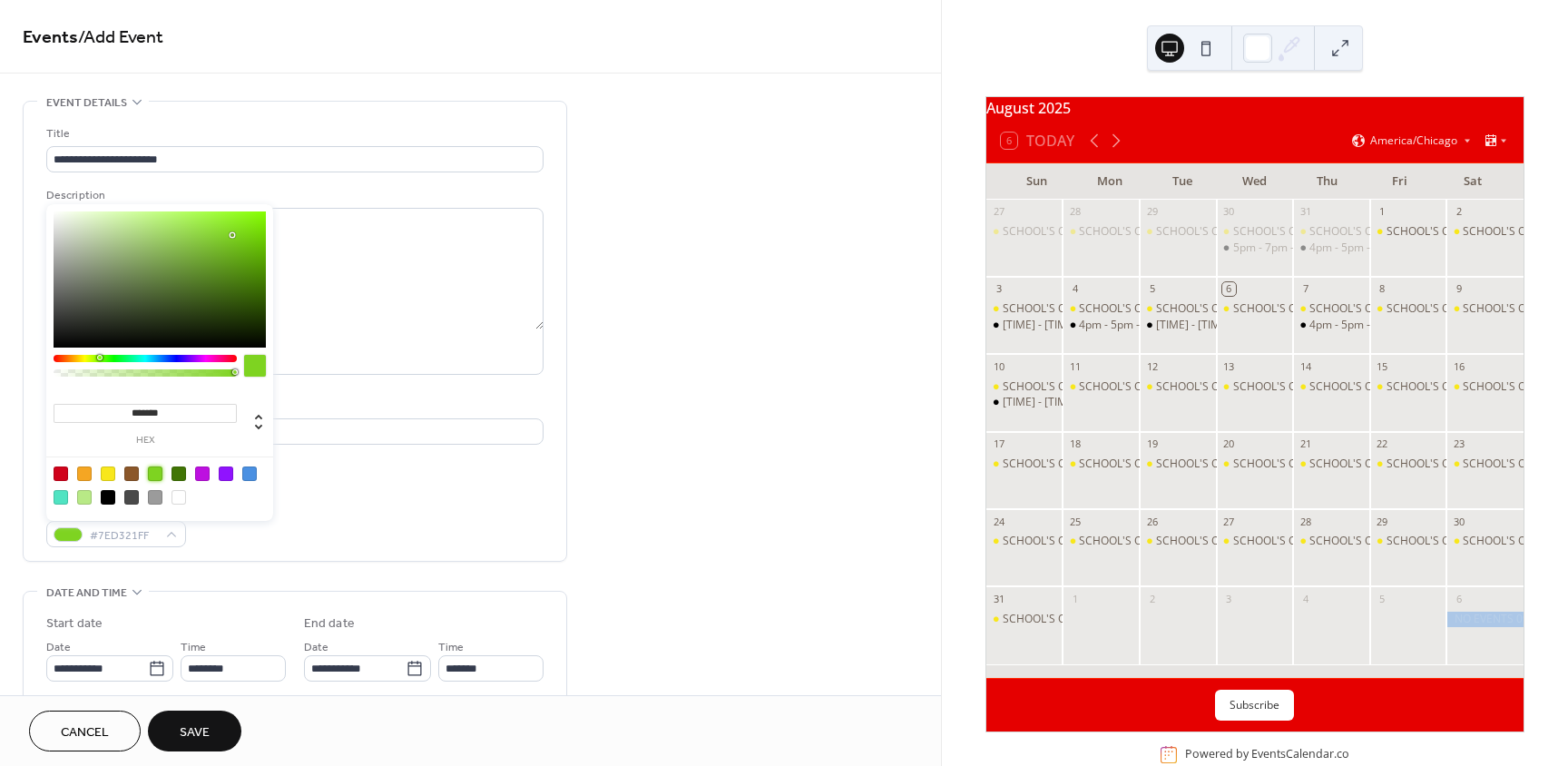 click on "Link to Google Maps" at bounding box center (295, 467) 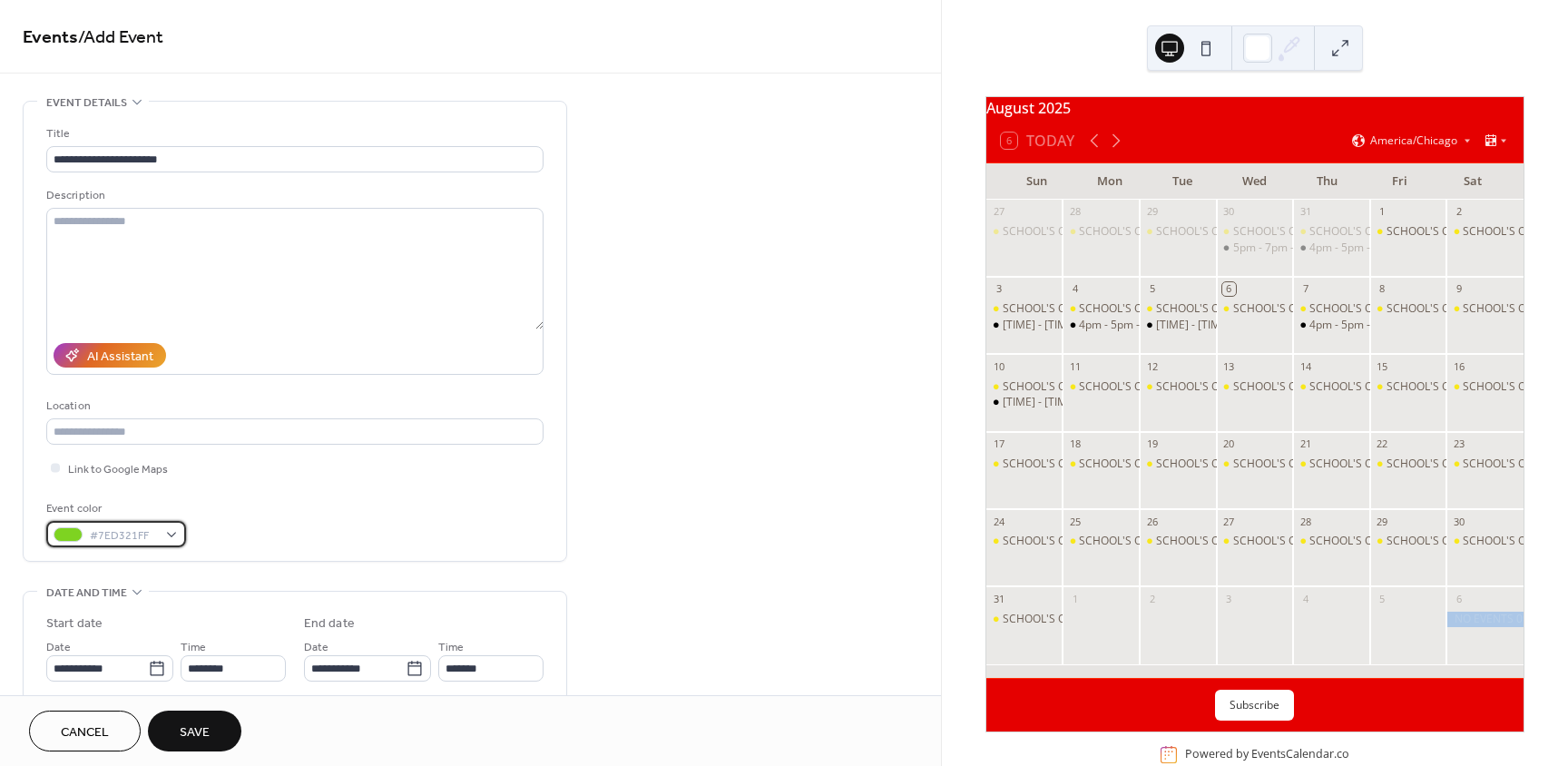 click on "#7ED321FF" at bounding box center (123, 535) 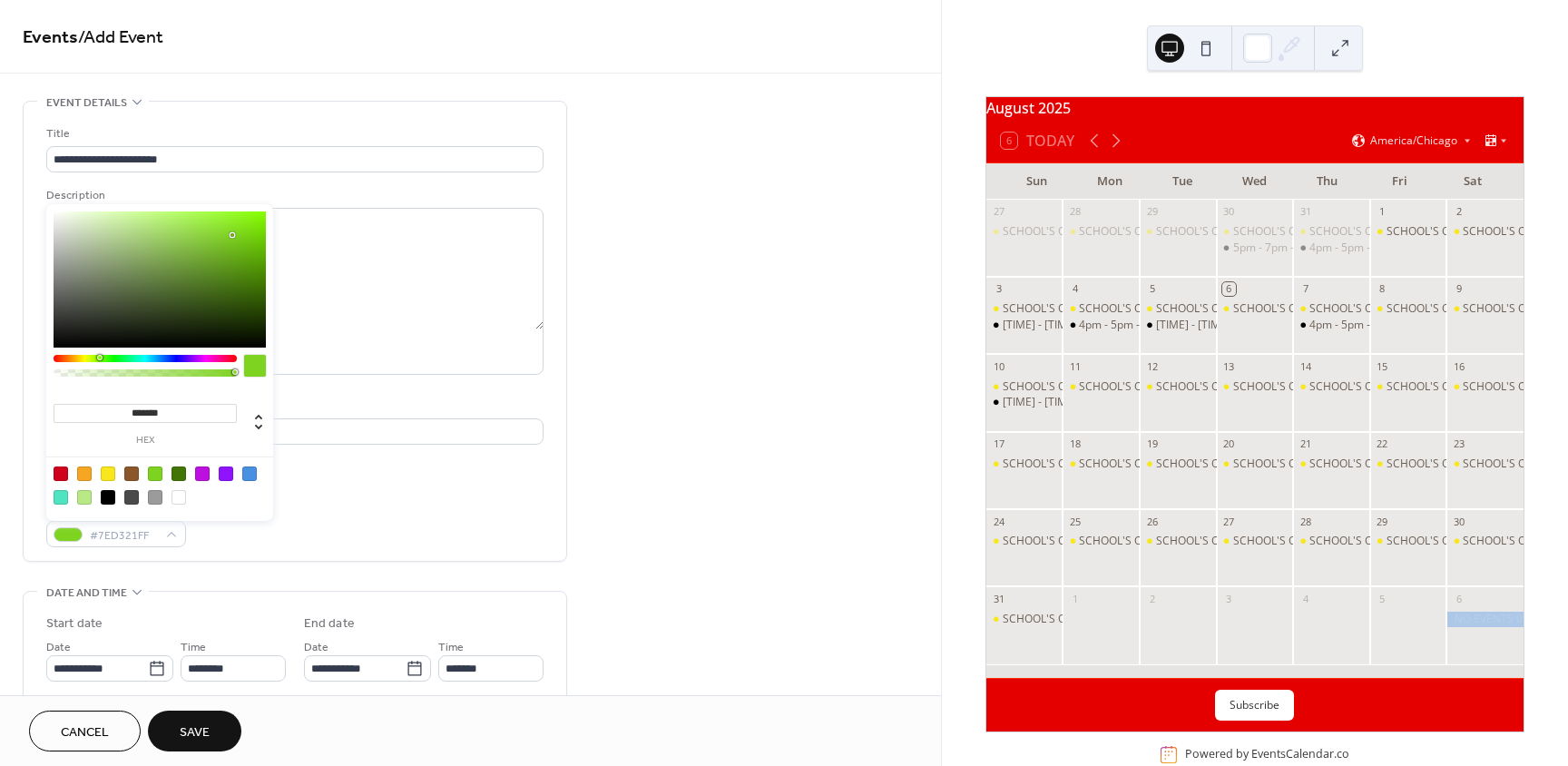 click at bounding box center [250, 474] 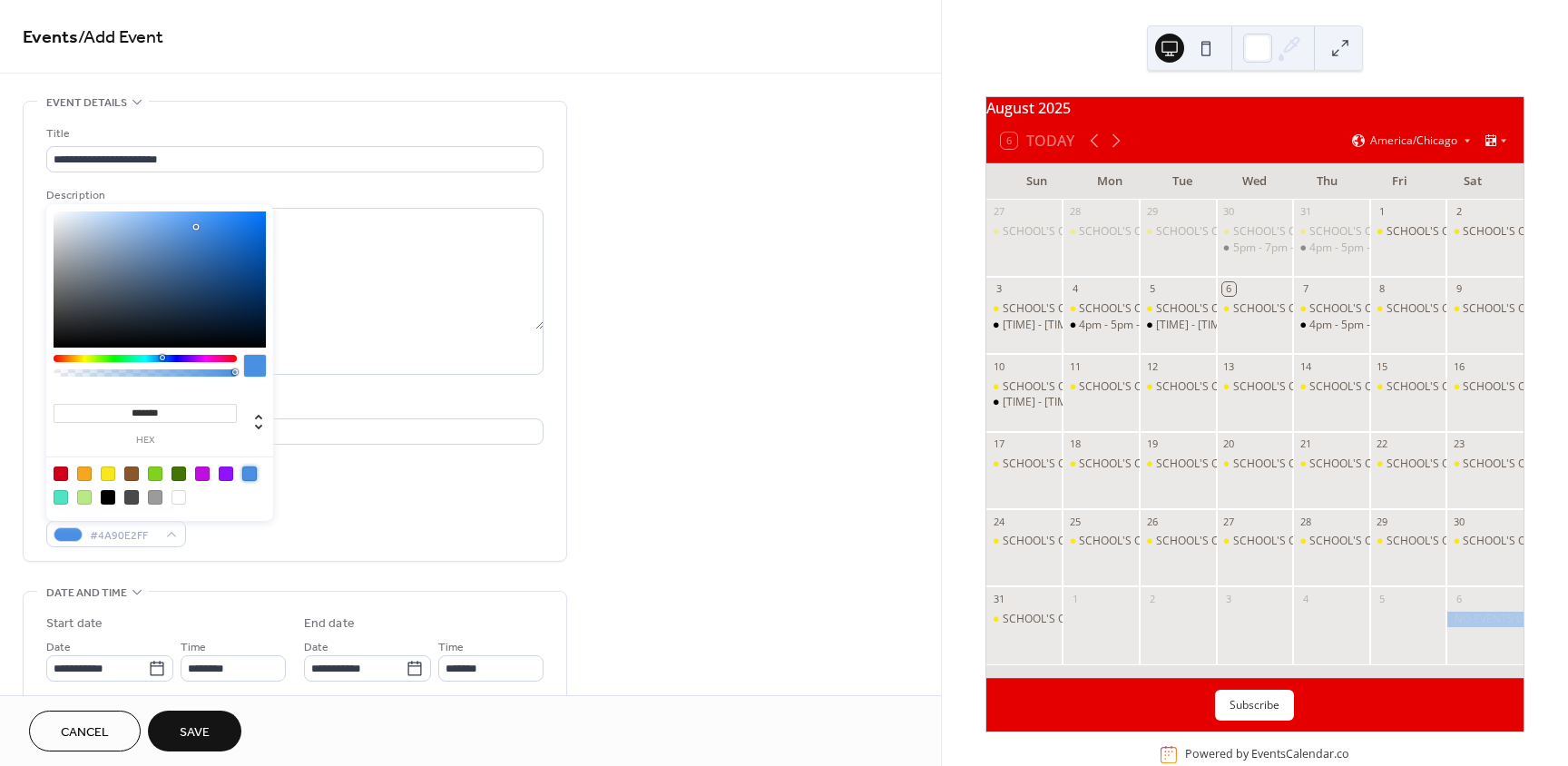 click on "Link to Google Maps" at bounding box center [295, 467] 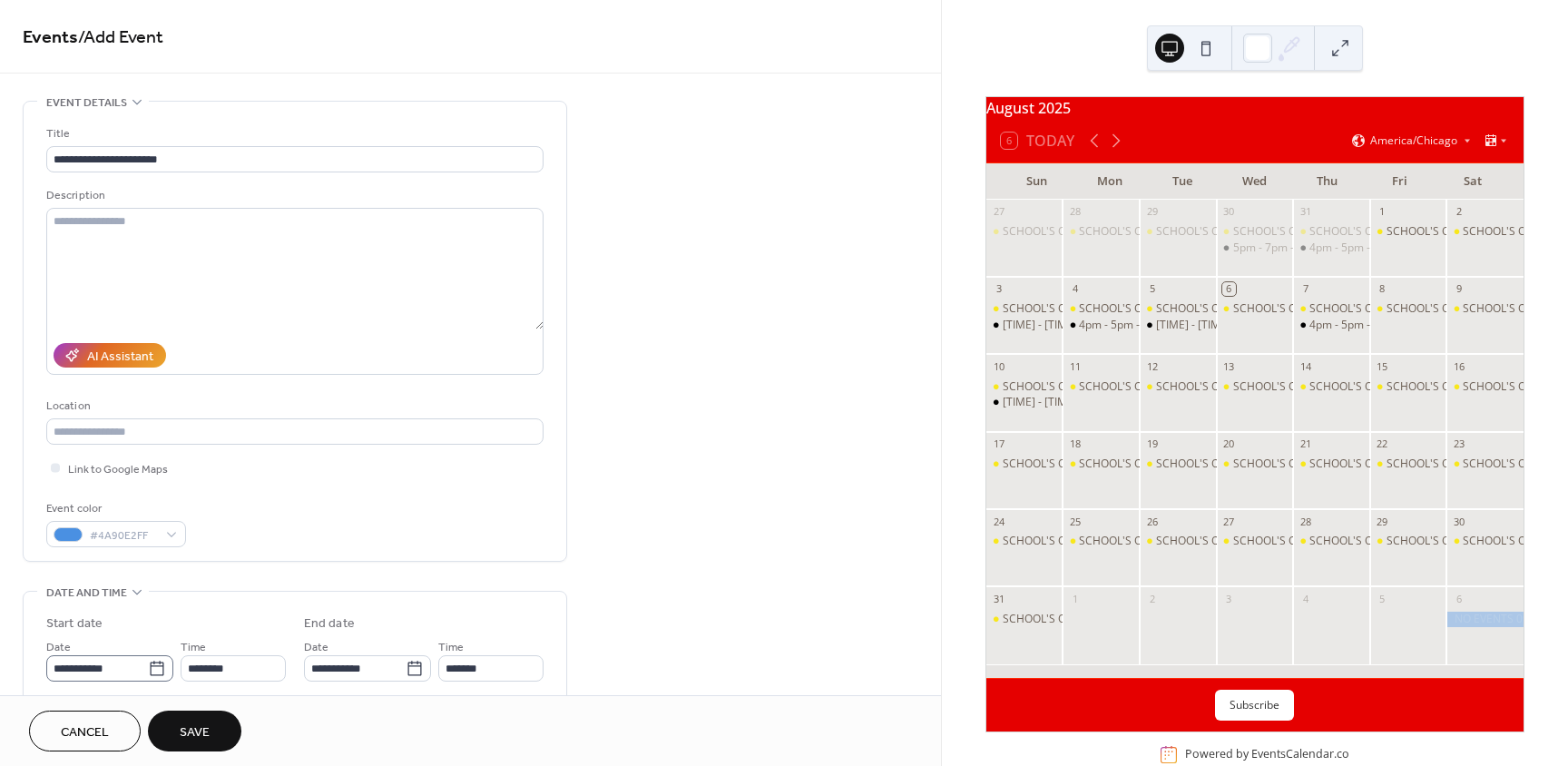 click 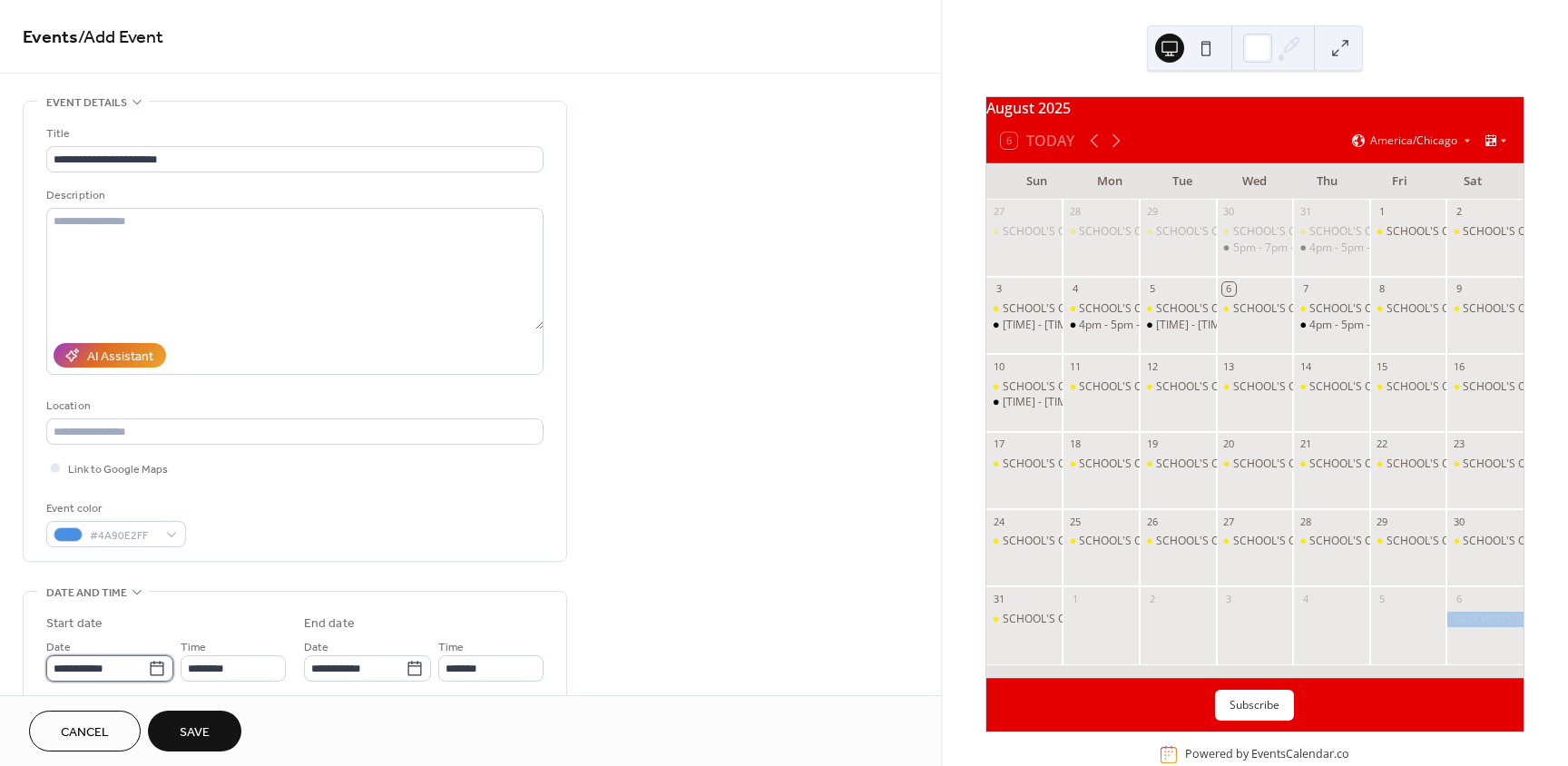 click on "**********" at bounding box center [97, 668] 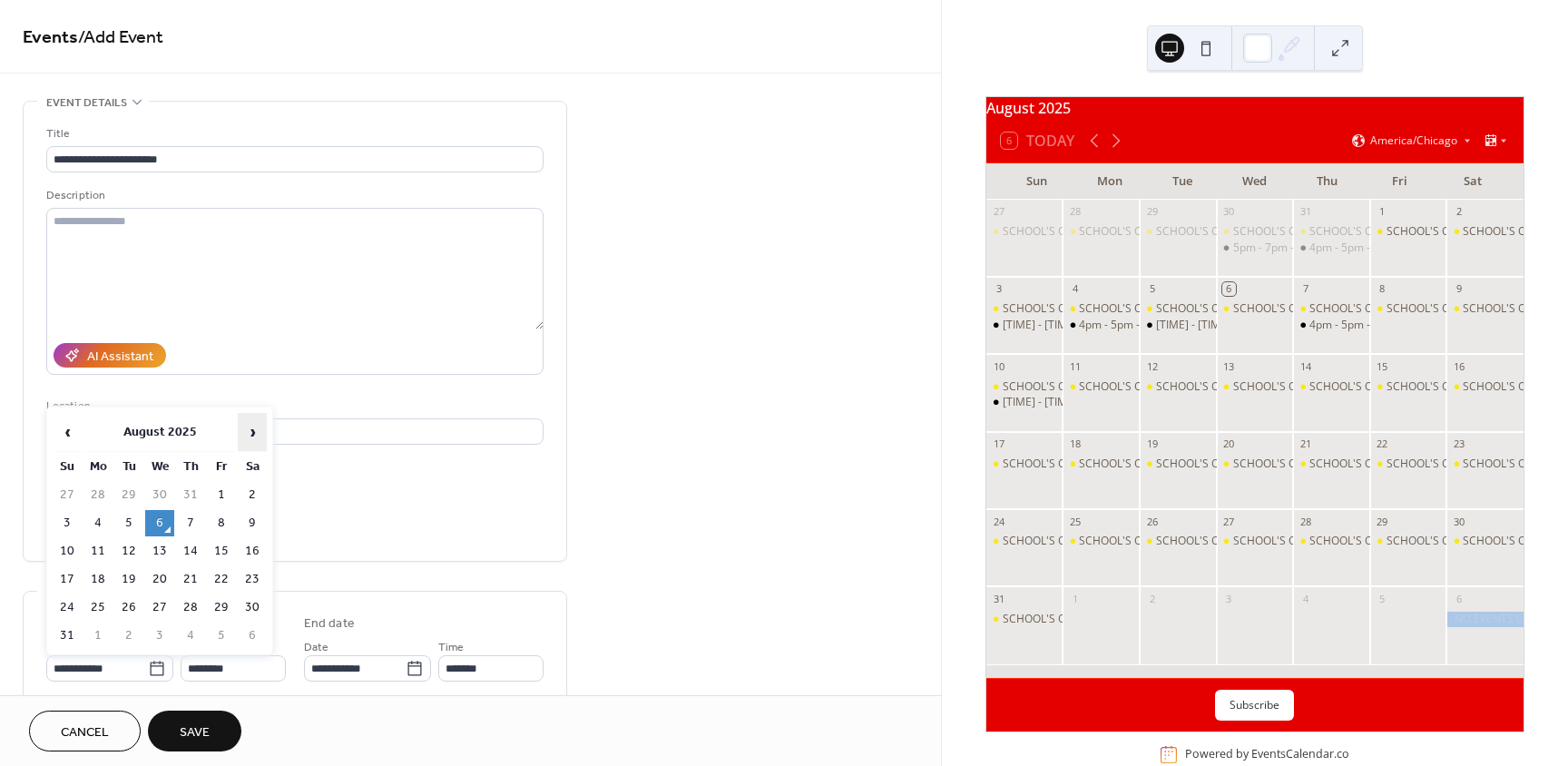 click on "›" at bounding box center [252, 432] 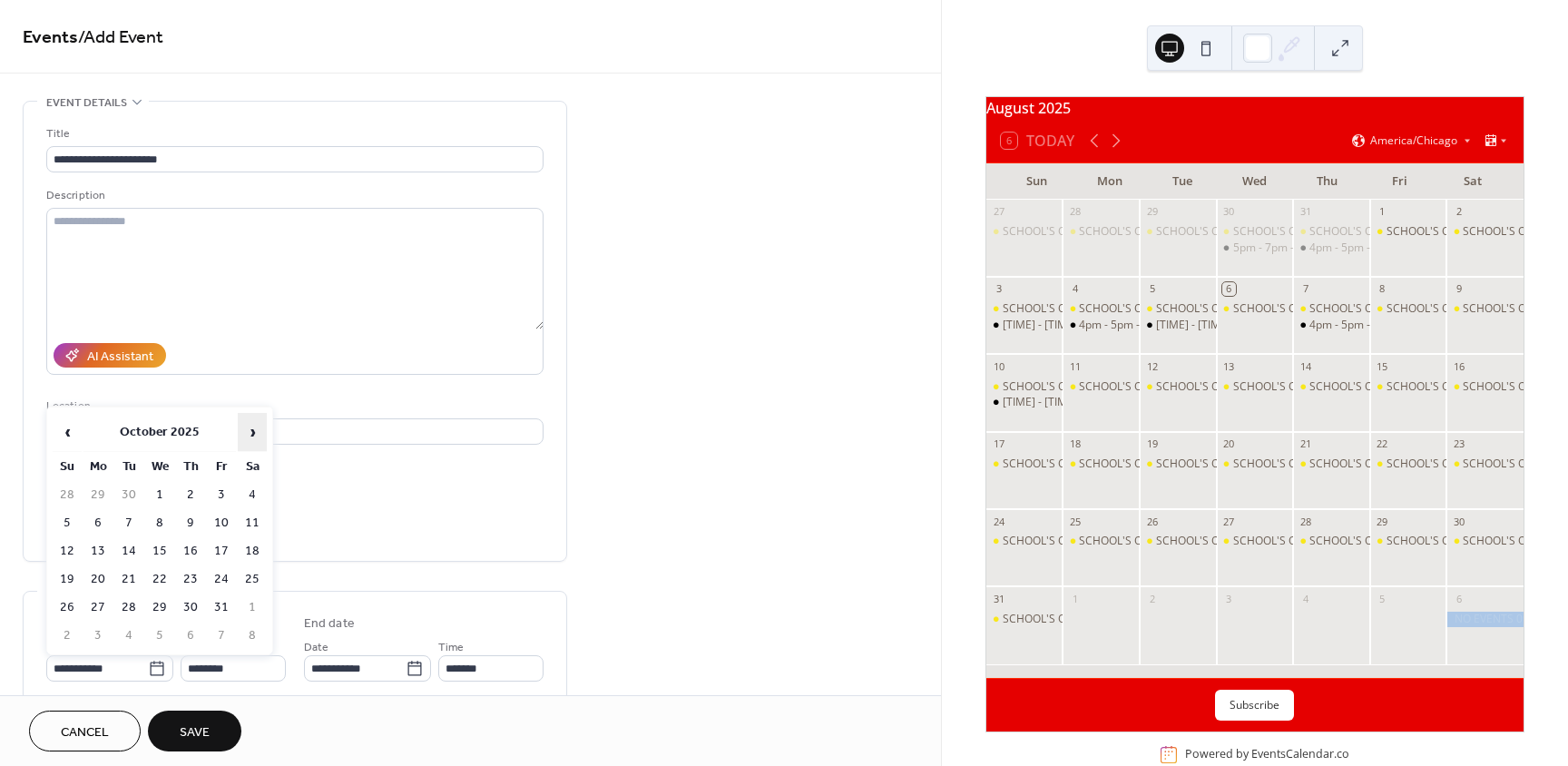 click on "›" at bounding box center [252, 432] 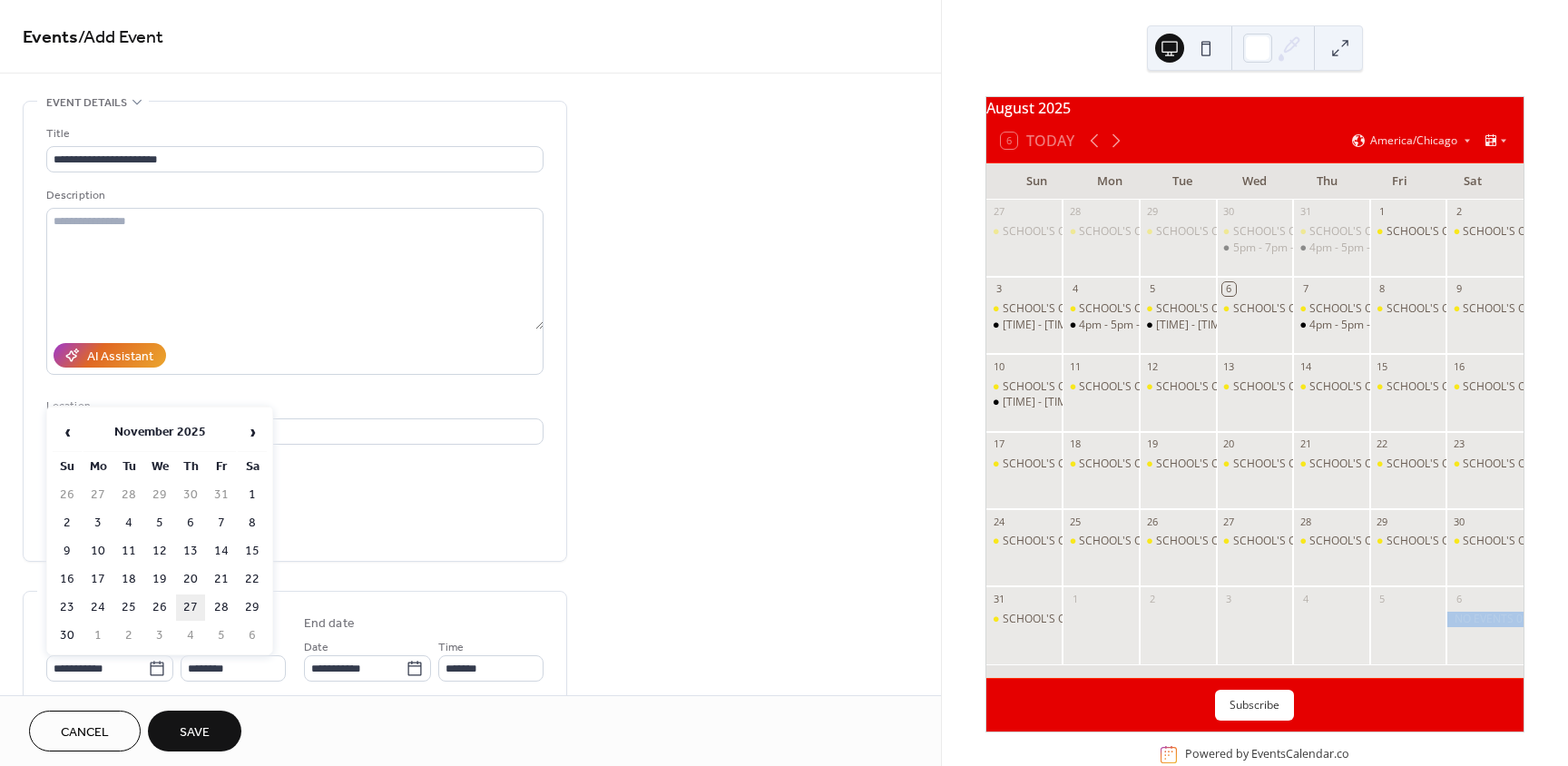 click on "27" at bounding box center [191, 607] 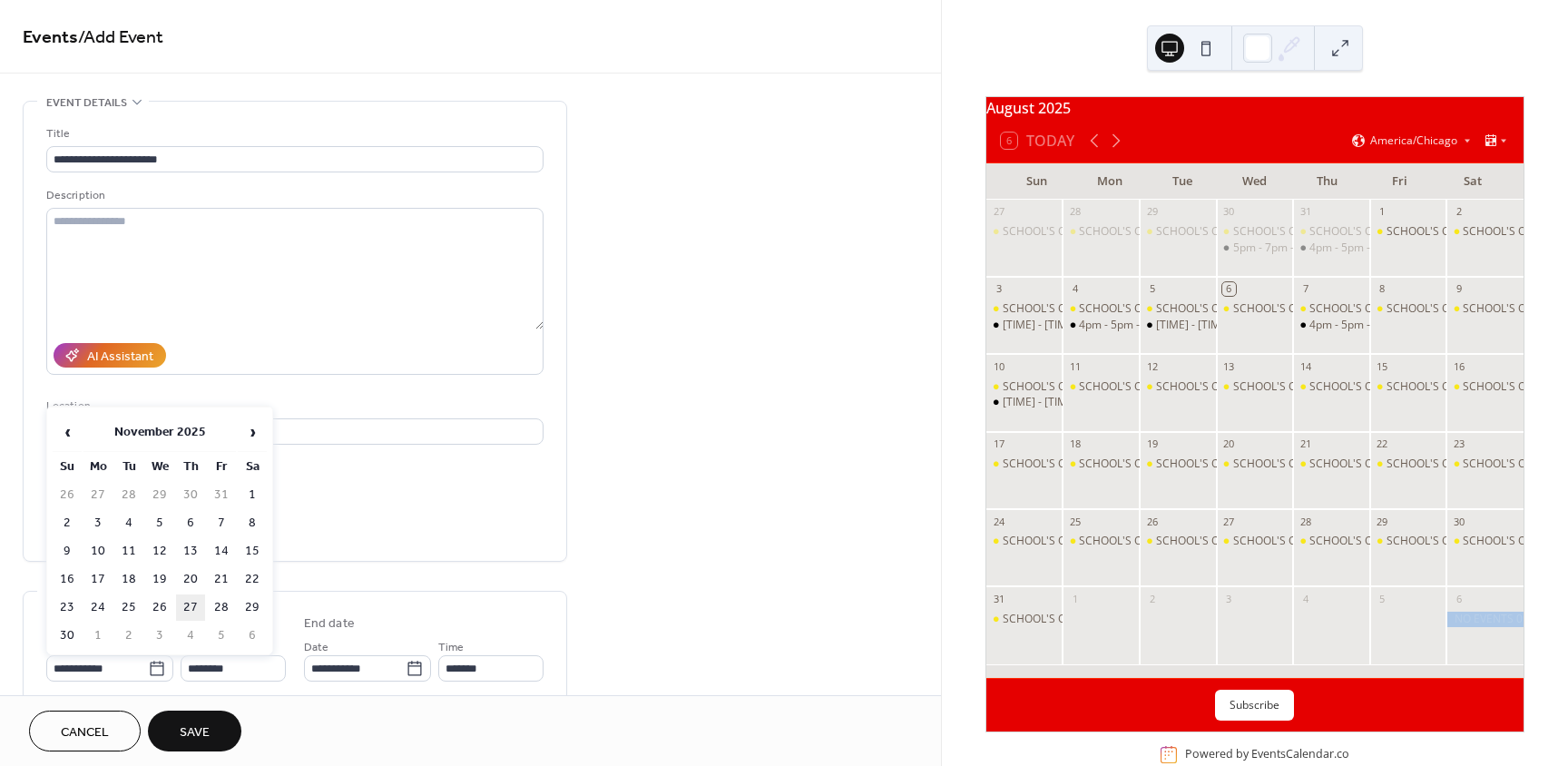 type on "**********" 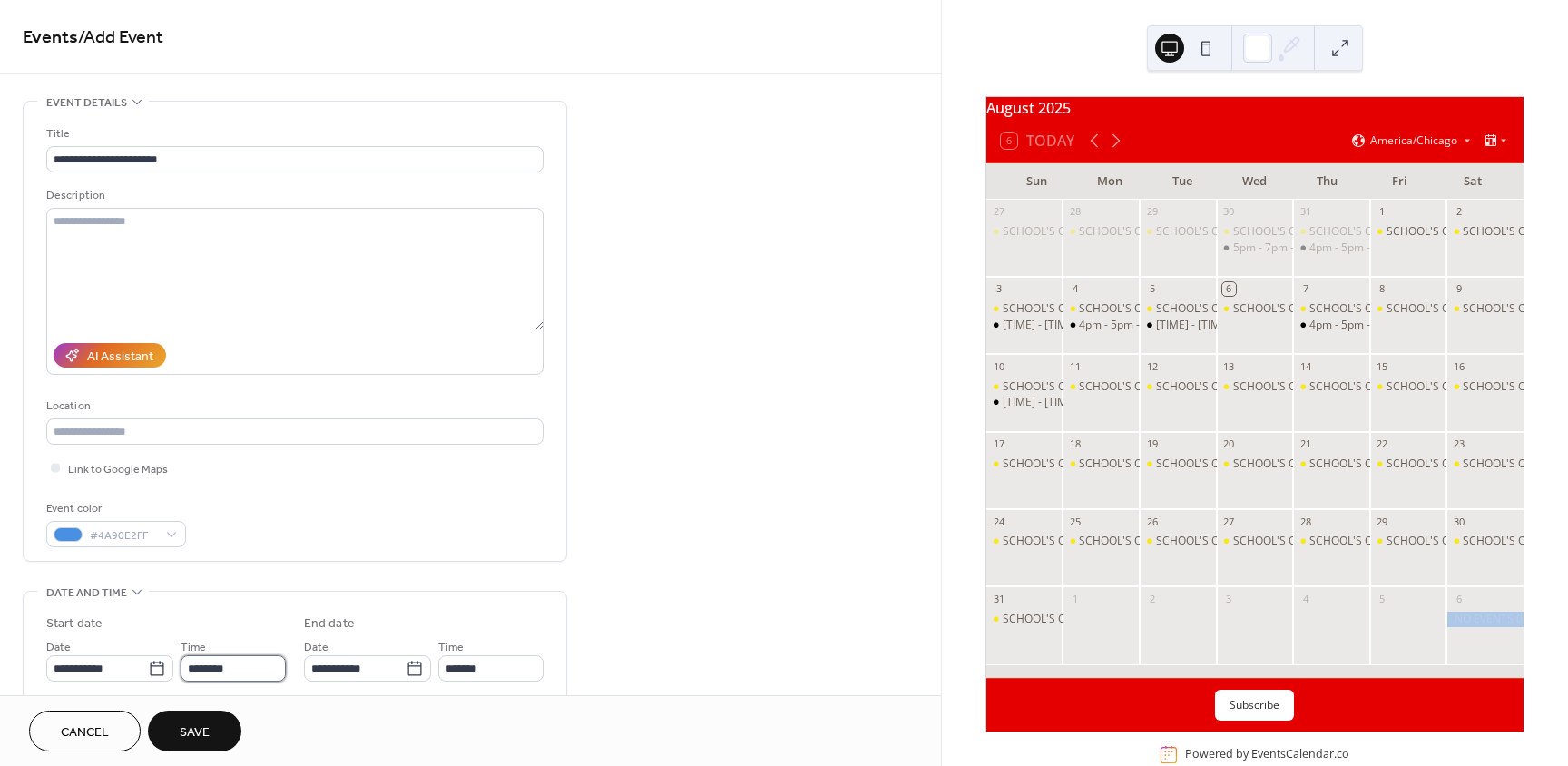 click on "********" at bounding box center (233, 668) 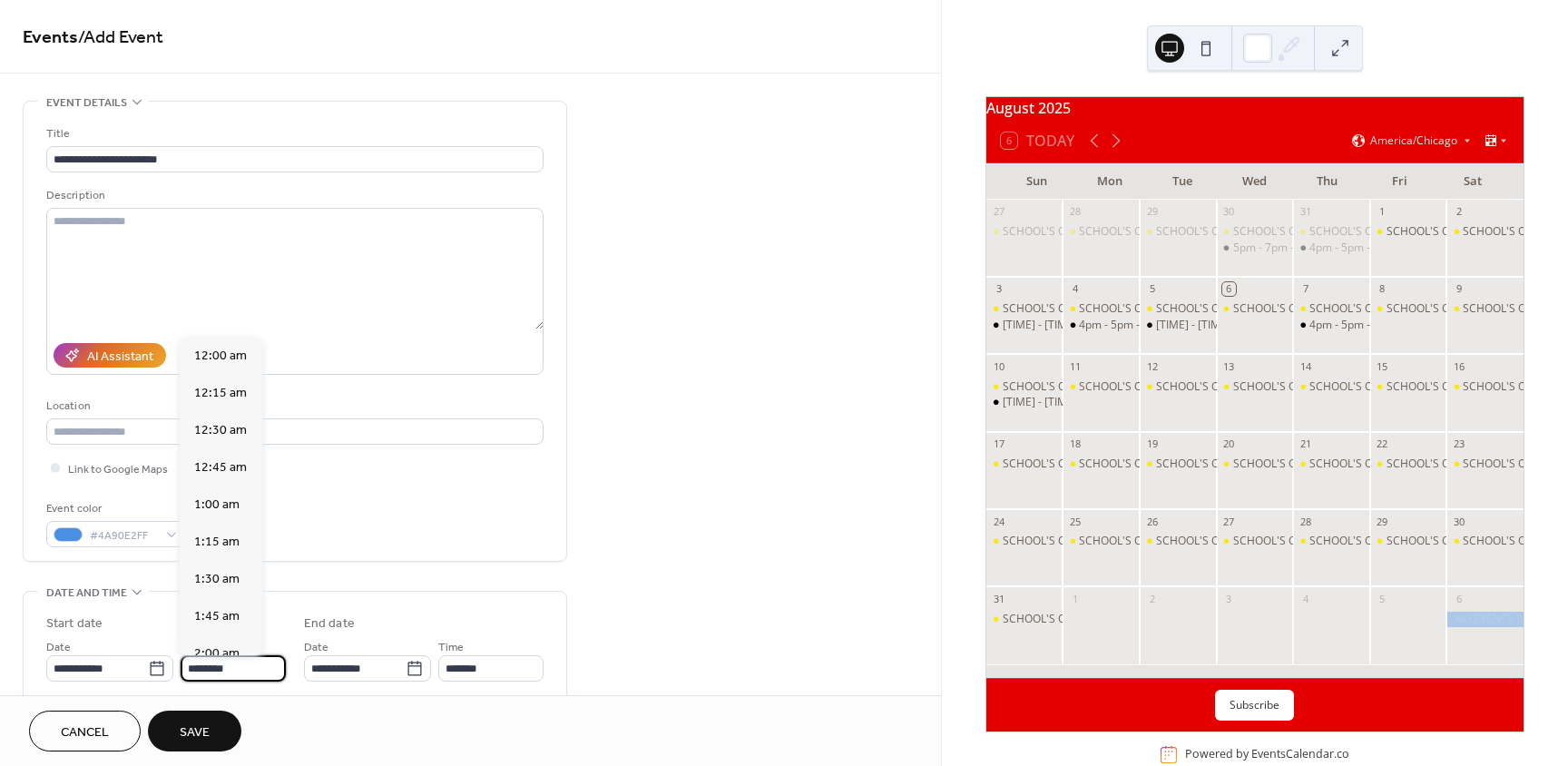 scroll, scrollTop: 1786, scrollLeft: 0, axis: vertical 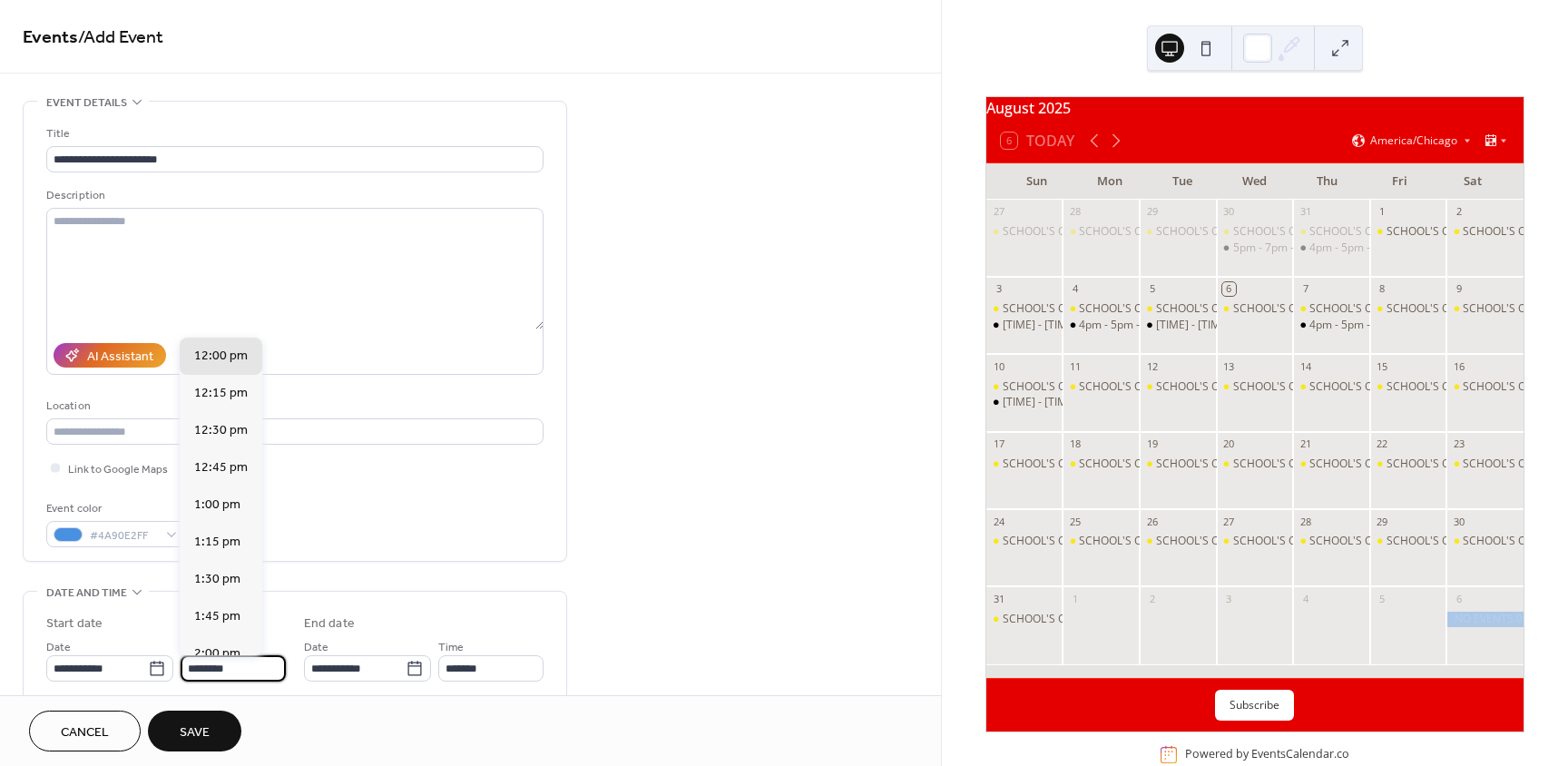 click on "Event color #4A90E2FF" at bounding box center [295, 523] 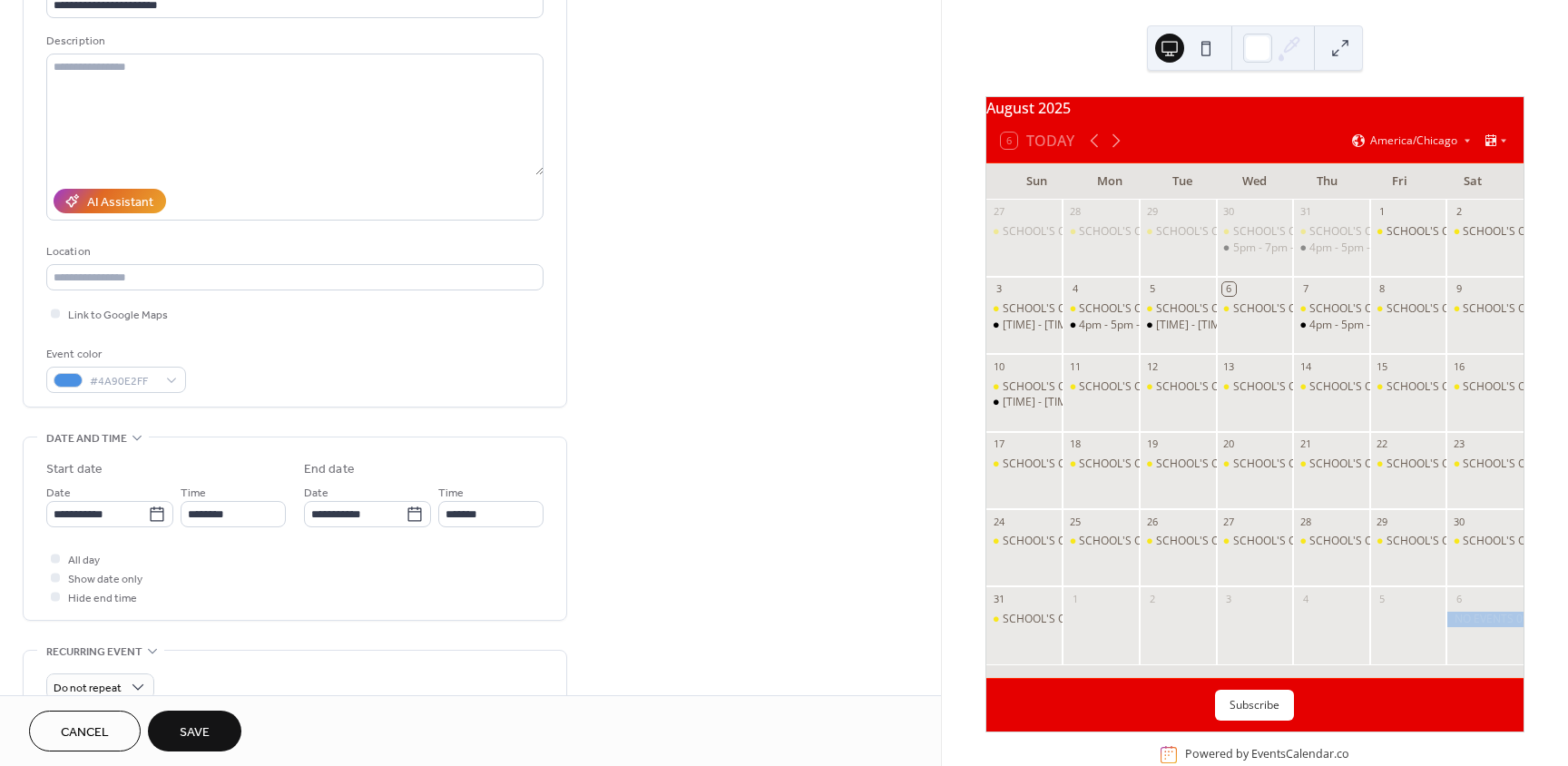 scroll, scrollTop: 182, scrollLeft: 0, axis: vertical 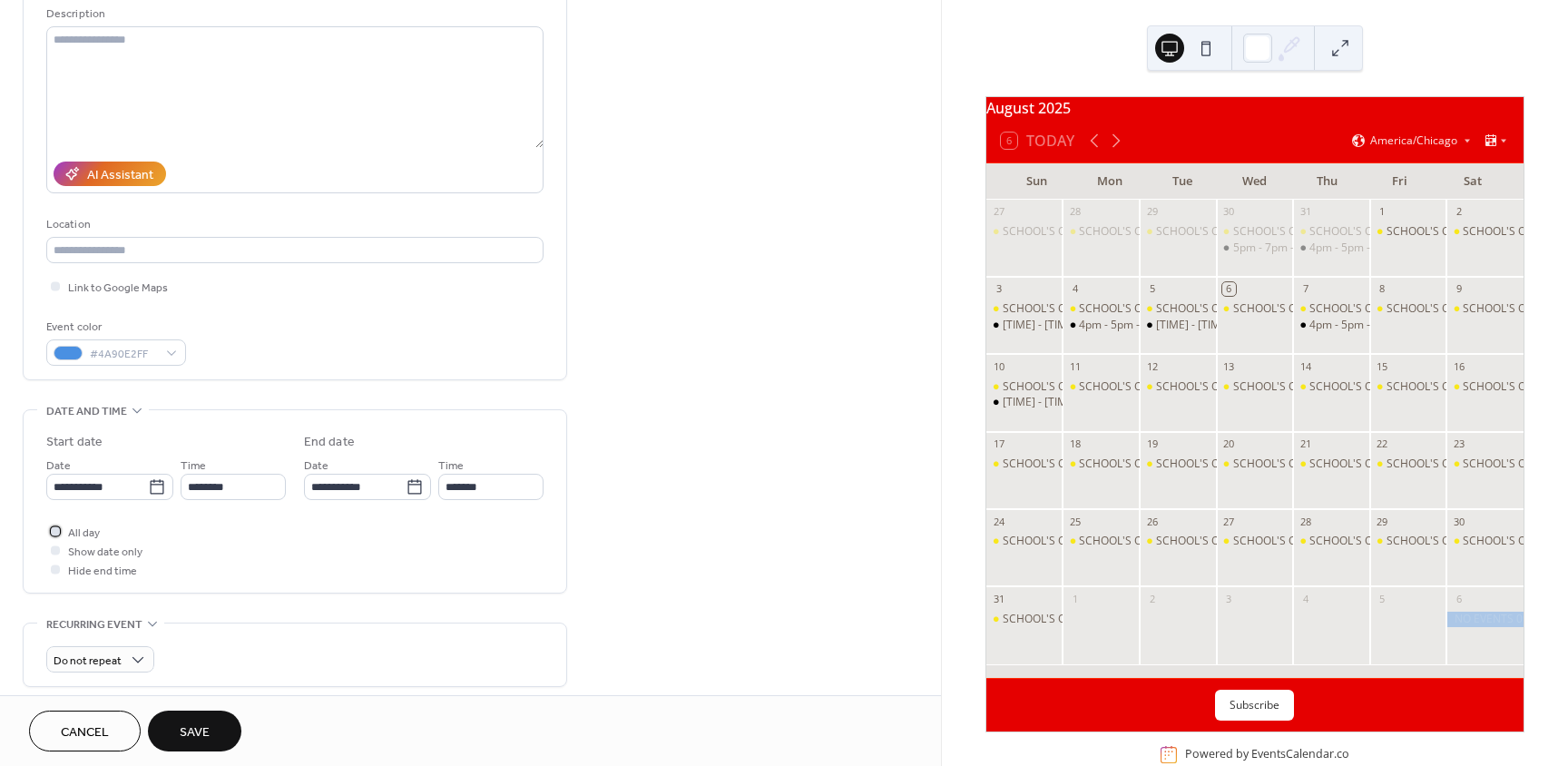 click on "All day" at bounding box center (83, 533) 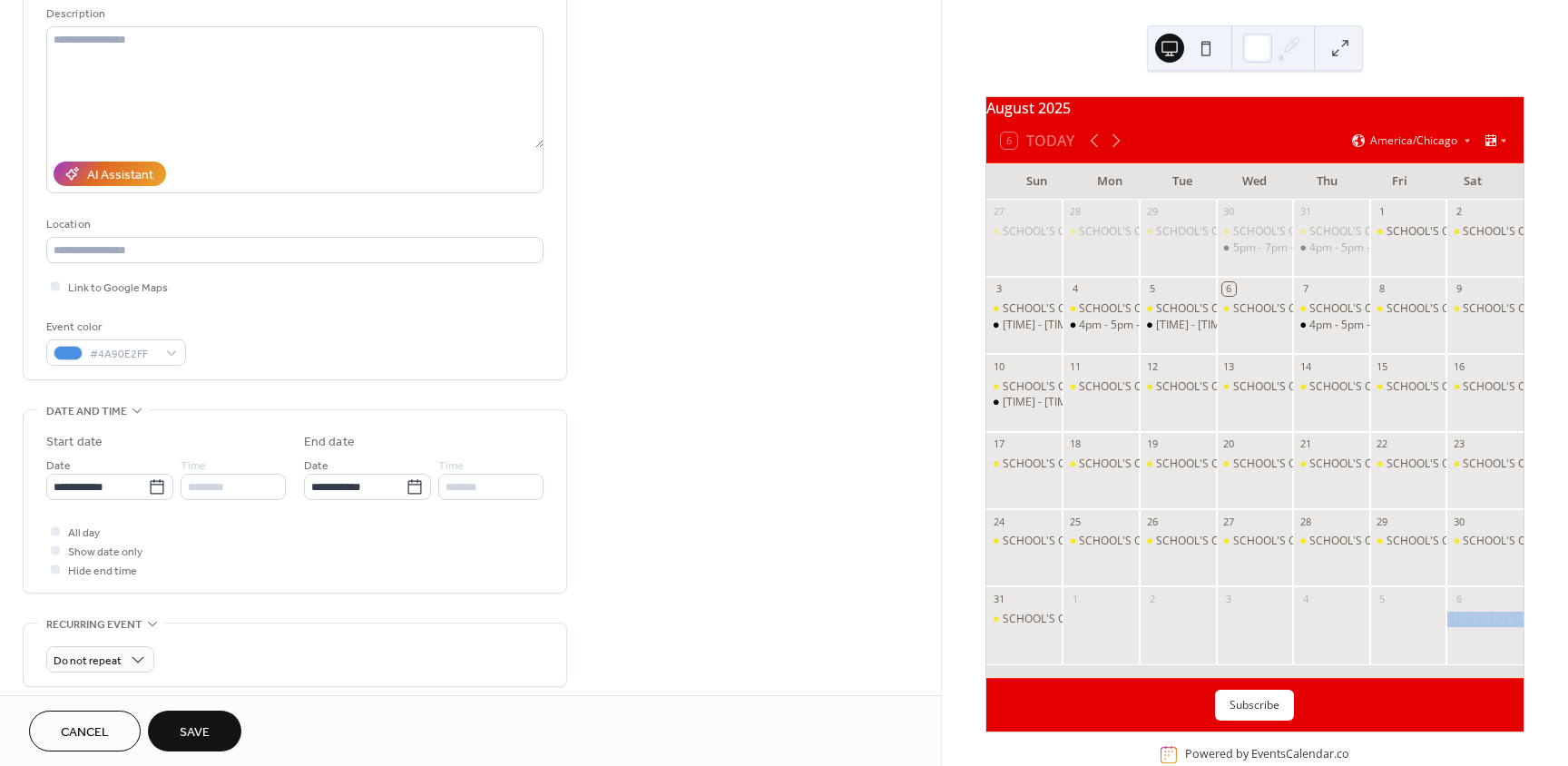 click on "Save" at bounding box center [194, 732] 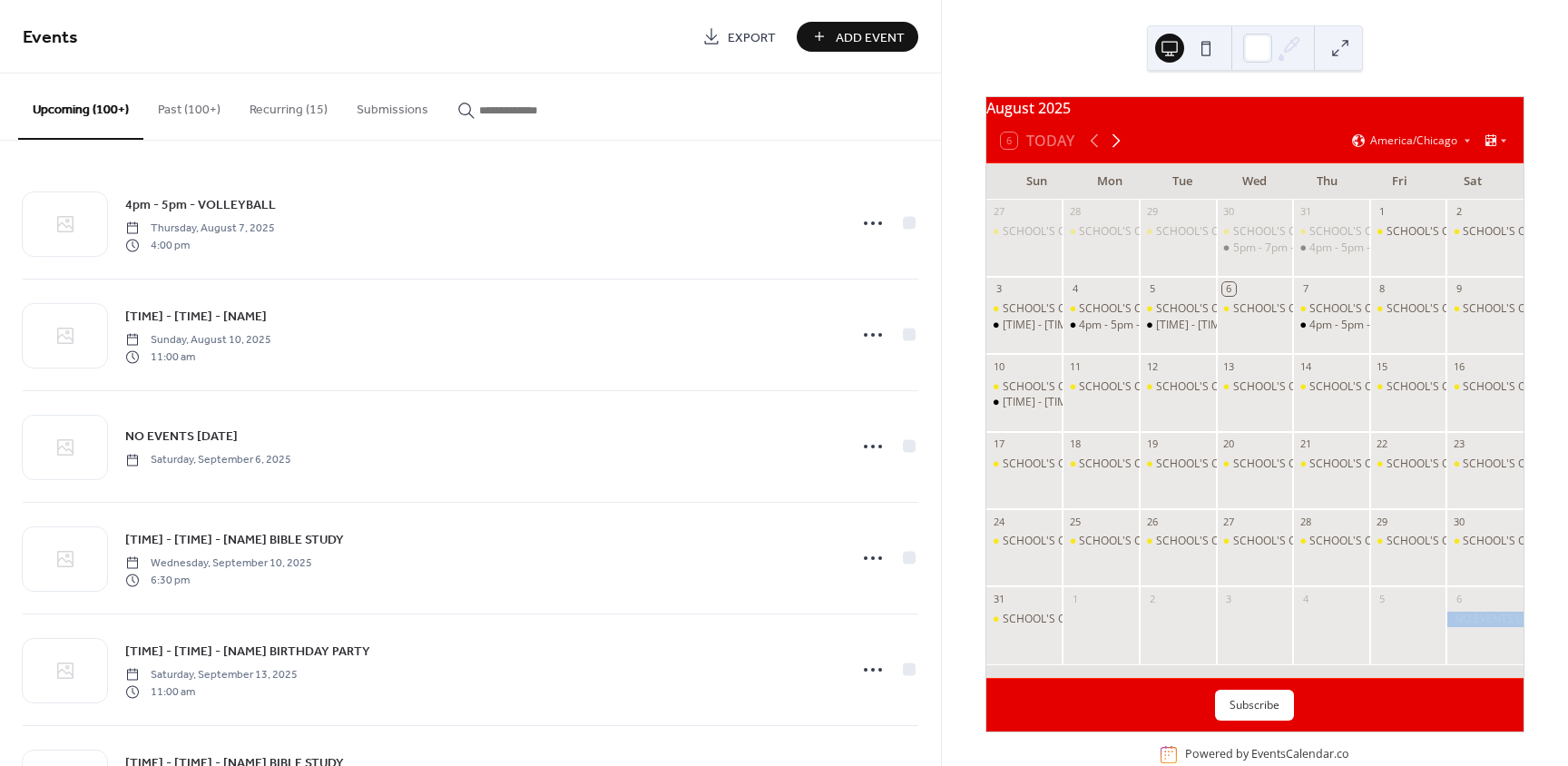 click 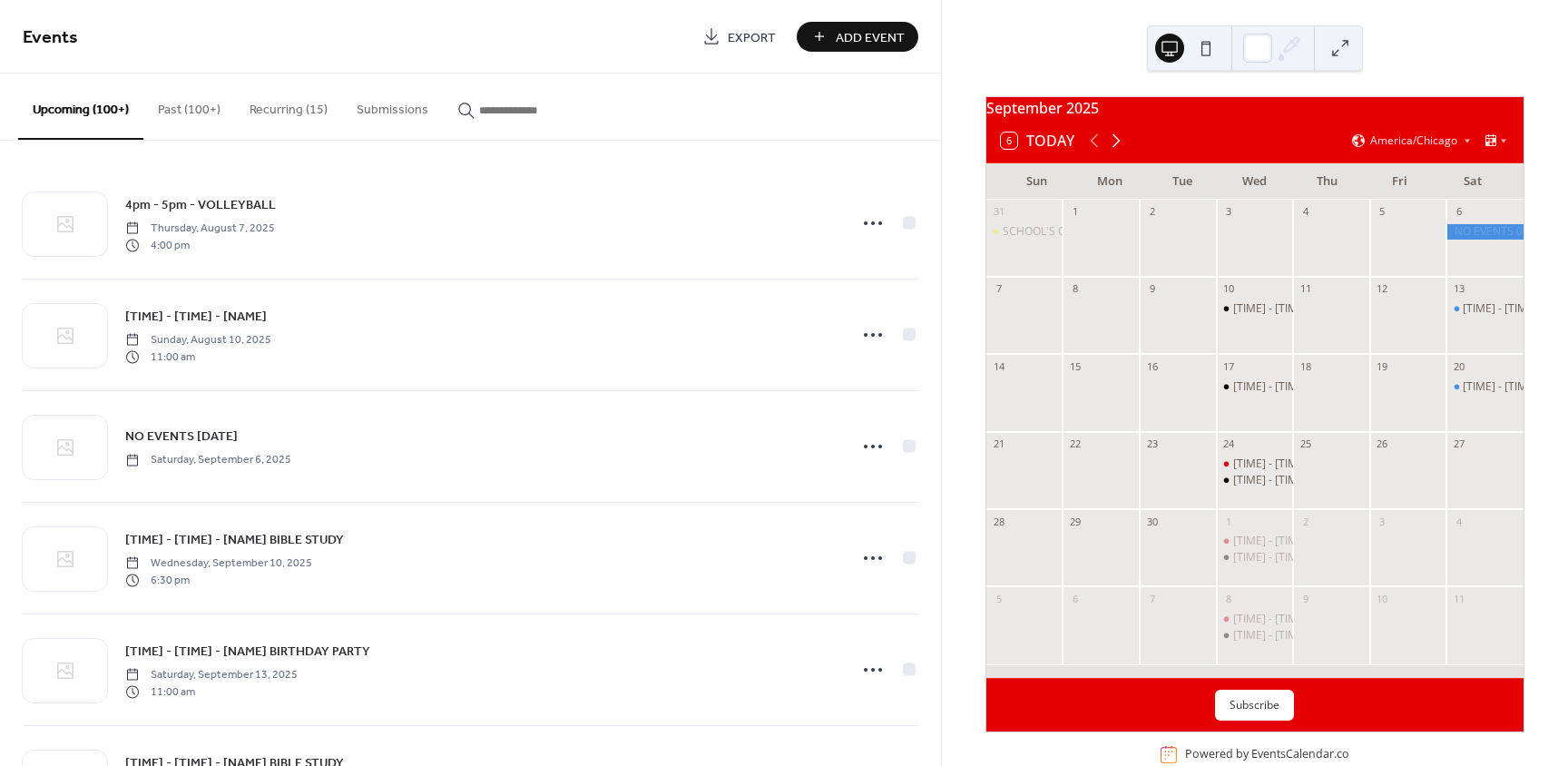 click 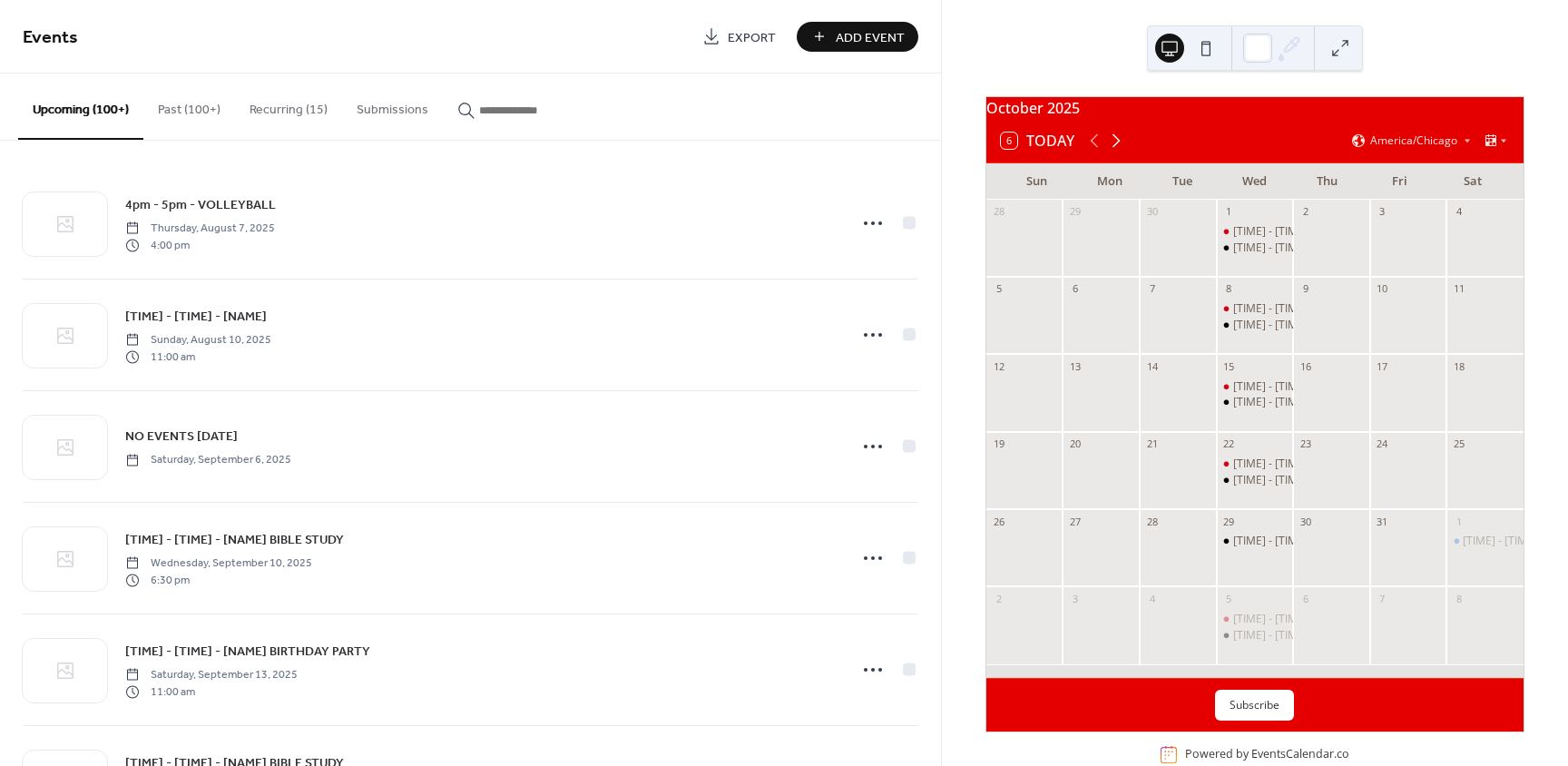 click 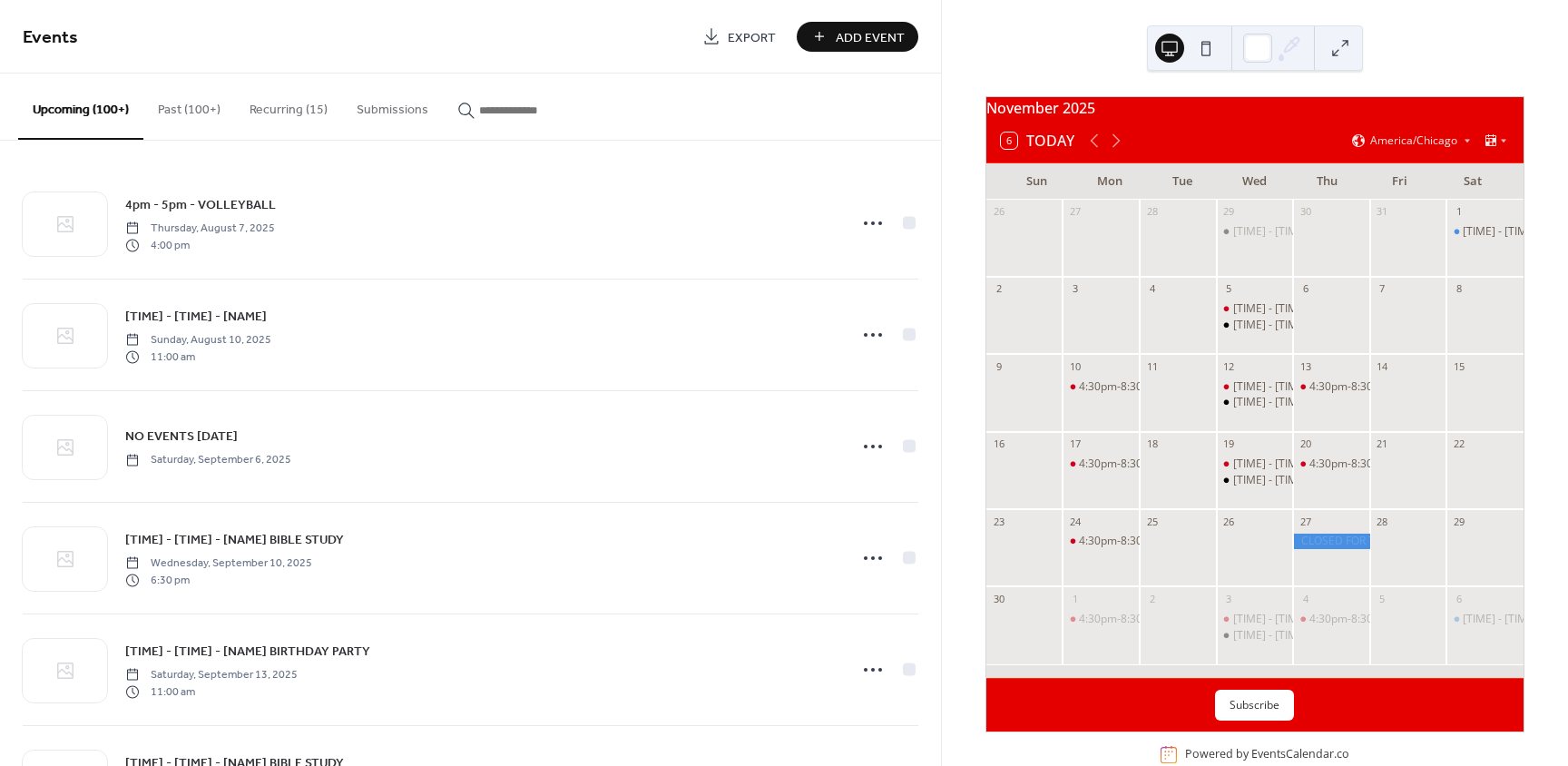 click on "Add Event" at bounding box center (870, 37) 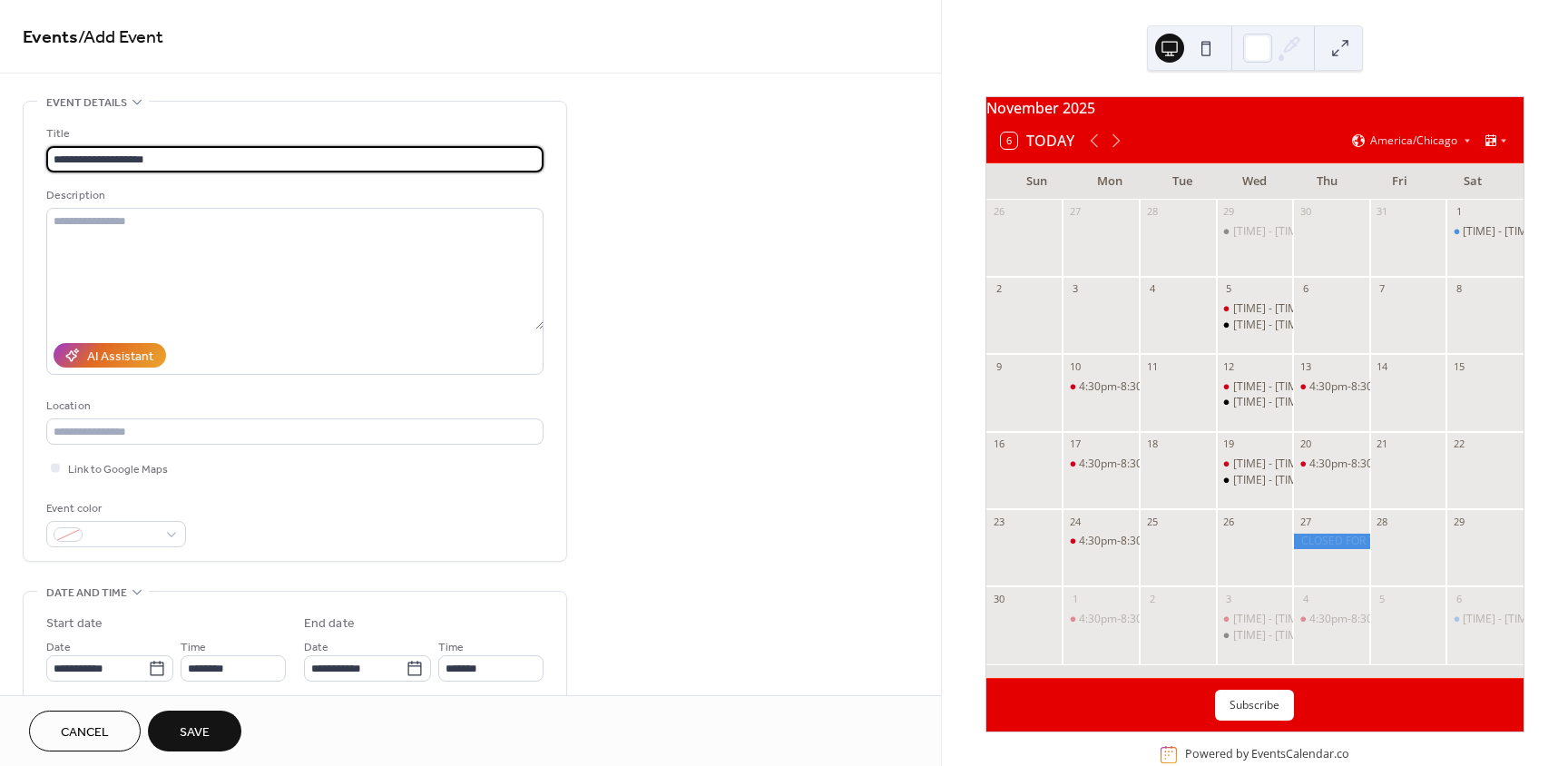 type on "**********" 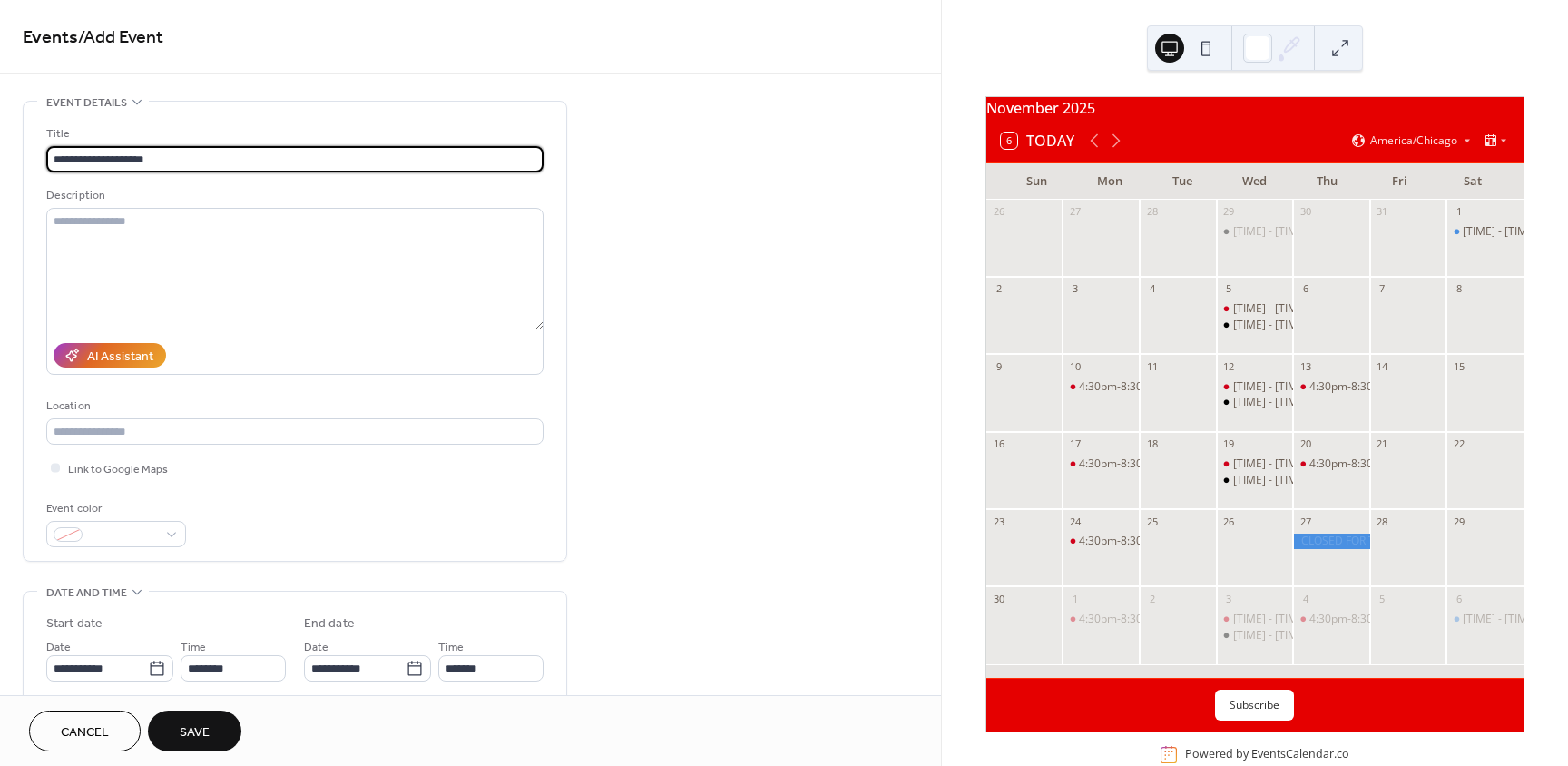 click on "Event color" at bounding box center [116, 523] 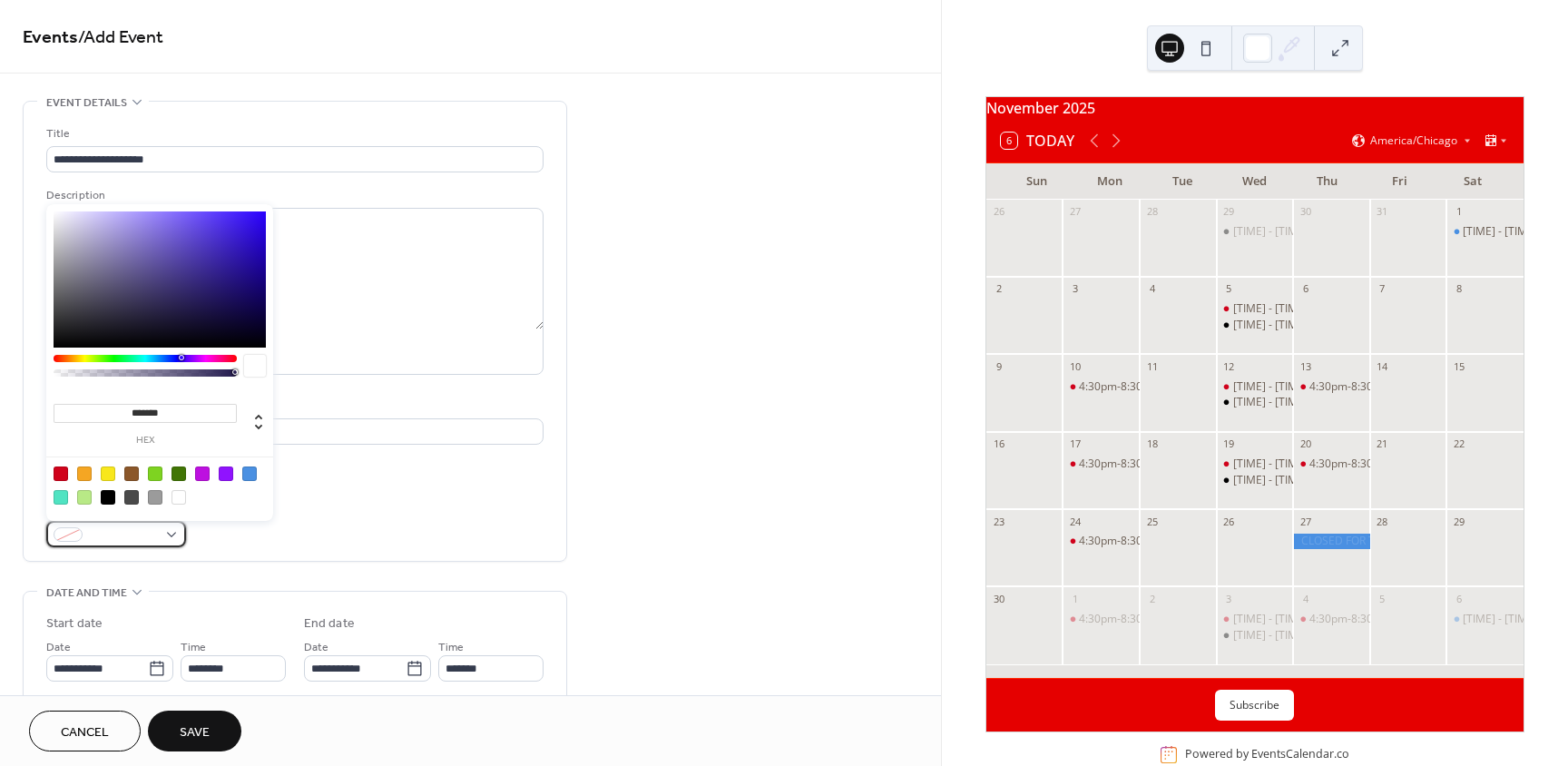 click at bounding box center [123, 535] 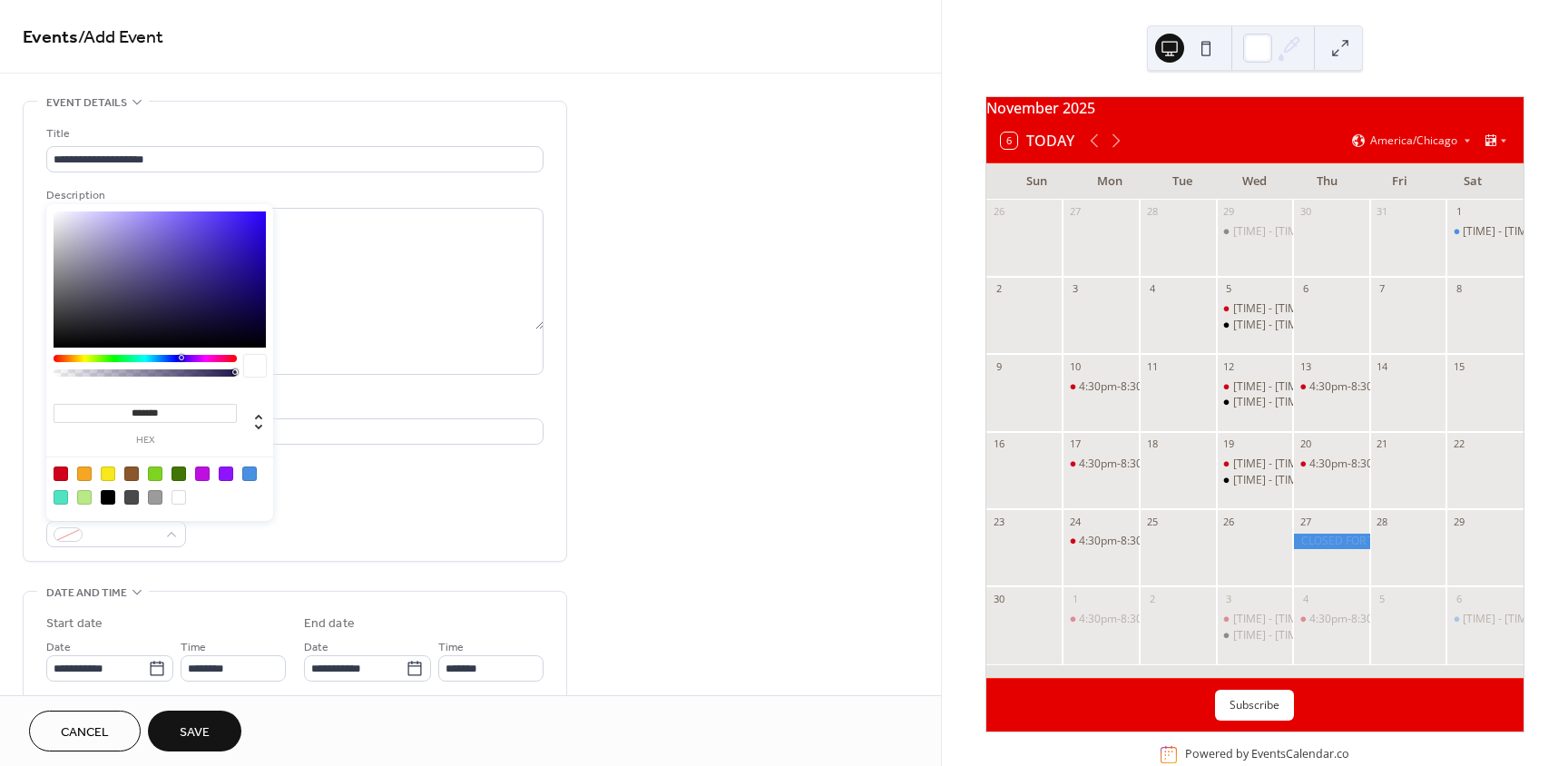 click at bounding box center (250, 474) 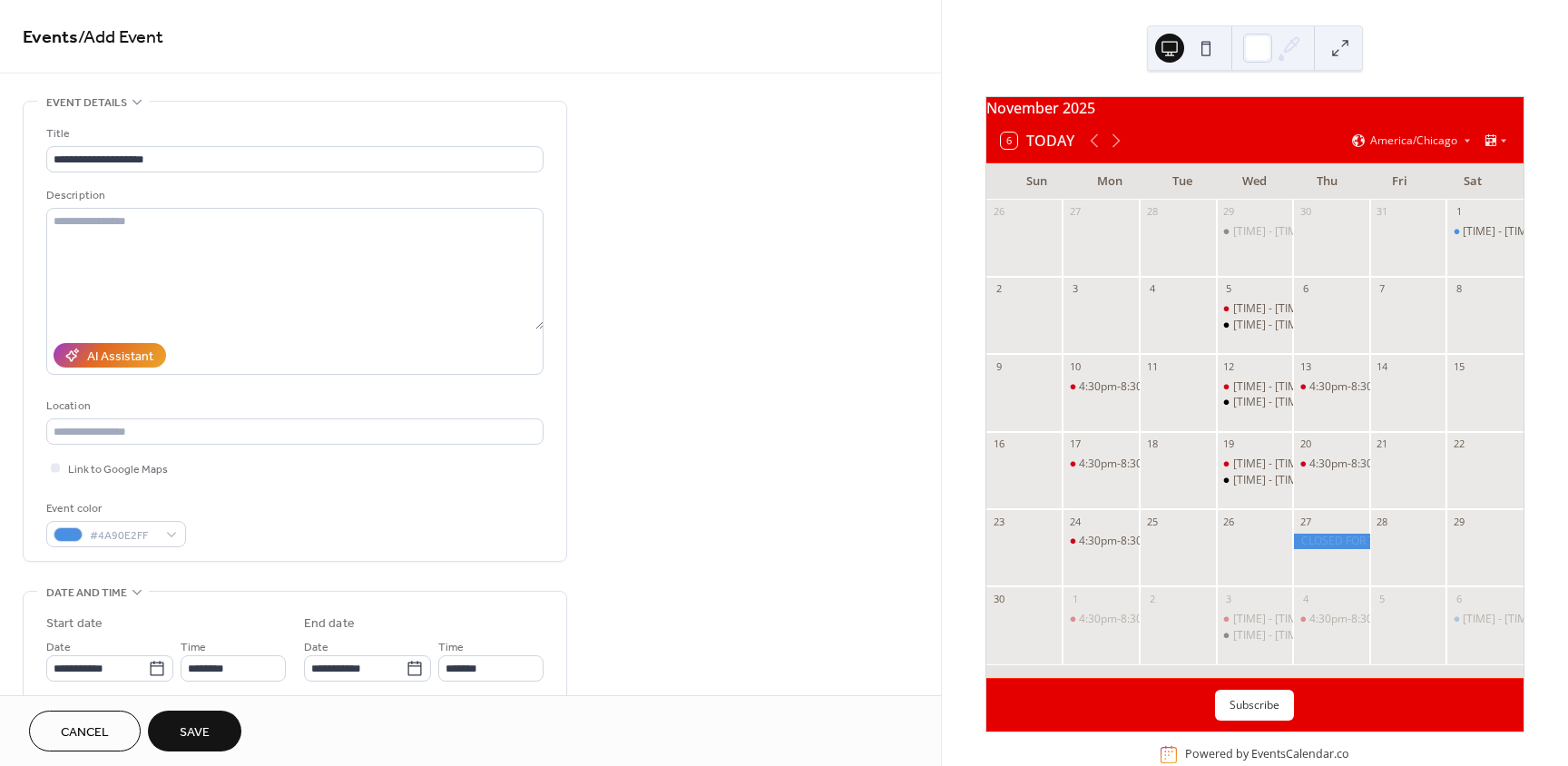 click on "Event color #4A90E2FF" at bounding box center [295, 523] 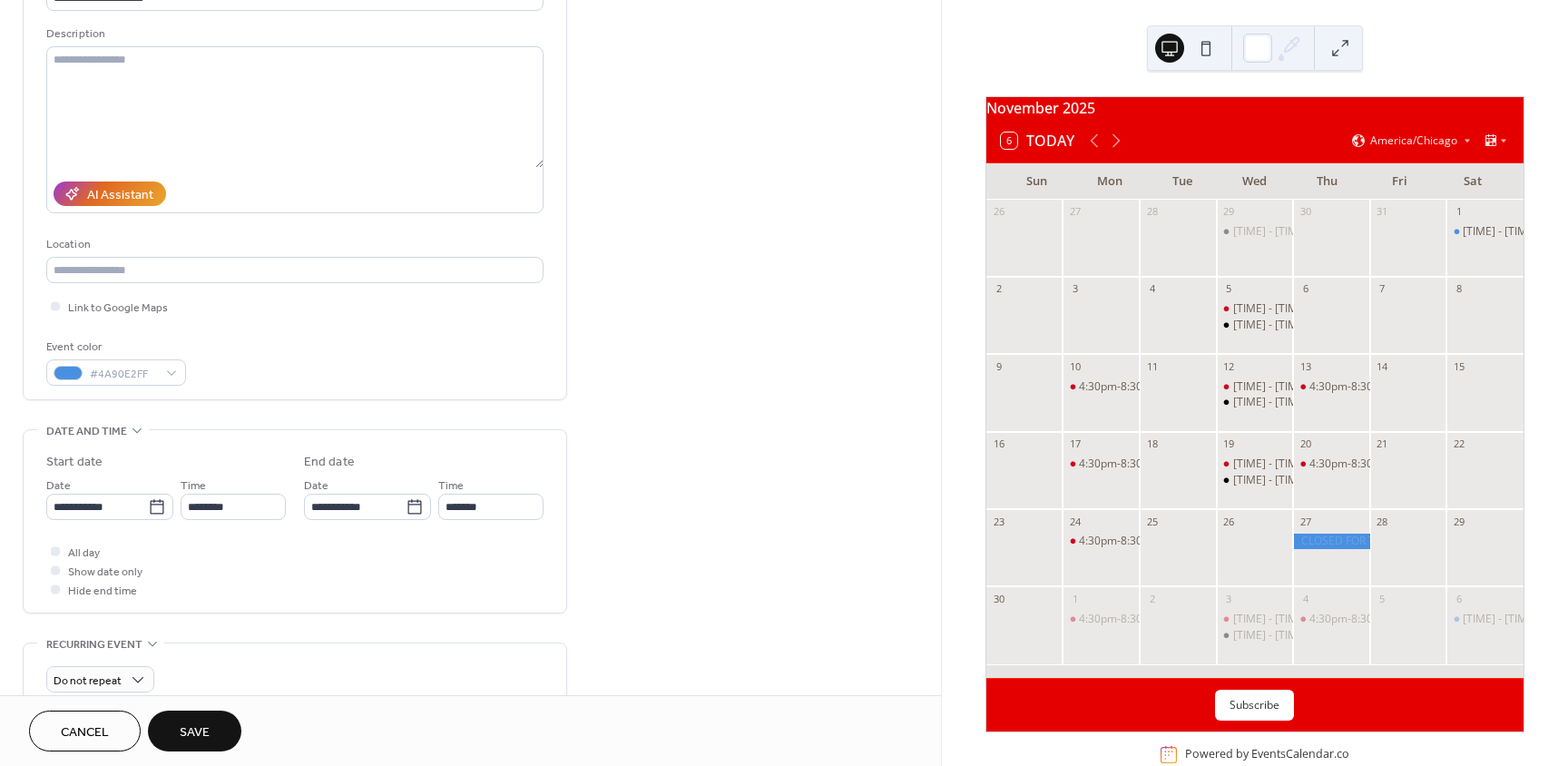 scroll, scrollTop: 182, scrollLeft: 0, axis: vertical 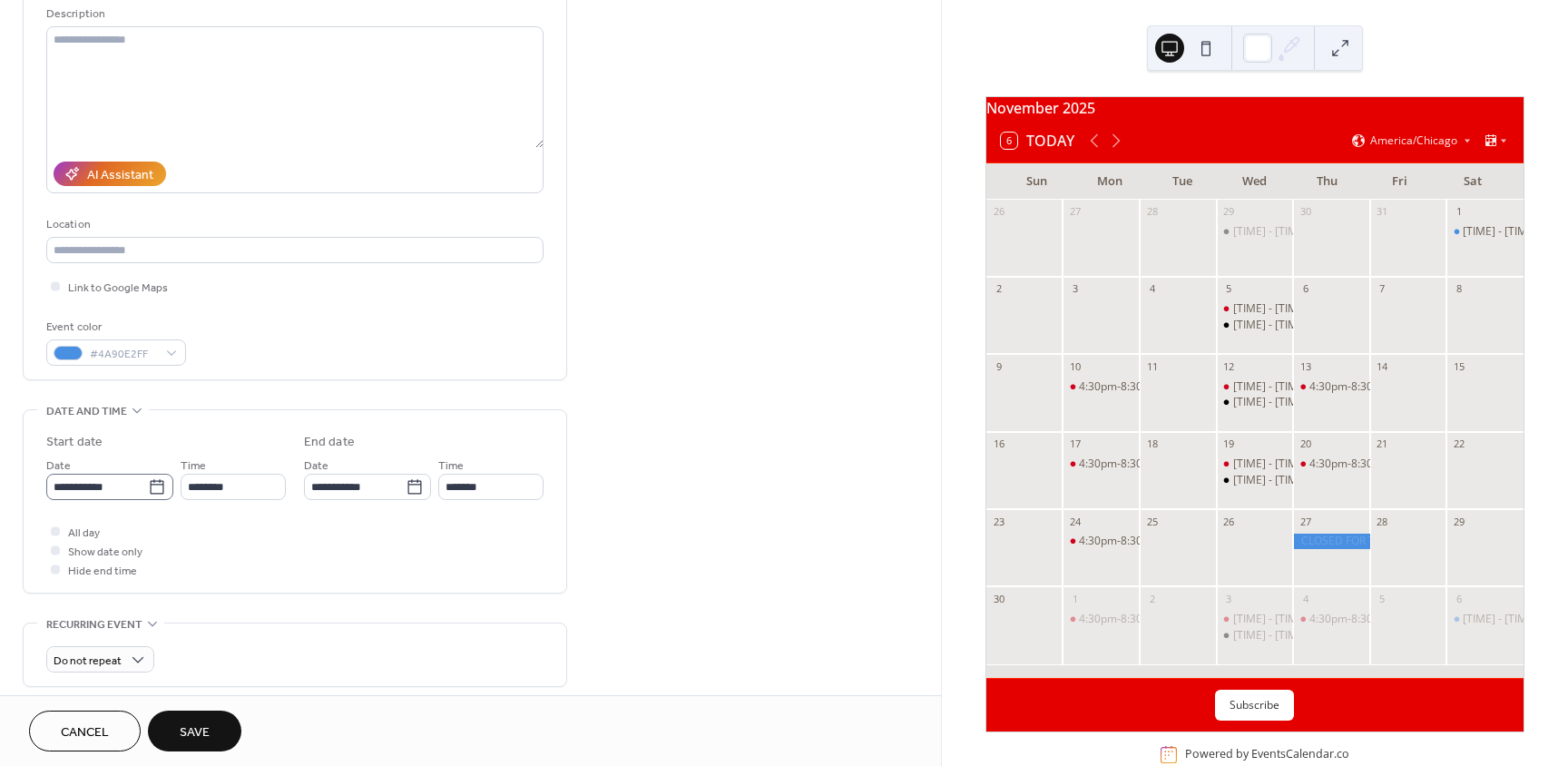 click 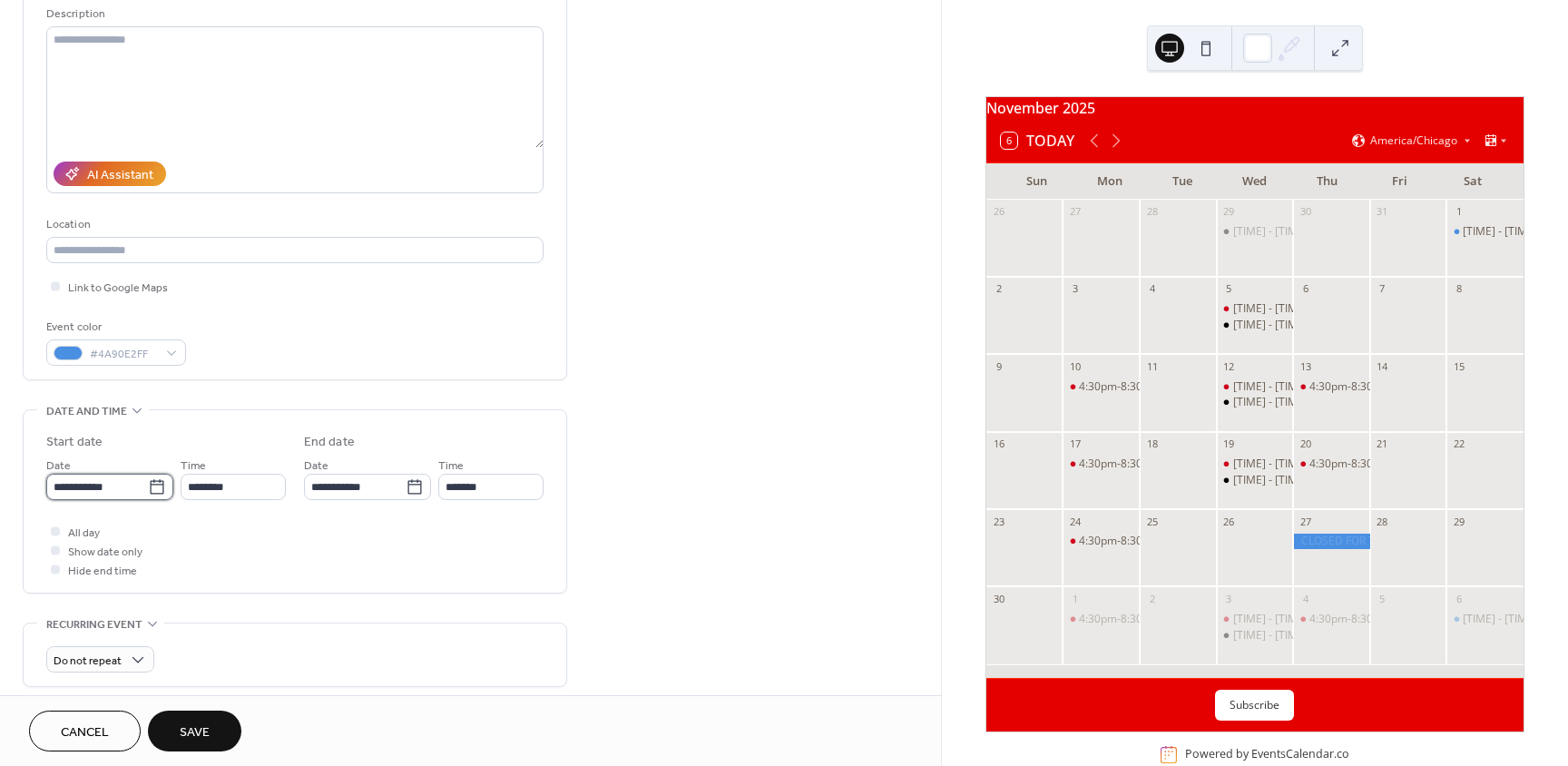 click on "**********" at bounding box center (97, 486) 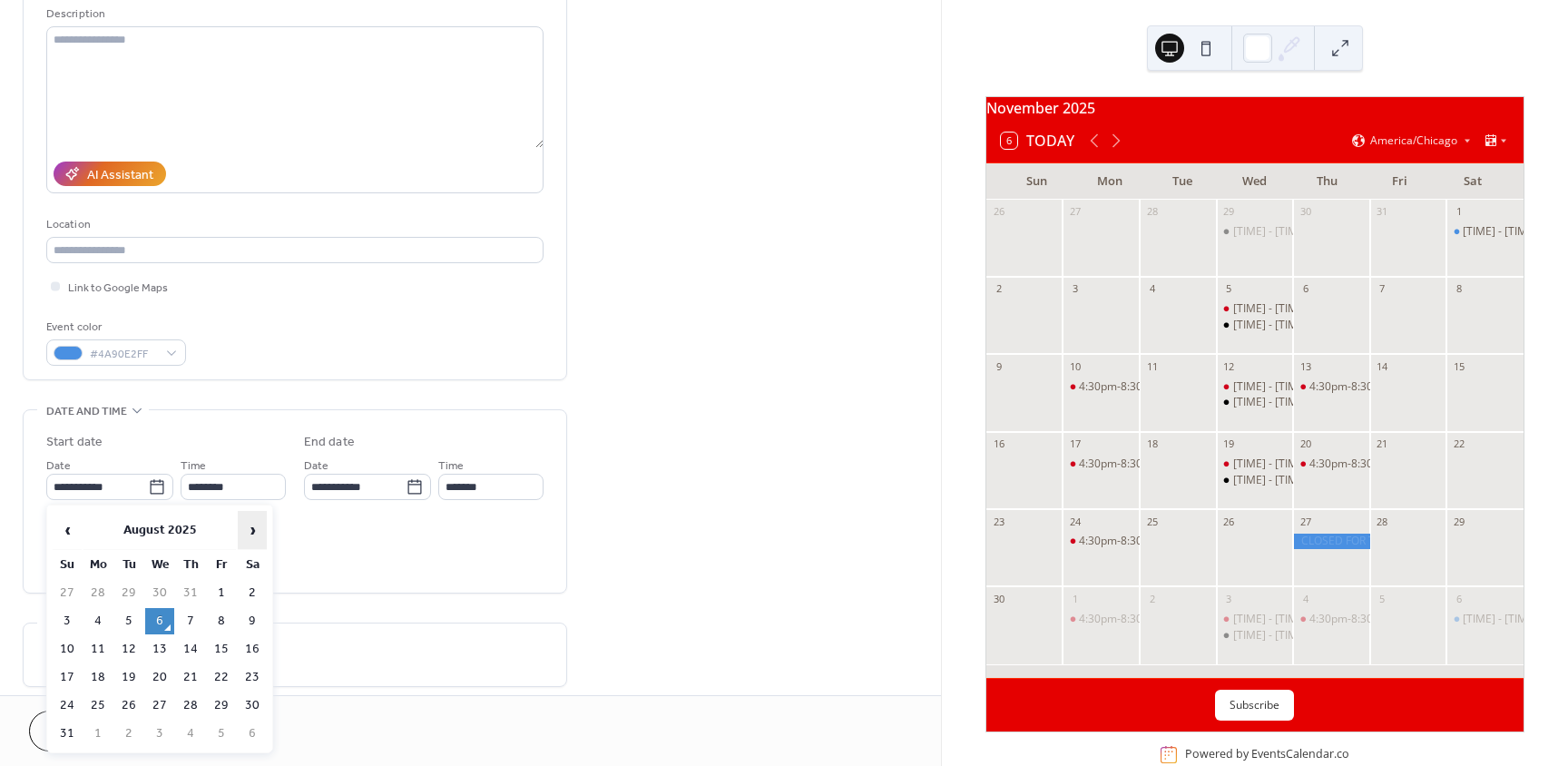 click on "›" at bounding box center [252, 530] 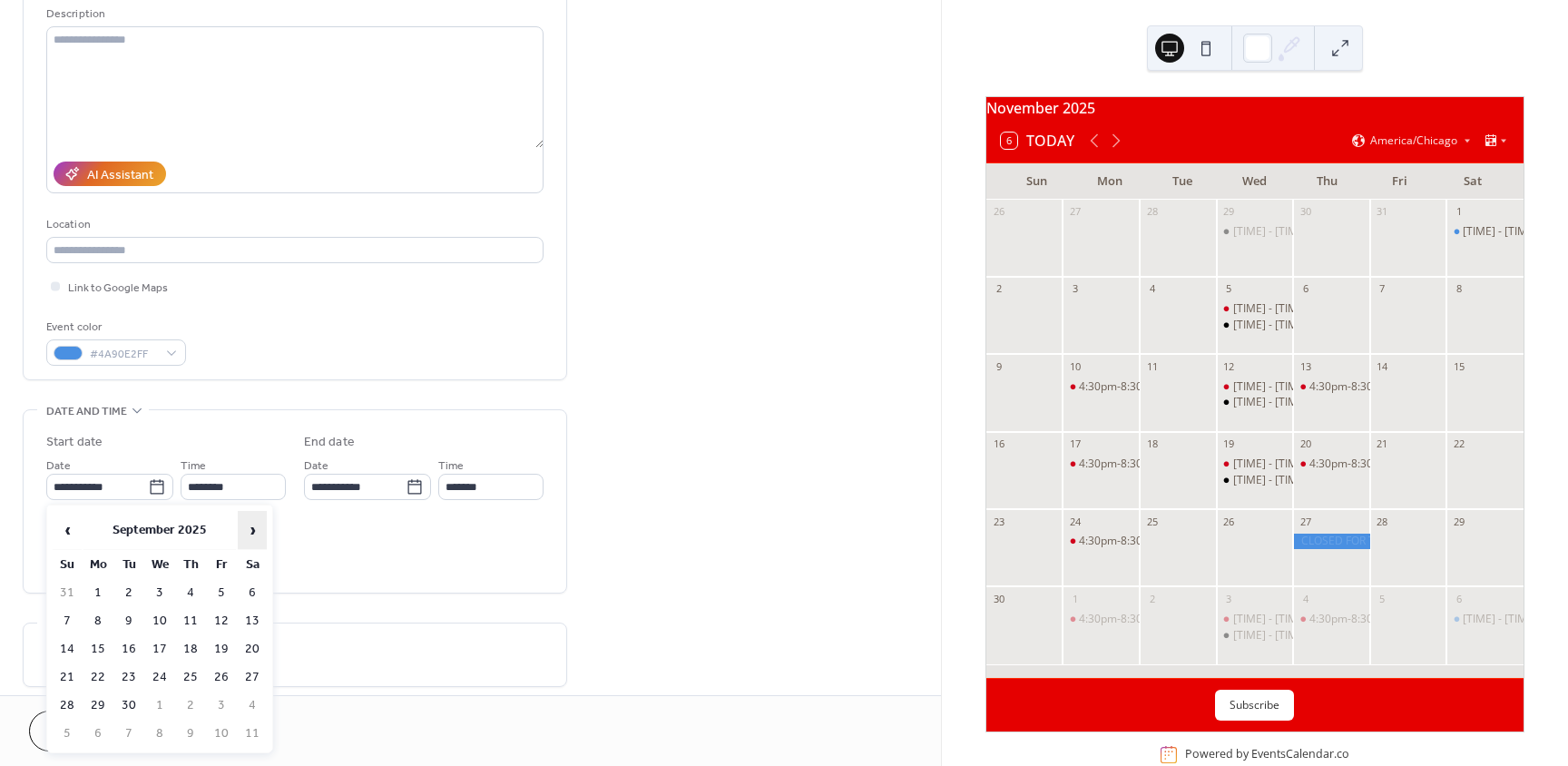 click on "›" at bounding box center [252, 530] 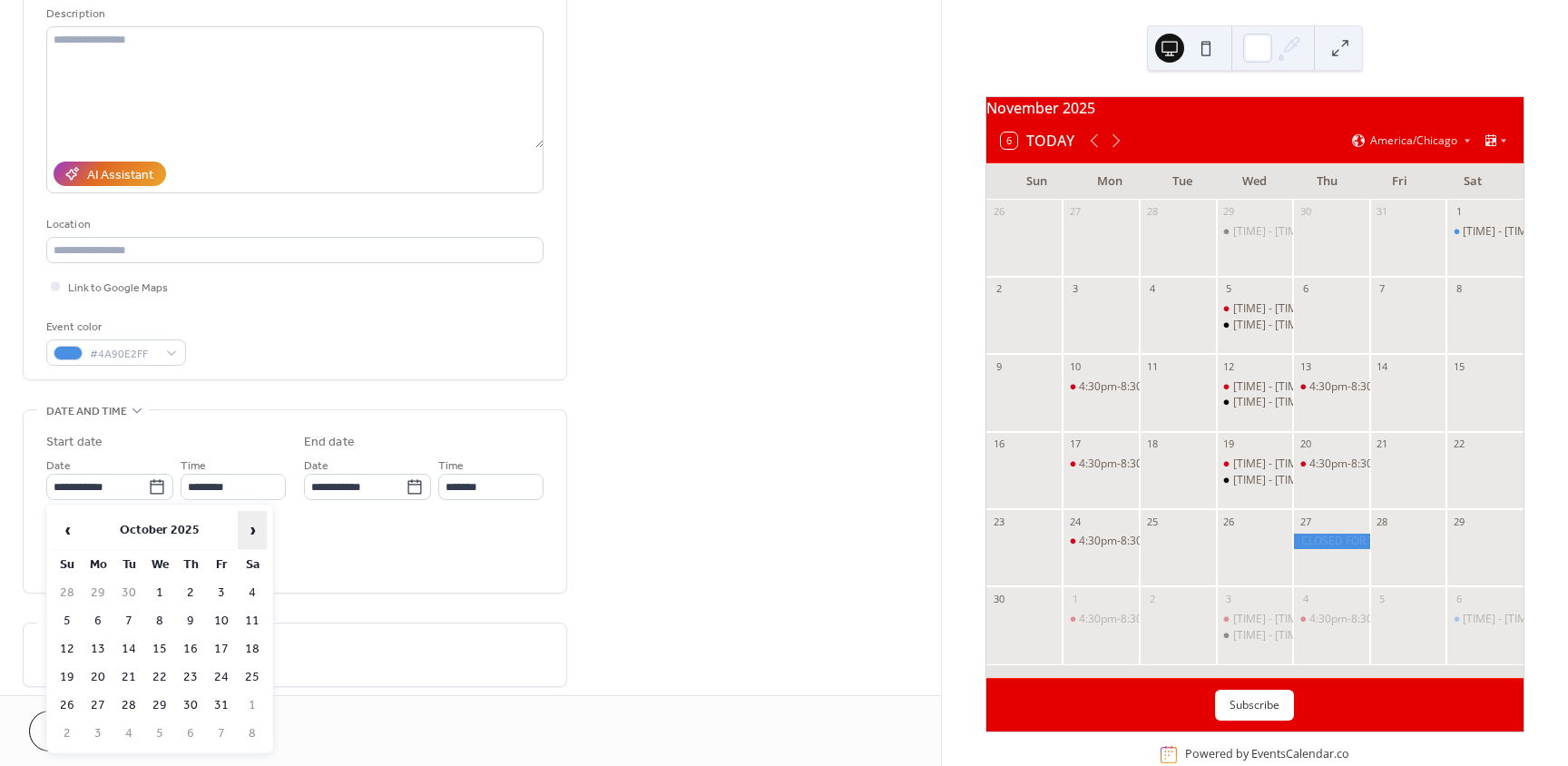 click on "›" at bounding box center [252, 530] 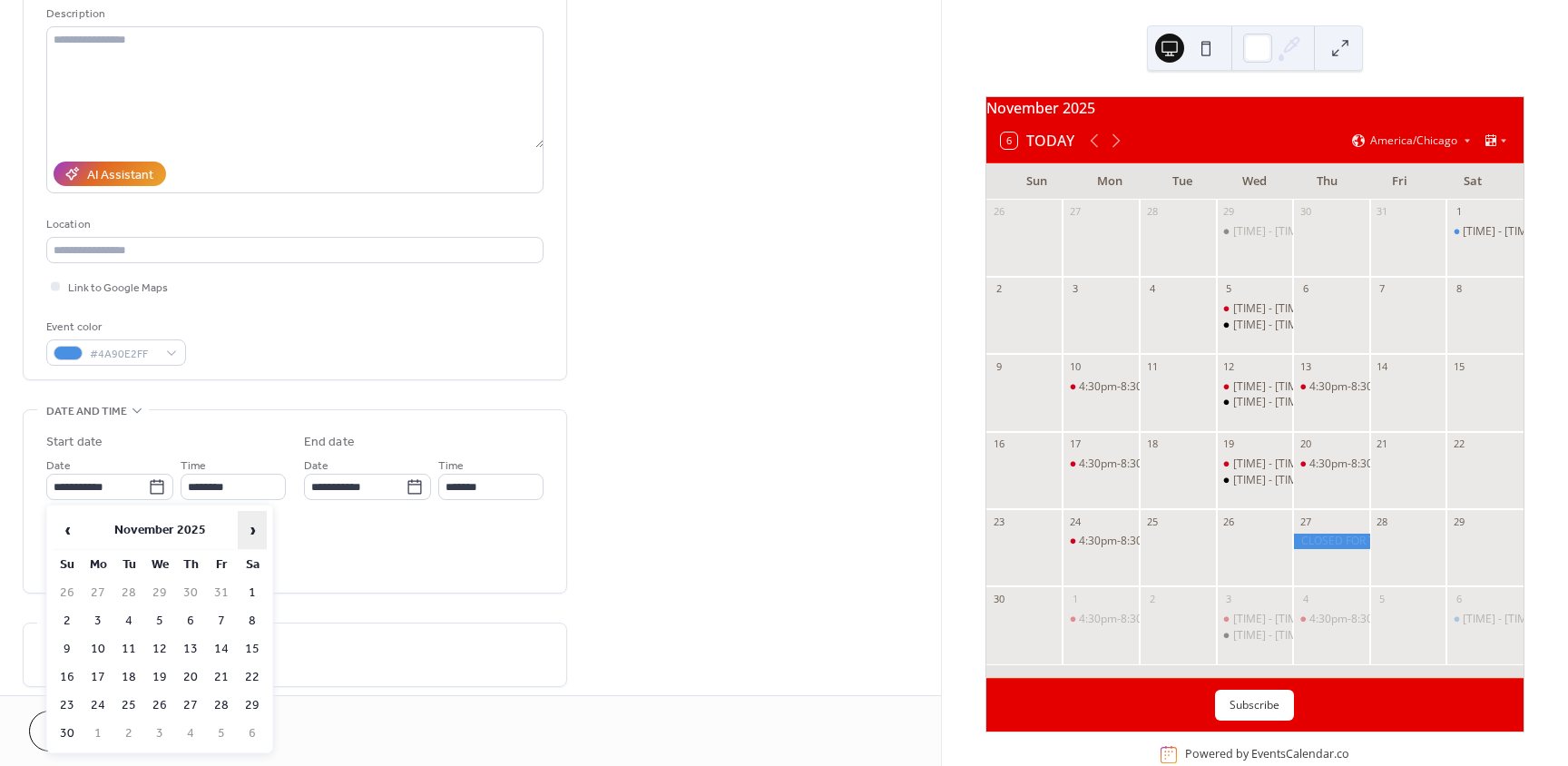 click on "›" at bounding box center (252, 530) 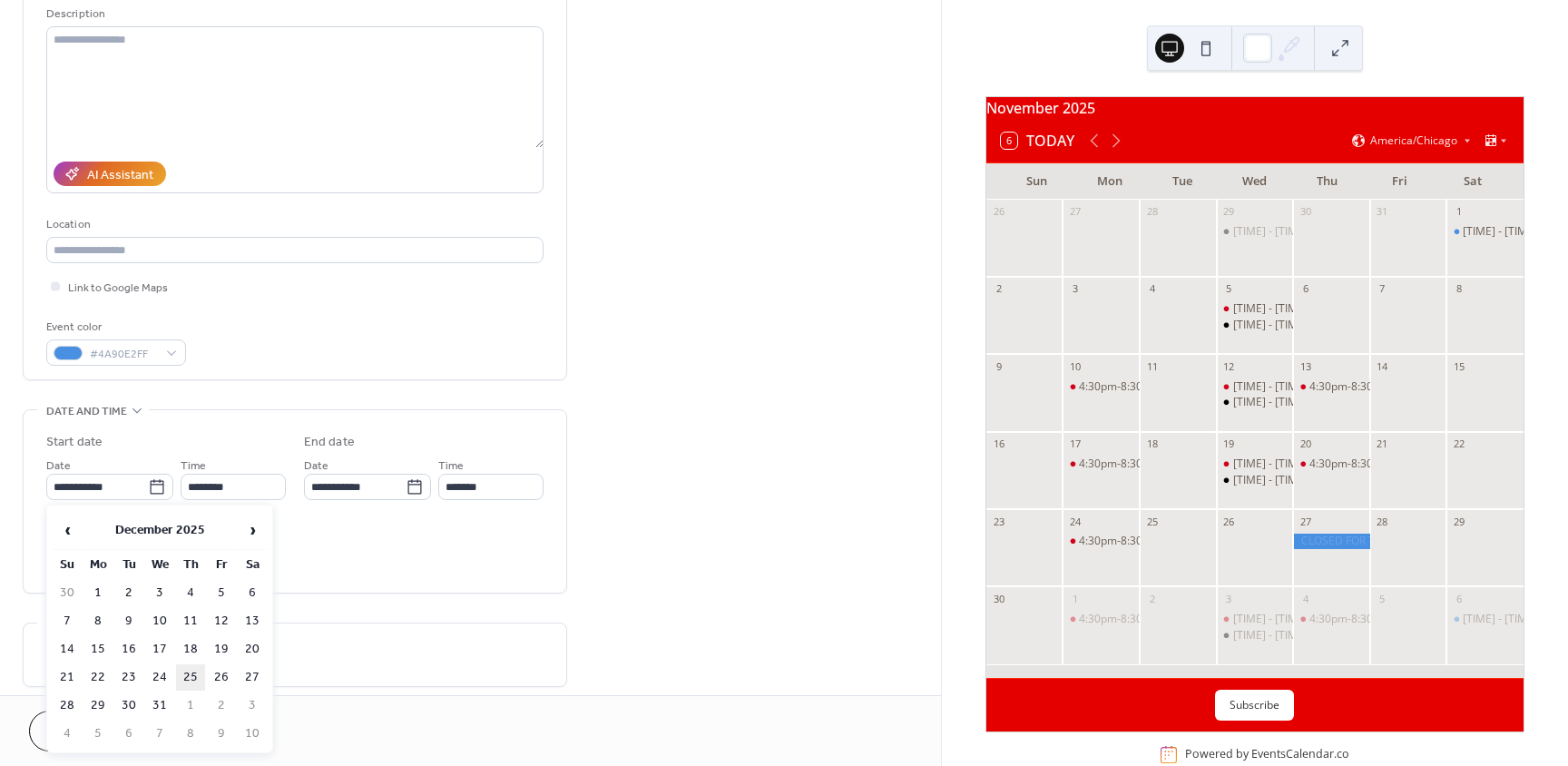 click on "25" at bounding box center (191, 677) 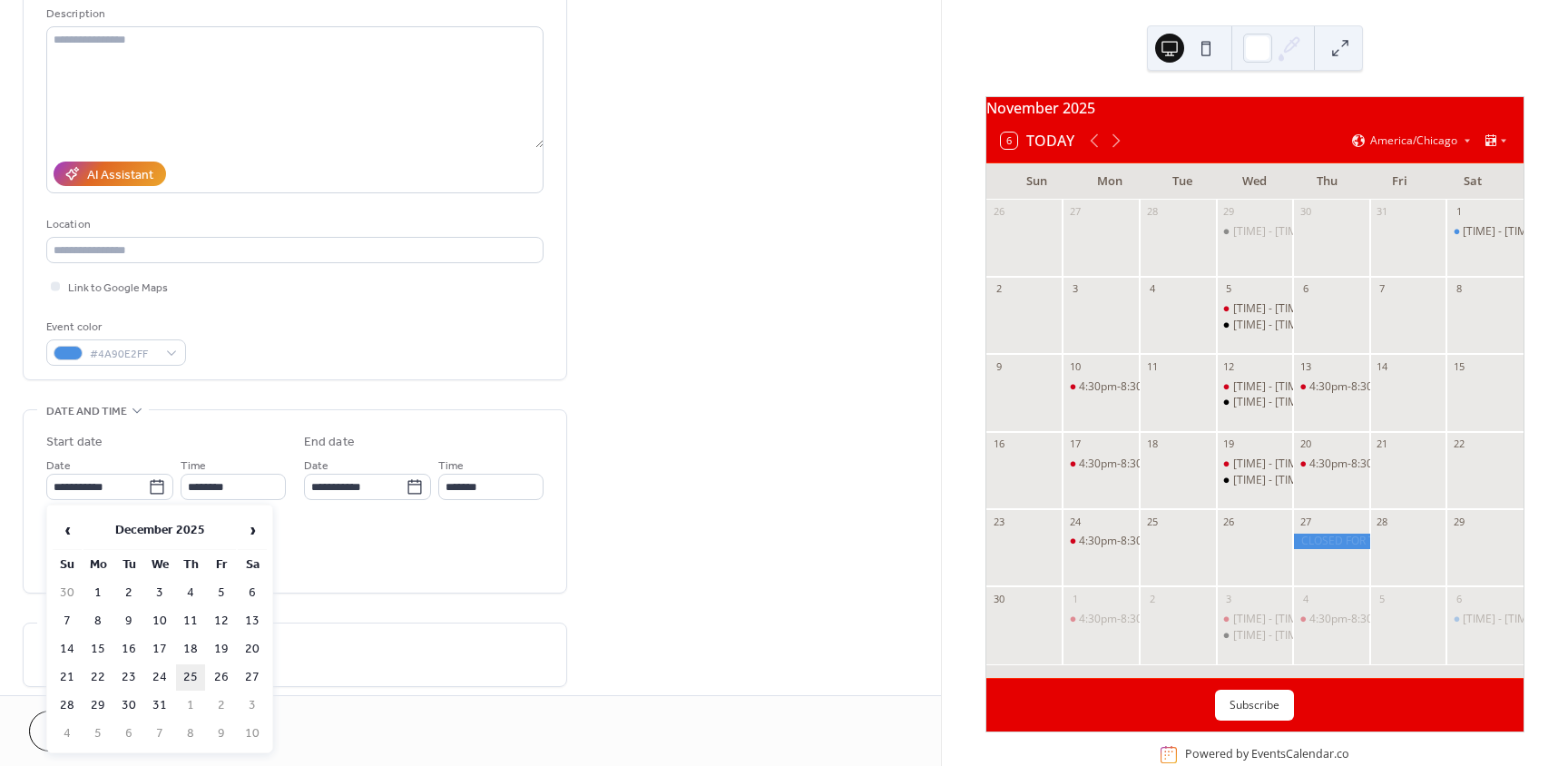 type on "**********" 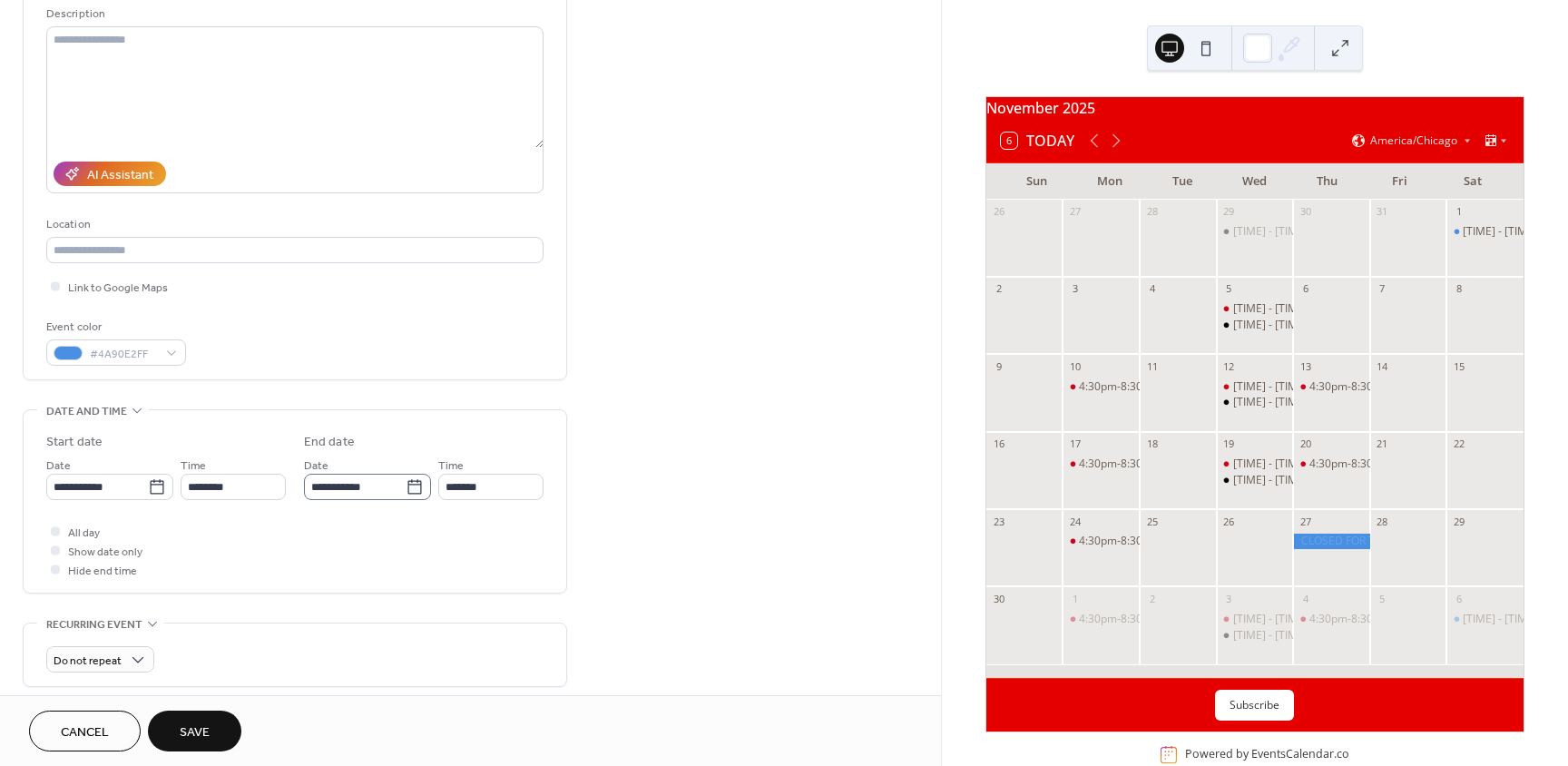 click 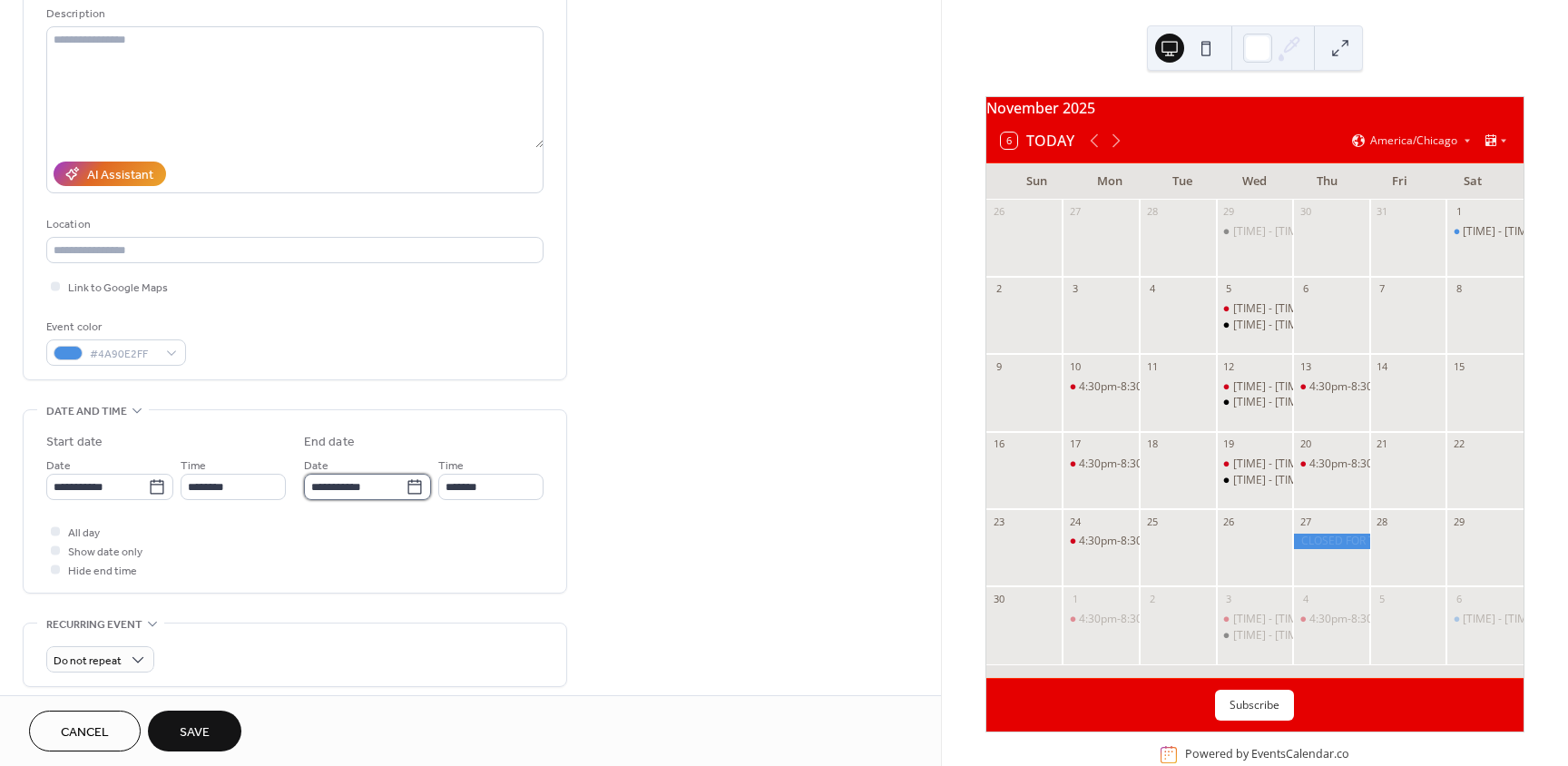 click on "**********" at bounding box center [355, 486] 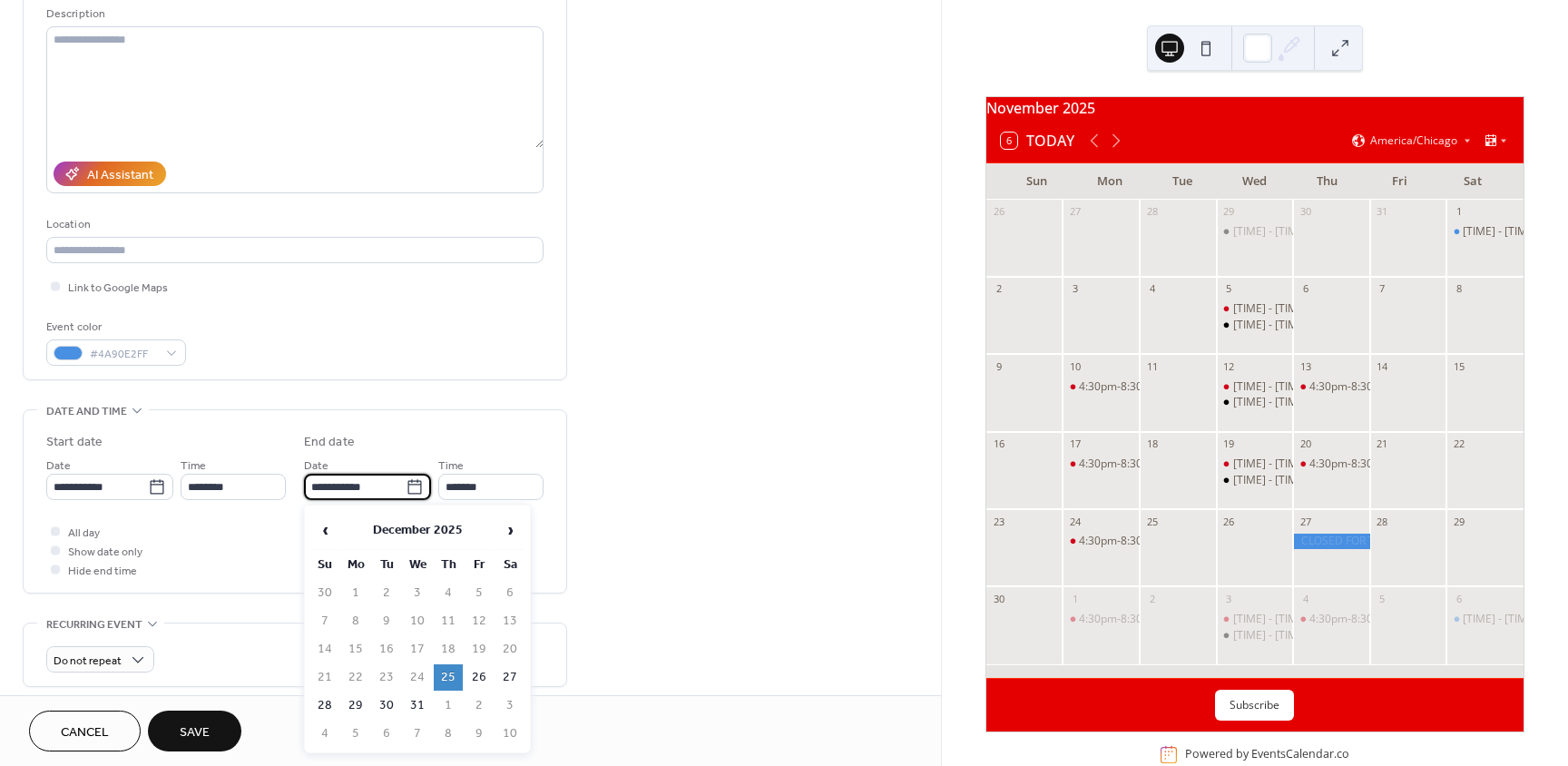 click on "**********" at bounding box center (295, 501) 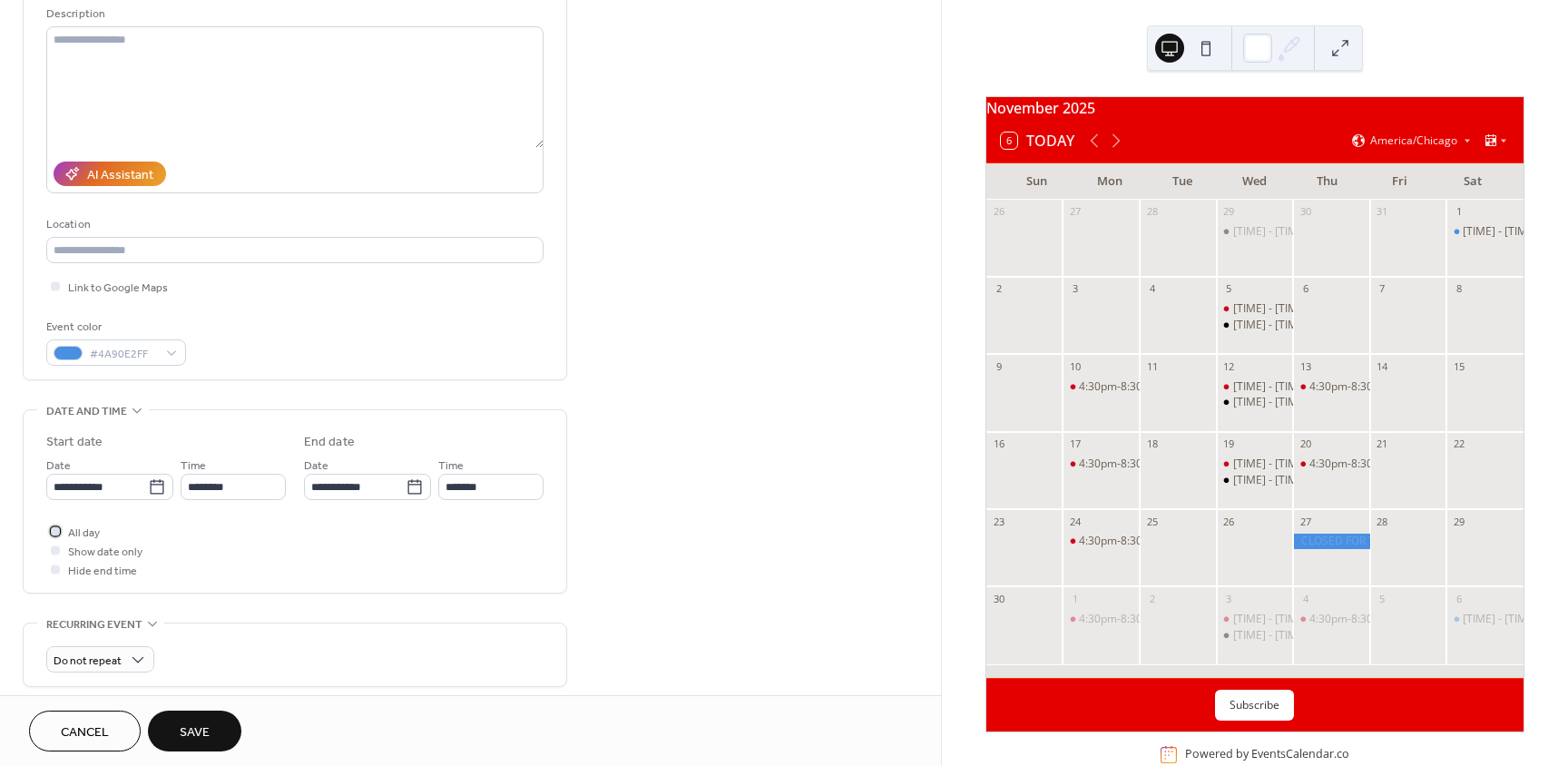click on "All day" at bounding box center [83, 533] 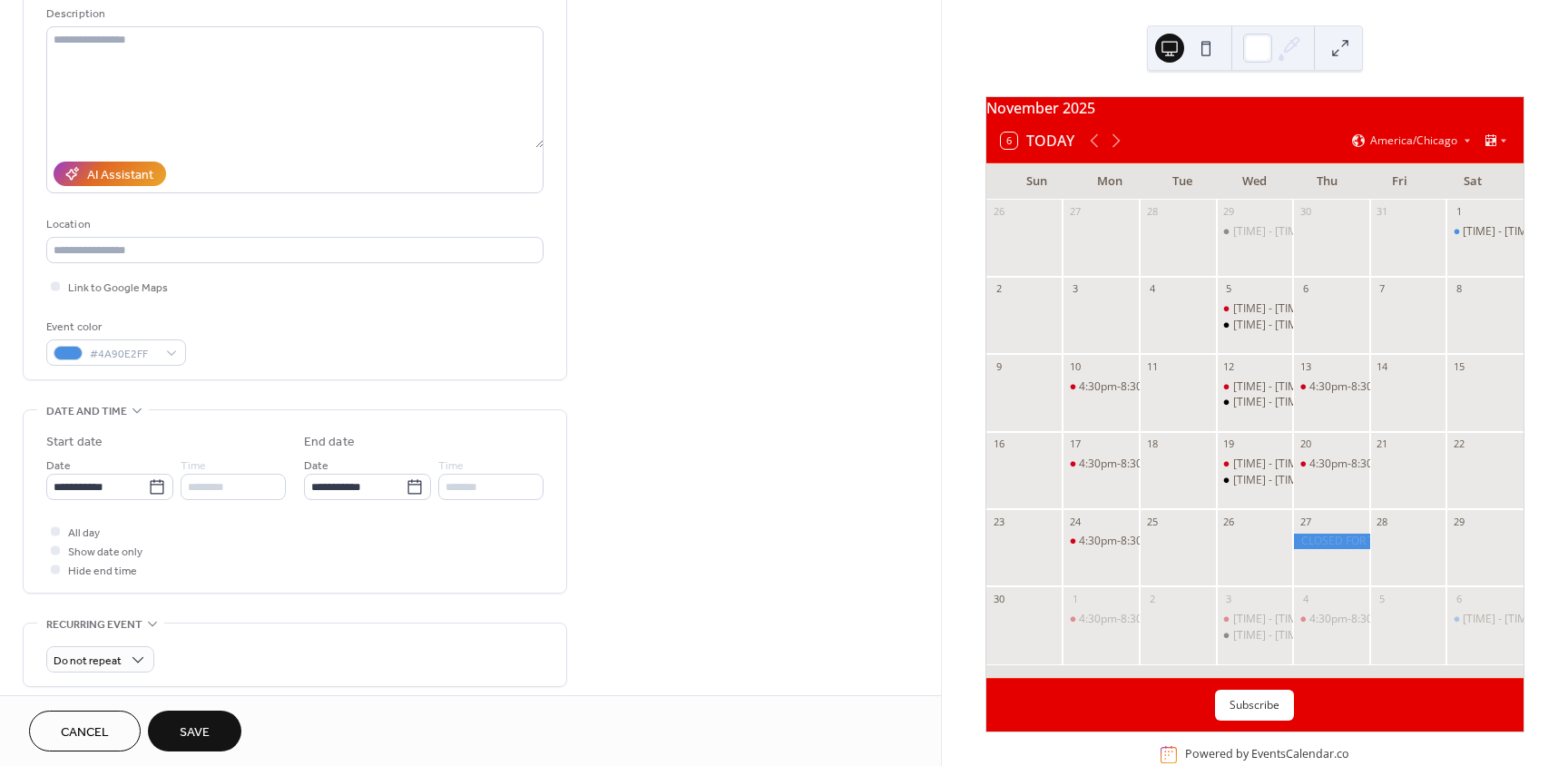 click on "Save" at bounding box center (194, 731) 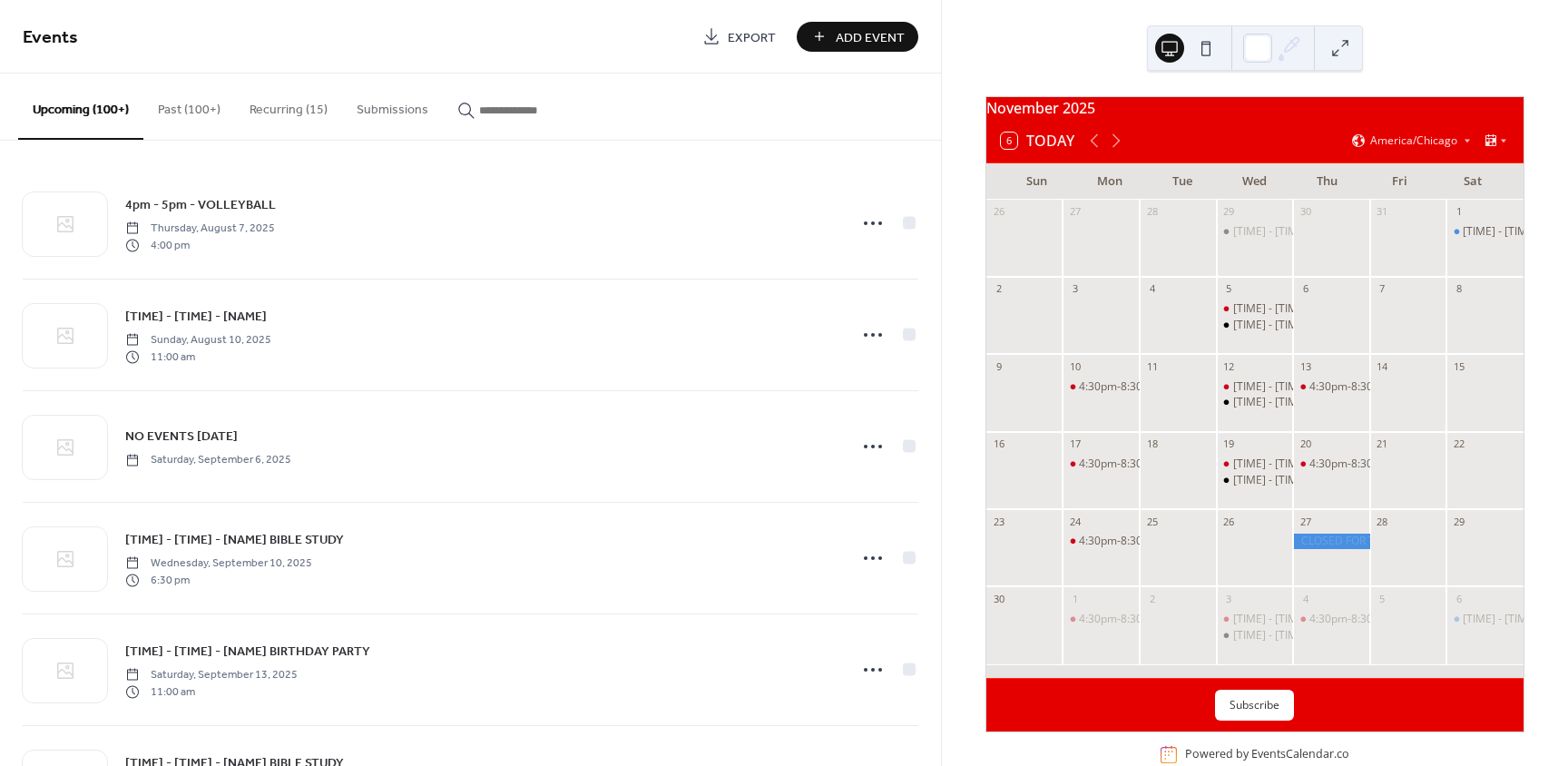 click on "Add Event" at bounding box center [858, 36] 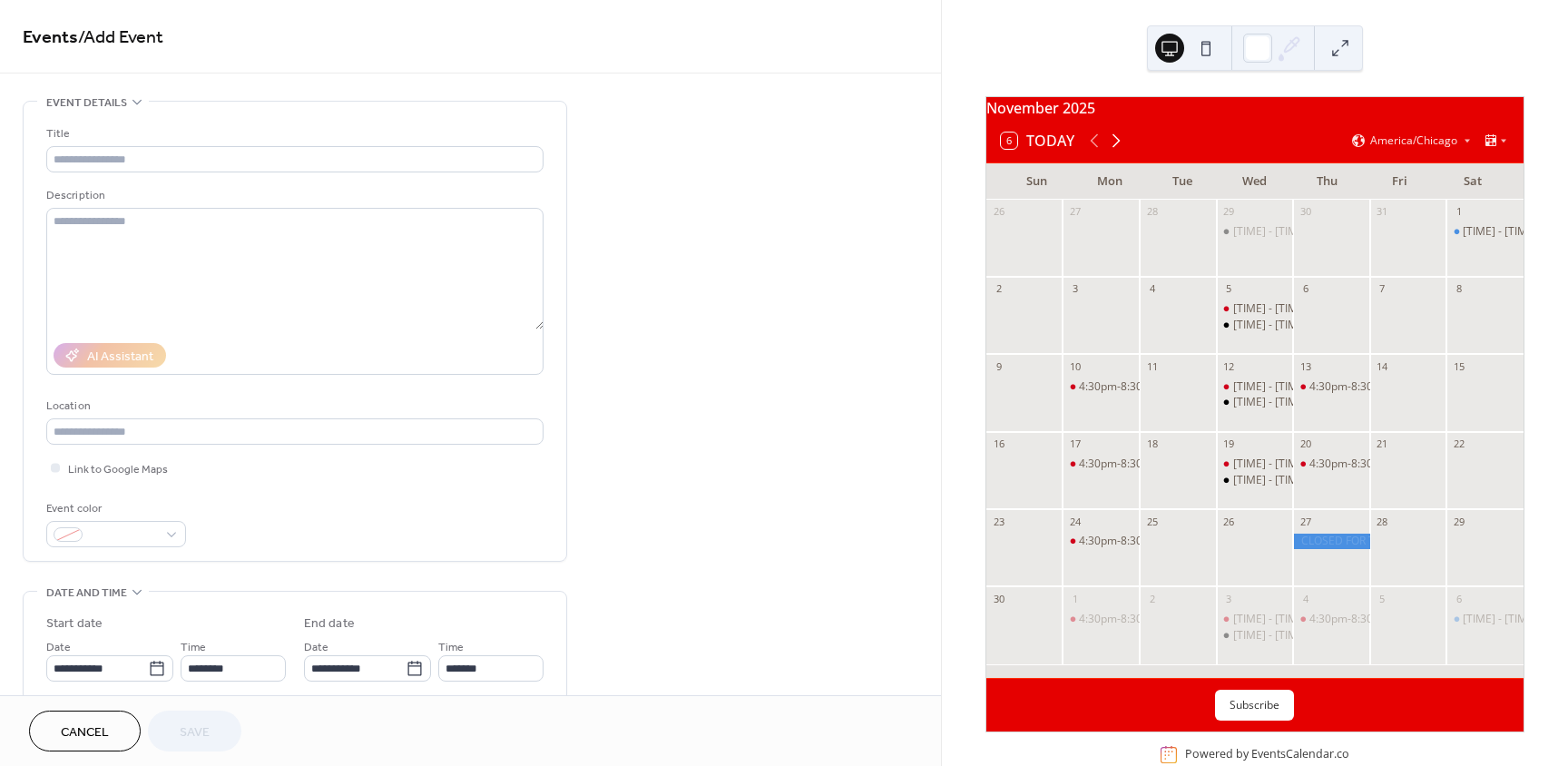 click 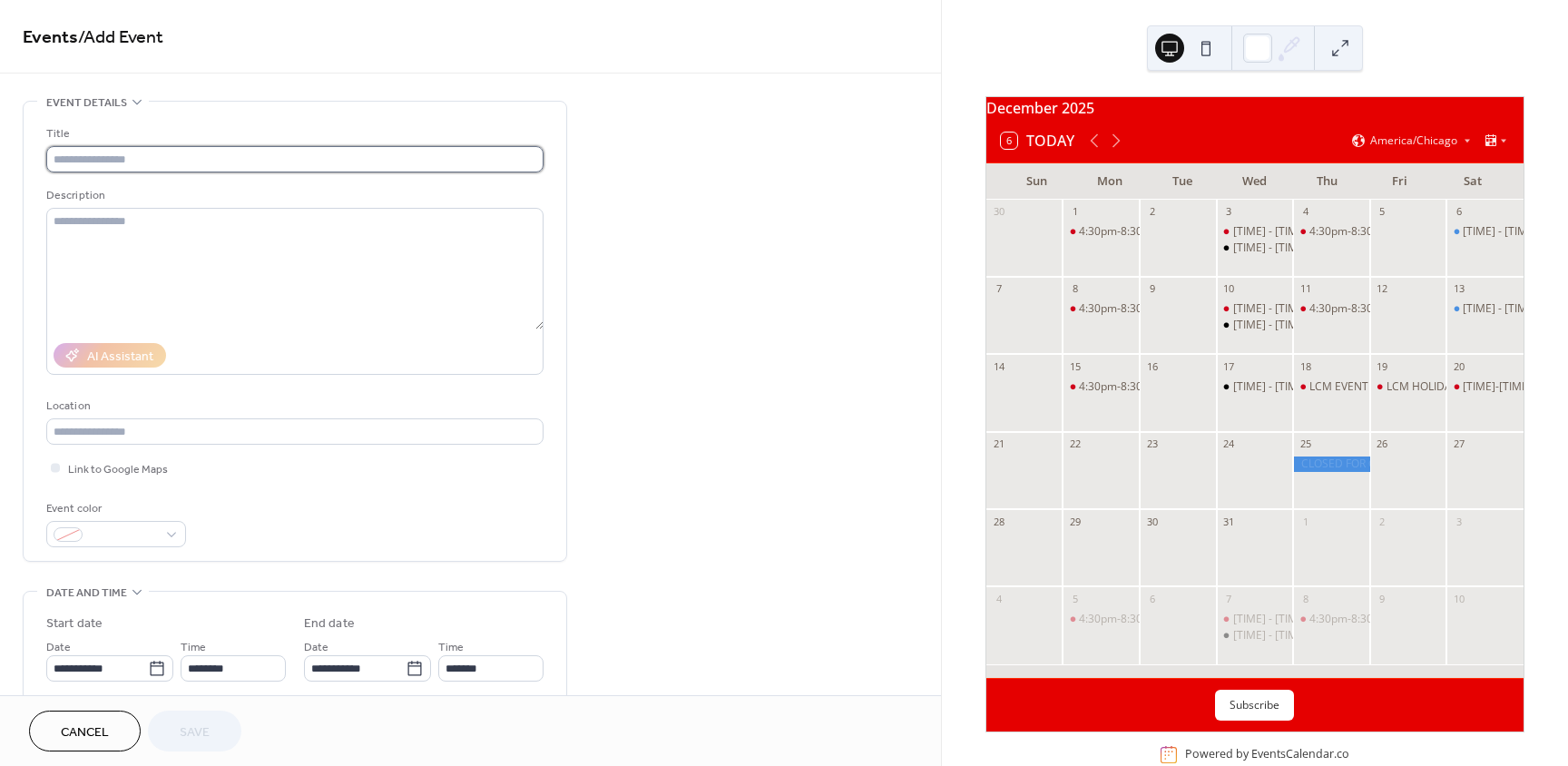 click at bounding box center (295, 159) 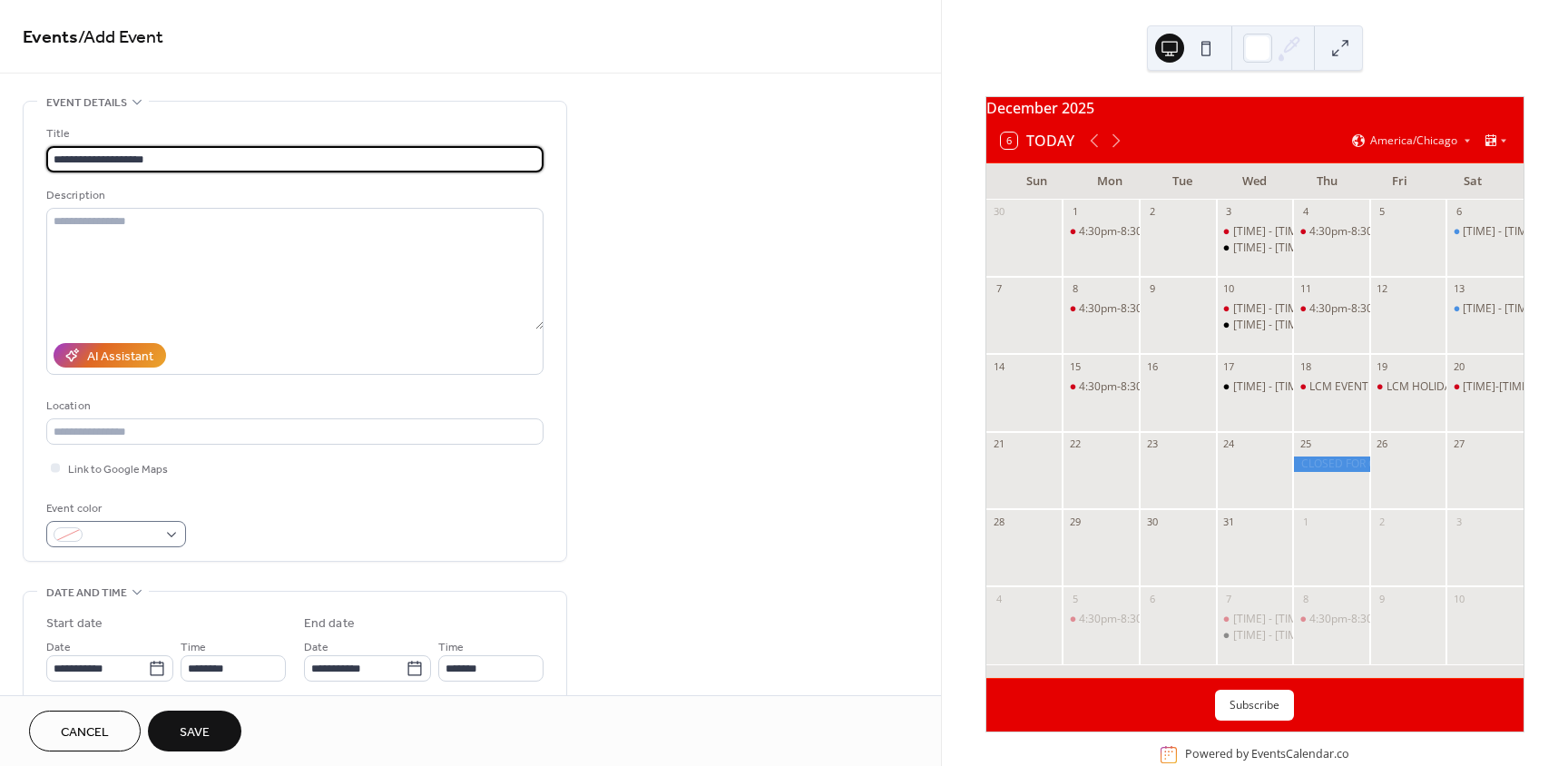 type on "**********" 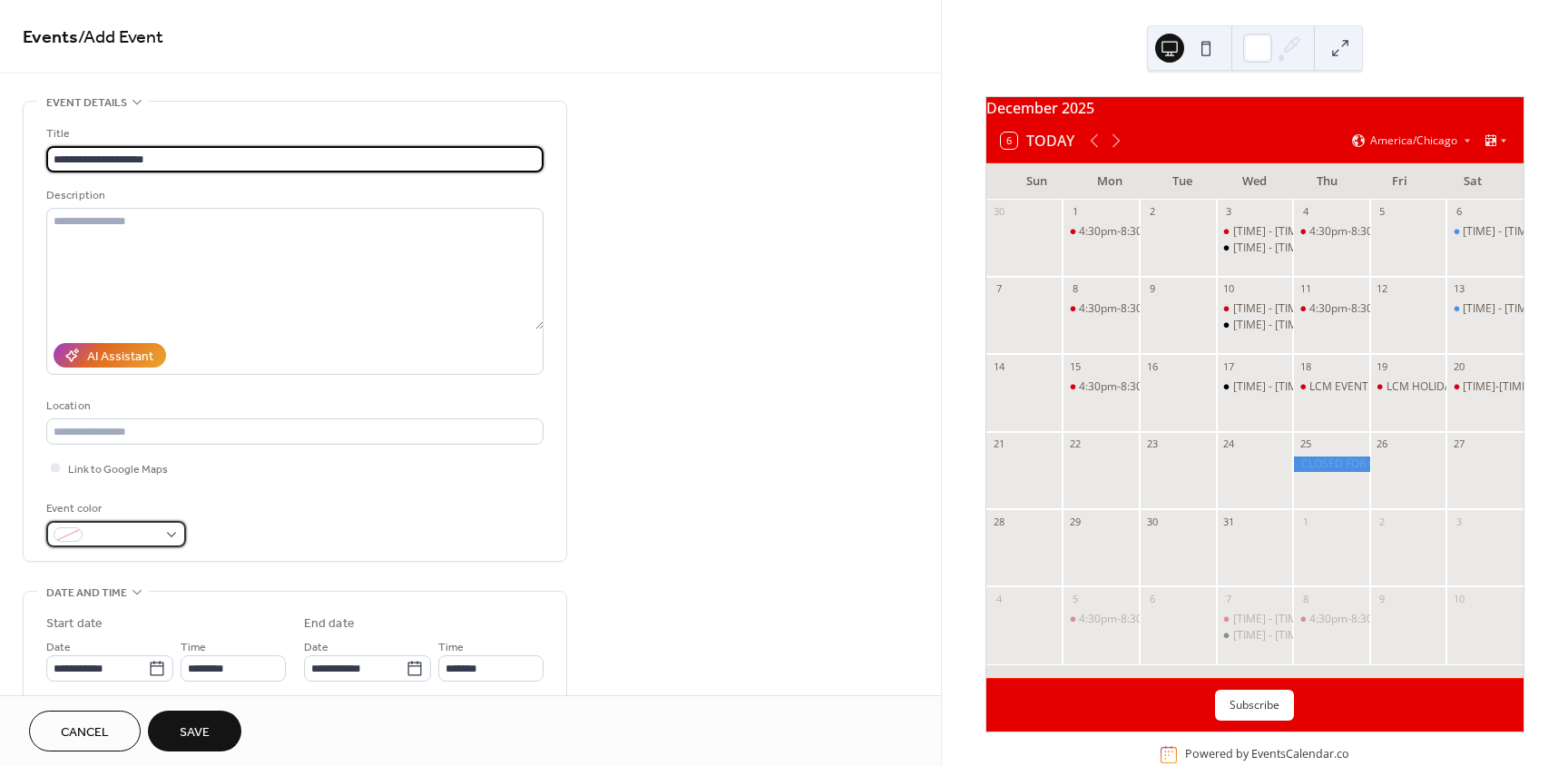 click at bounding box center [123, 535] 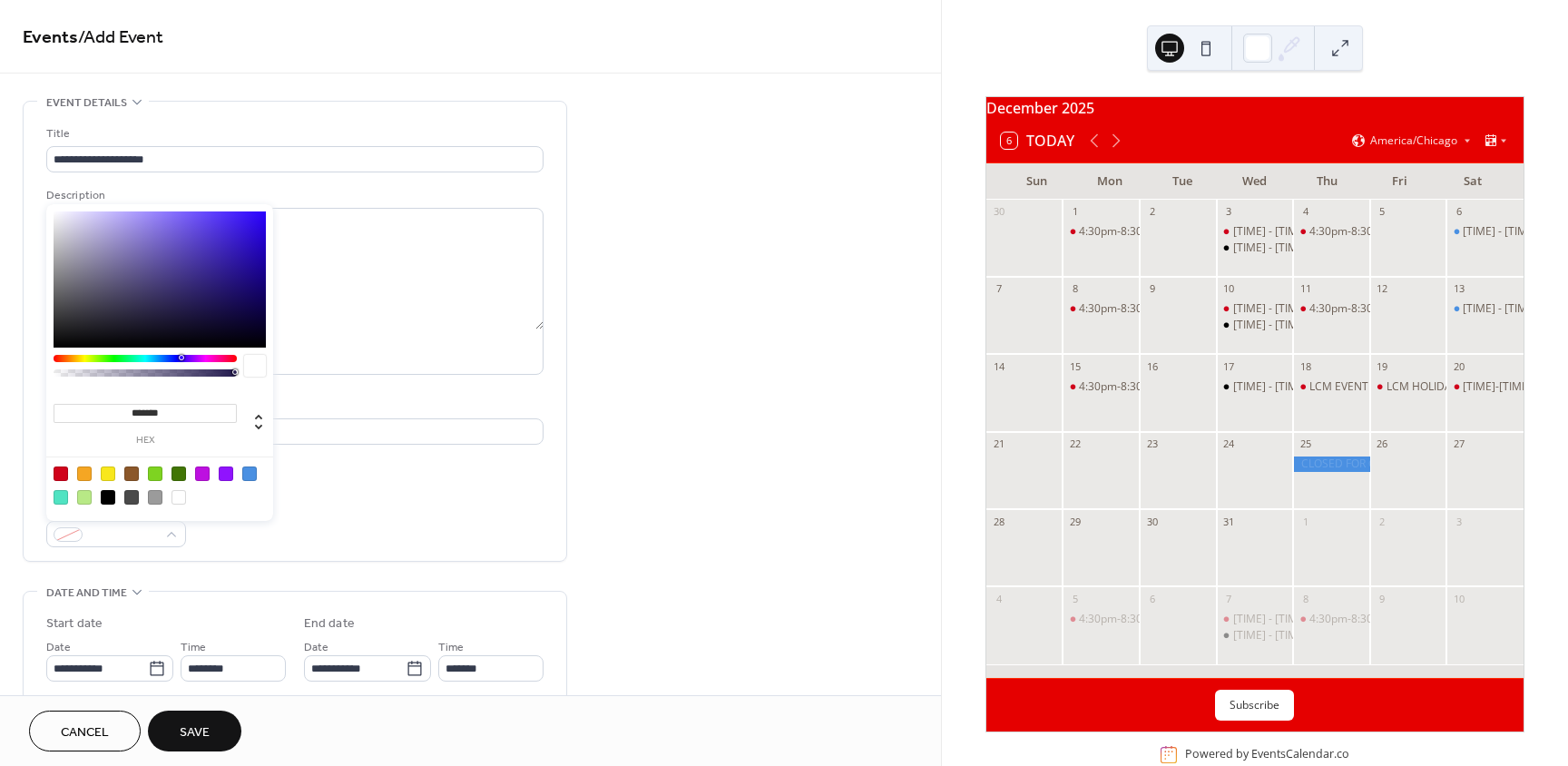 click at bounding box center [250, 474] 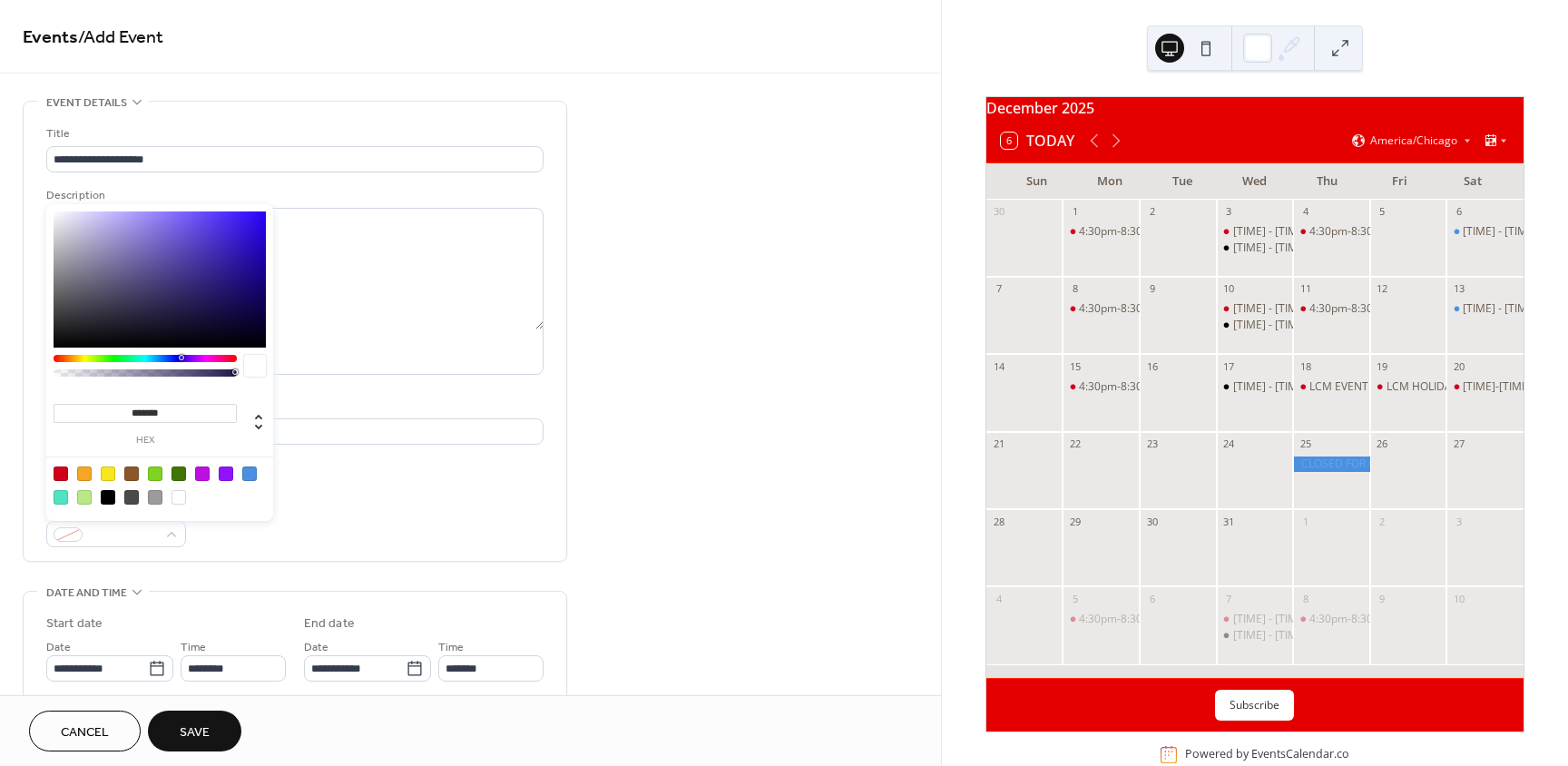 type on "*******" 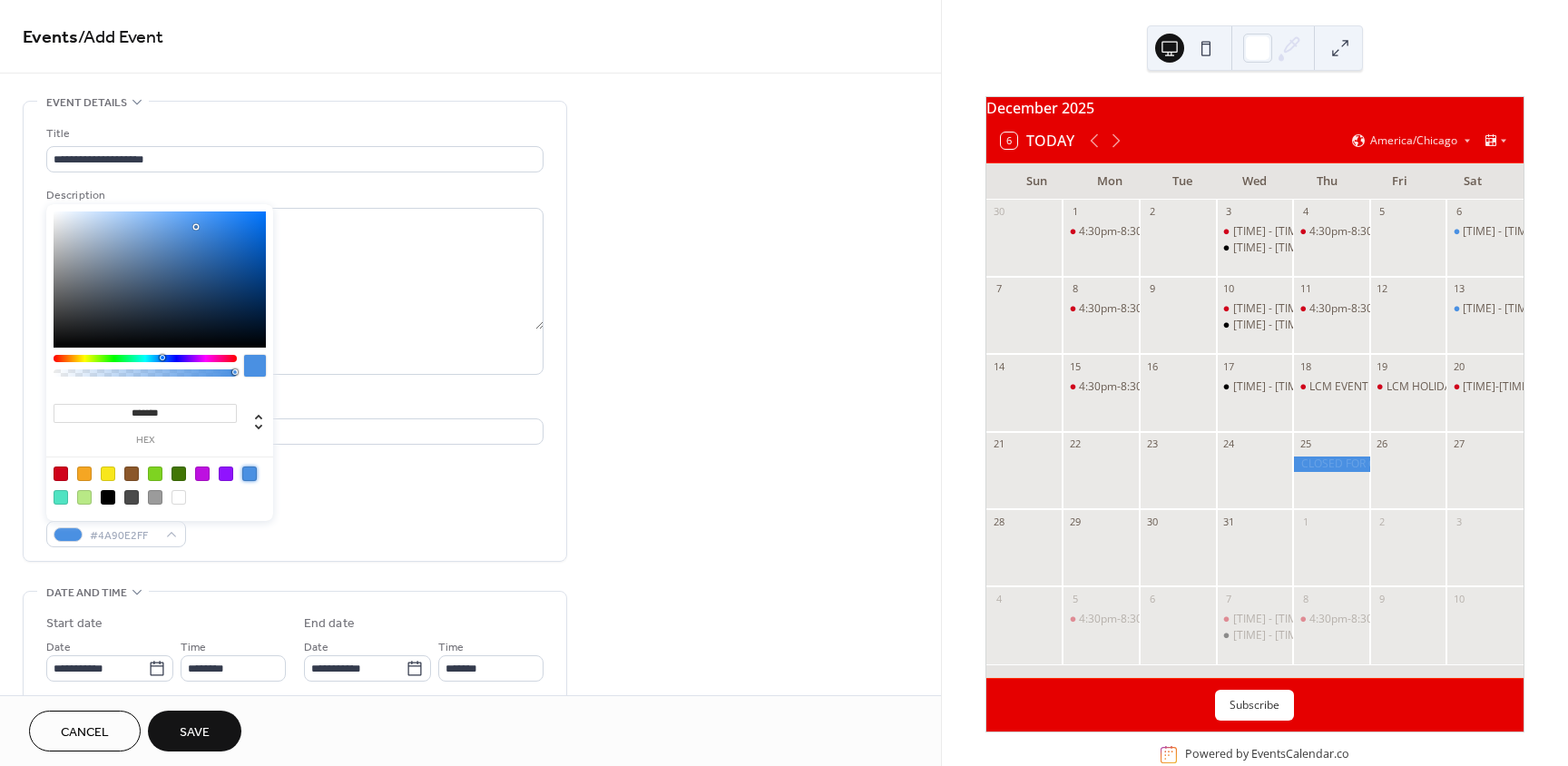 click on "******* hex" at bounding box center [160, 362] 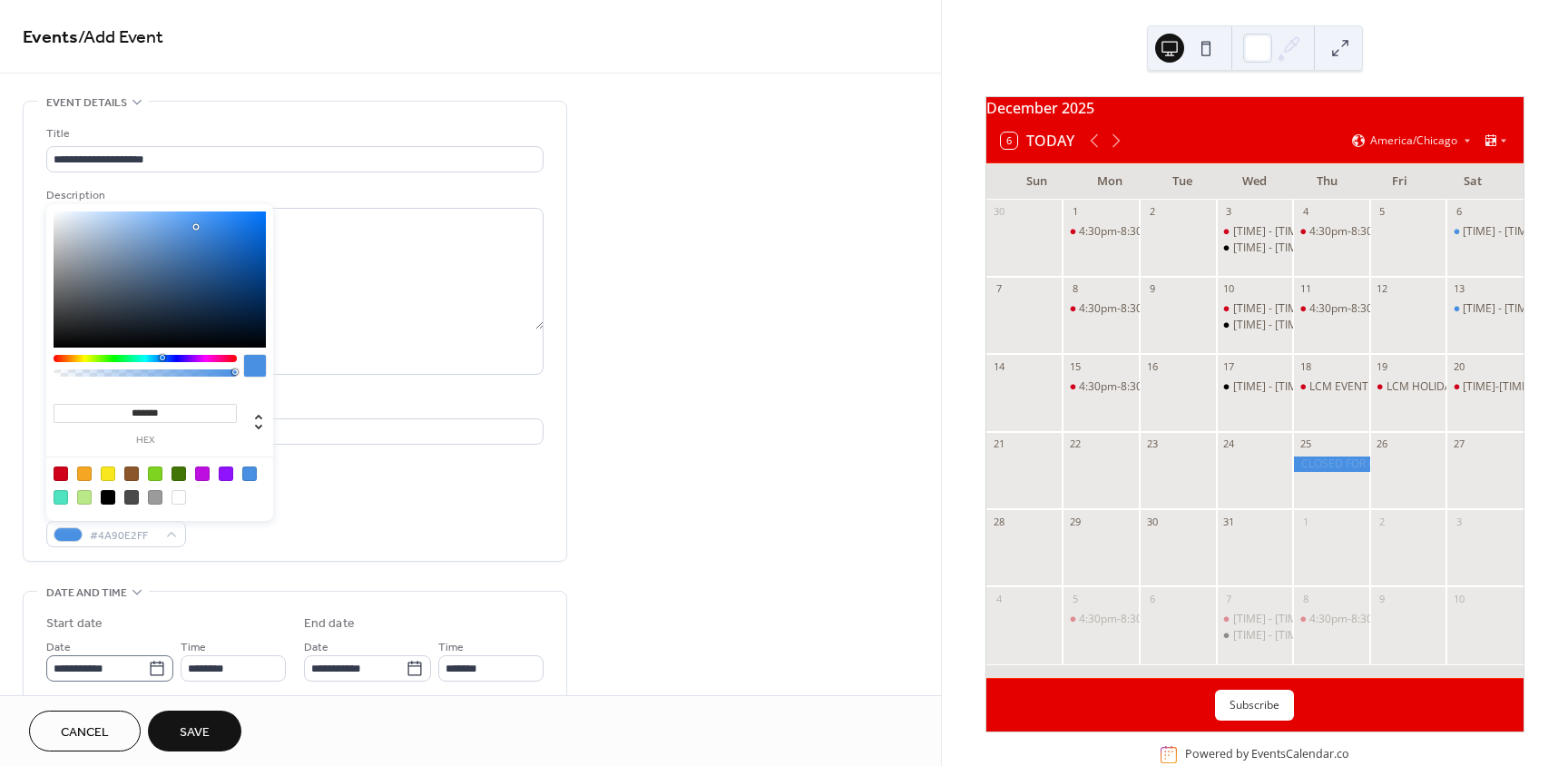 click 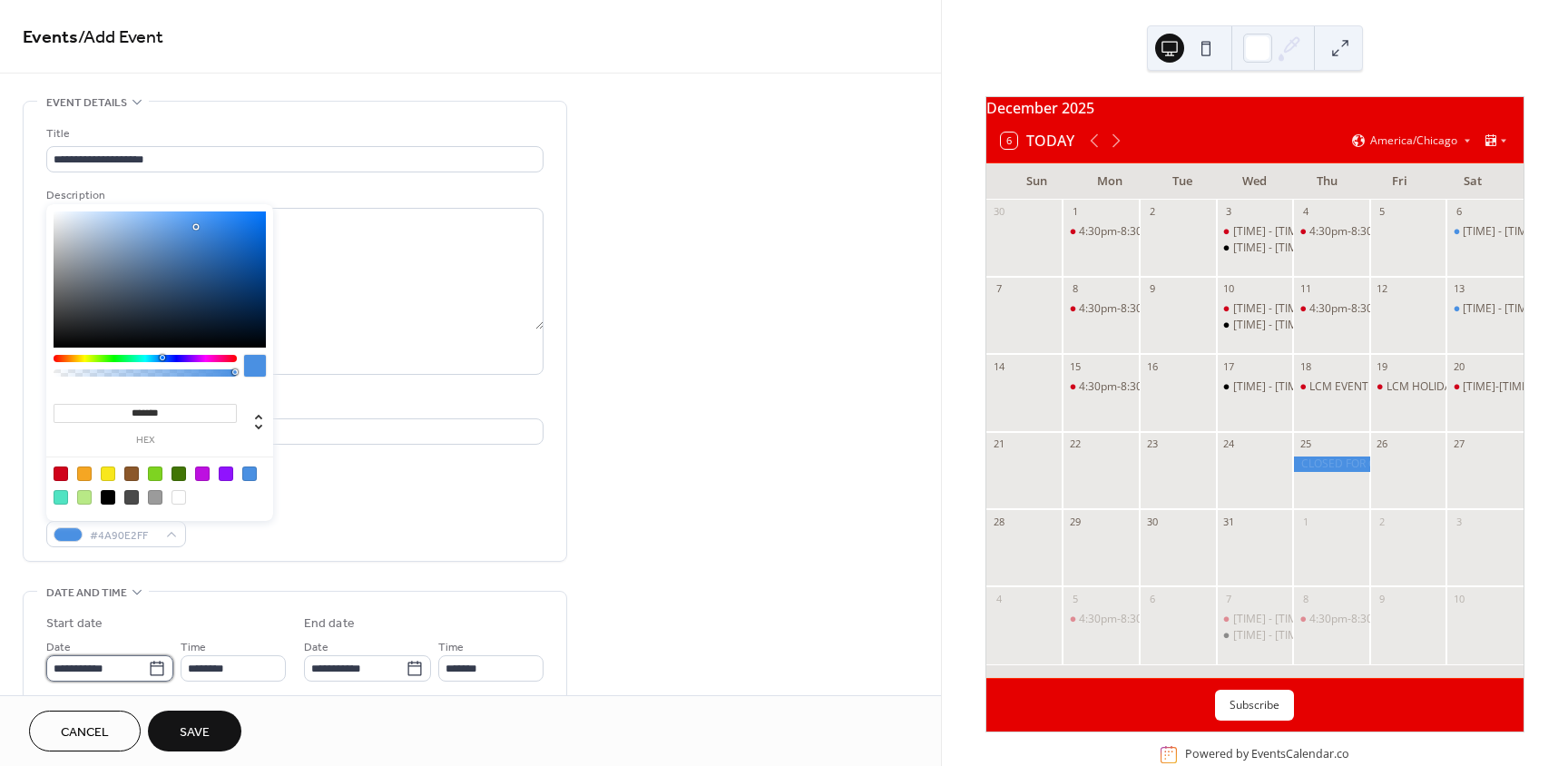 click on "**********" at bounding box center [97, 668] 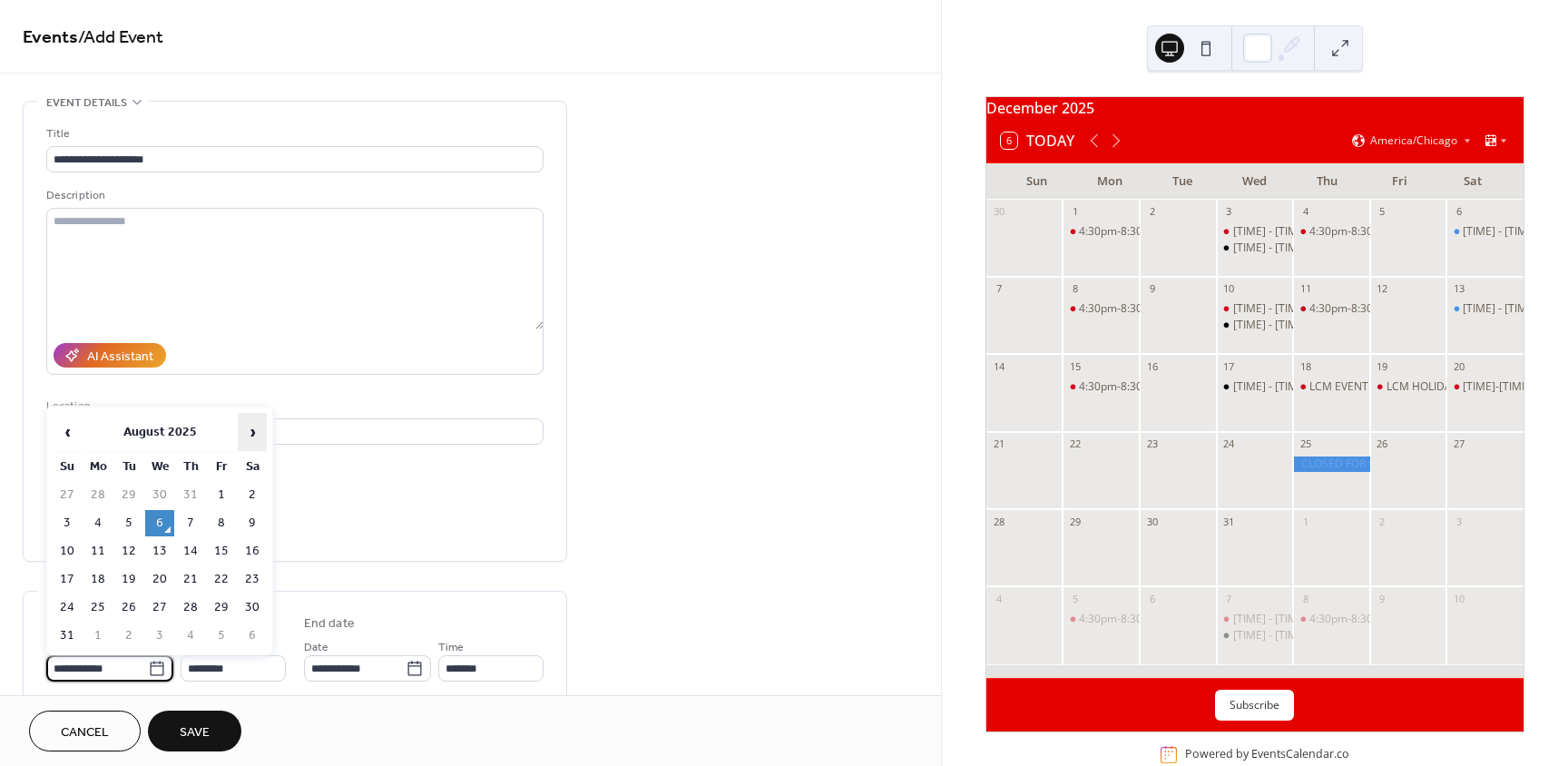 click on "›" at bounding box center (252, 432) 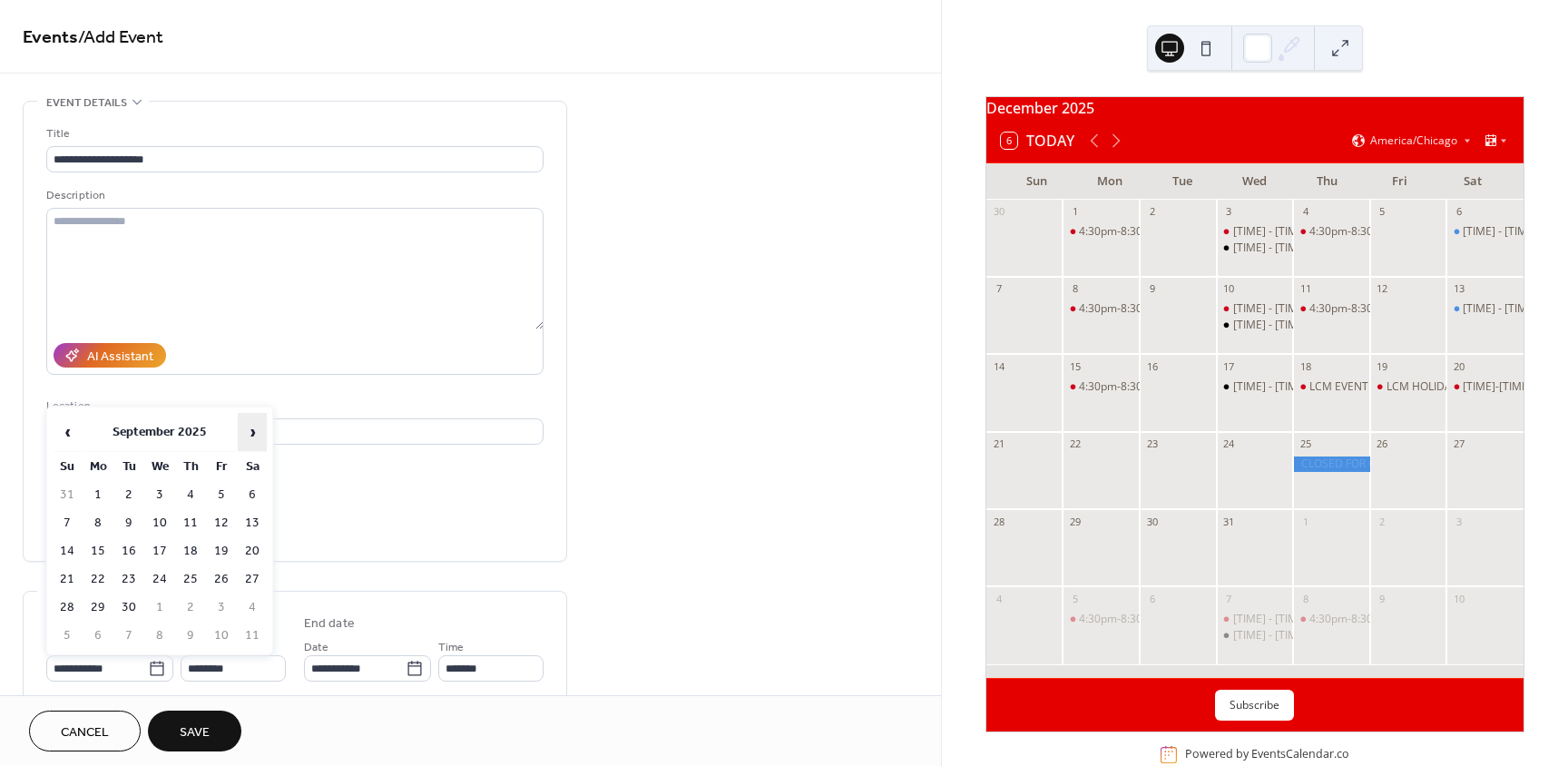 click on "›" at bounding box center (252, 432) 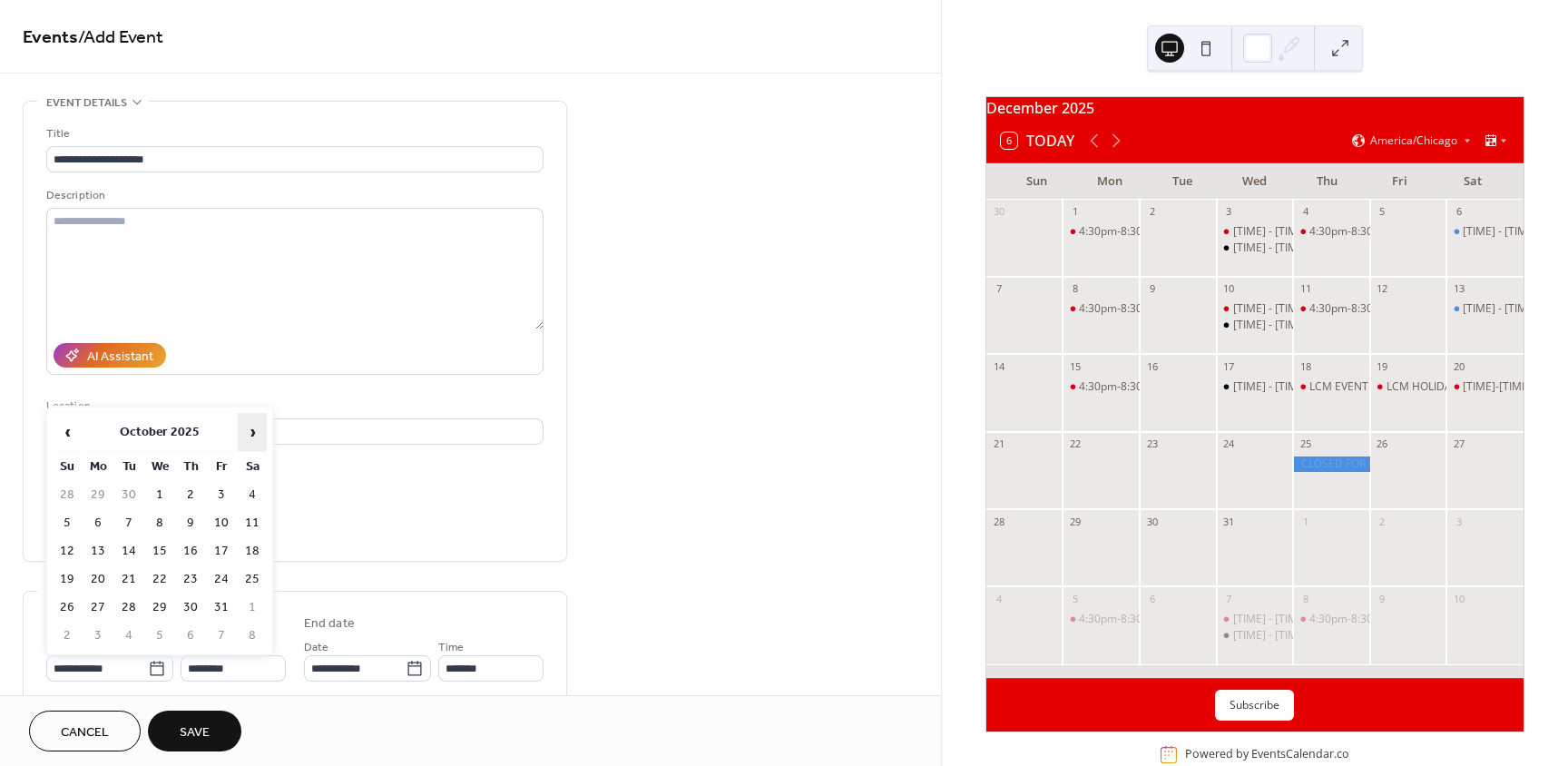 click on "›" at bounding box center [252, 432] 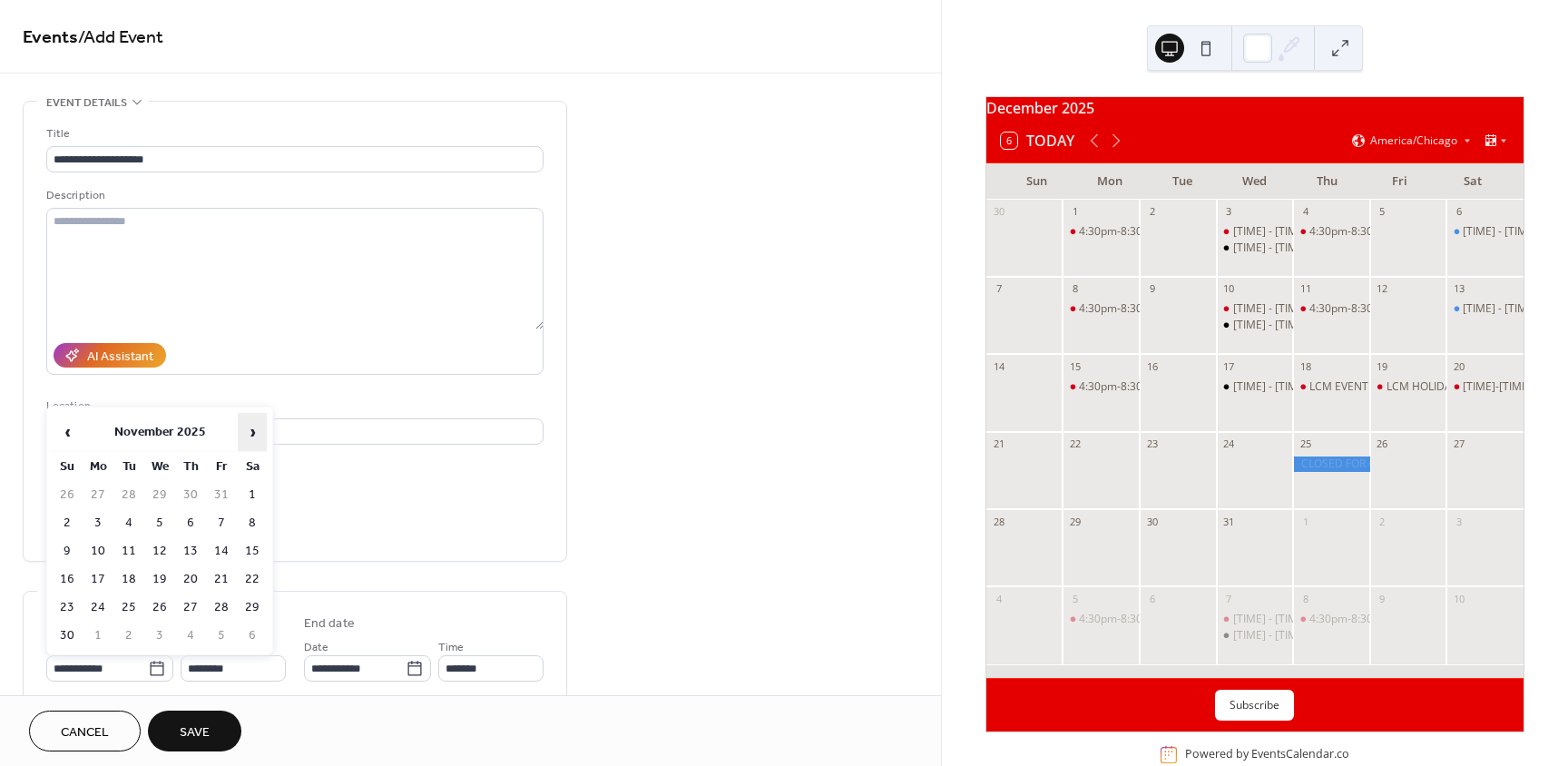 click on "›" at bounding box center (252, 432) 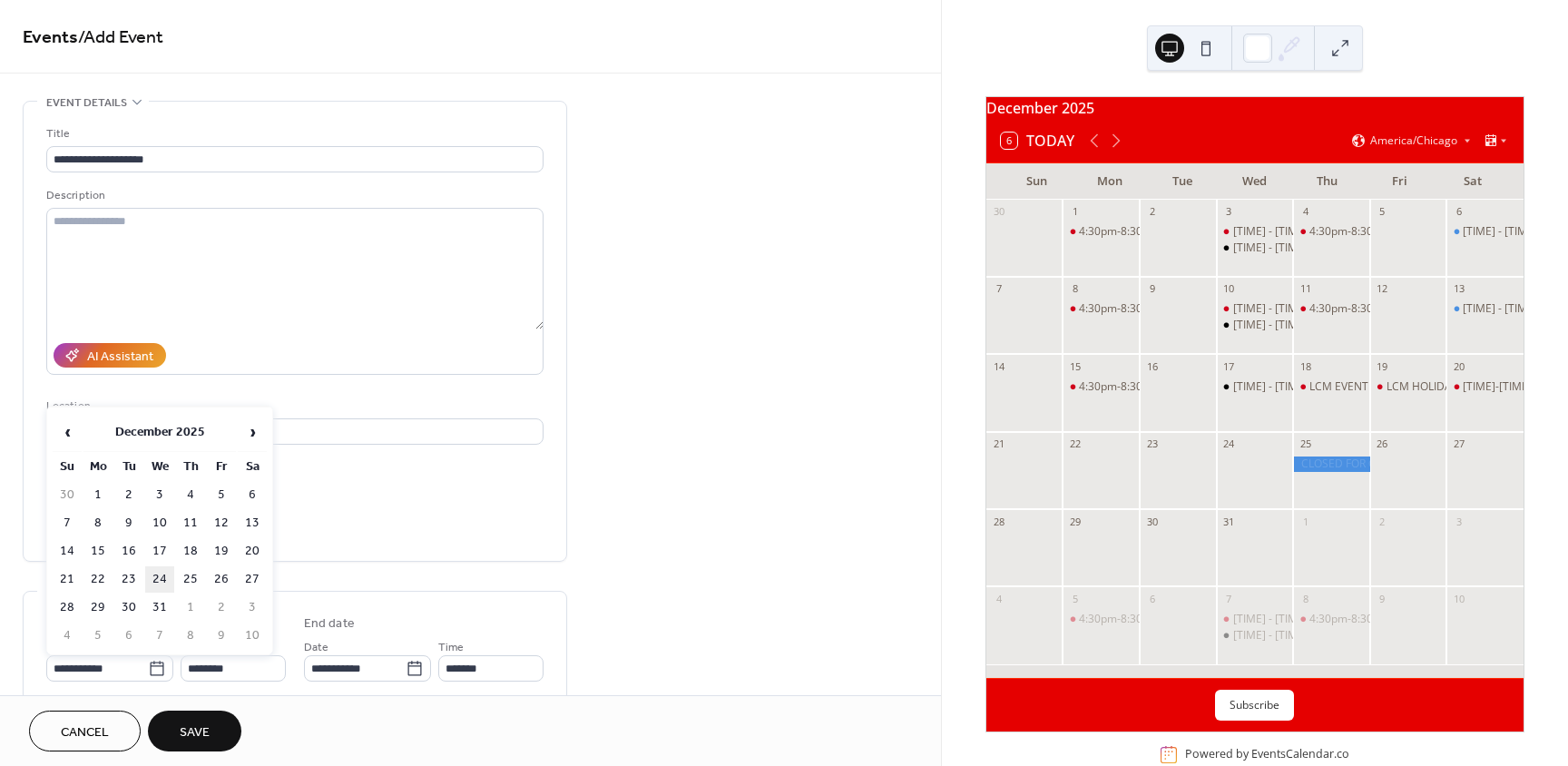 click on "24" at bounding box center (160, 579) 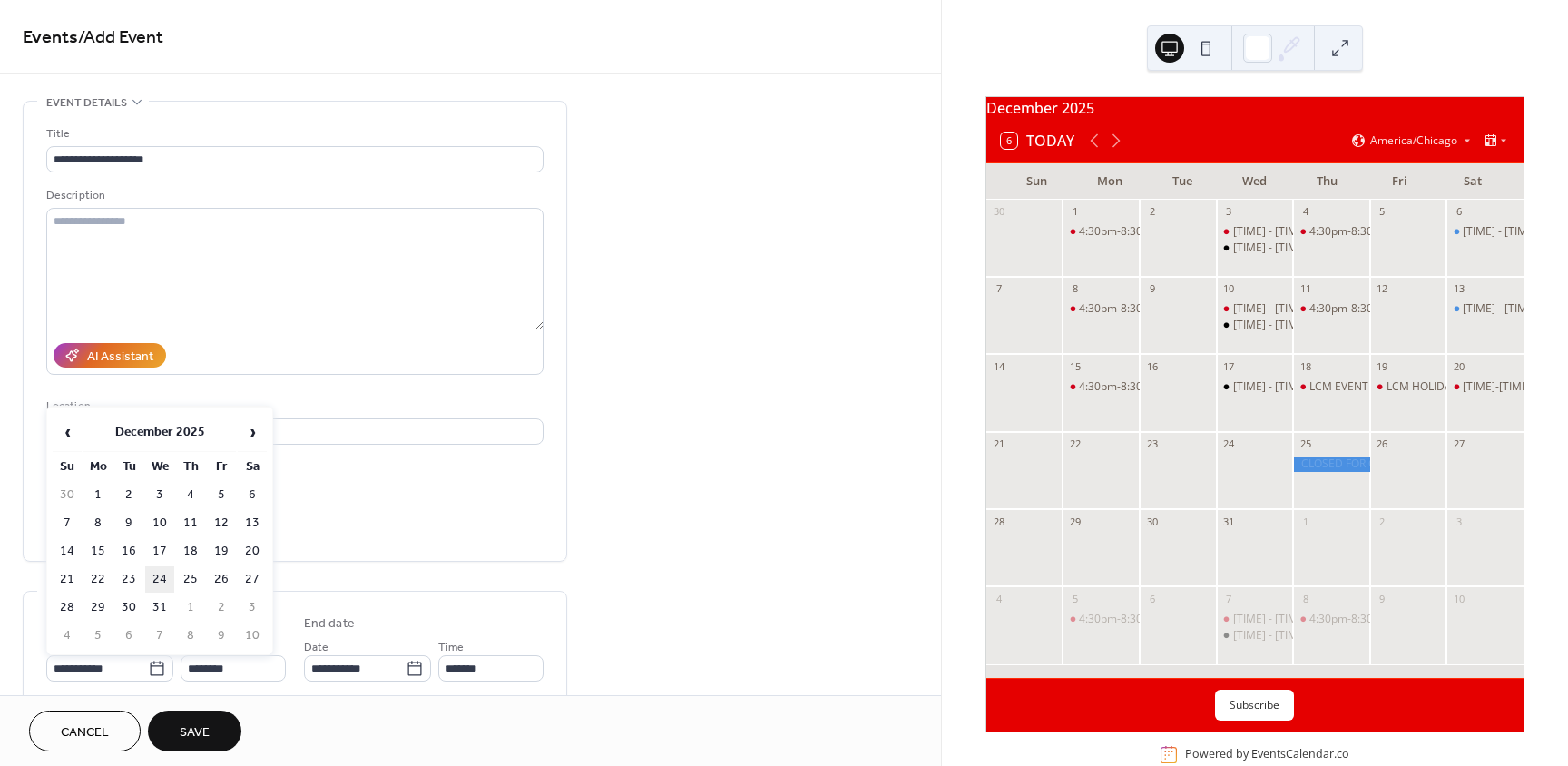 type on "**********" 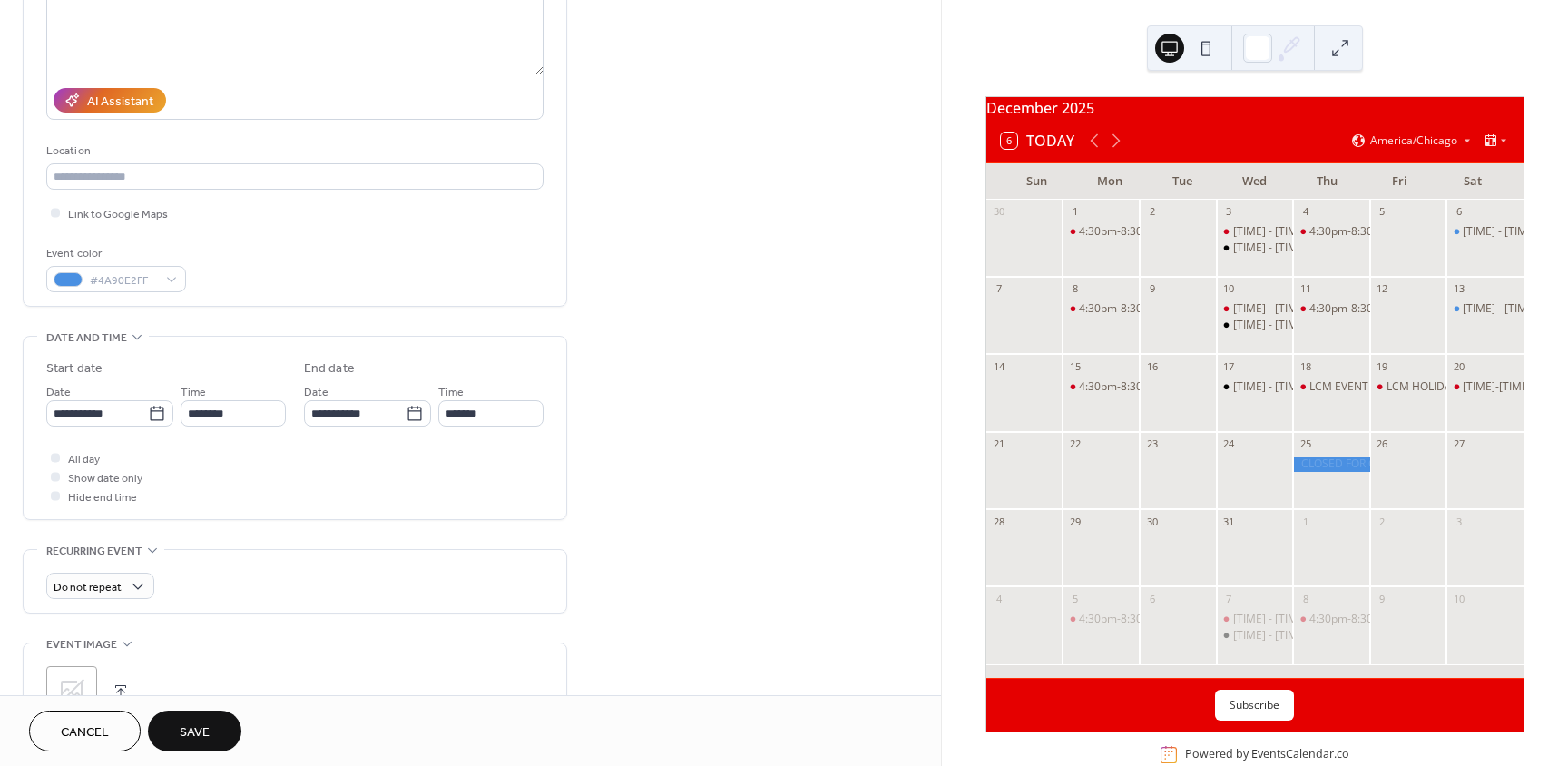 scroll, scrollTop: 272, scrollLeft: 0, axis: vertical 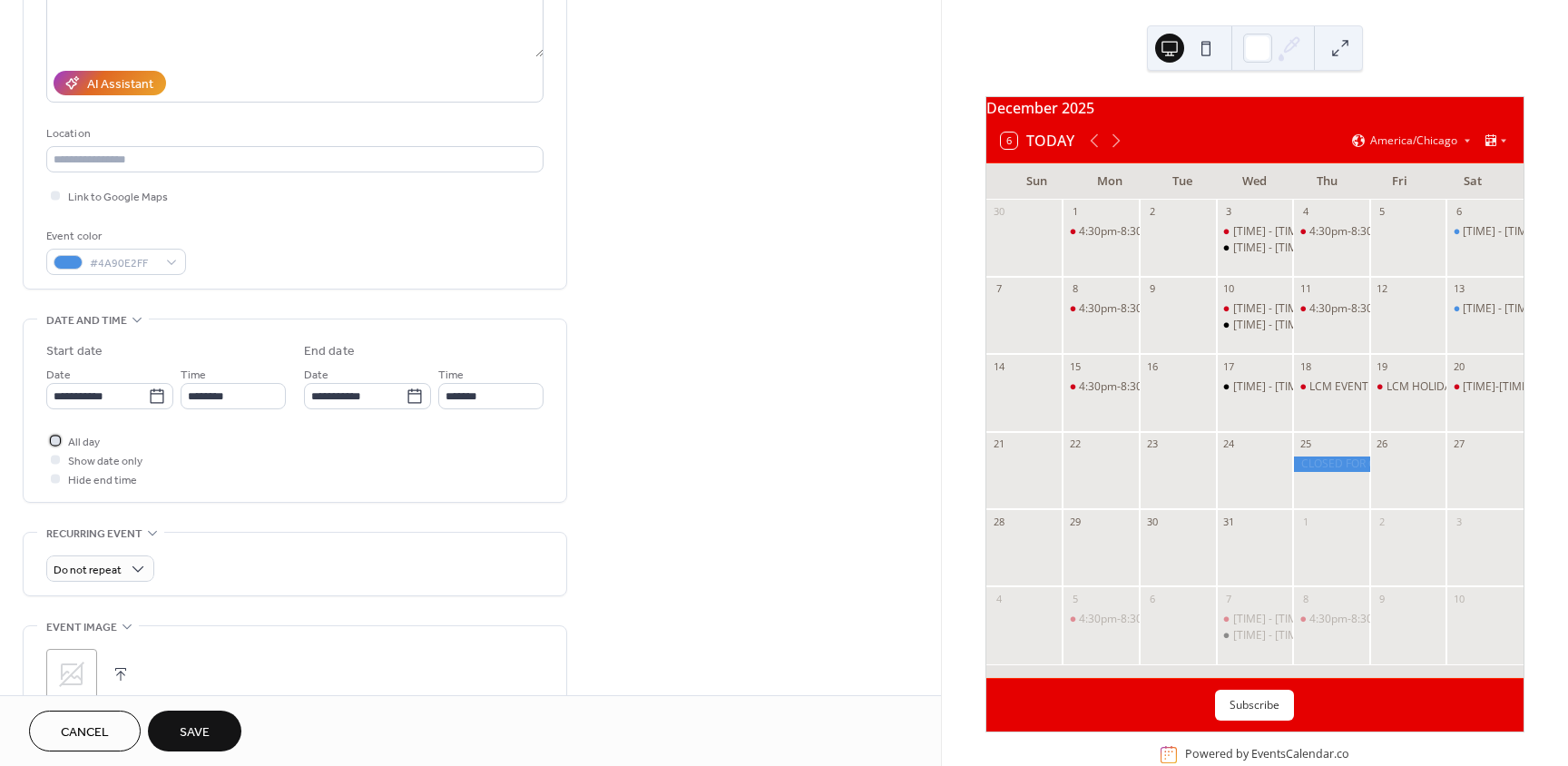 click on "All day" at bounding box center (83, 442) 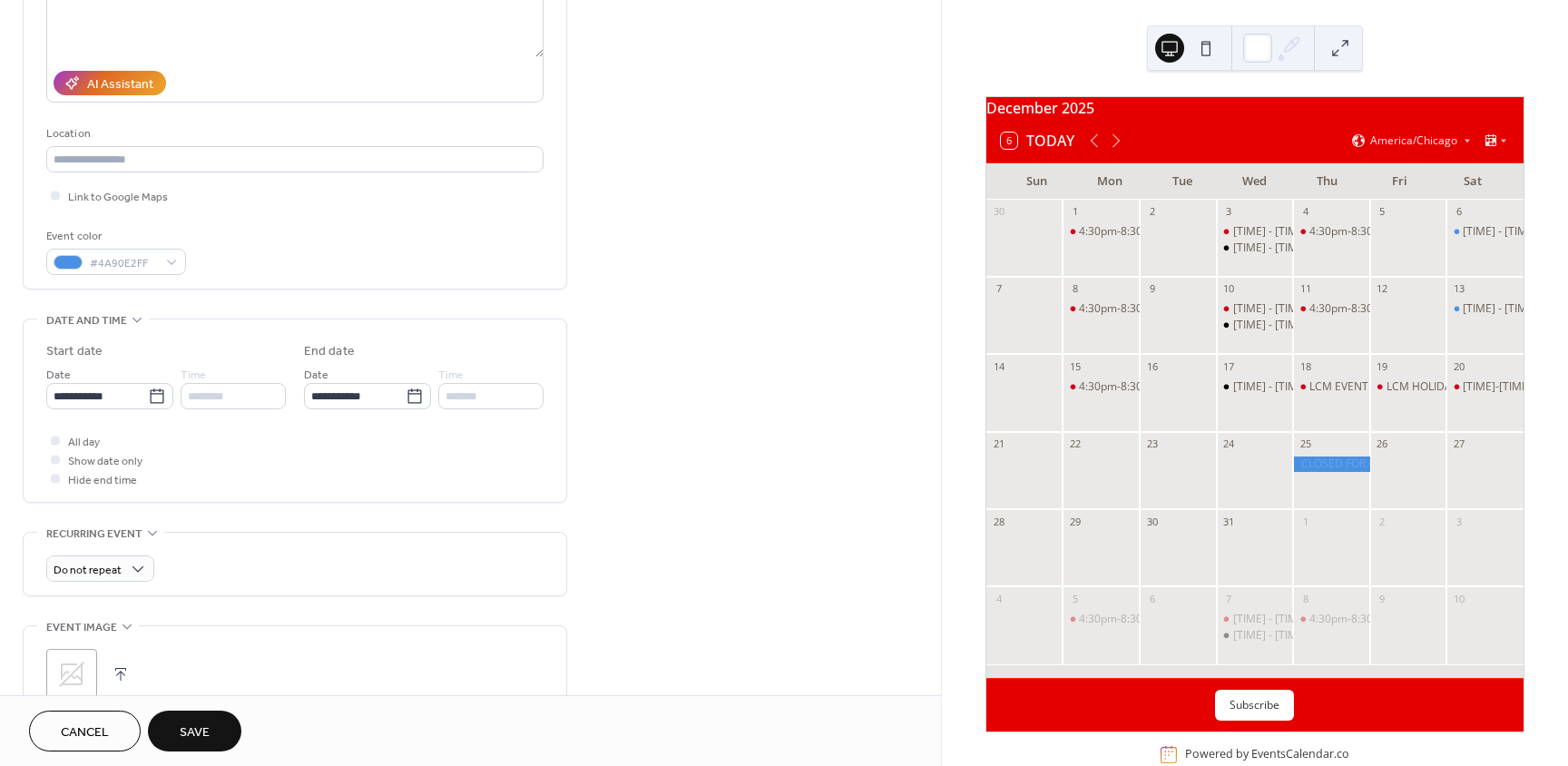 click on "Save" at bounding box center (194, 731) 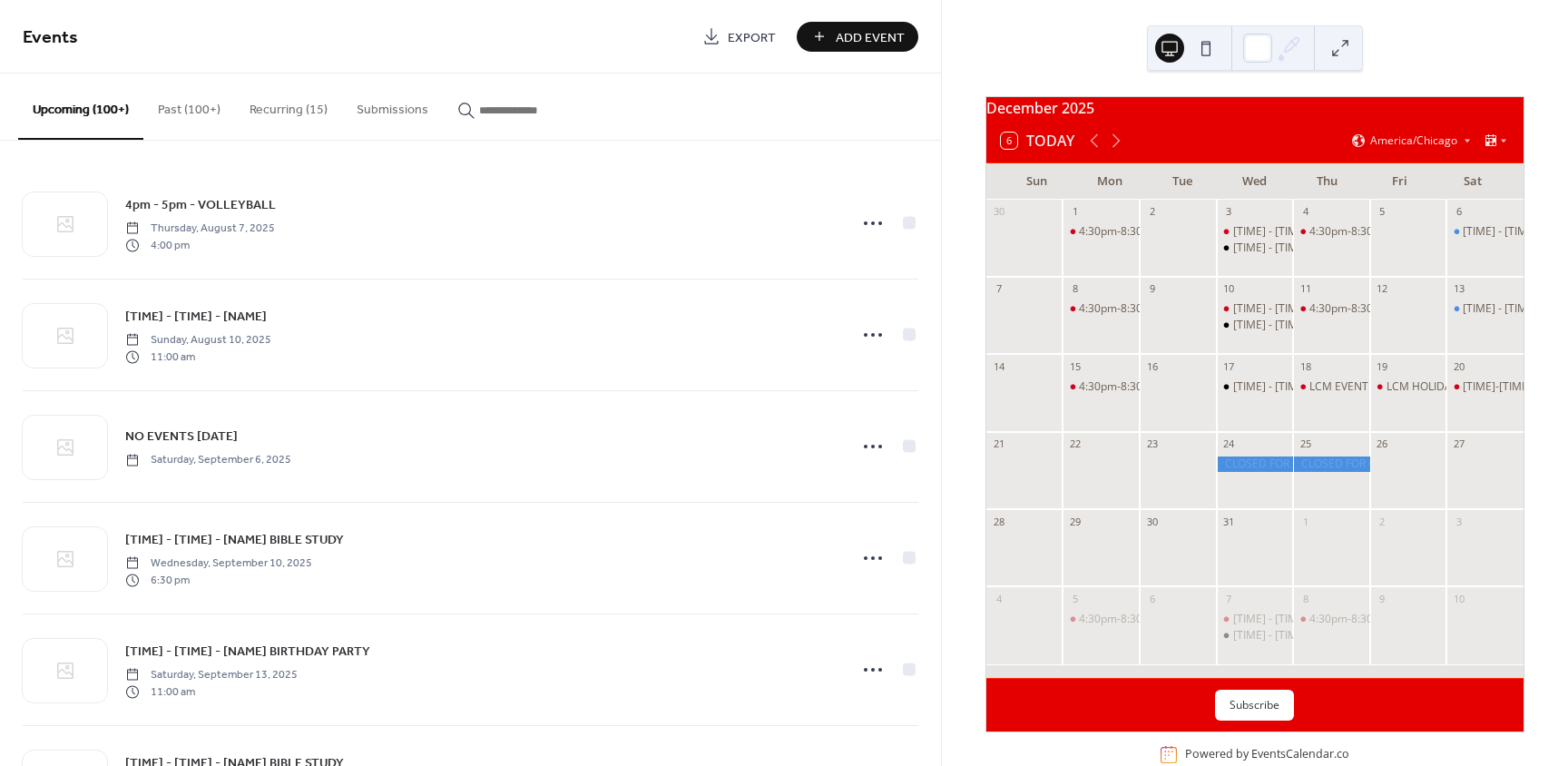click on "Add Event" at bounding box center (870, 37) 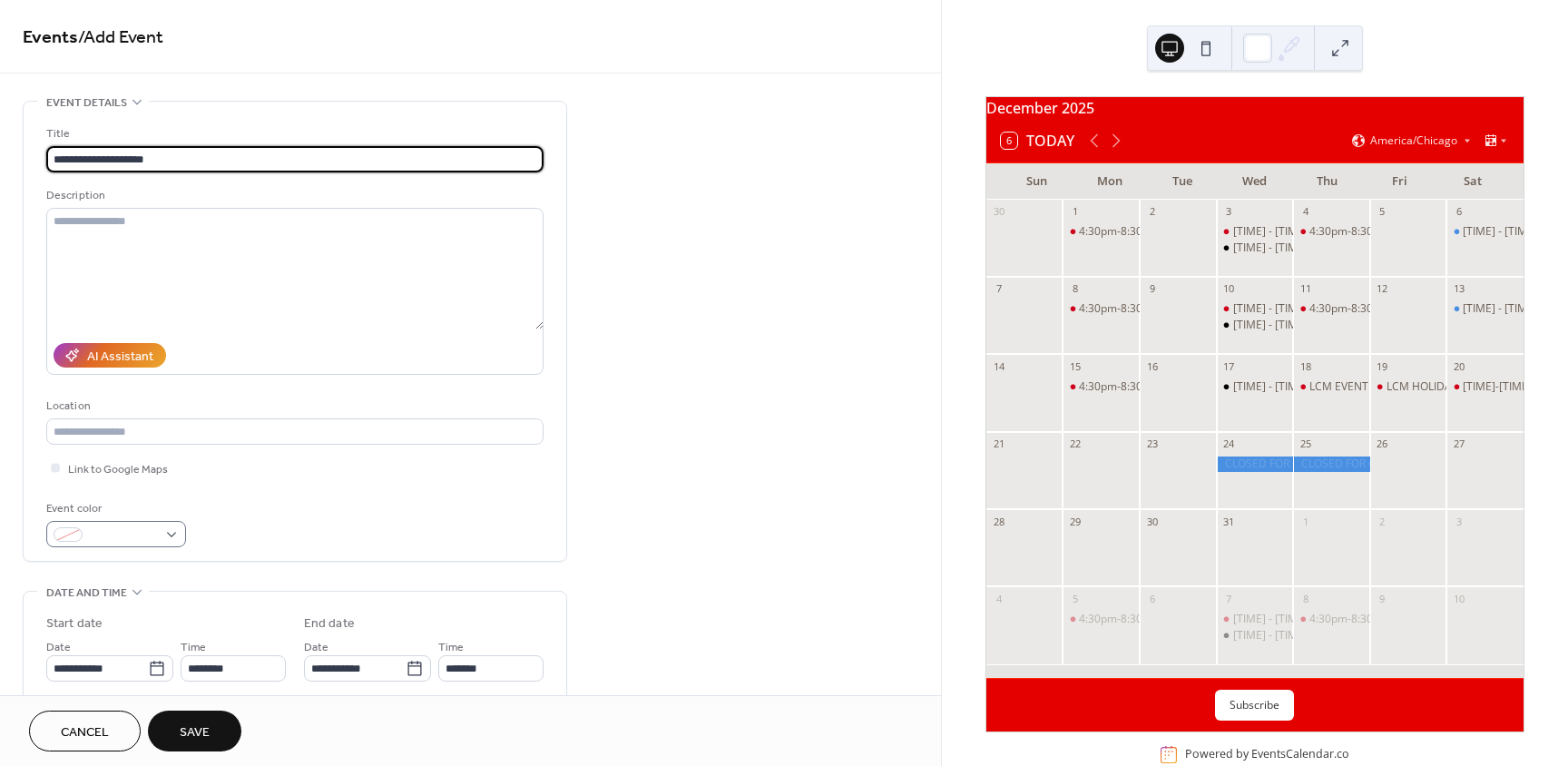 type on "**********" 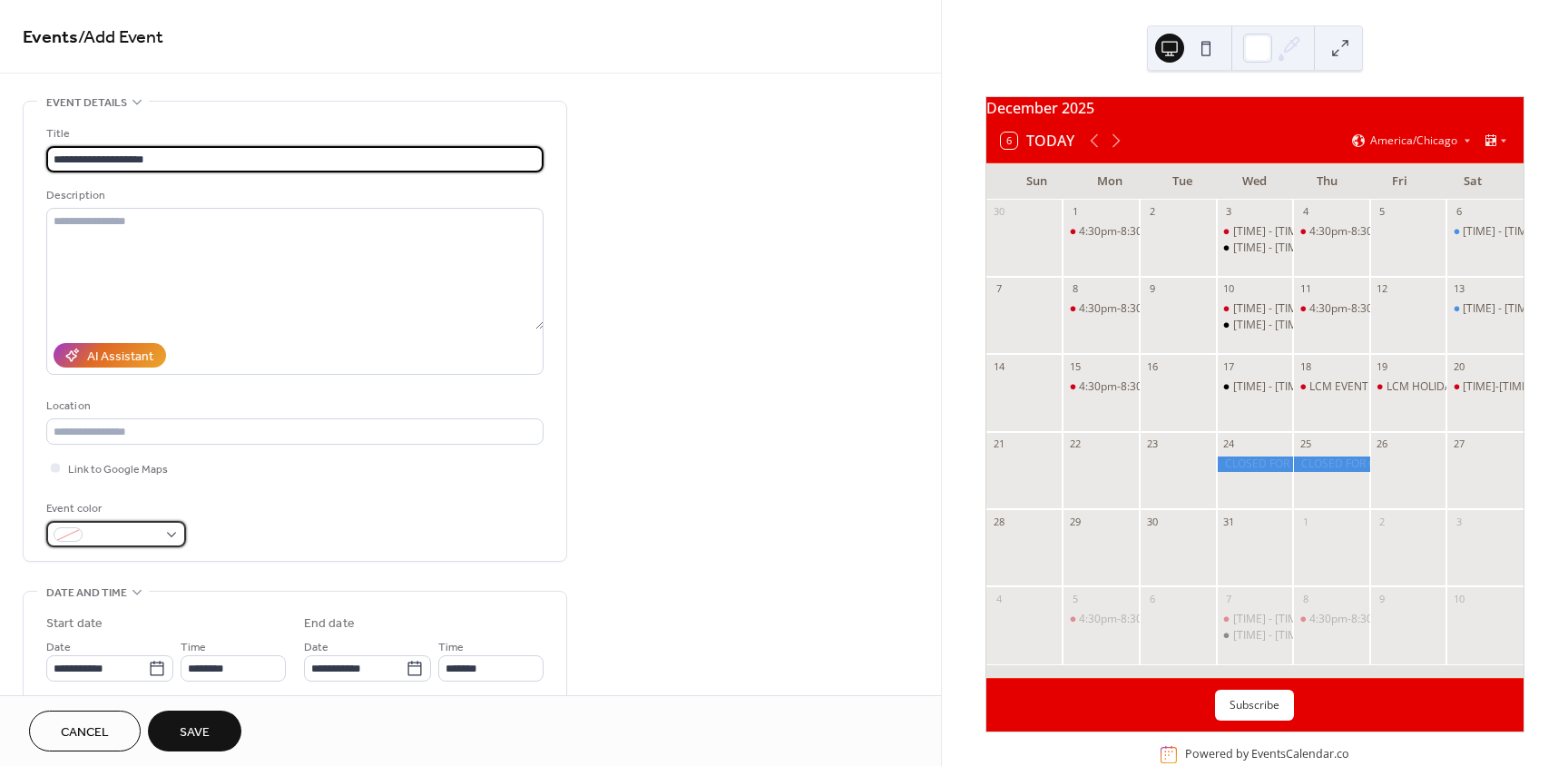 click at bounding box center (116, 534) 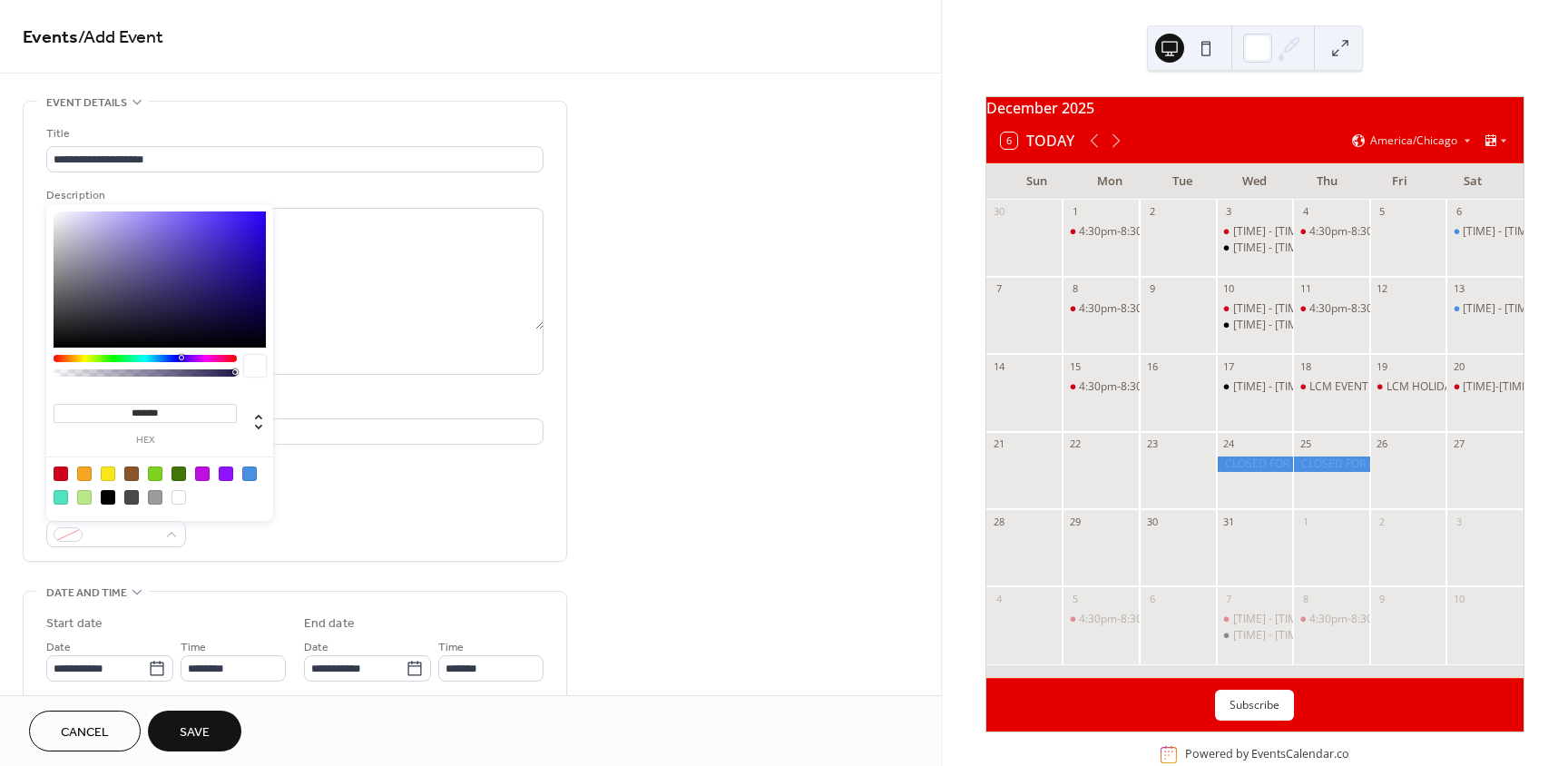 click at bounding box center [250, 474] 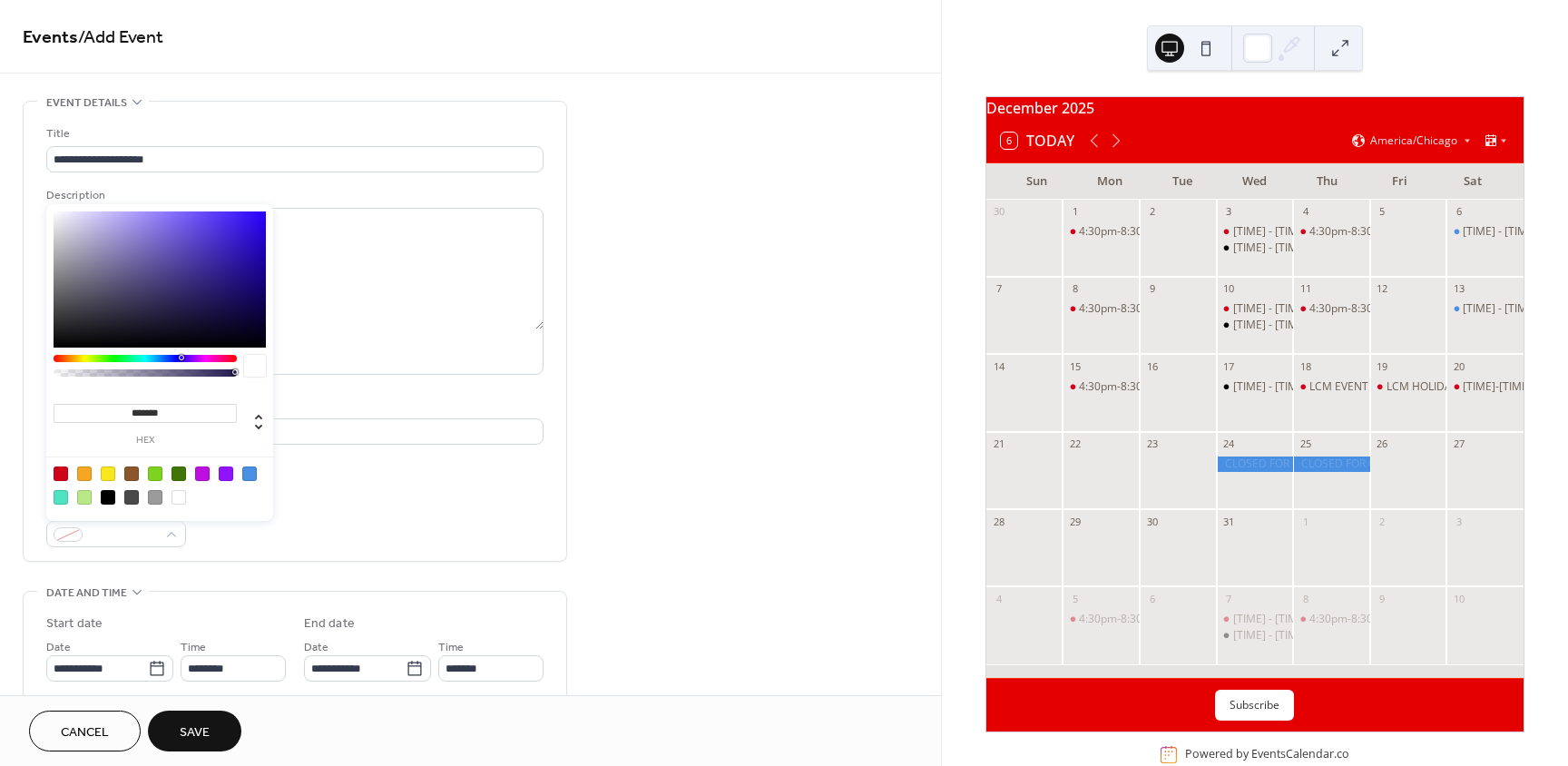 type on "*******" 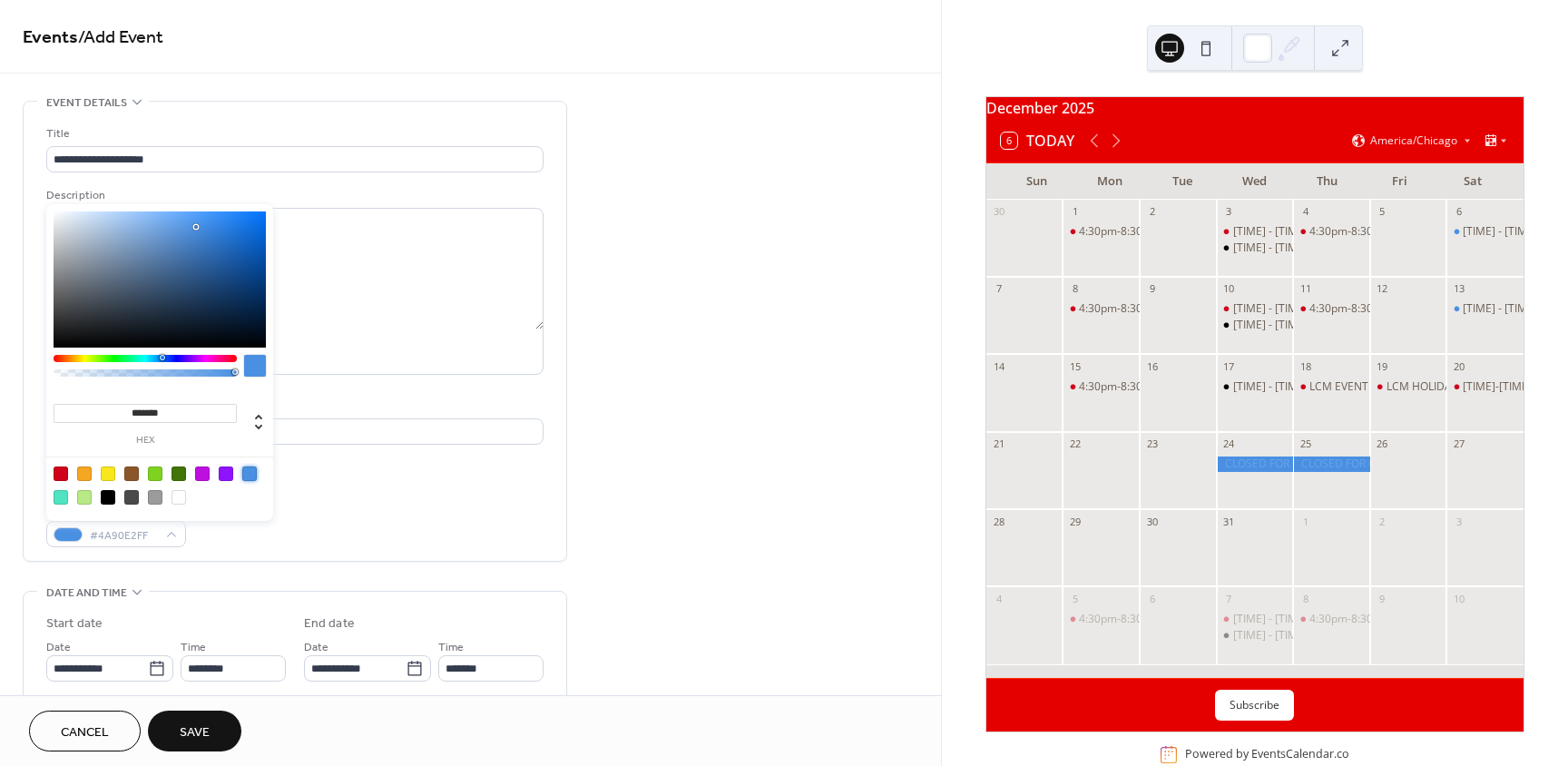 click on "**********" at bounding box center (295, 336) 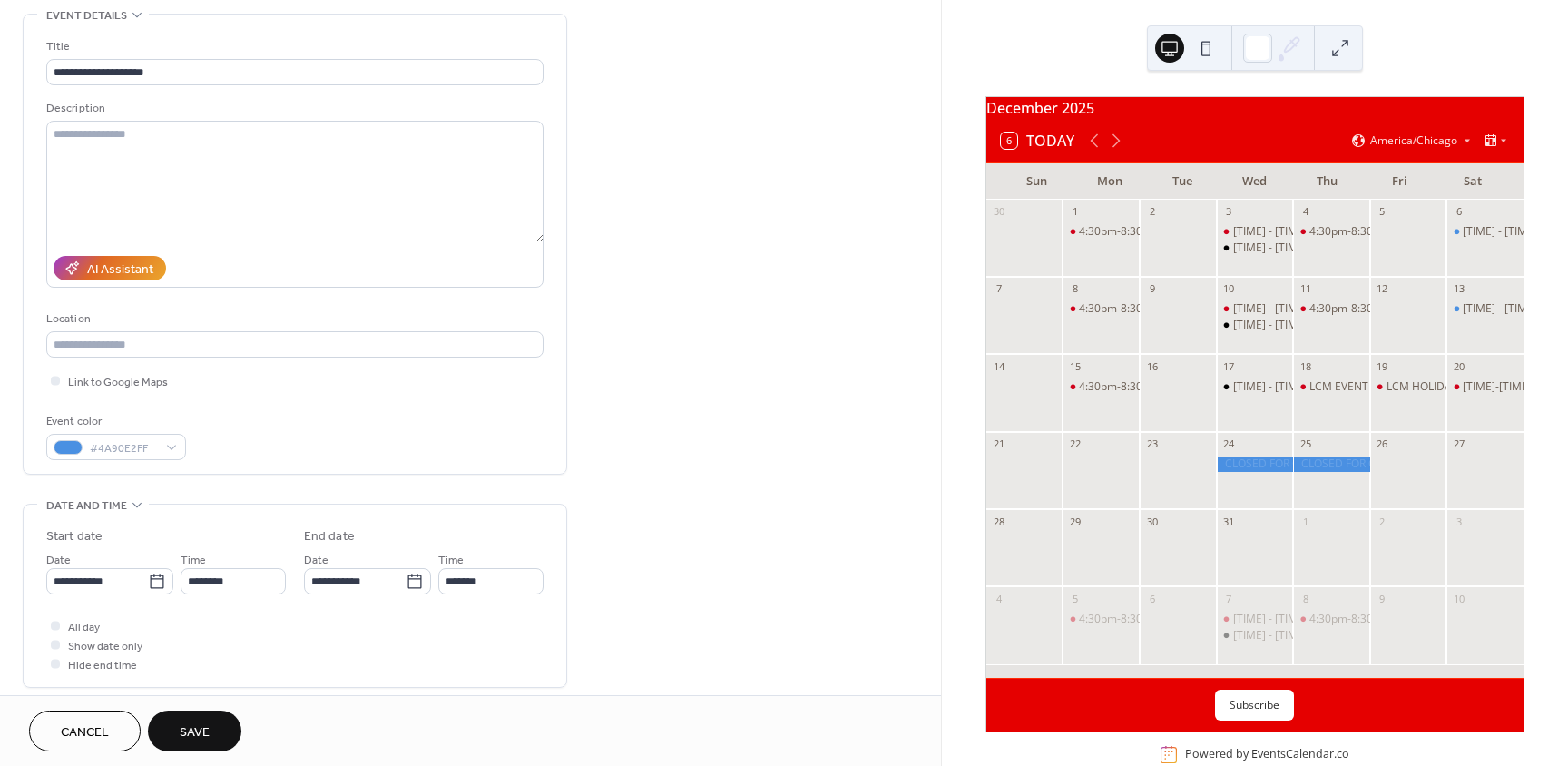 scroll, scrollTop: 91, scrollLeft: 0, axis: vertical 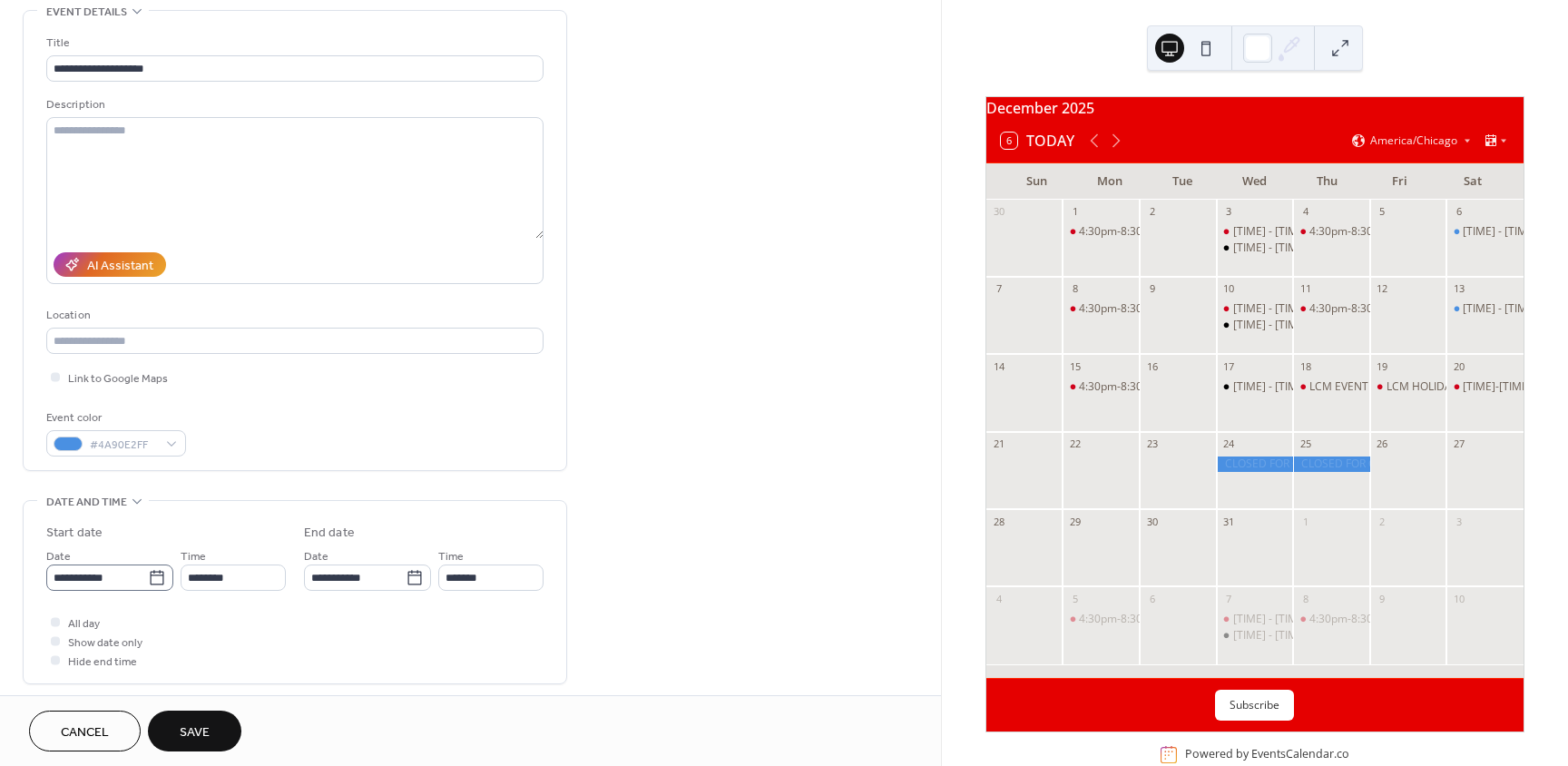 click on "**********" at bounding box center (110, 577) 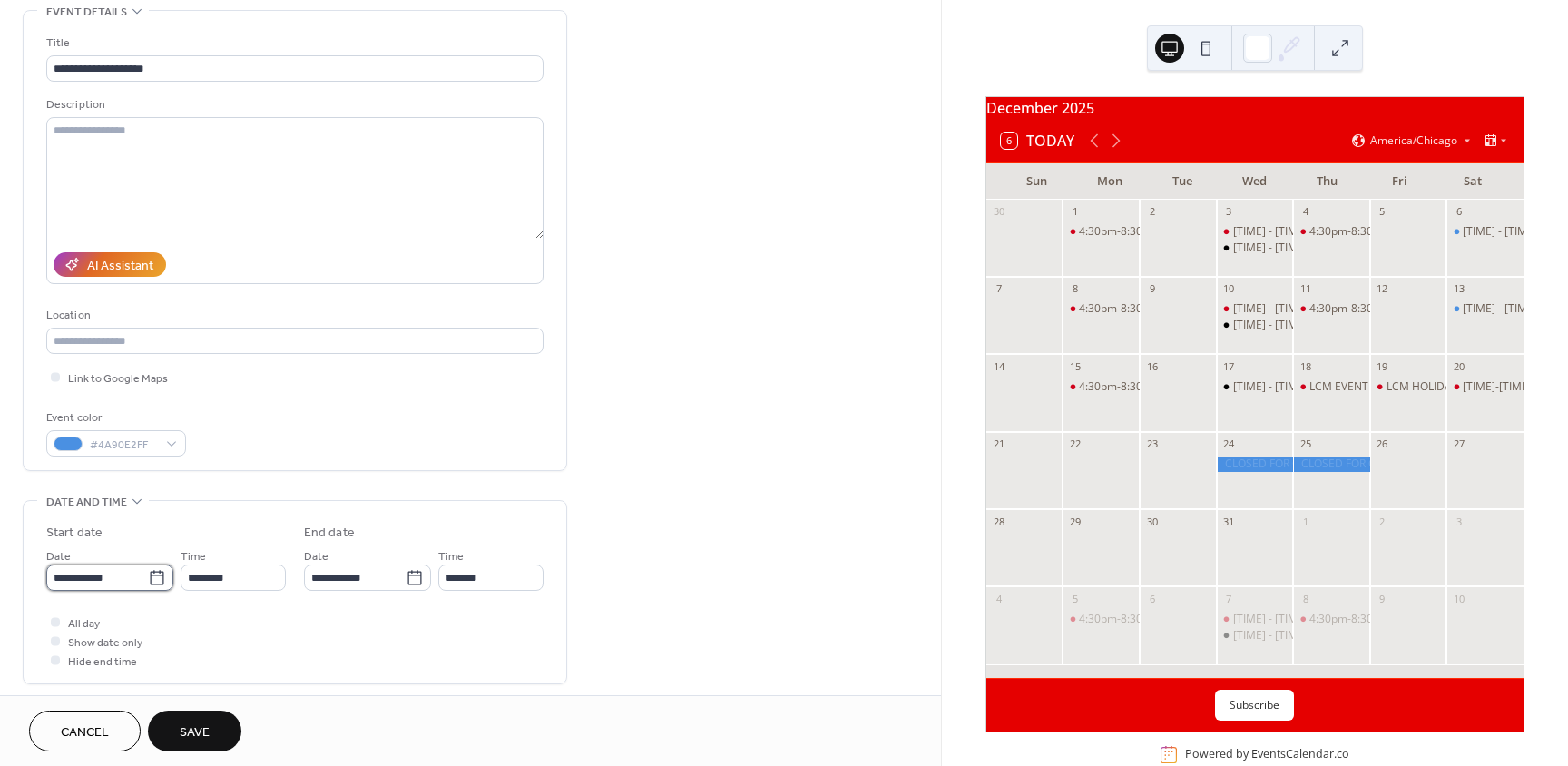click on "**********" at bounding box center [97, 577] 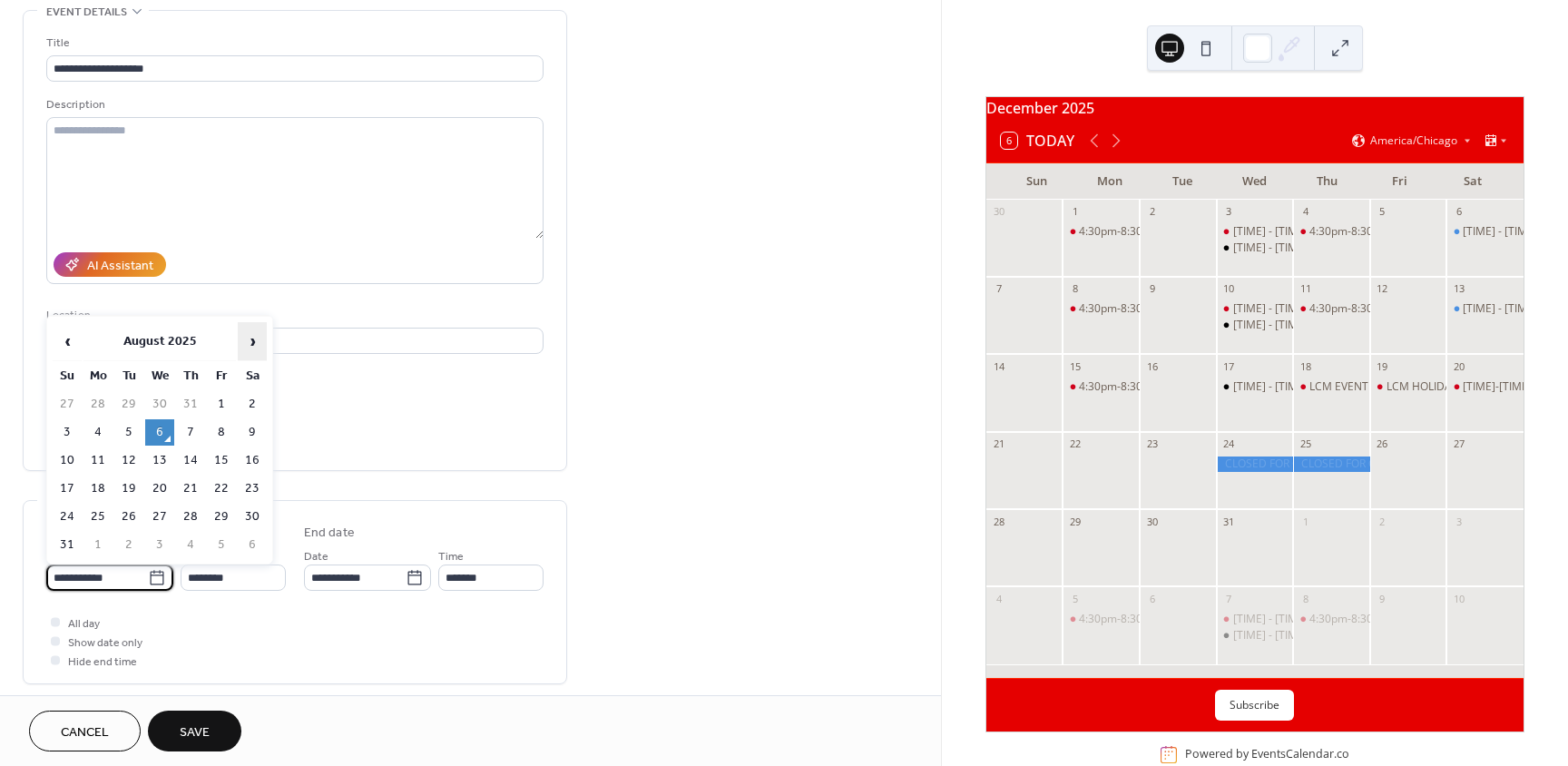 click on "›" at bounding box center [252, 341] 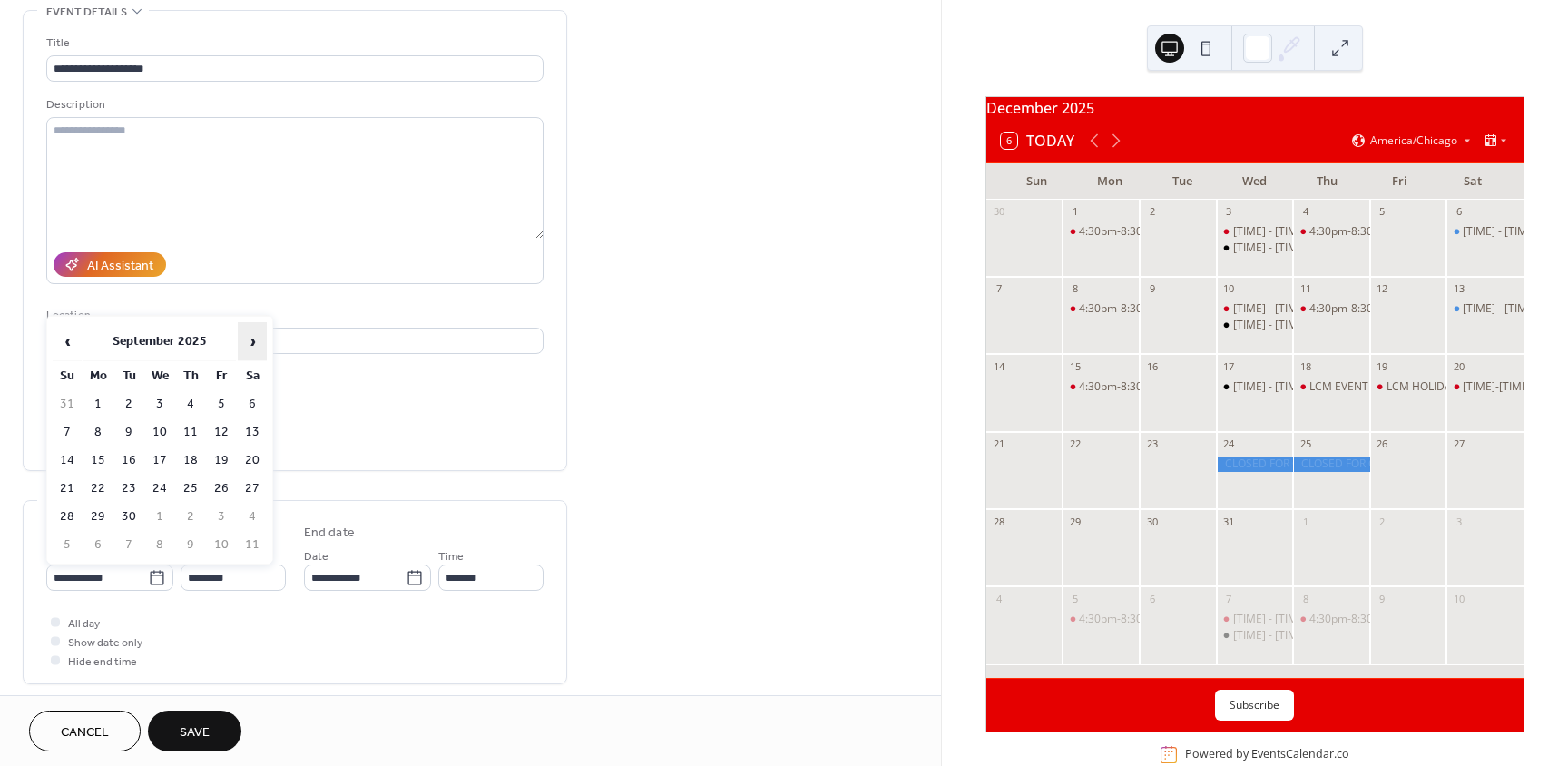 click on "›" at bounding box center (252, 341) 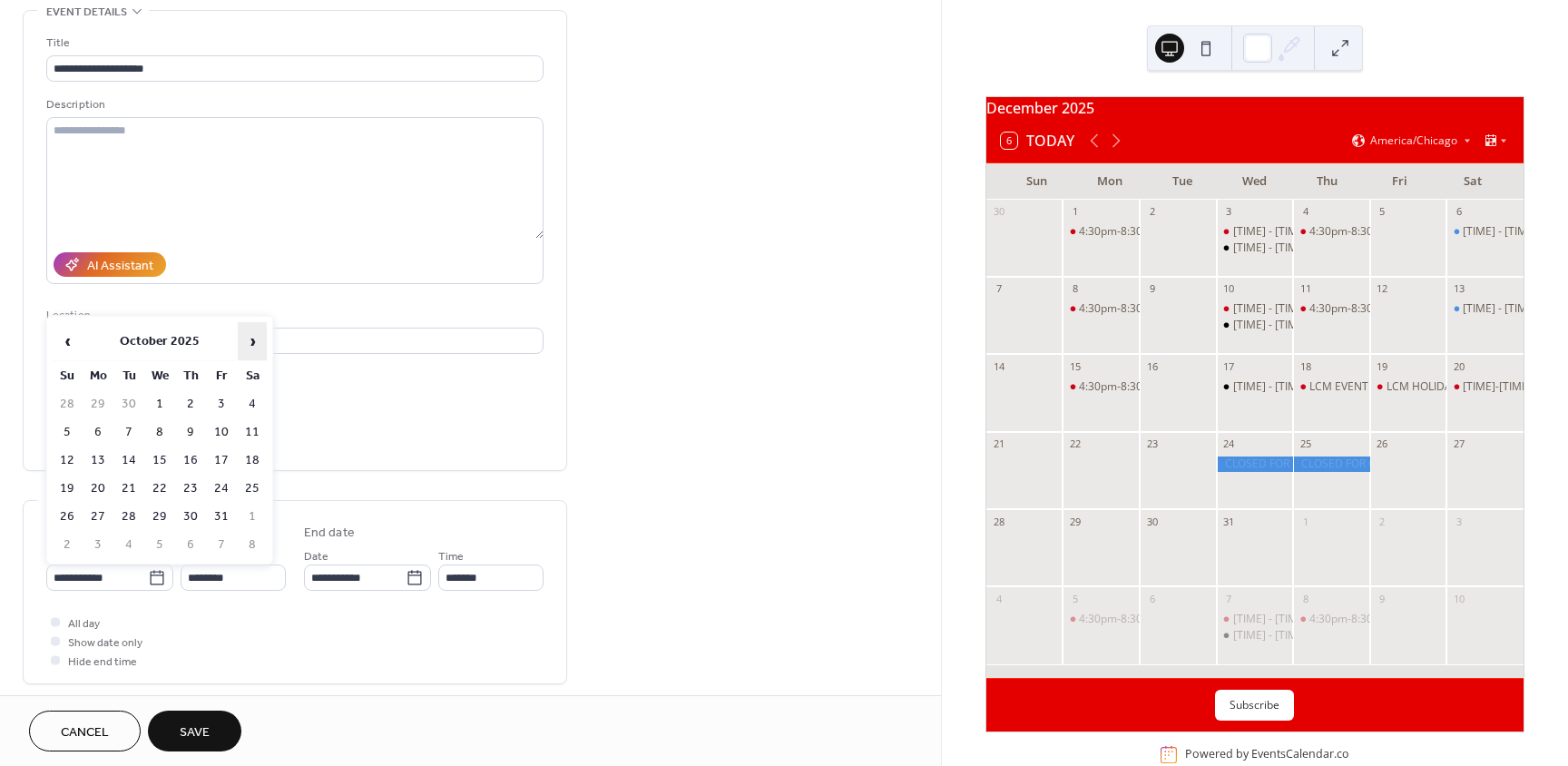click on "›" at bounding box center (252, 341) 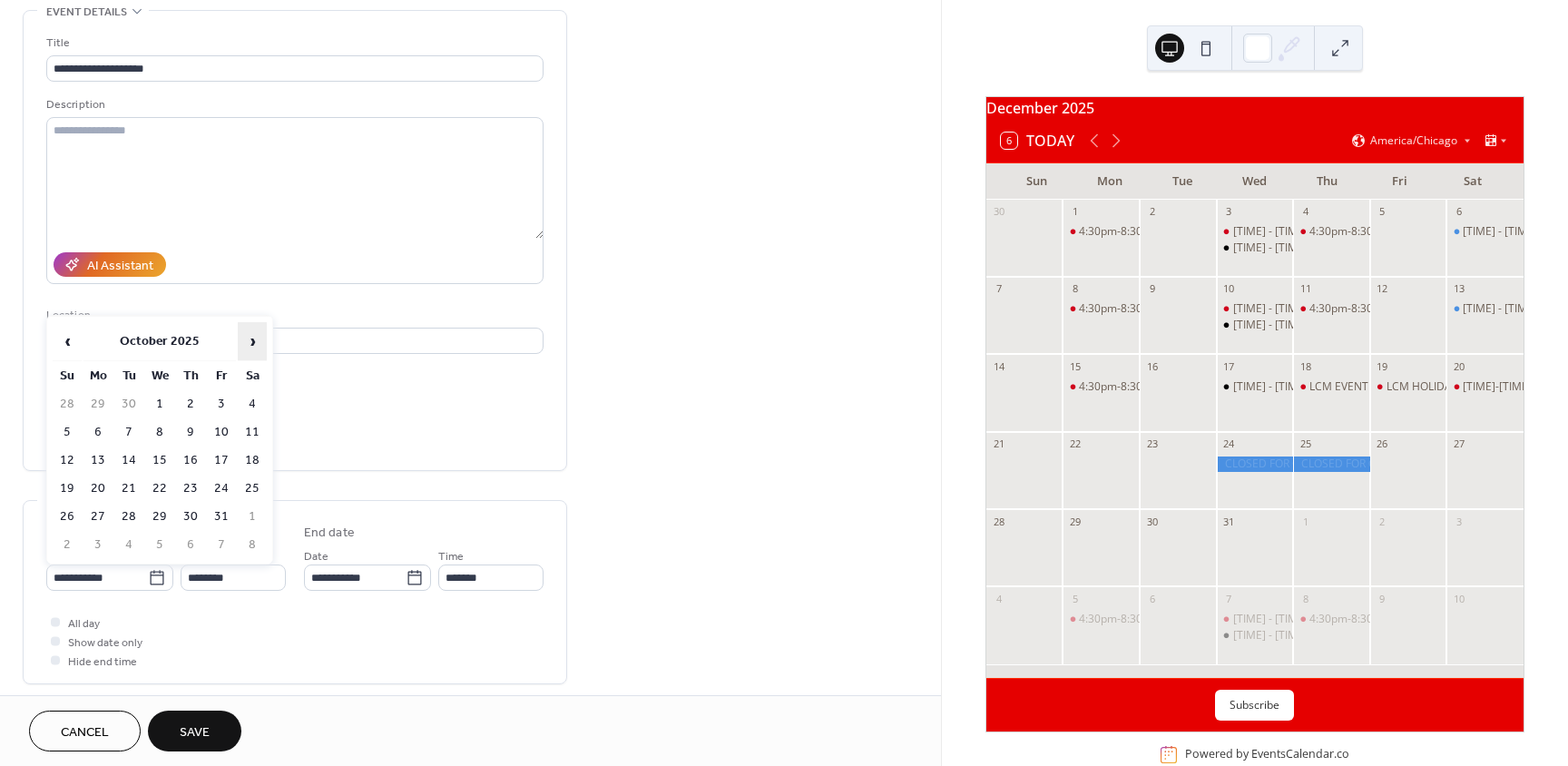 click on "›" at bounding box center (252, 341) 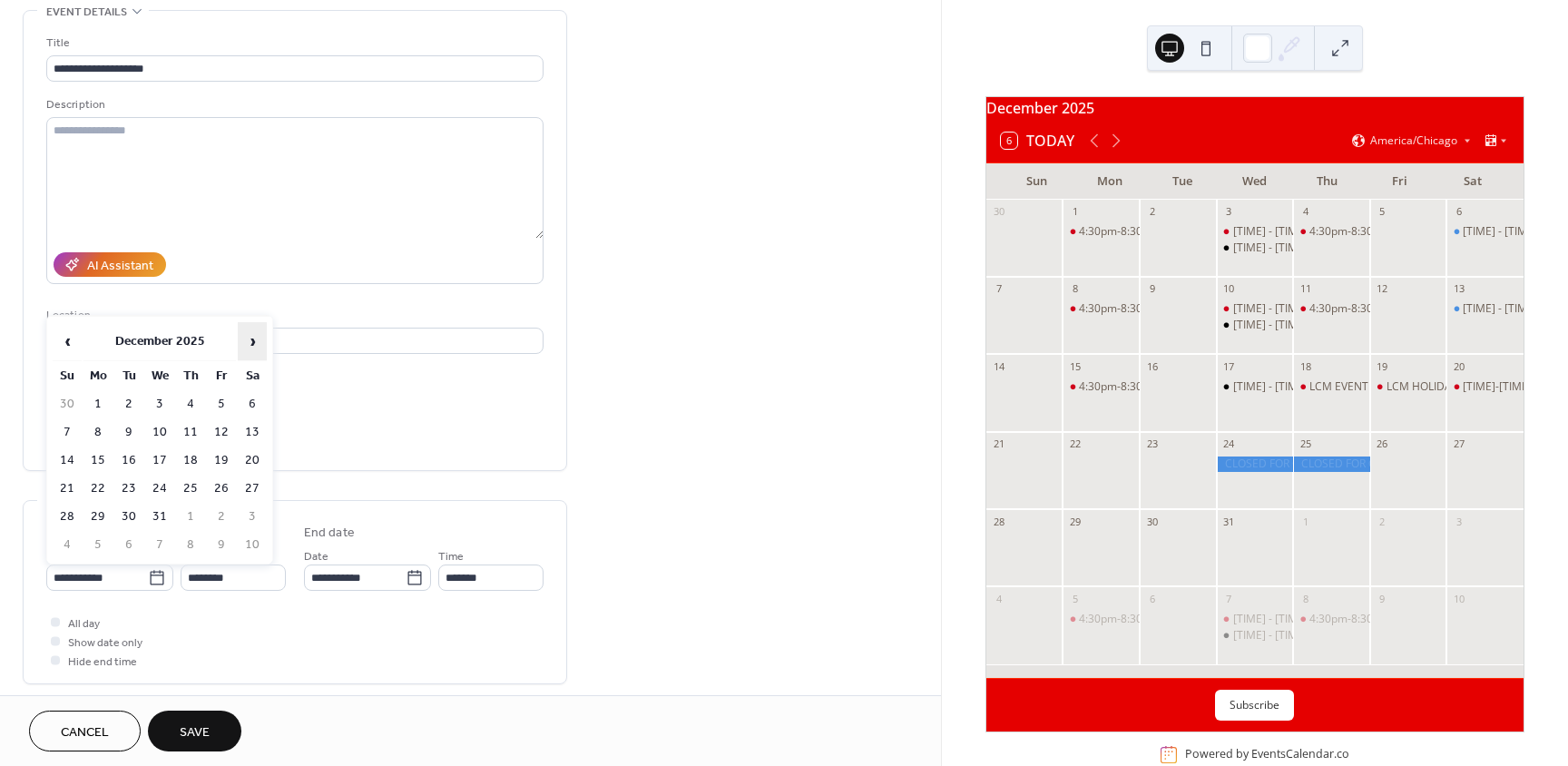 click on "›" at bounding box center [252, 341] 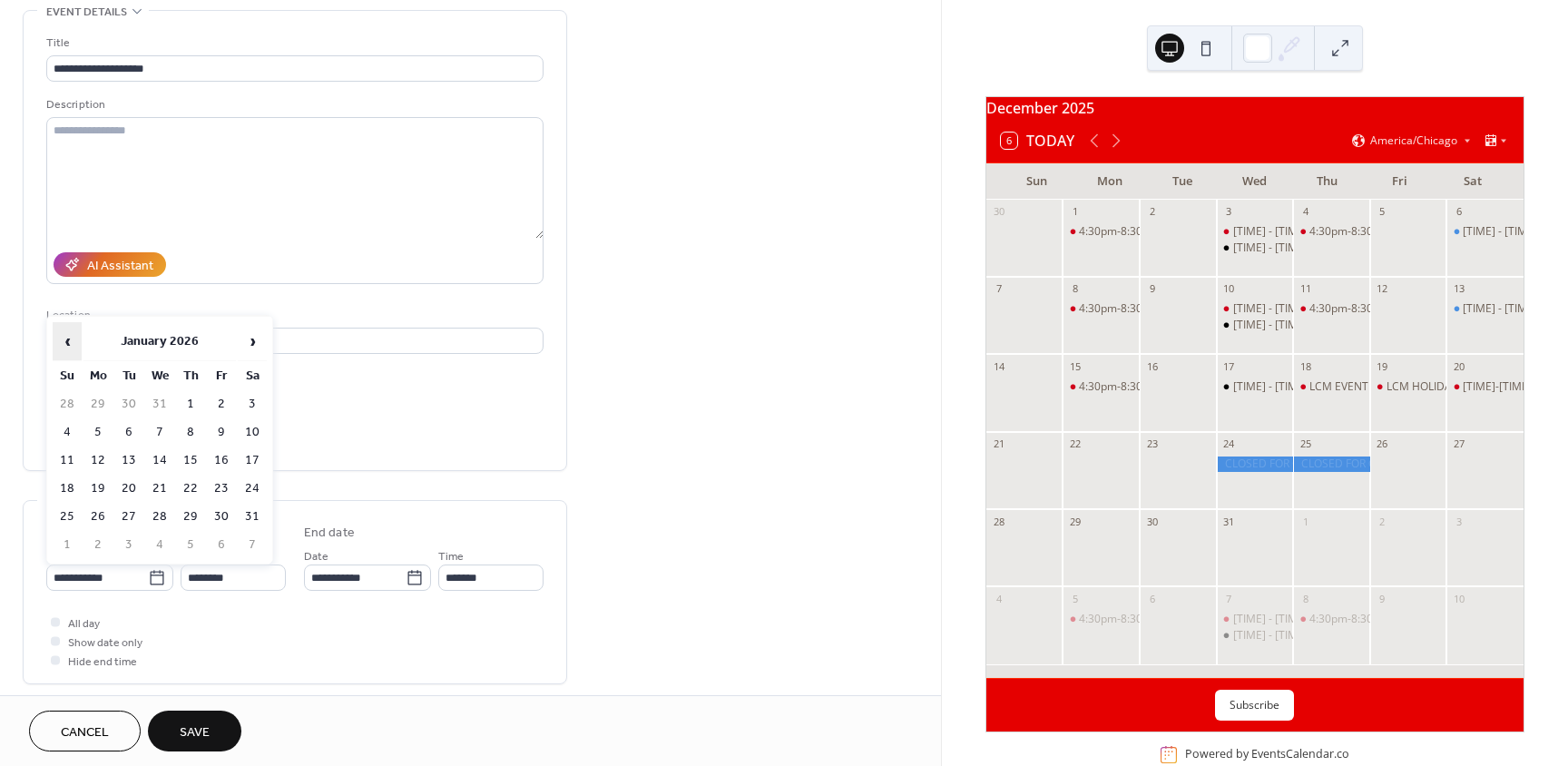 click on "‹" at bounding box center (67, 341) 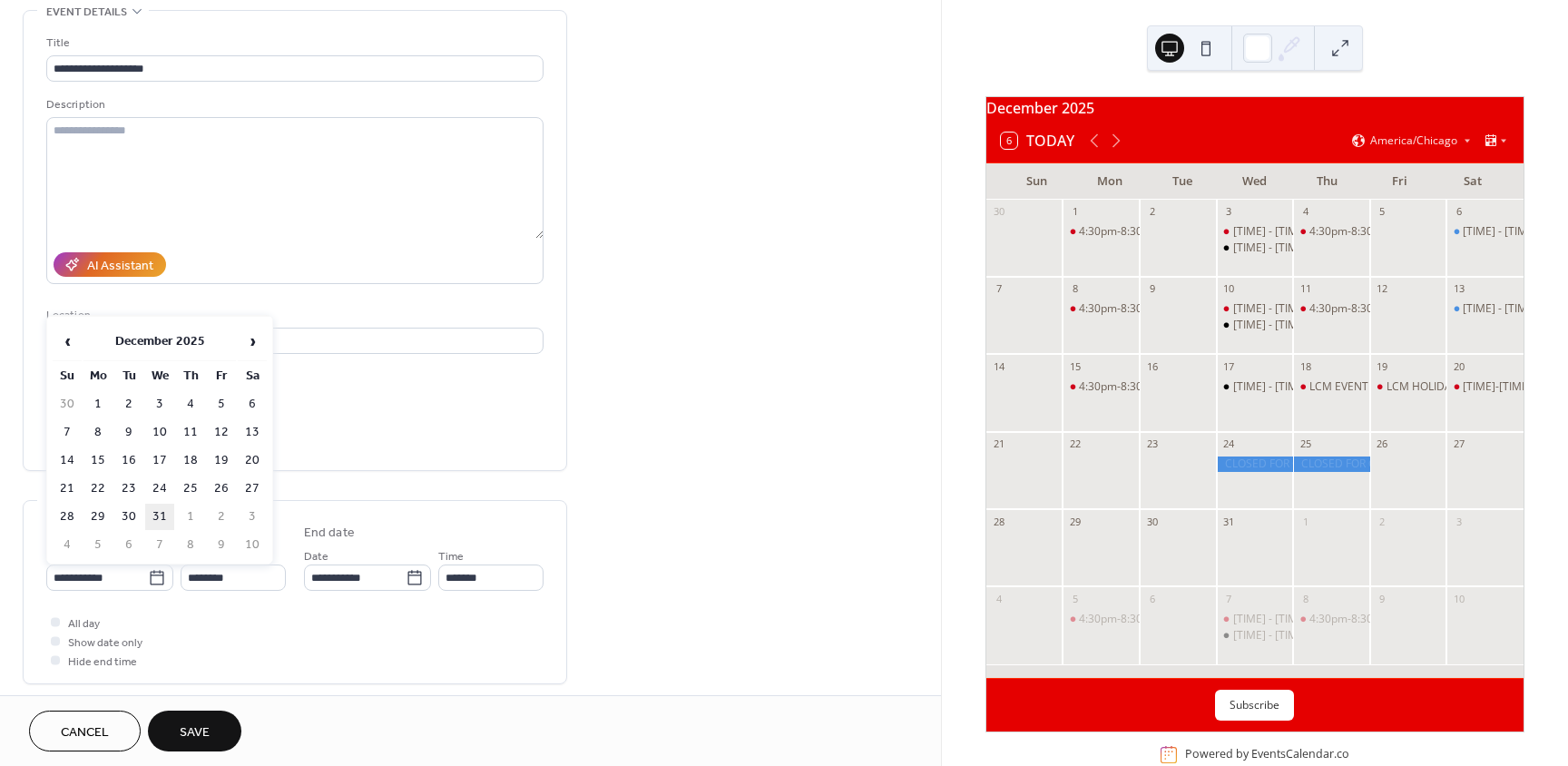 click on "31" at bounding box center (160, 516) 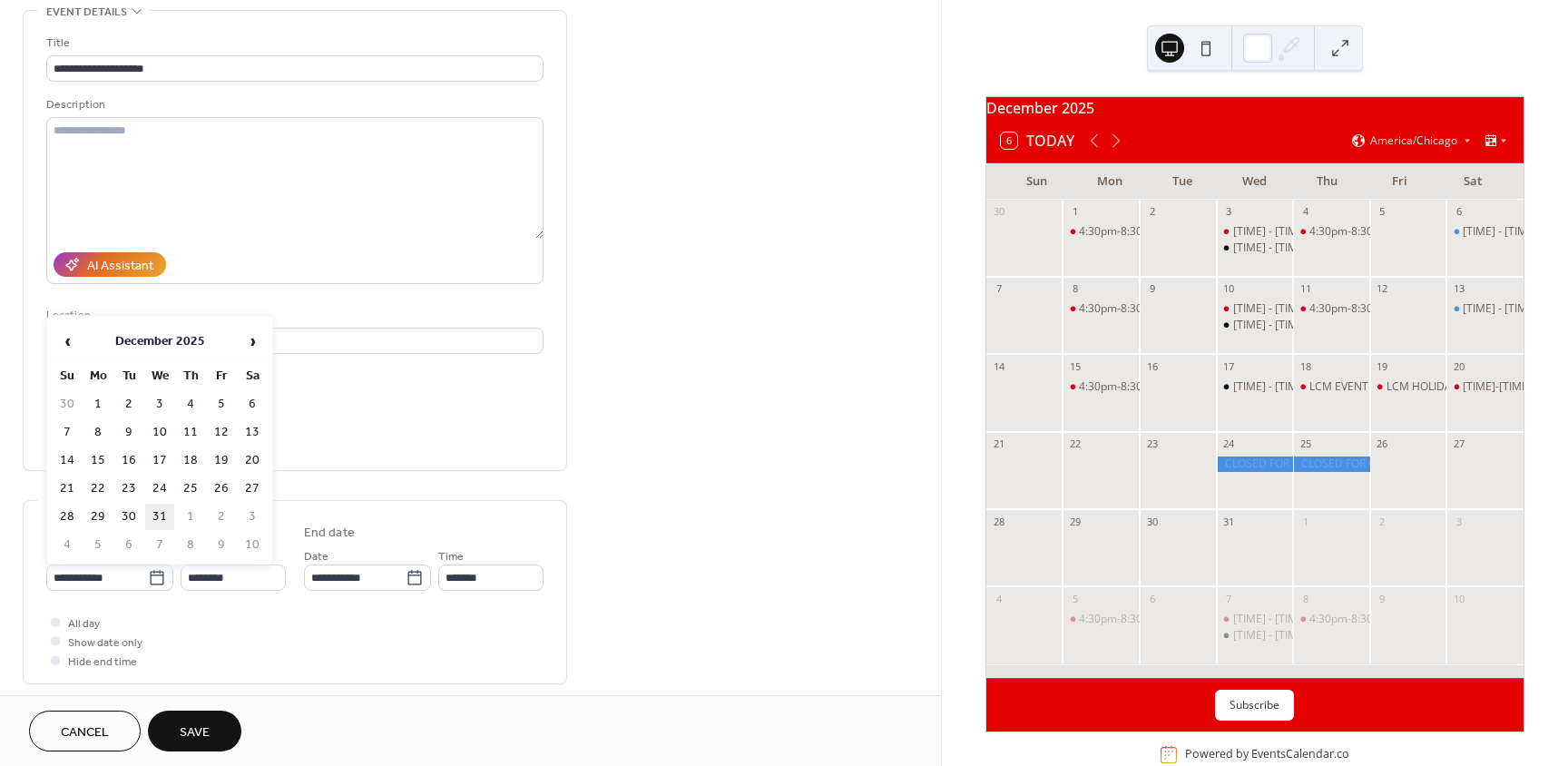 type on "**********" 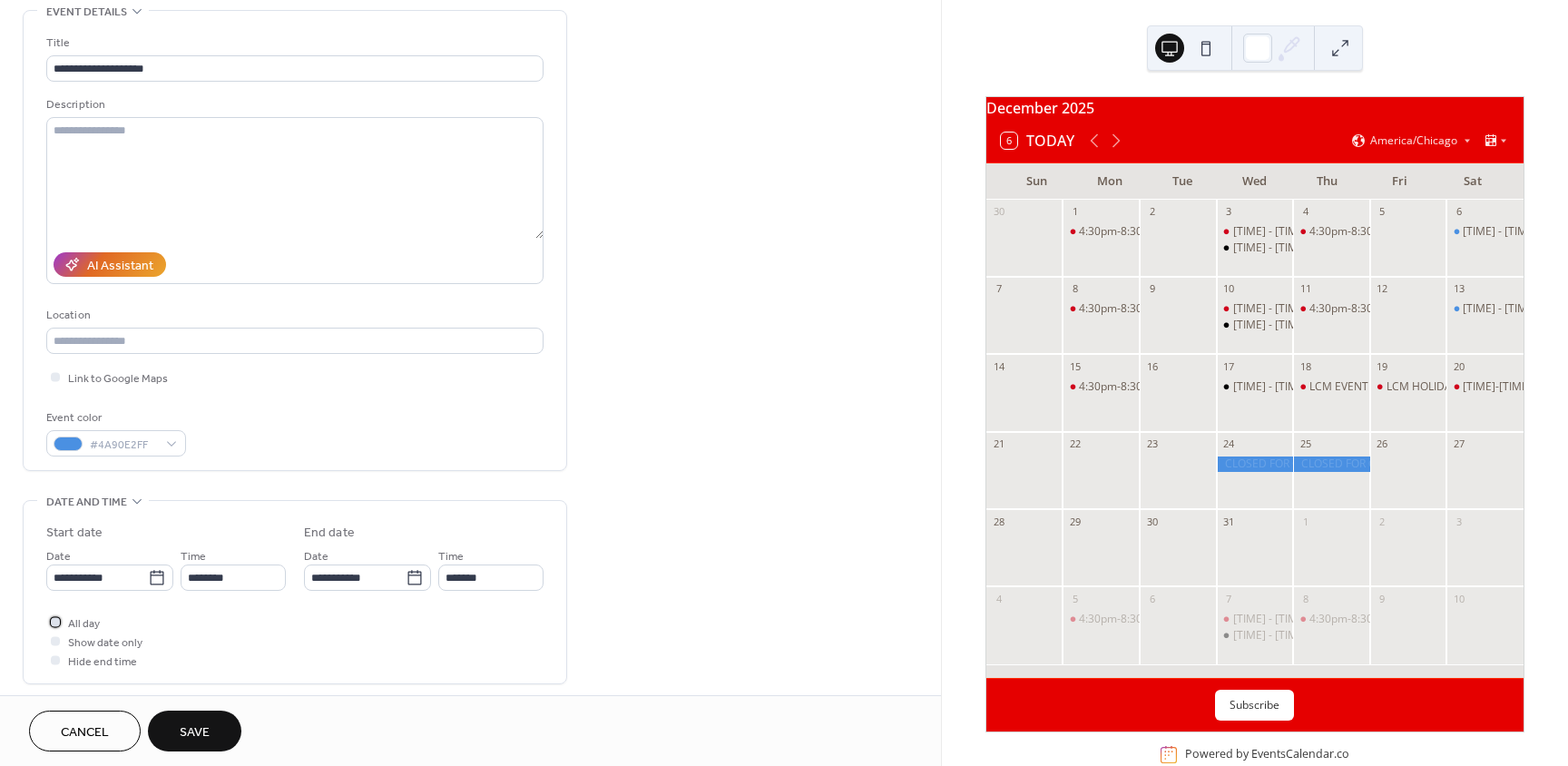 click on "All day" at bounding box center [83, 624] 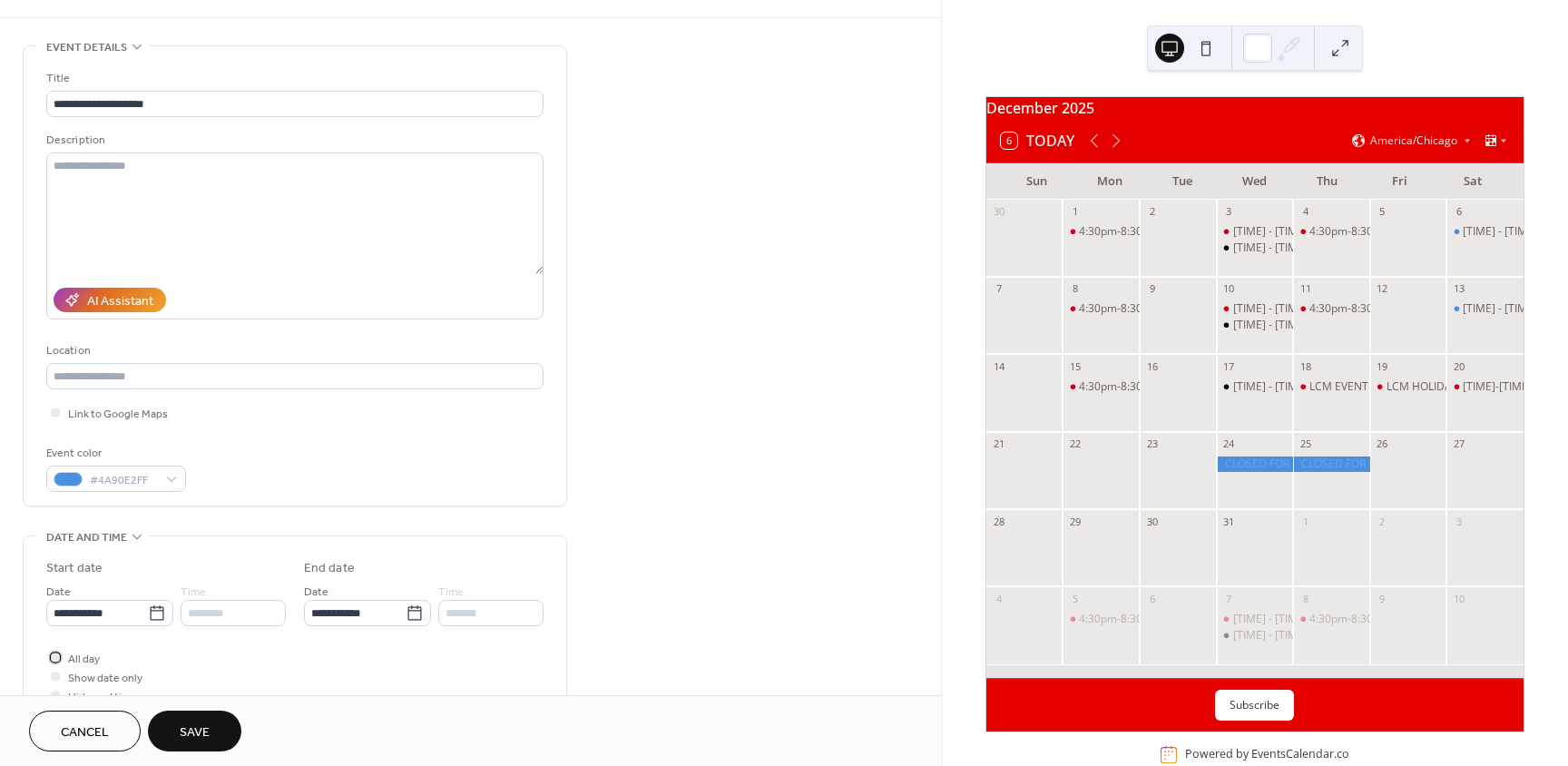 scroll, scrollTop: 0, scrollLeft: 0, axis: both 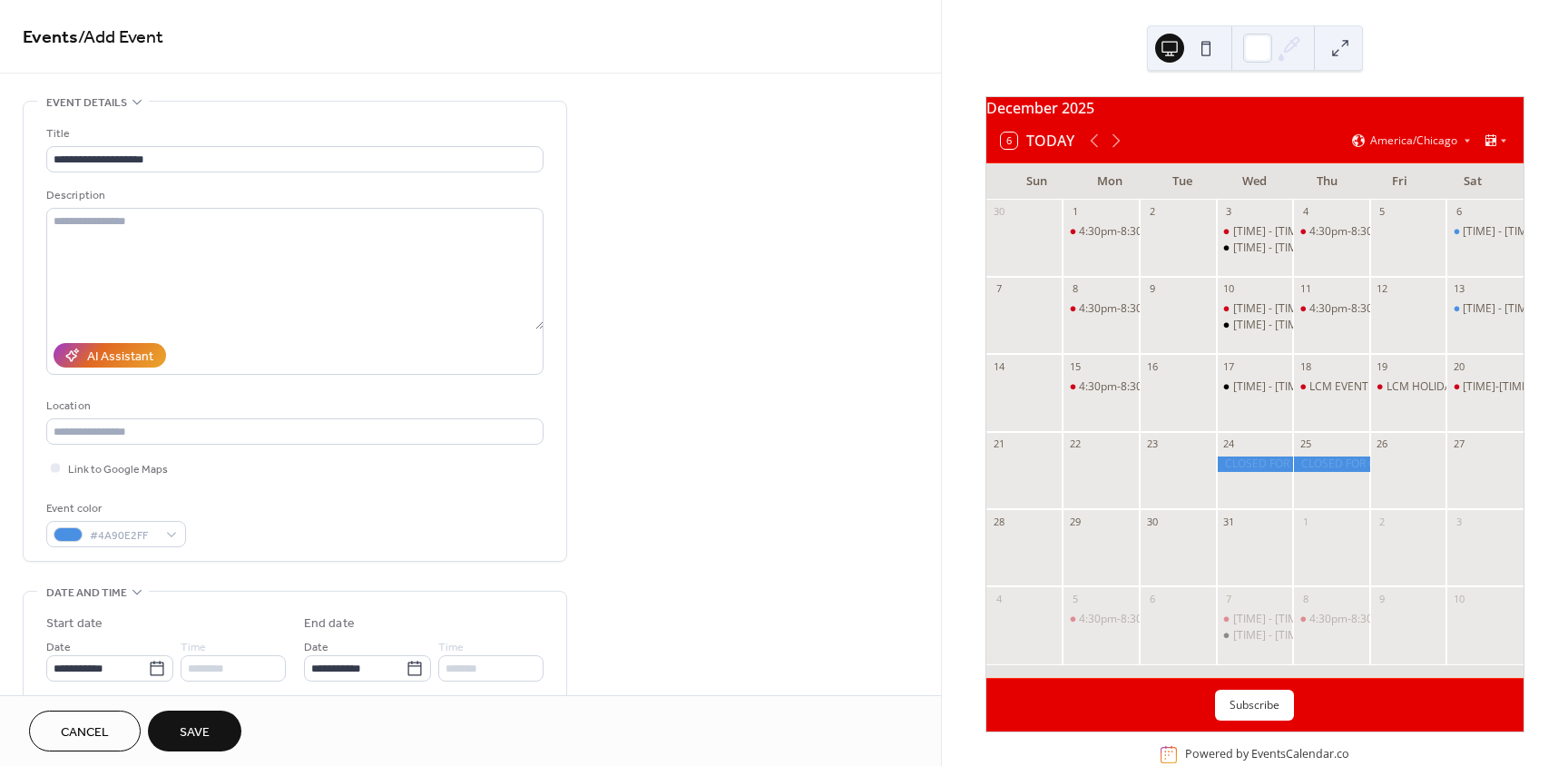 click on "Save" at bounding box center [194, 732] 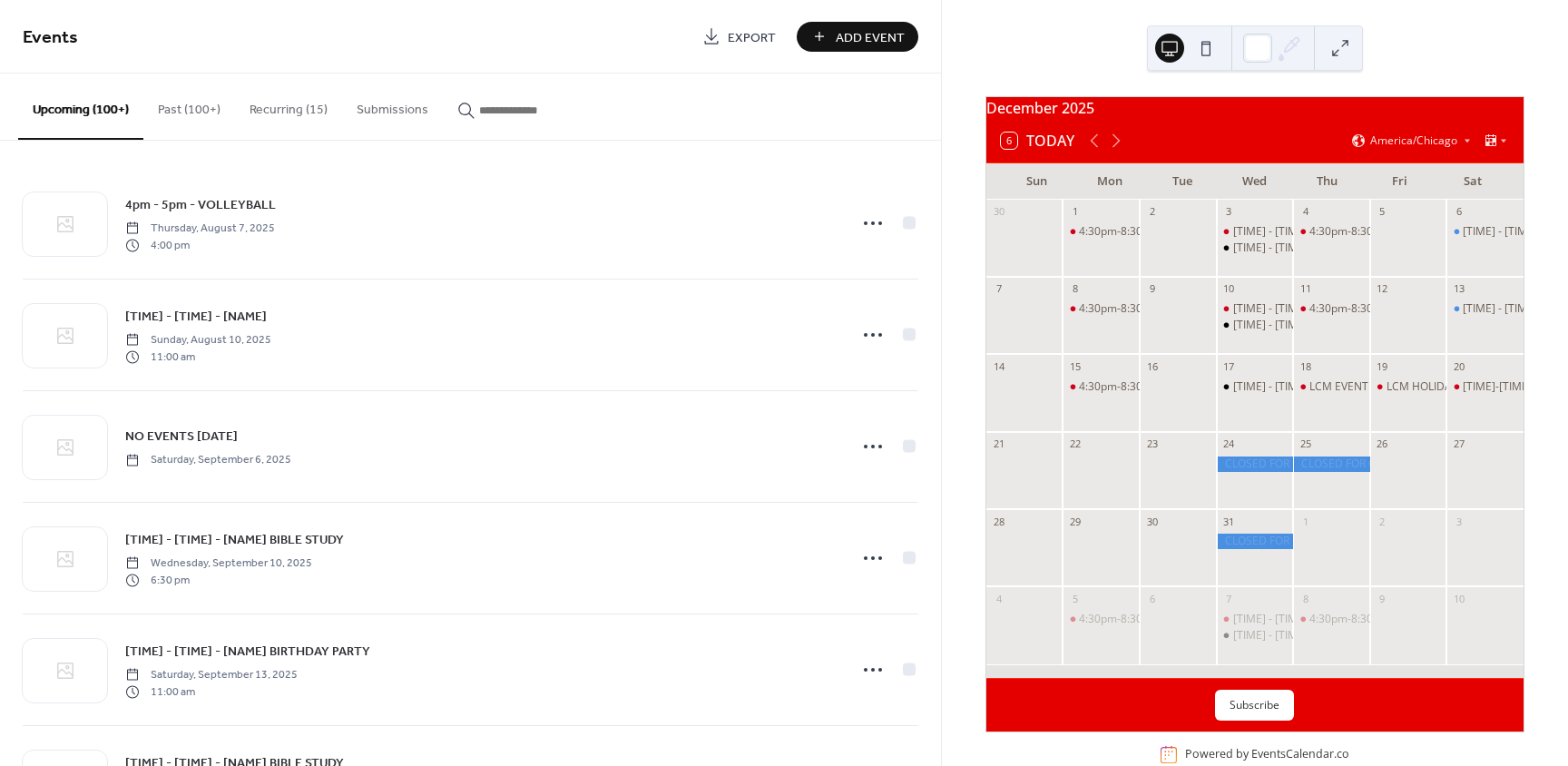 click on "Add Event" at bounding box center (870, 37) 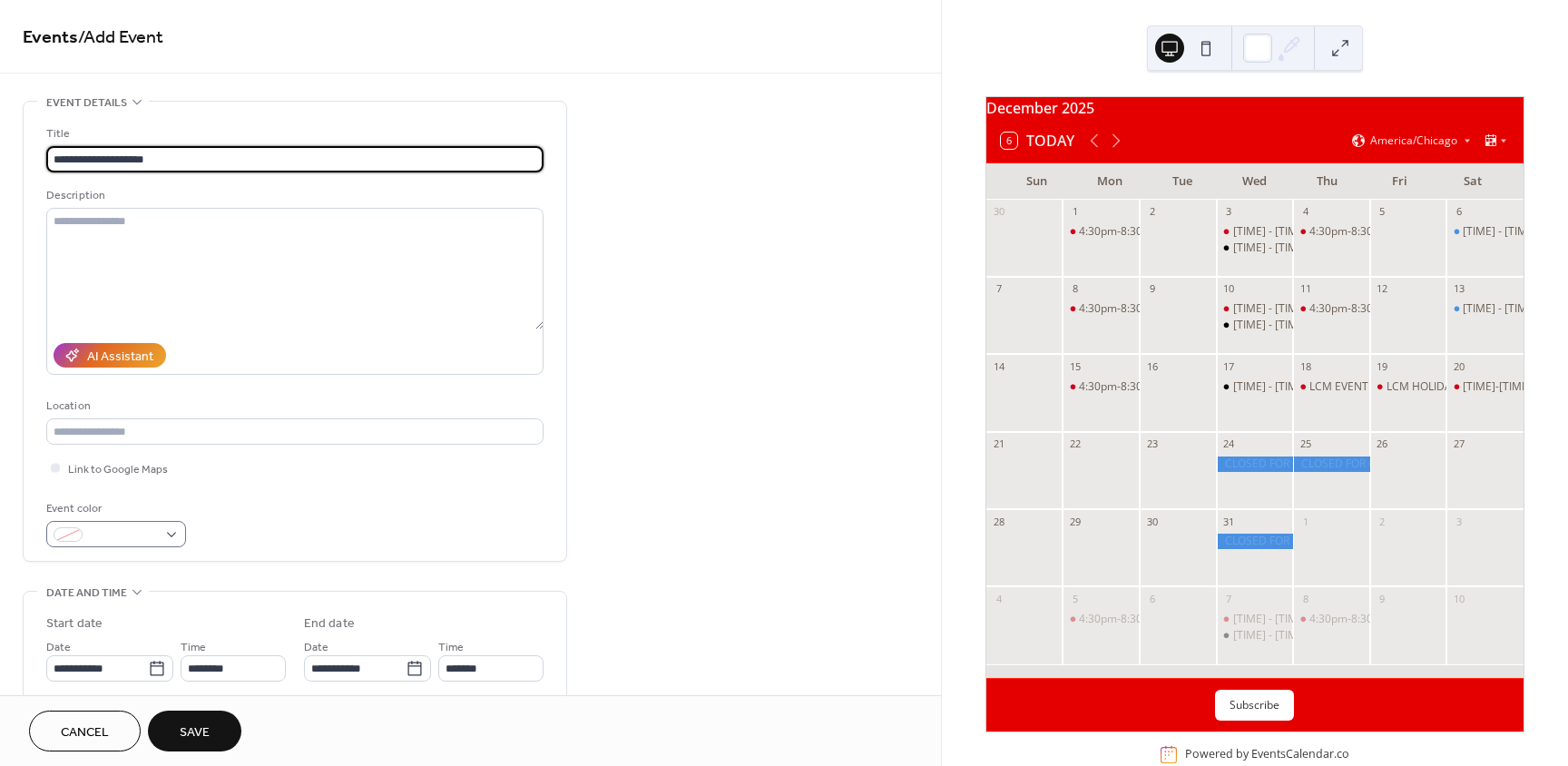 type on "**********" 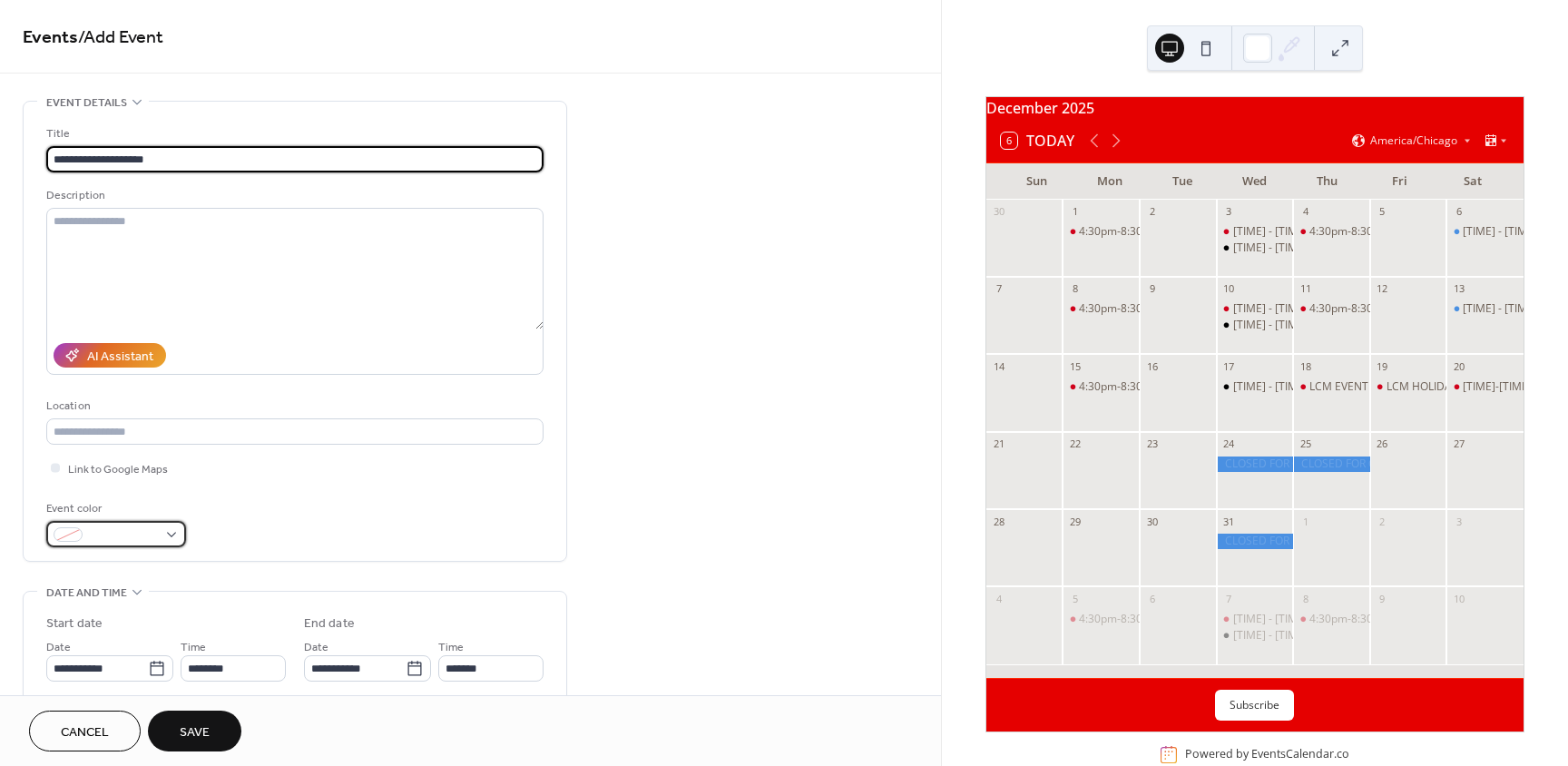 click at bounding box center (123, 535) 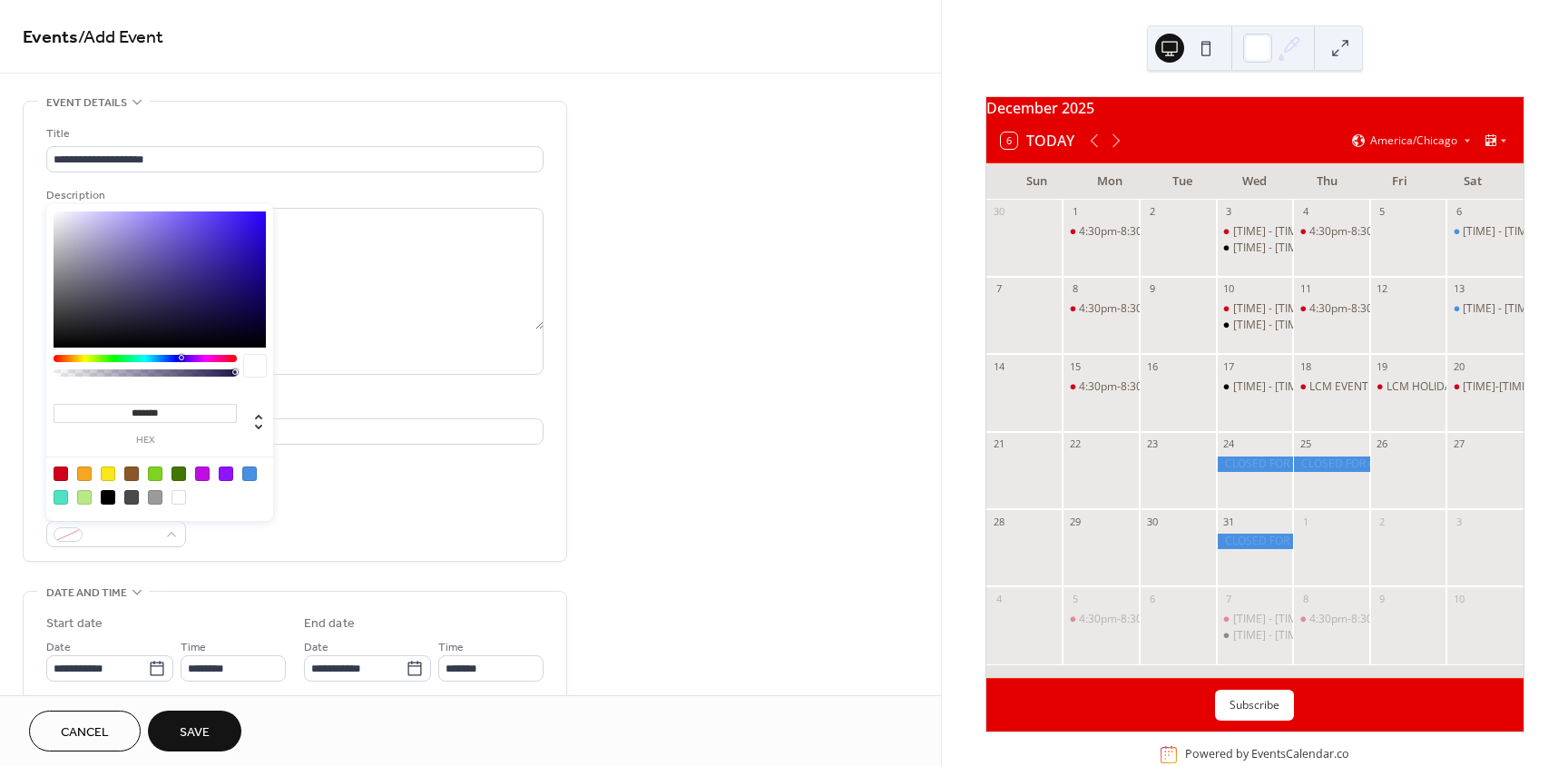 click at bounding box center [250, 474] 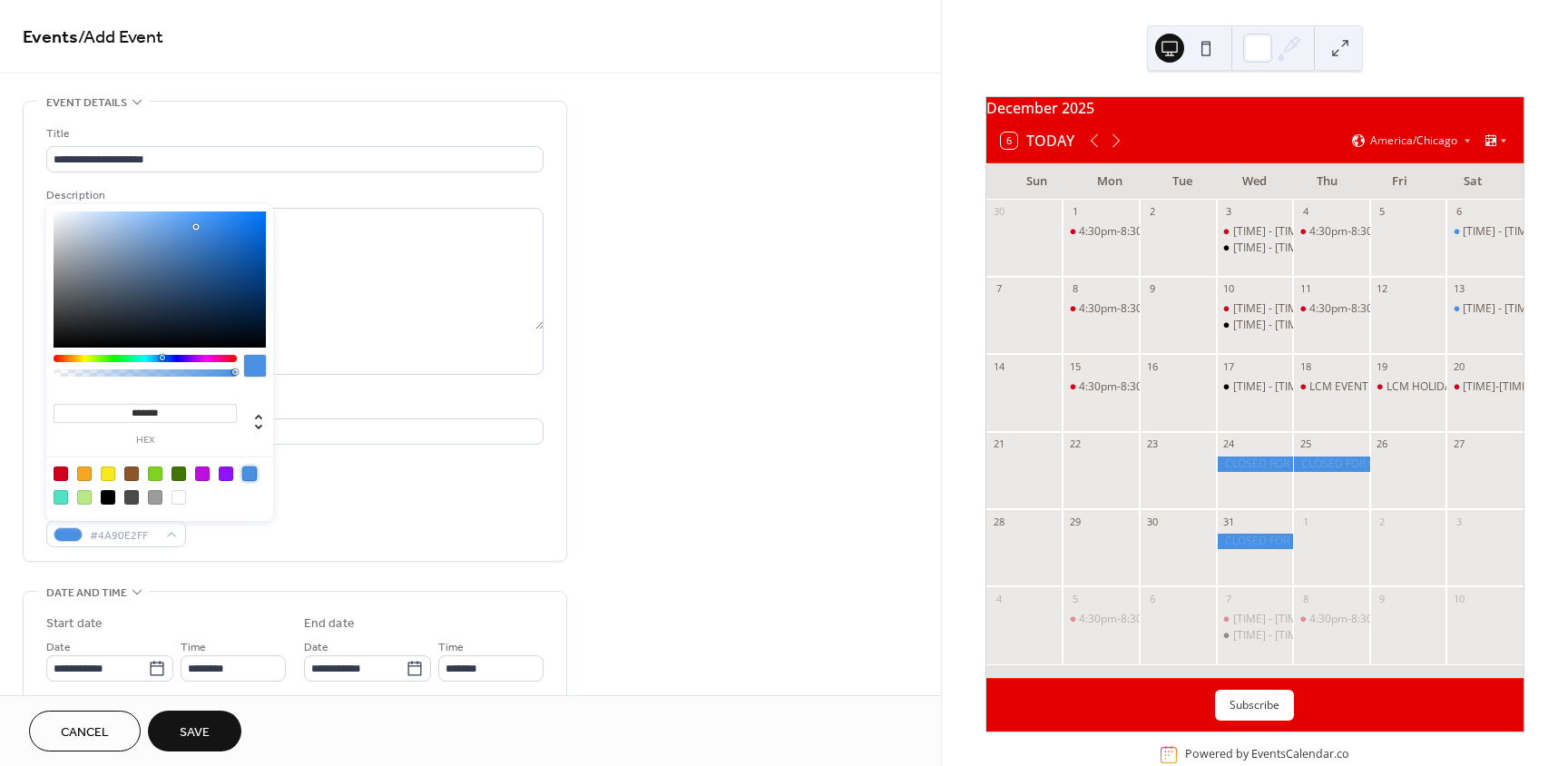 click on "**********" at bounding box center (295, 644) 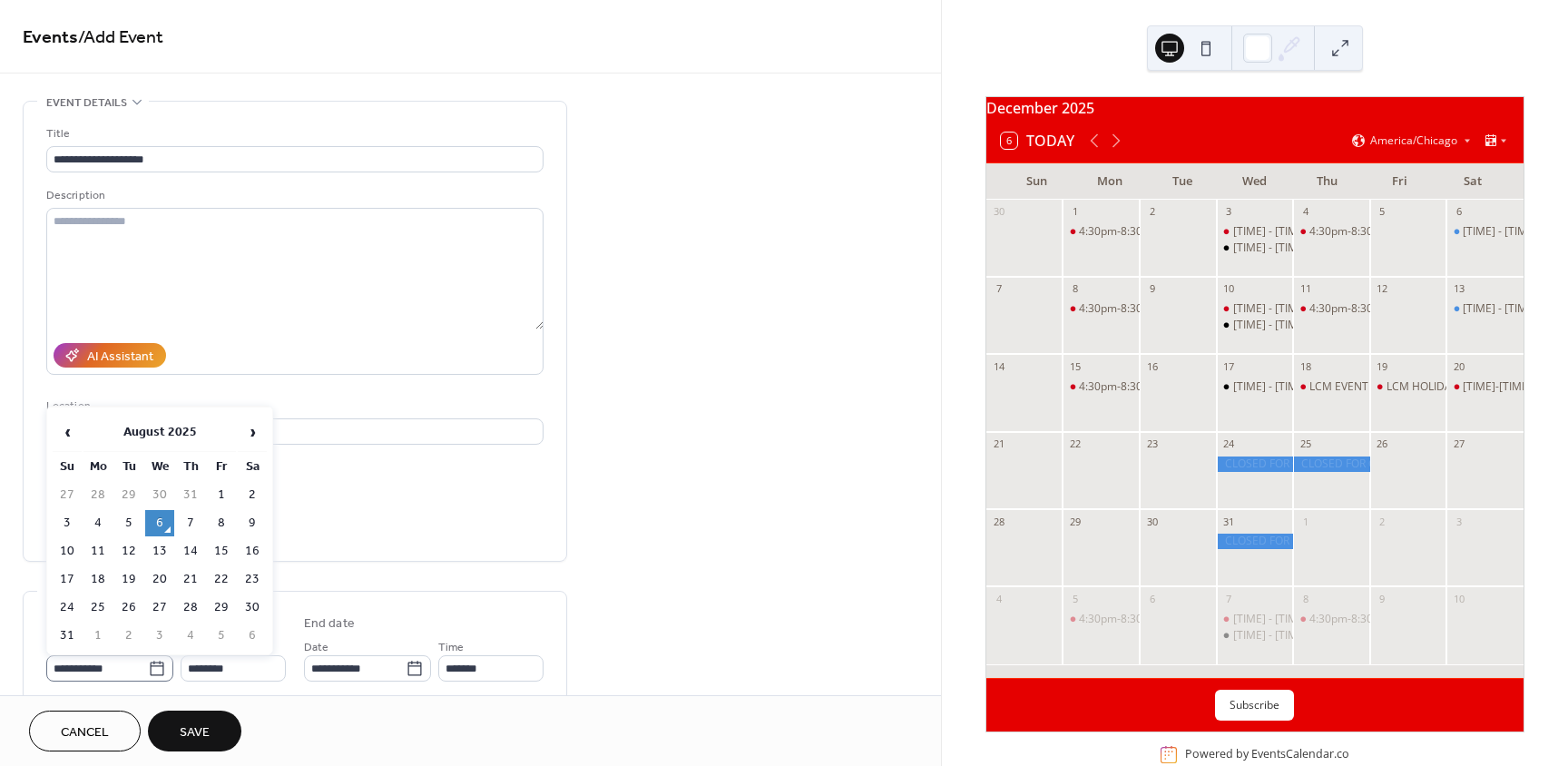 click 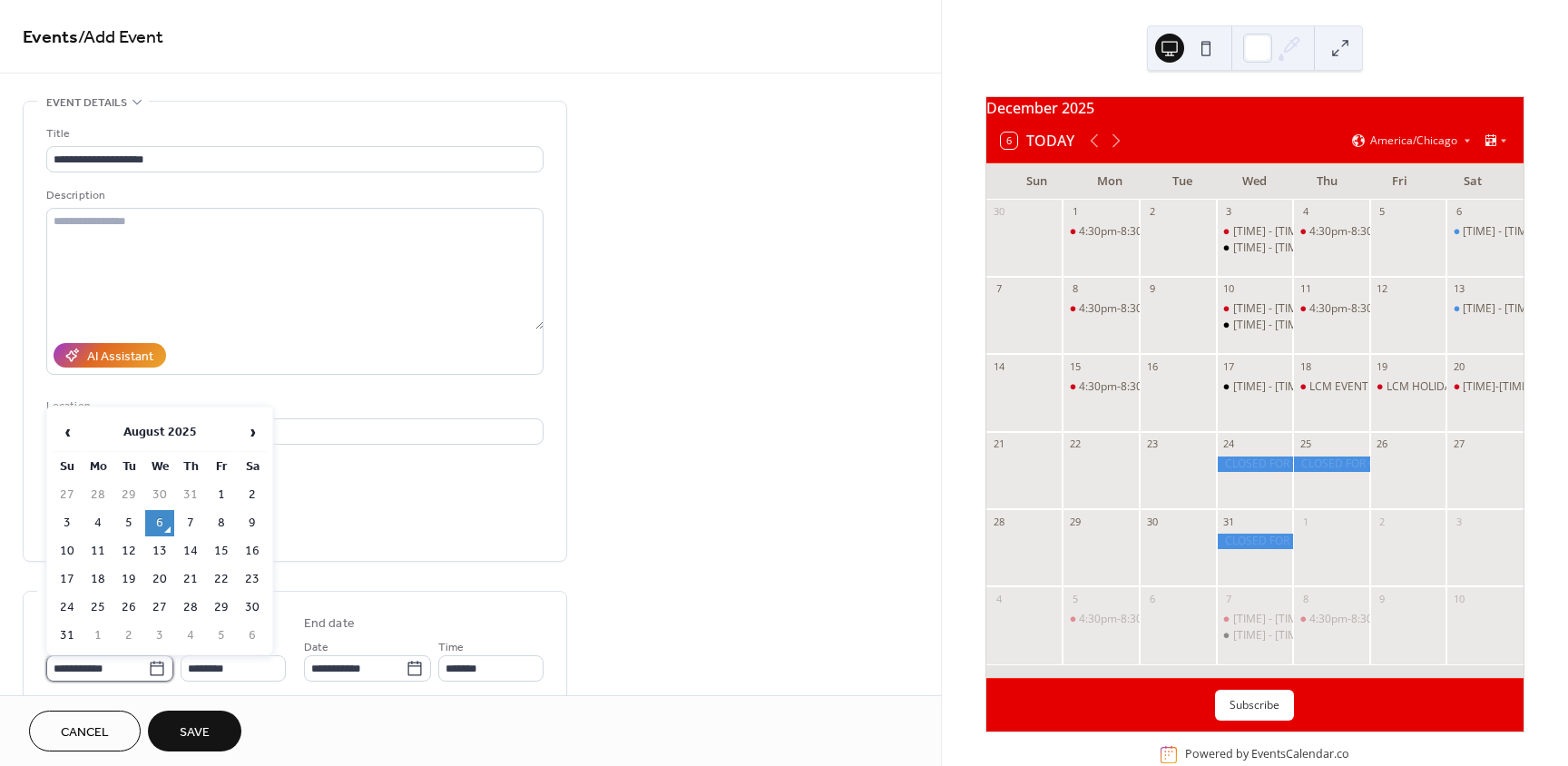 click on "**********" at bounding box center (97, 668) 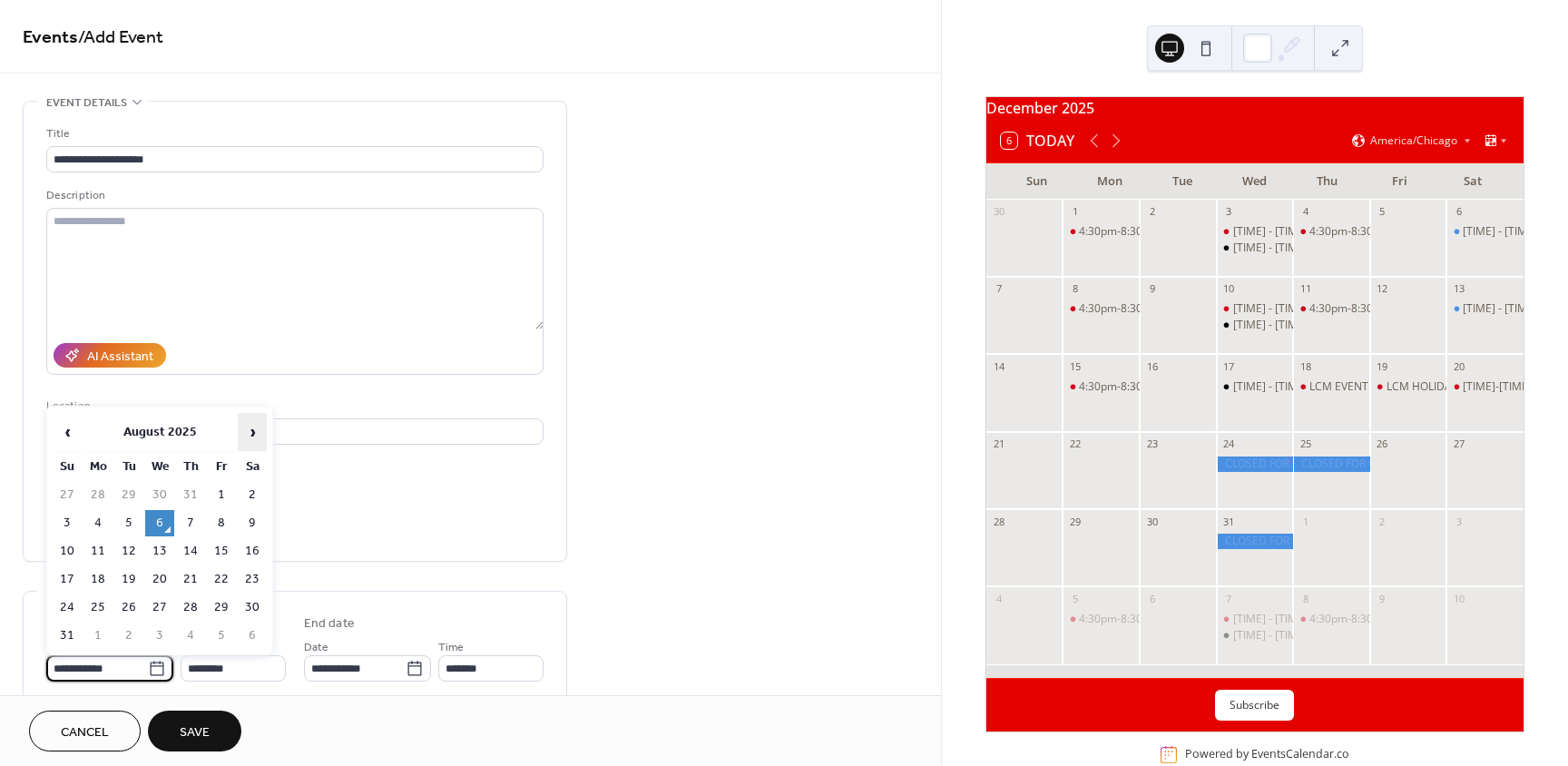 click on "›" at bounding box center [252, 432] 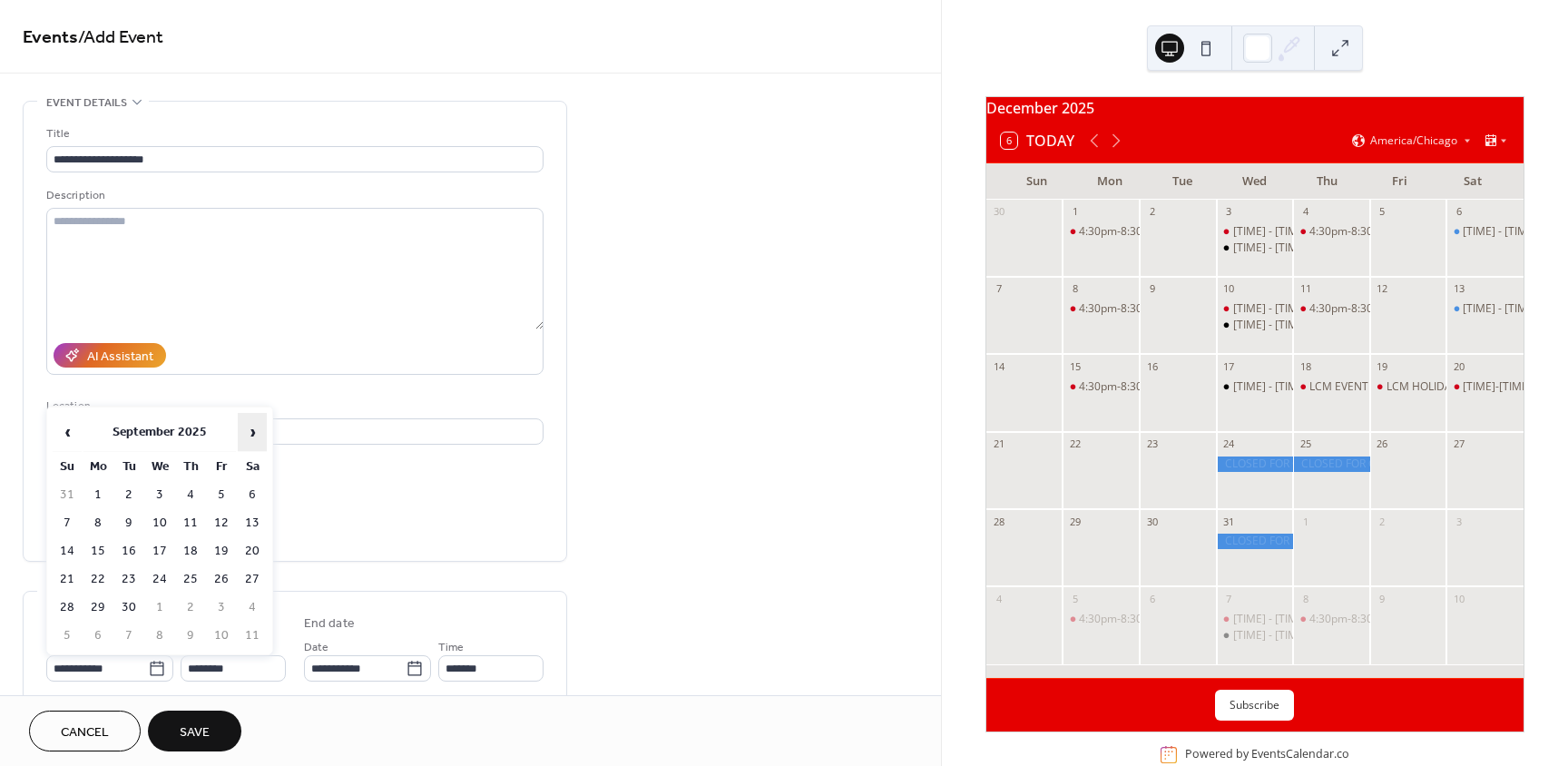 click on "›" at bounding box center [252, 432] 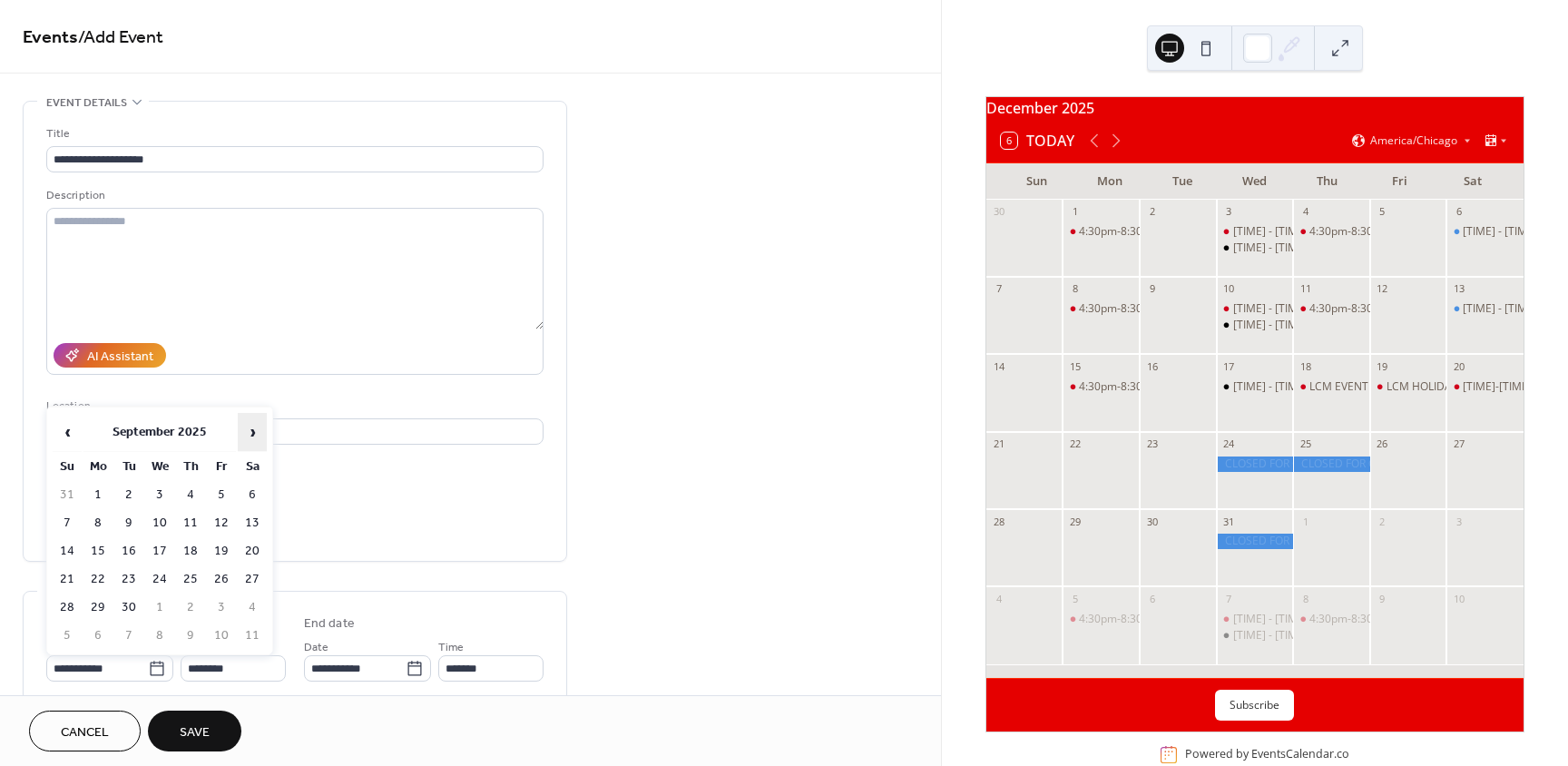 click on "›" at bounding box center [252, 432] 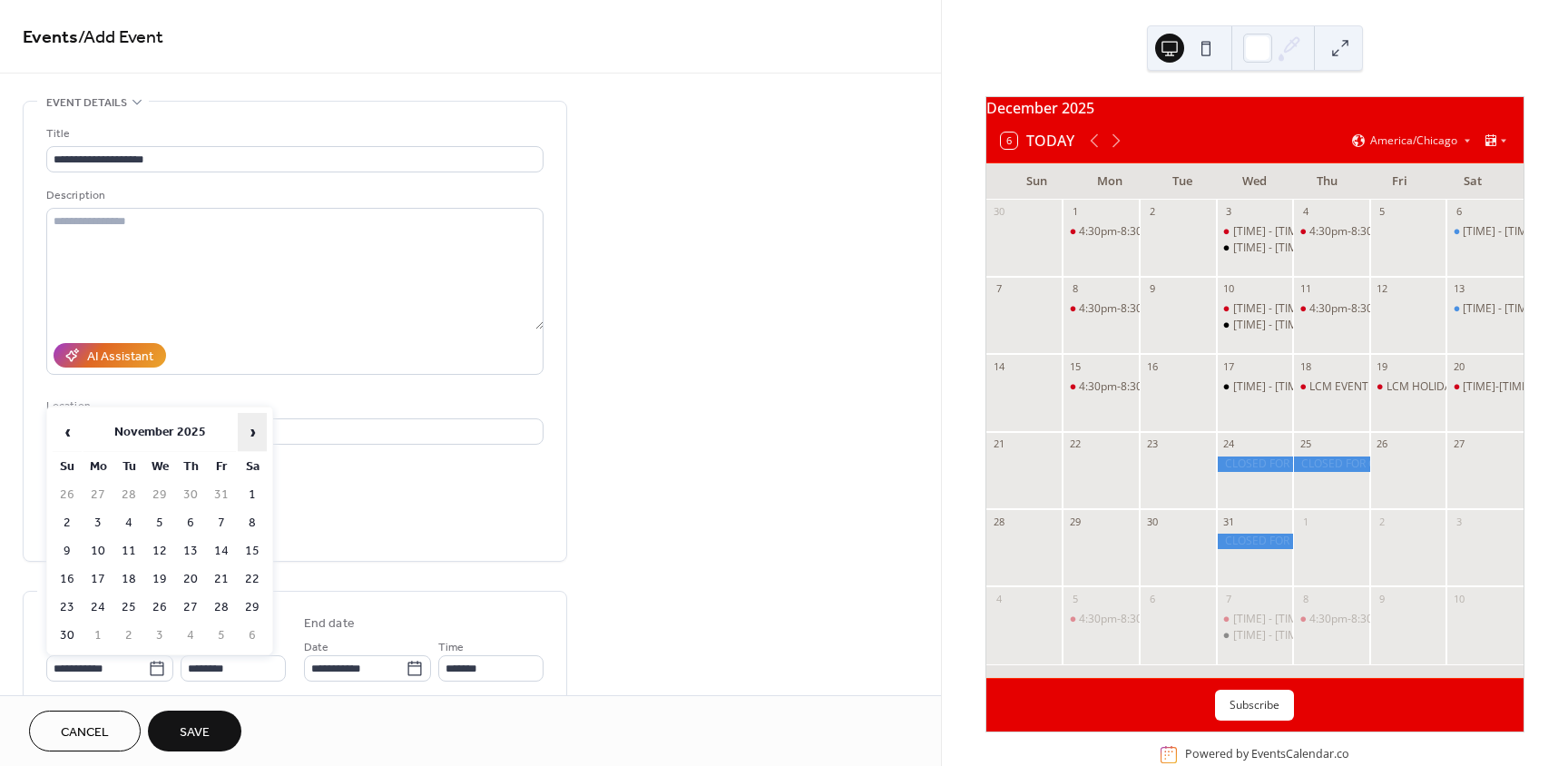 click on "›" at bounding box center (252, 432) 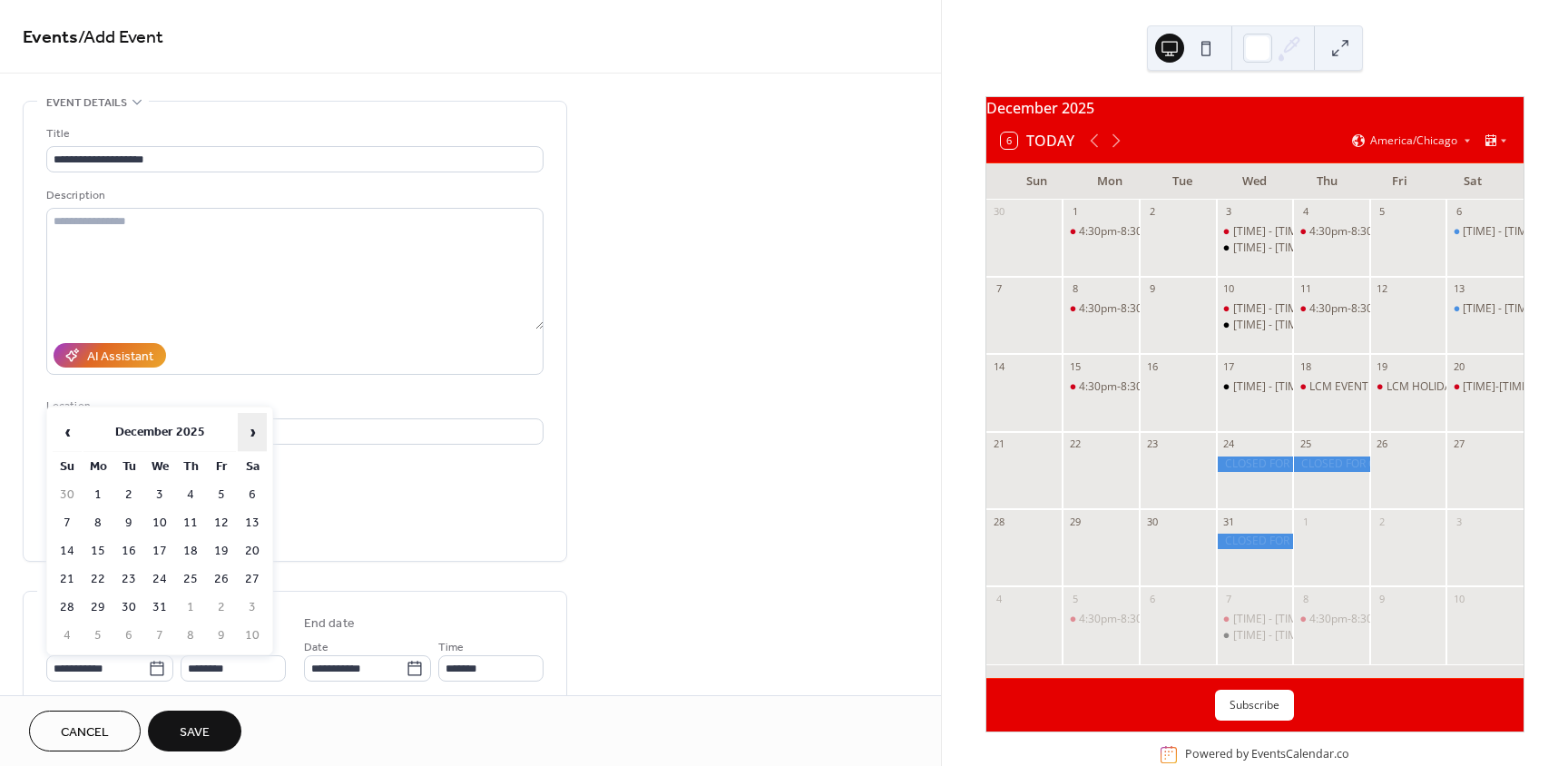 click on "›" at bounding box center [252, 432] 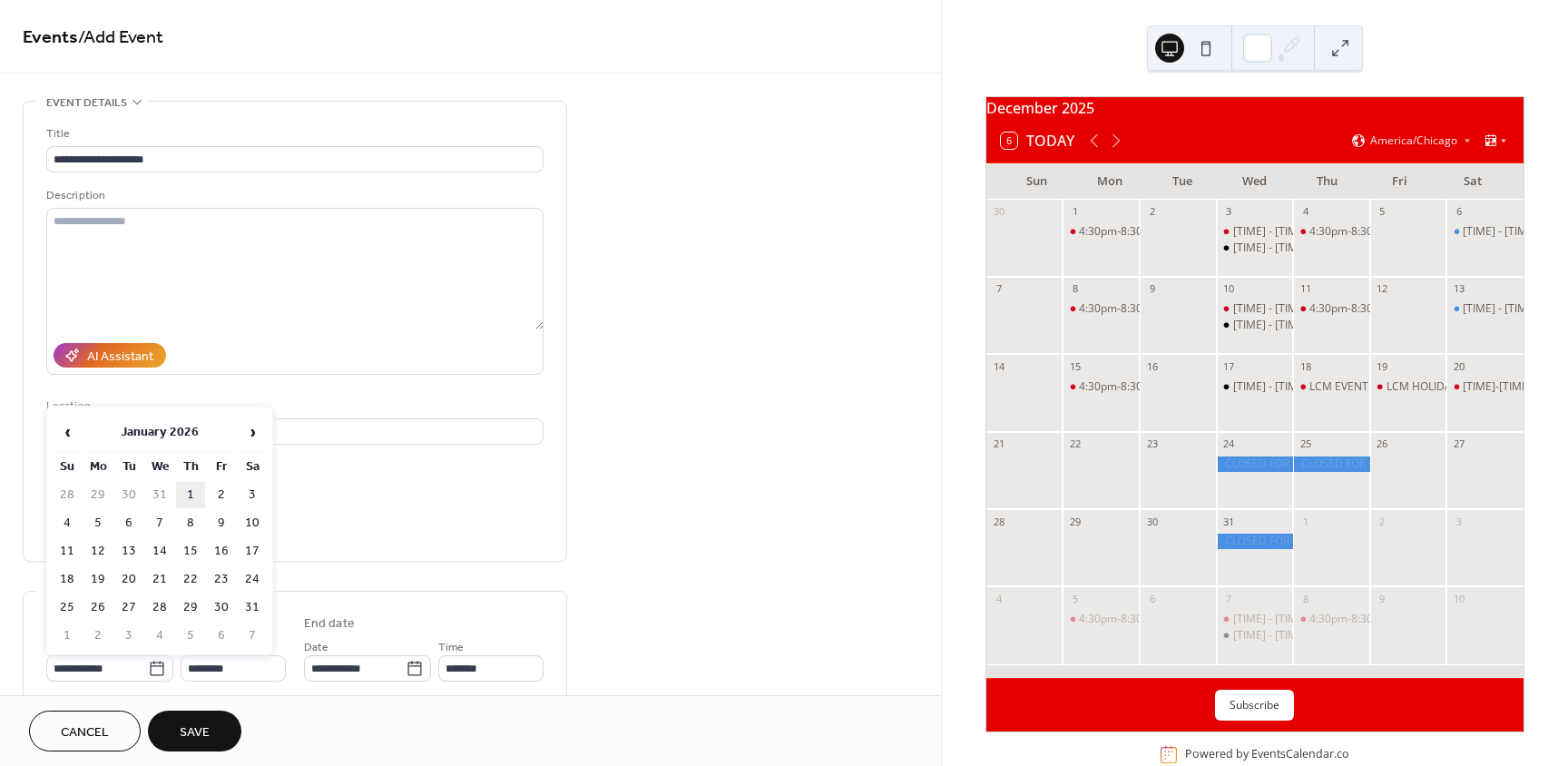 click on "1" at bounding box center [191, 495] 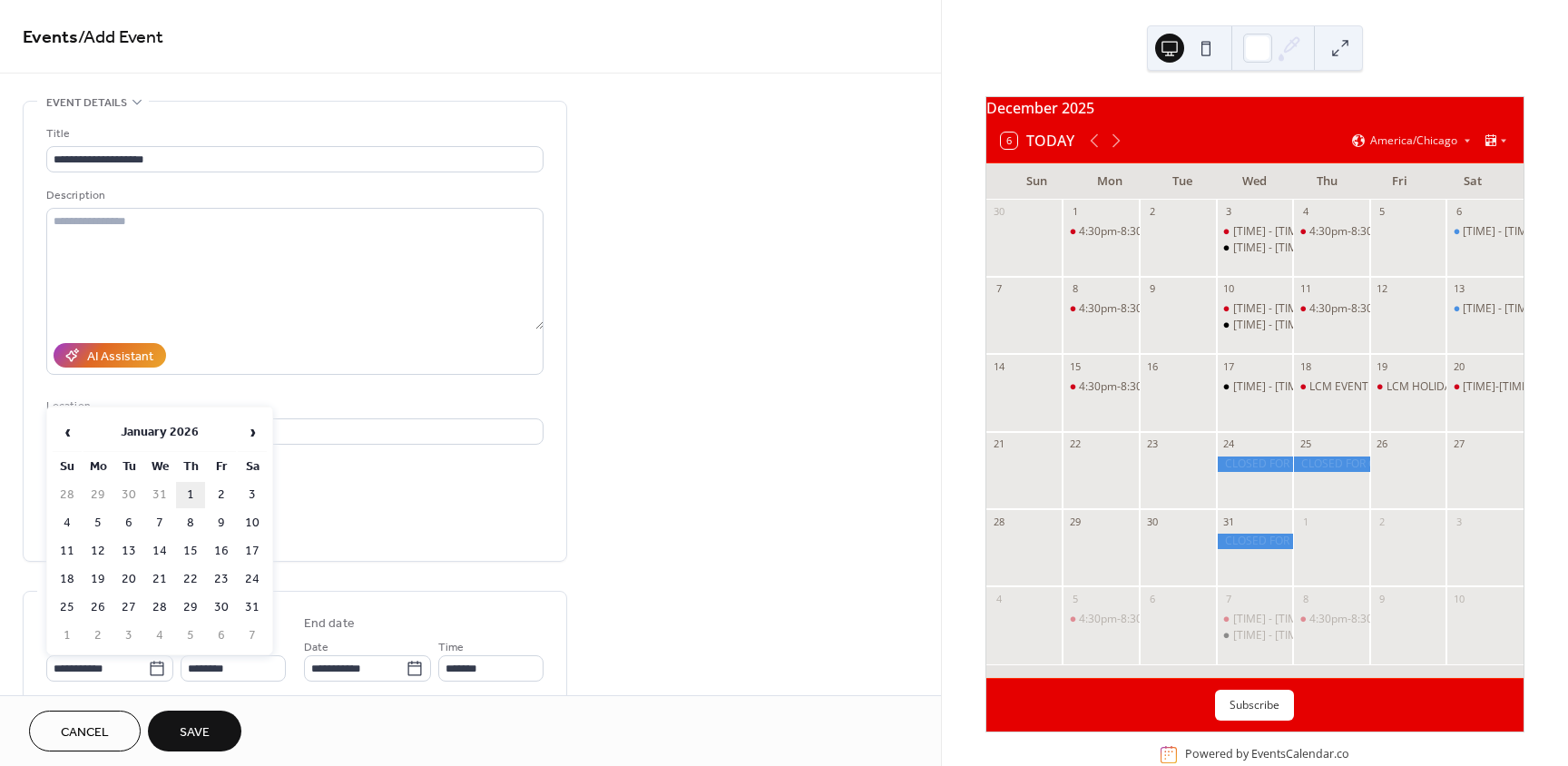 type on "**********" 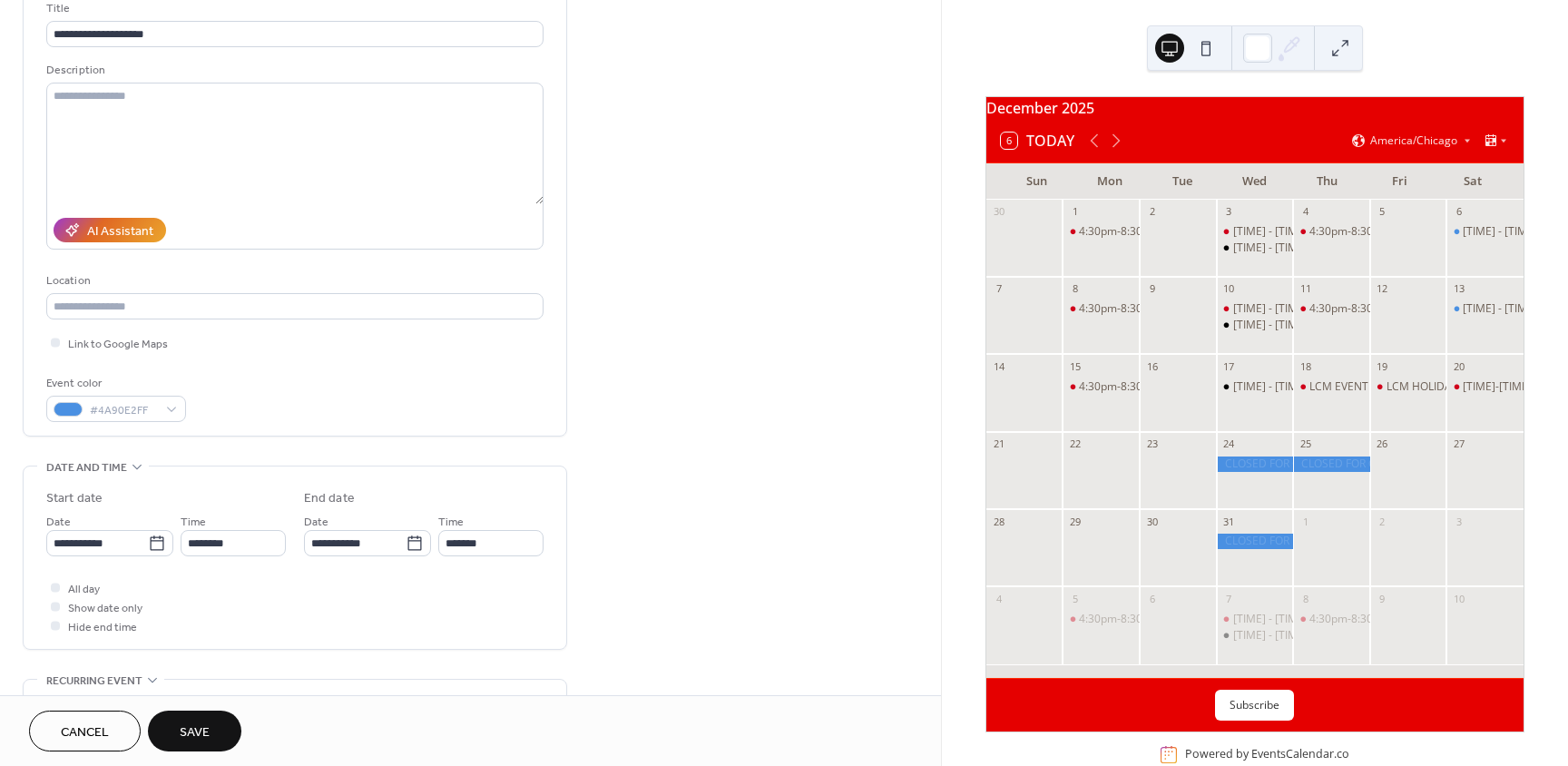 scroll, scrollTop: 182, scrollLeft: 0, axis: vertical 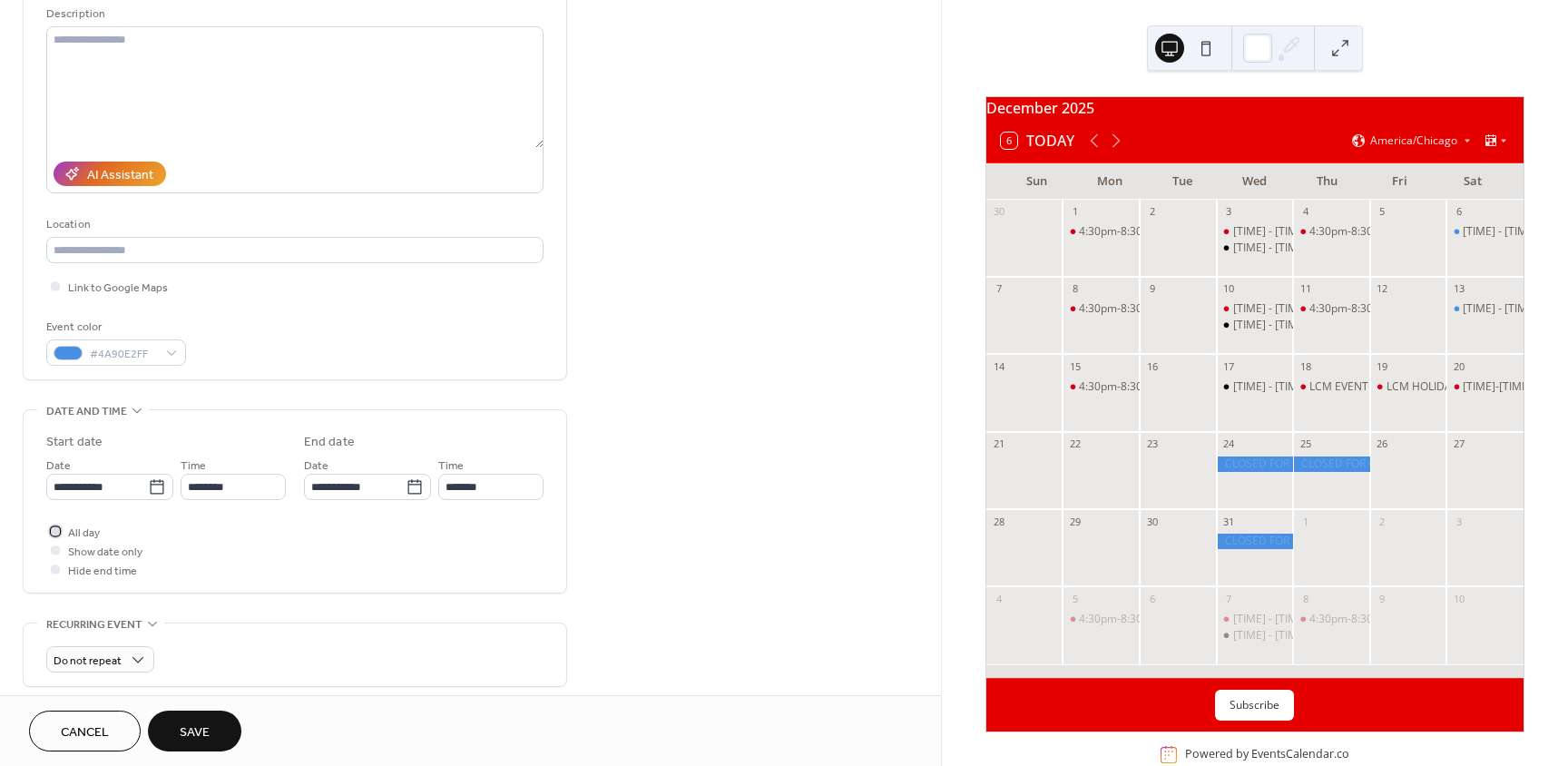 click on "All day" at bounding box center [83, 533] 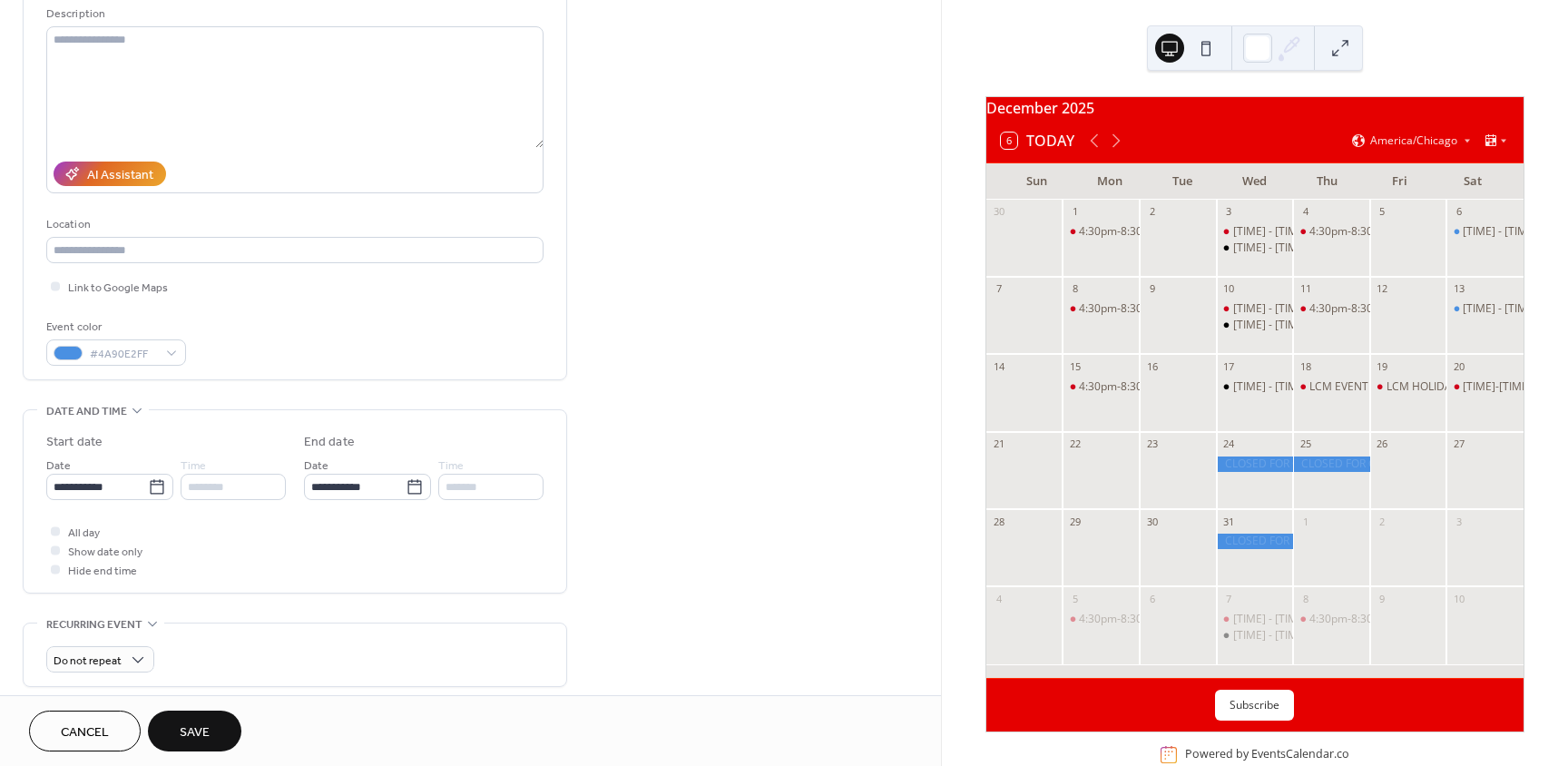 click on "Save" at bounding box center [194, 732] 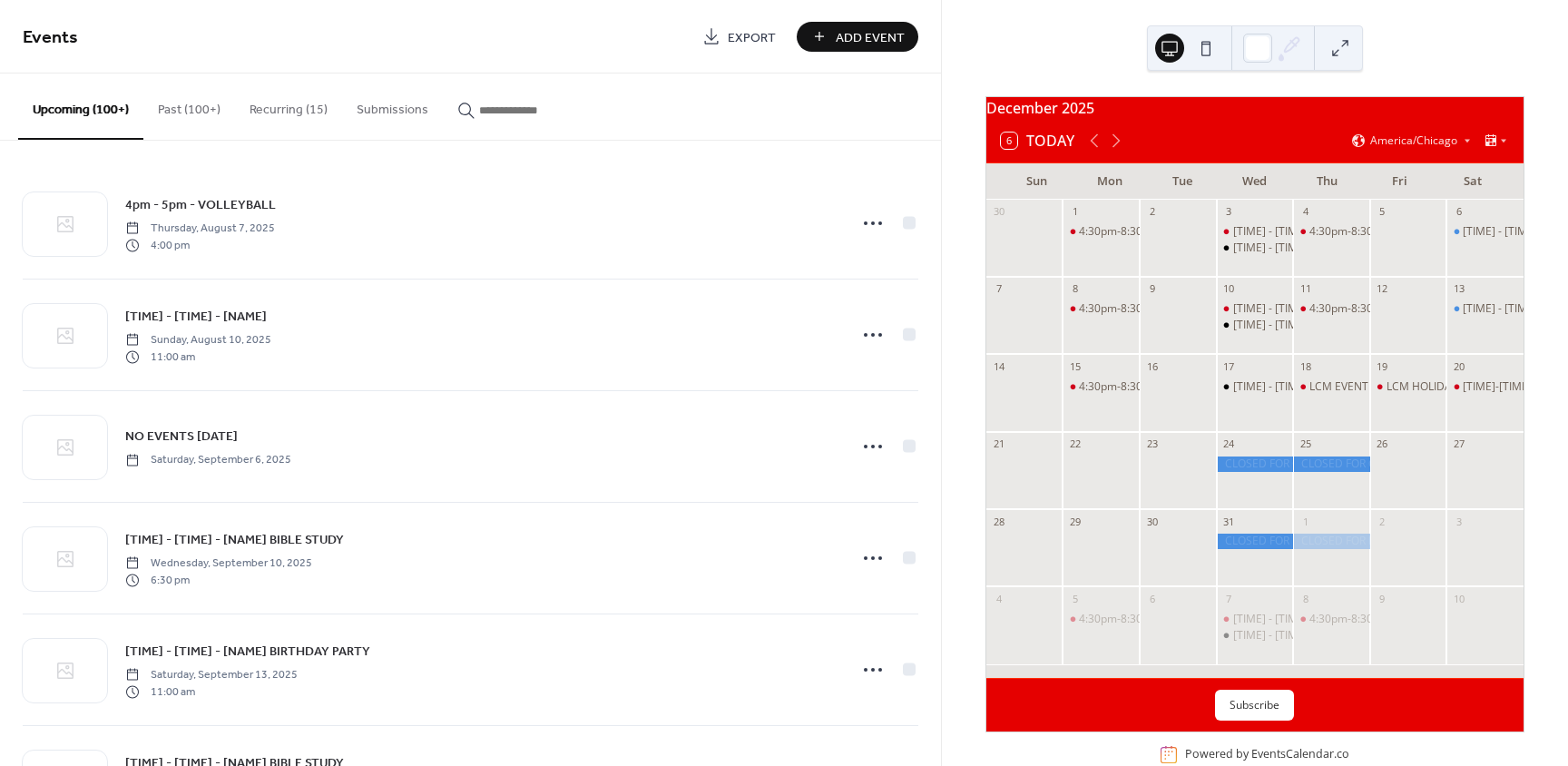 click on "Add Event" at bounding box center [870, 37] 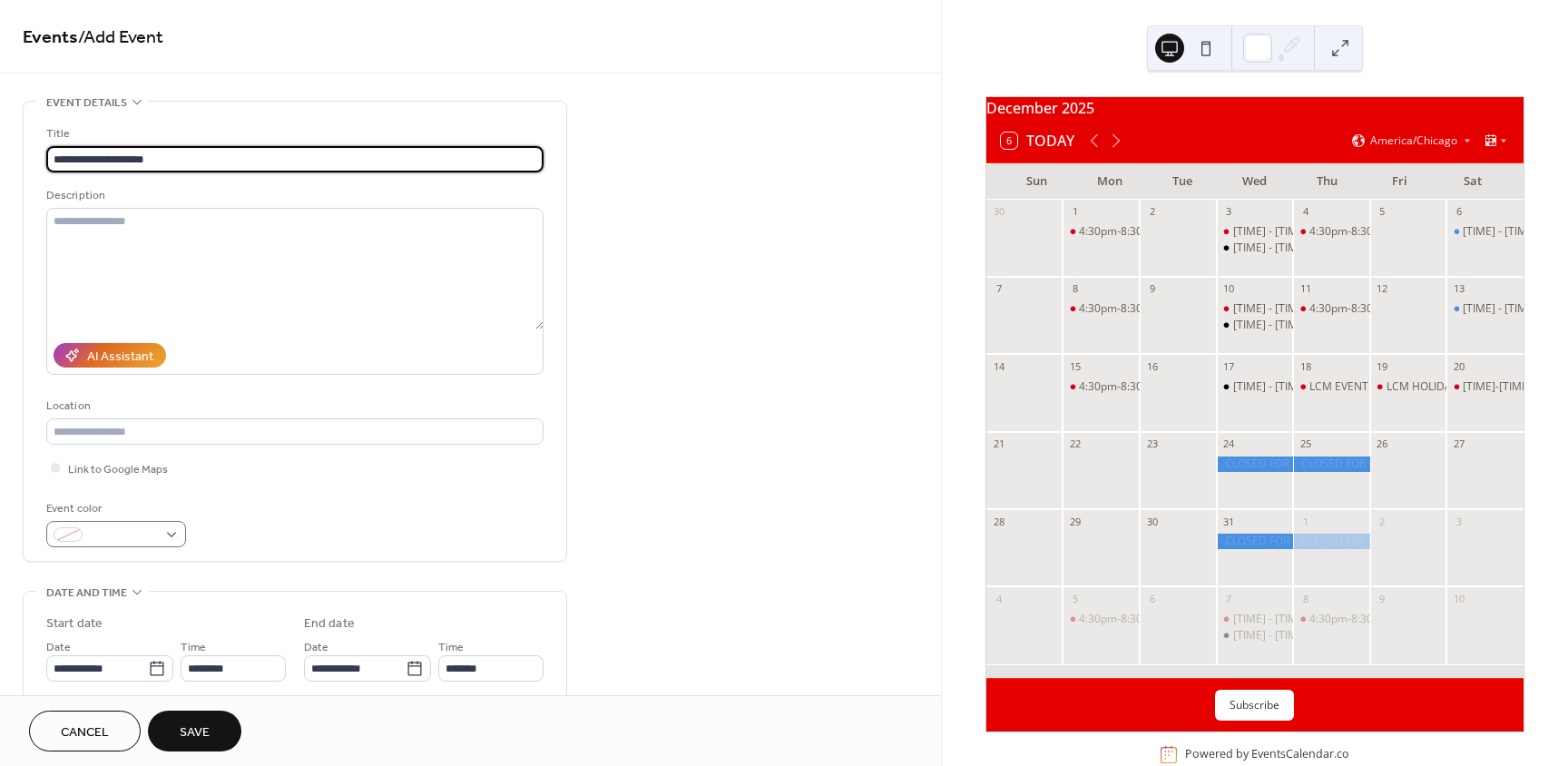 type on "**********" 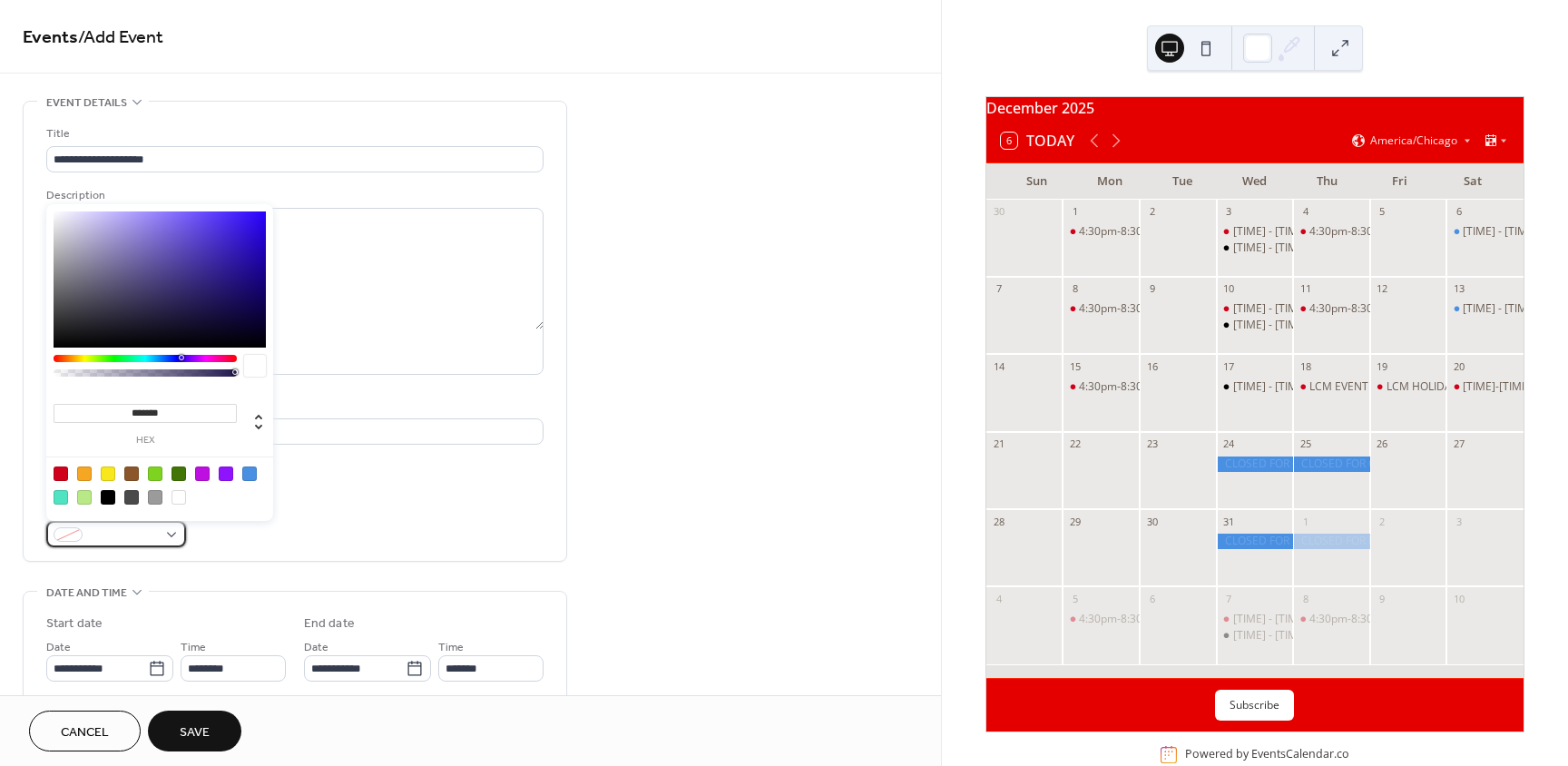 click at bounding box center (123, 535) 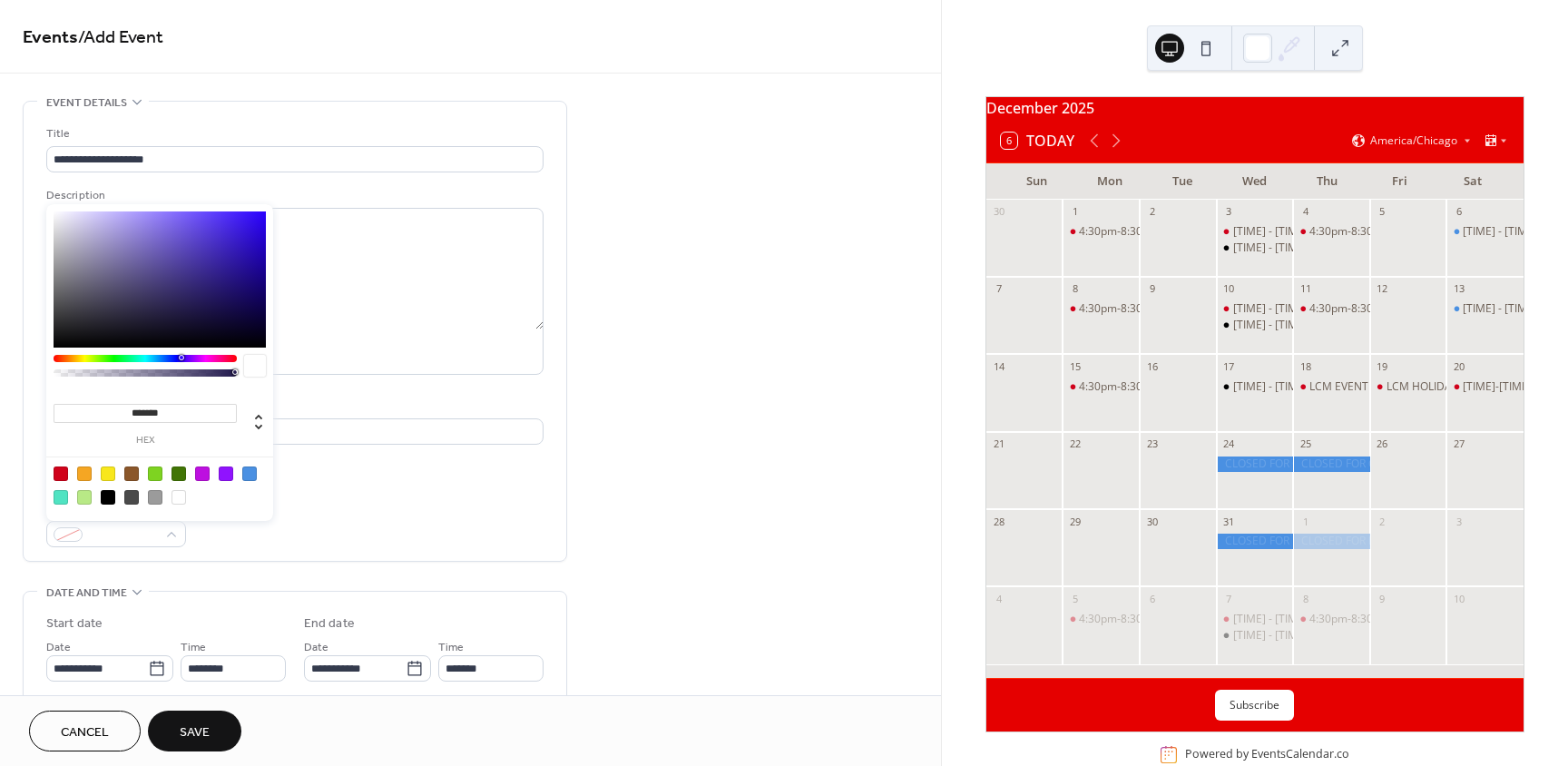click at bounding box center (250, 474) 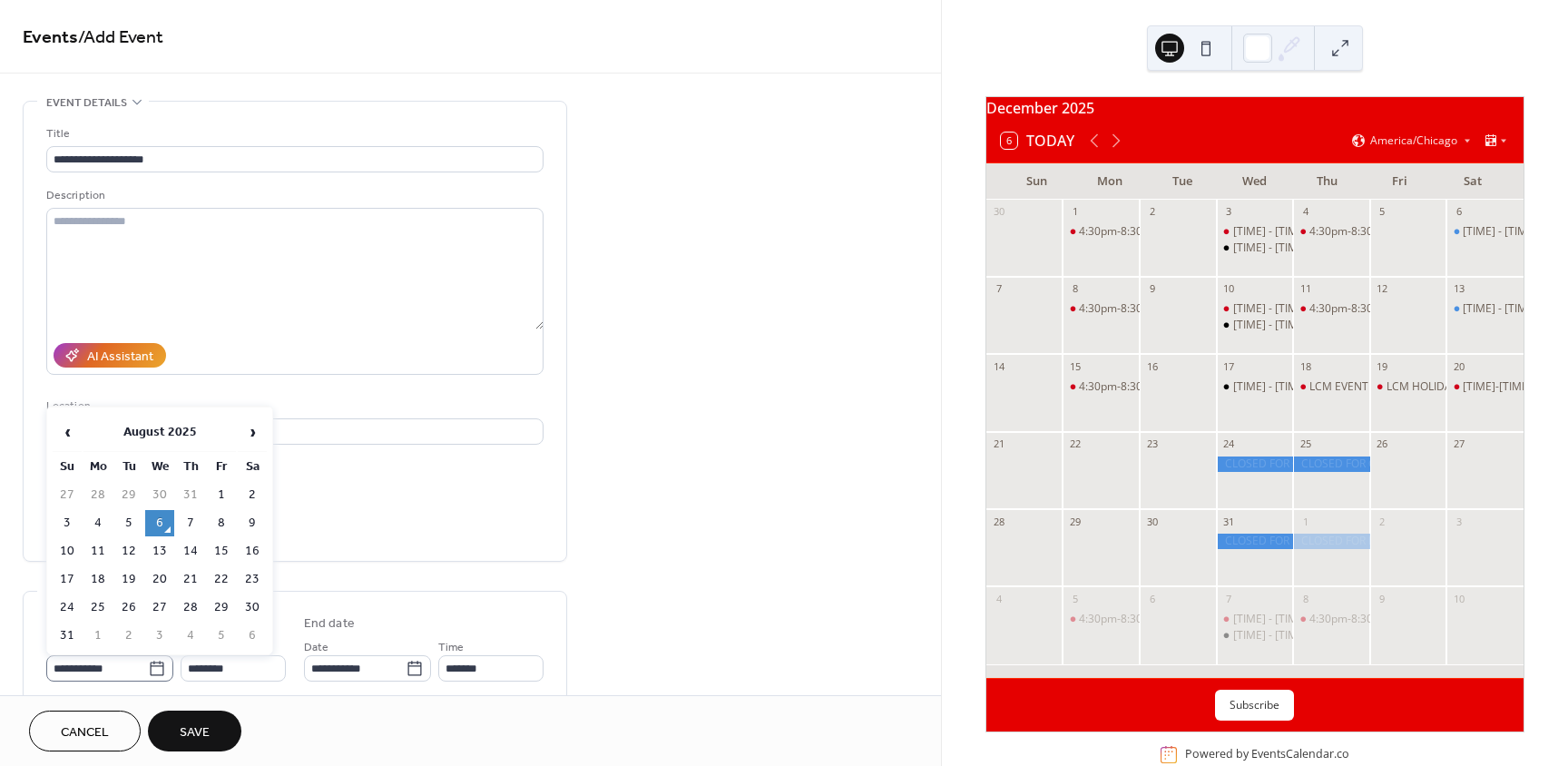 click 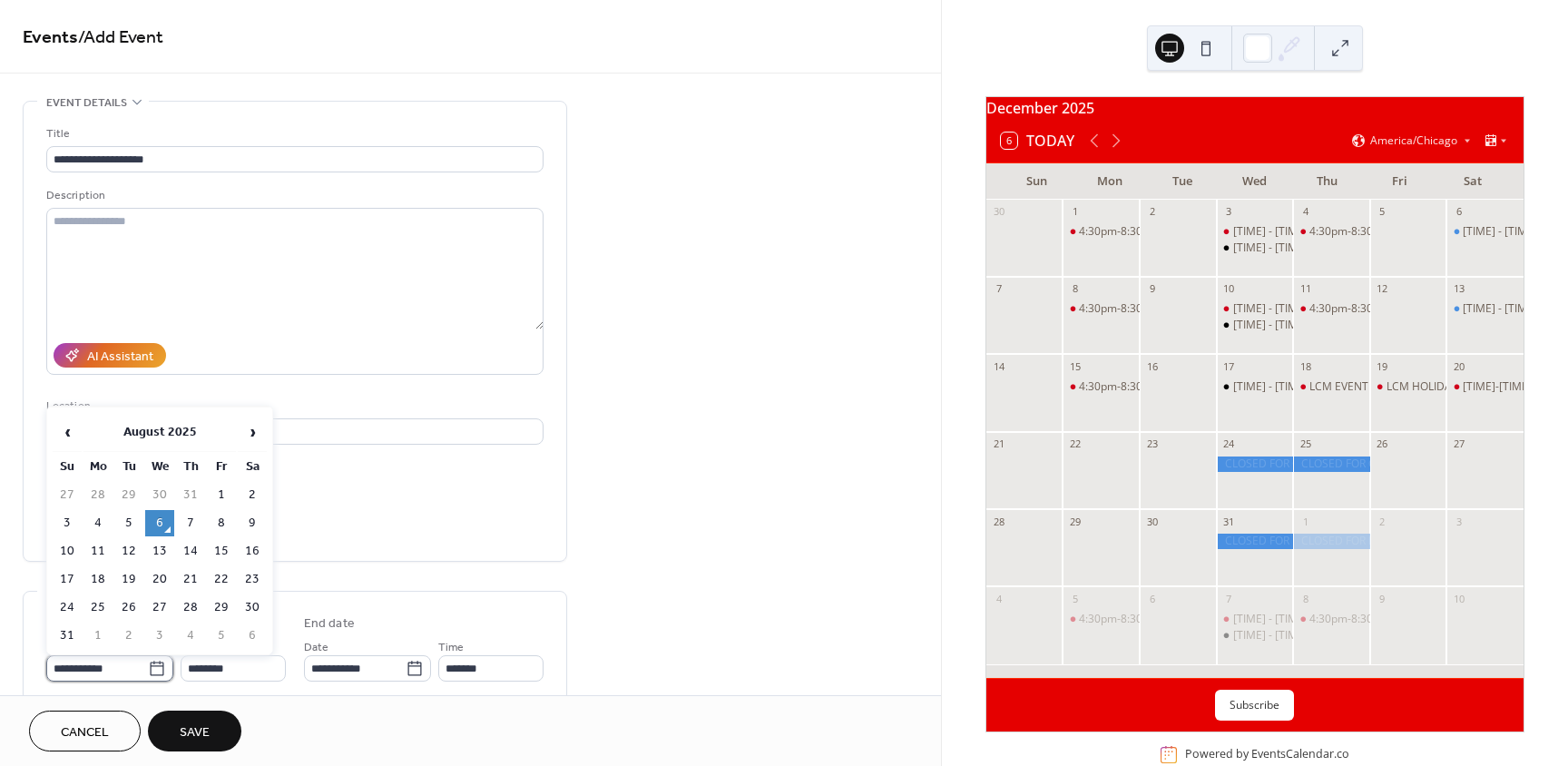click on "**********" at bounding box center (97, 668) 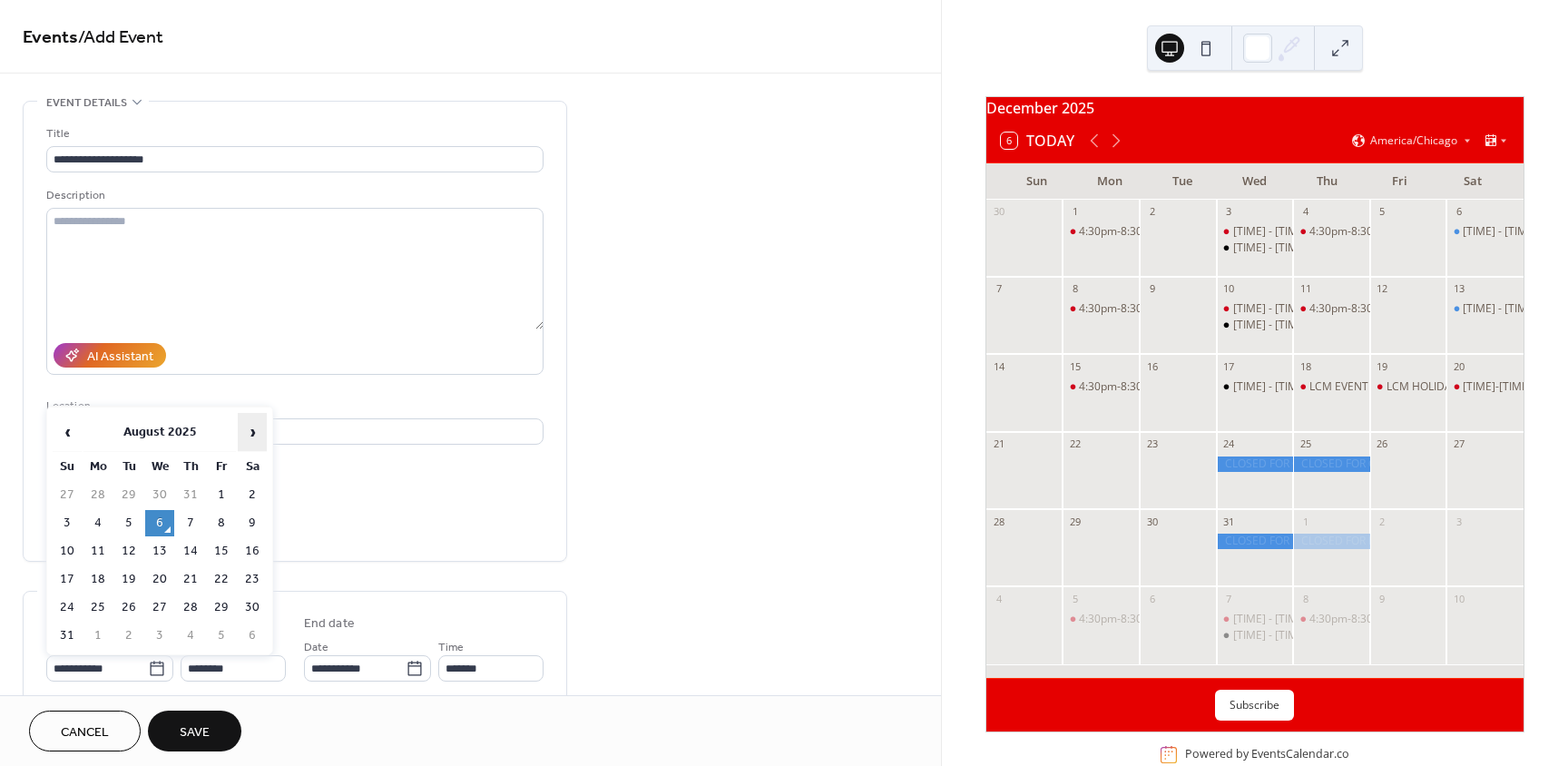 click on "›" at bounding box center (252, 432) 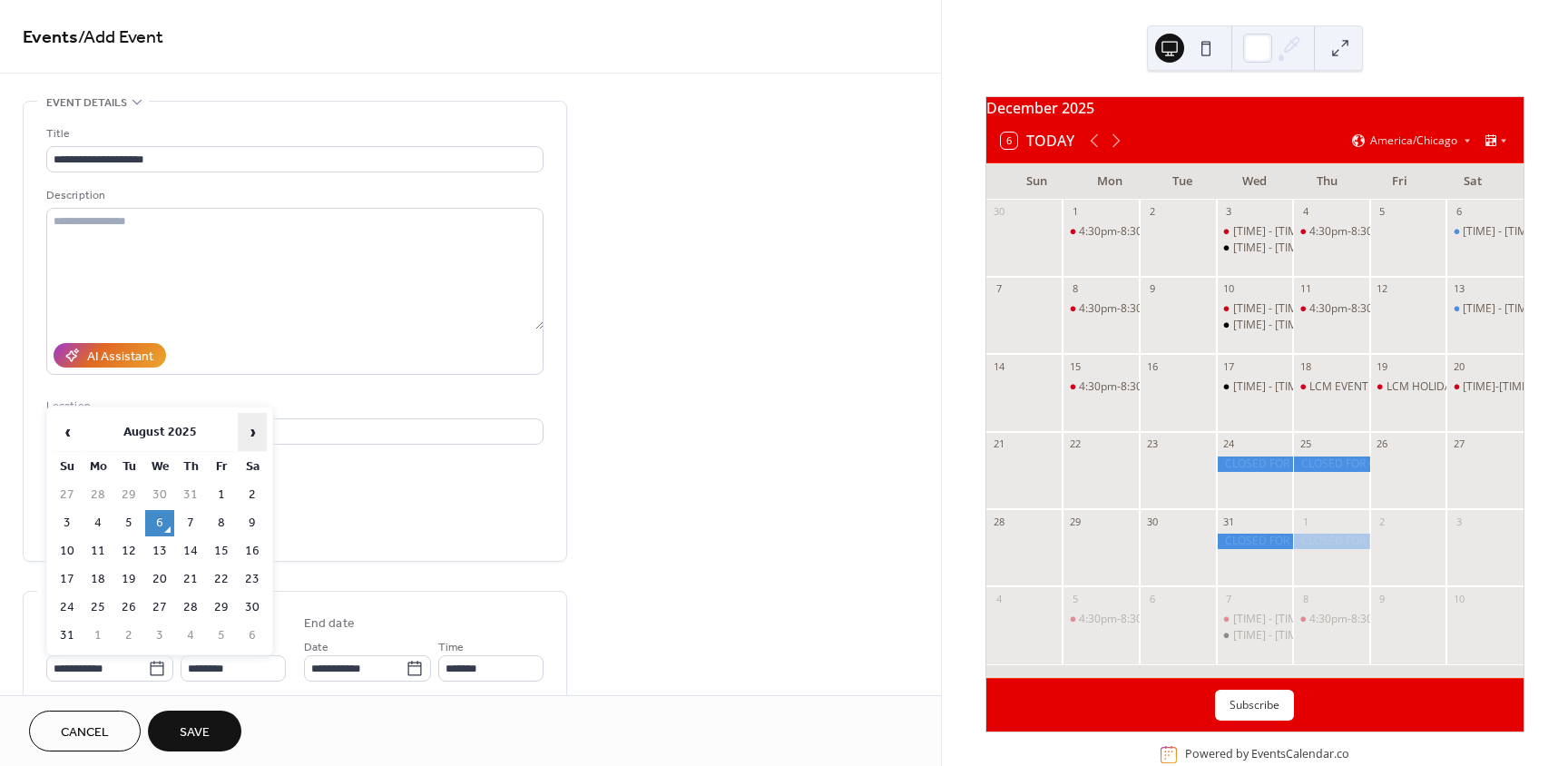 click on "›" at bounding box center (252, 432) 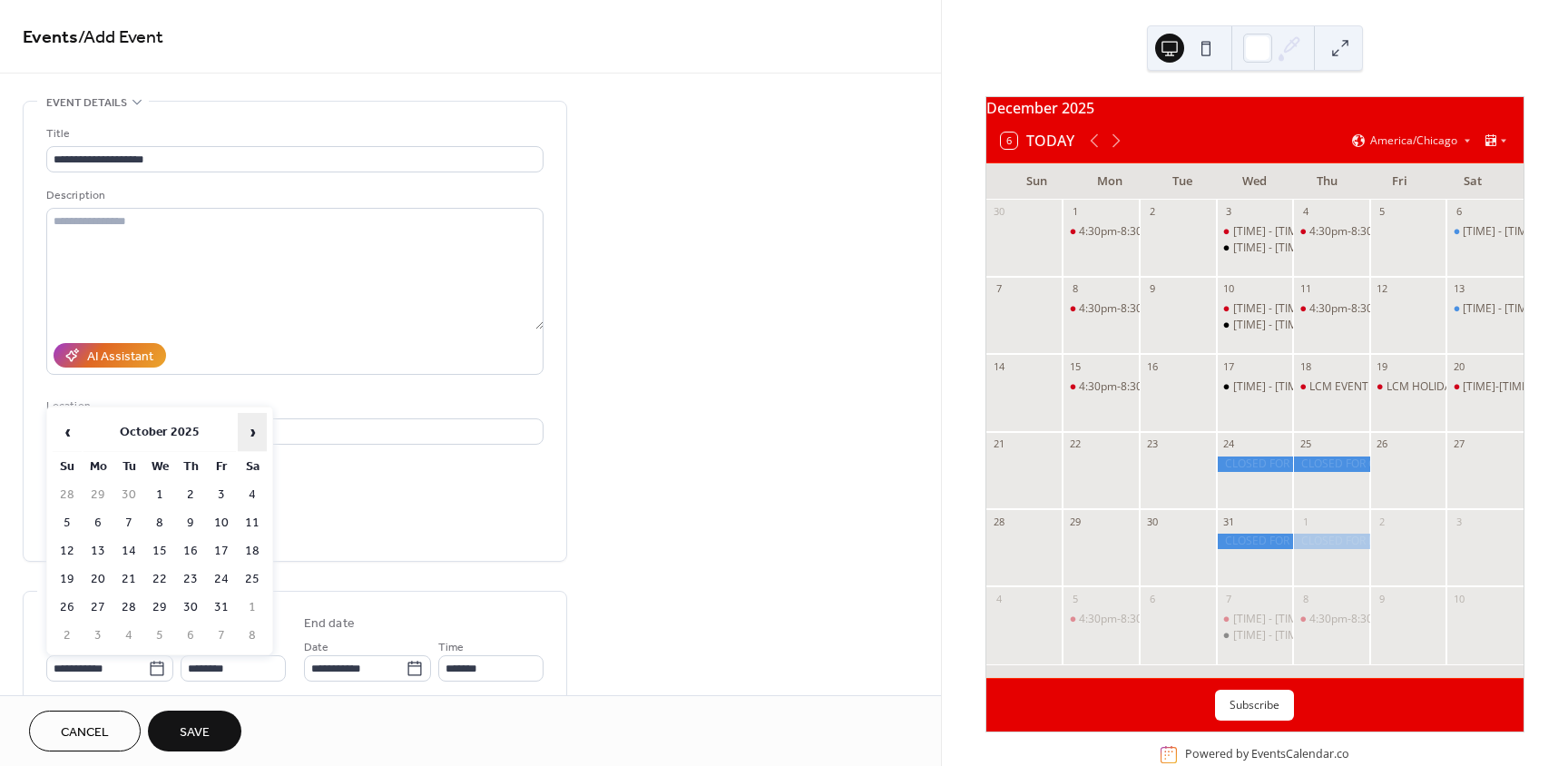 click on "›" at bounding box center [252, 432] 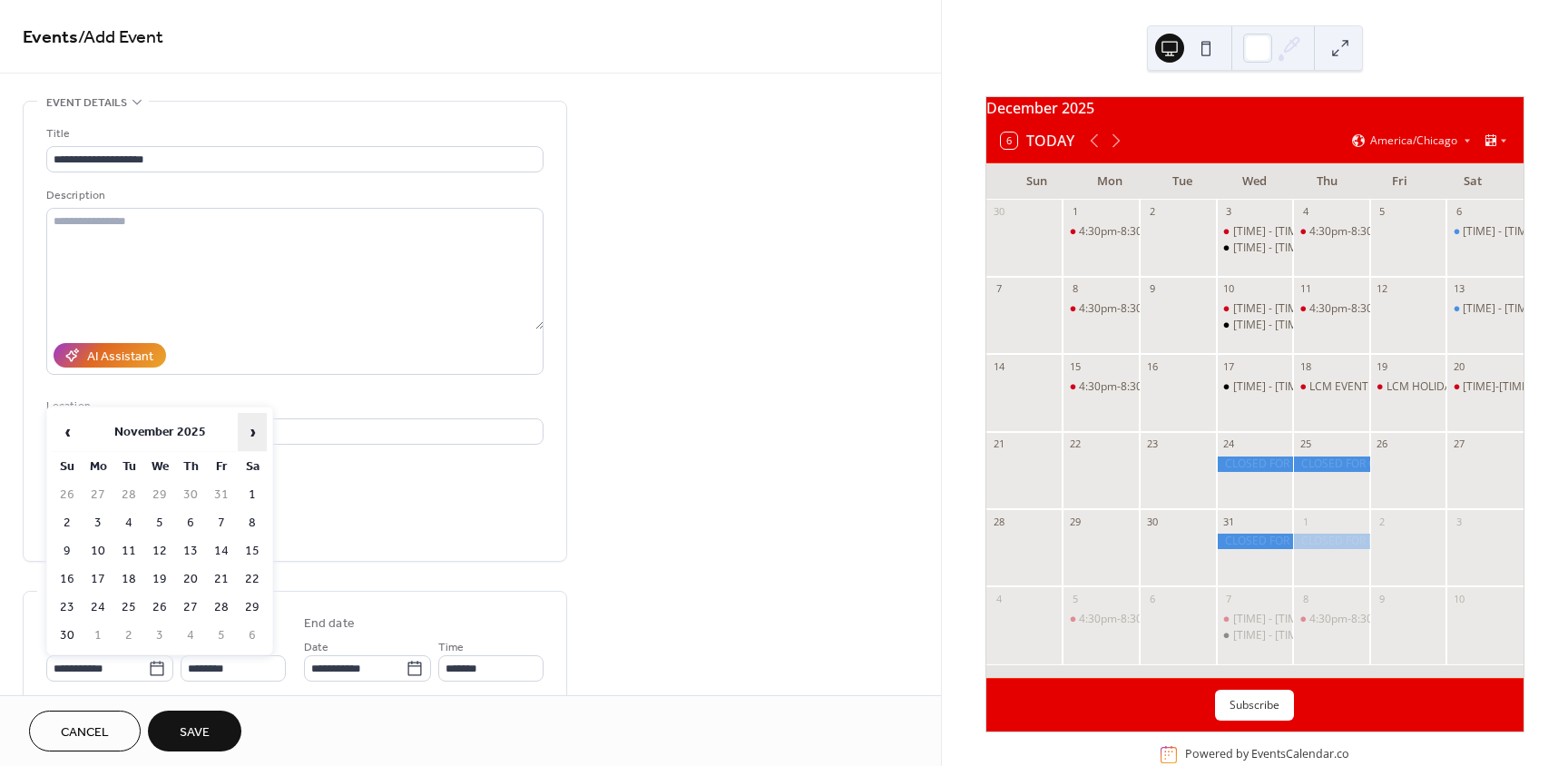 click on "›" at bounding box center [252, 432] 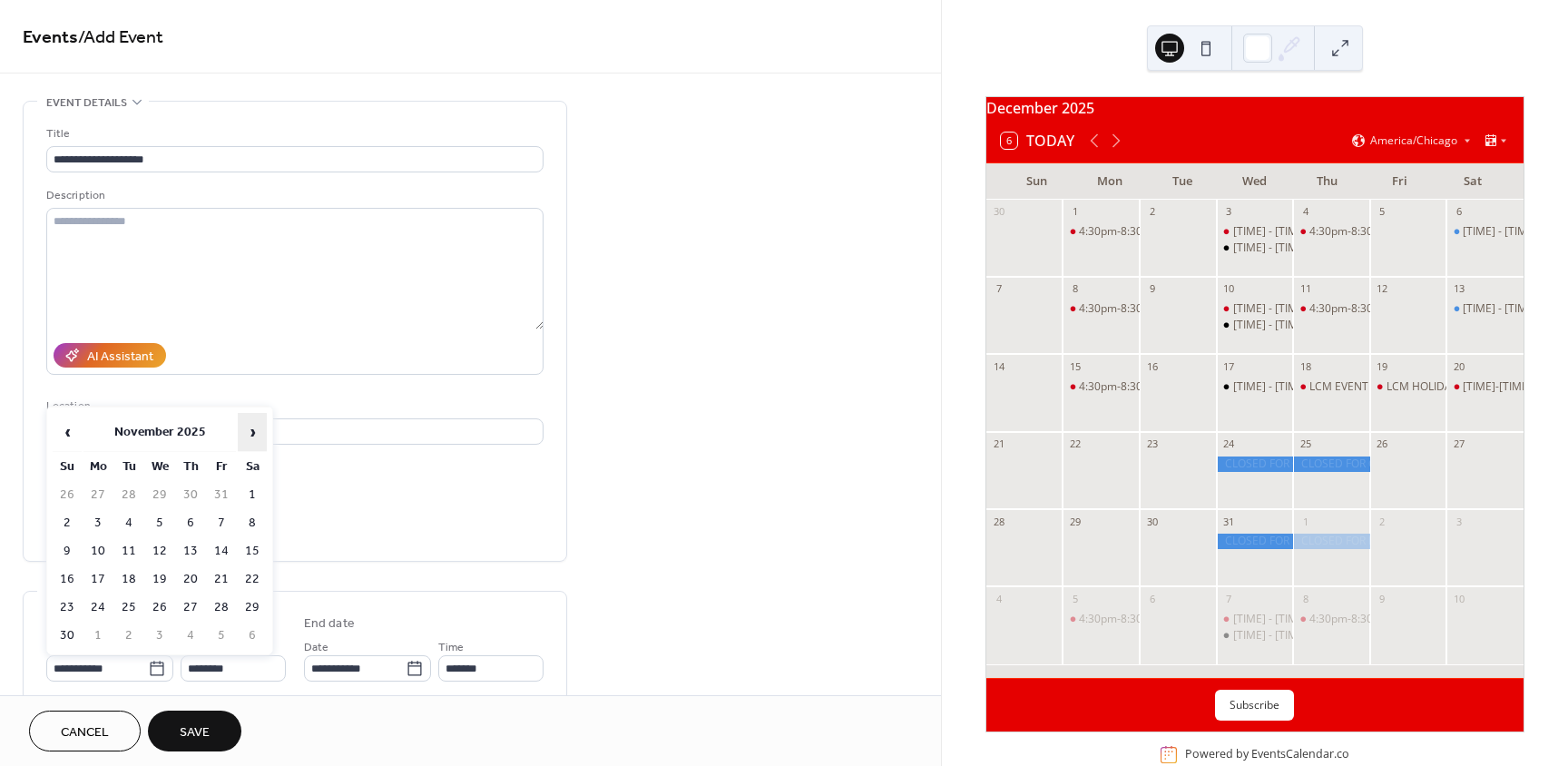 click on "›" at bounding box center [252, 432] 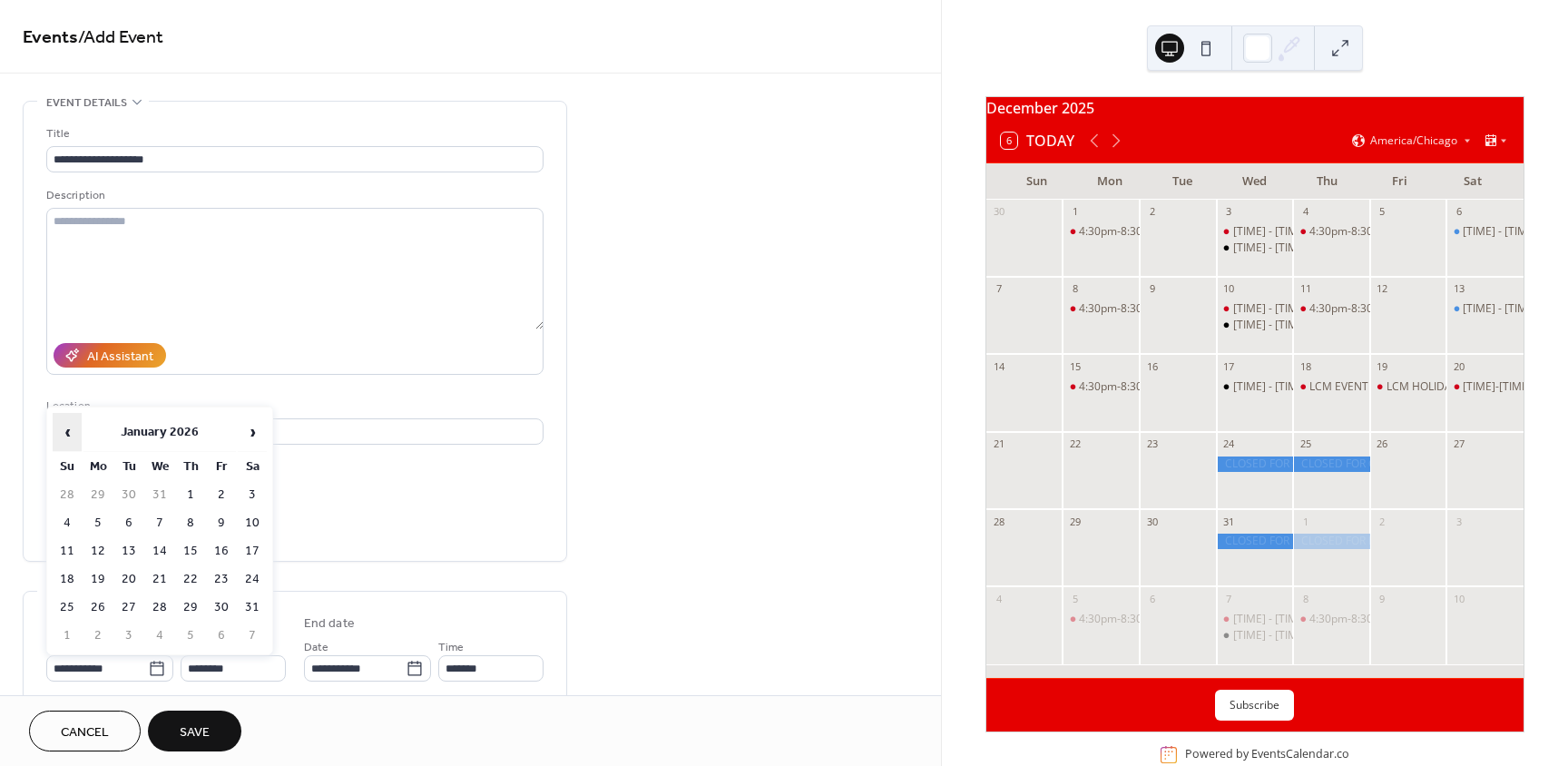 click on "‹" at bounding box center (67, 432) 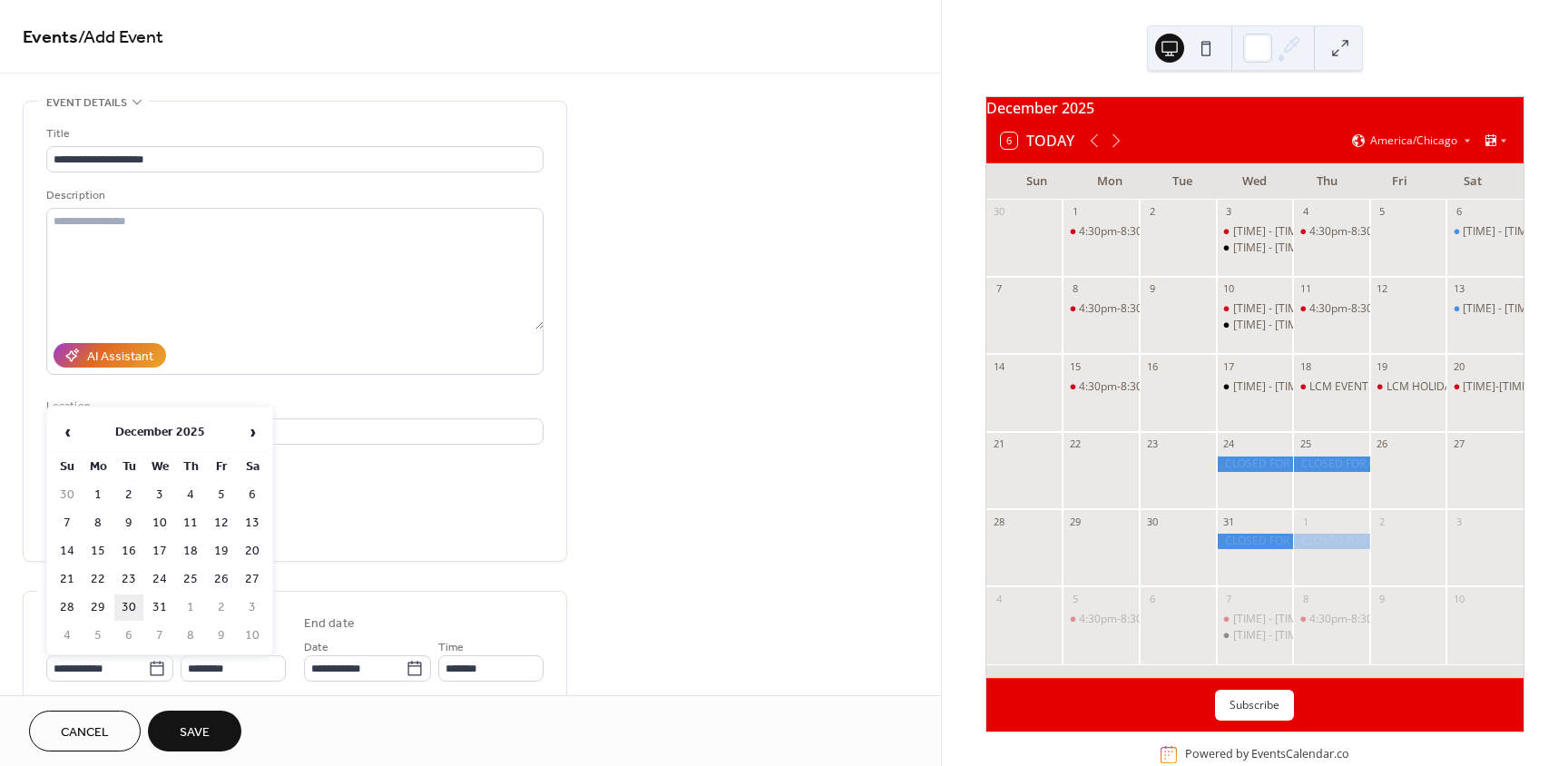 click on "30" at bounding box center [129, 607] 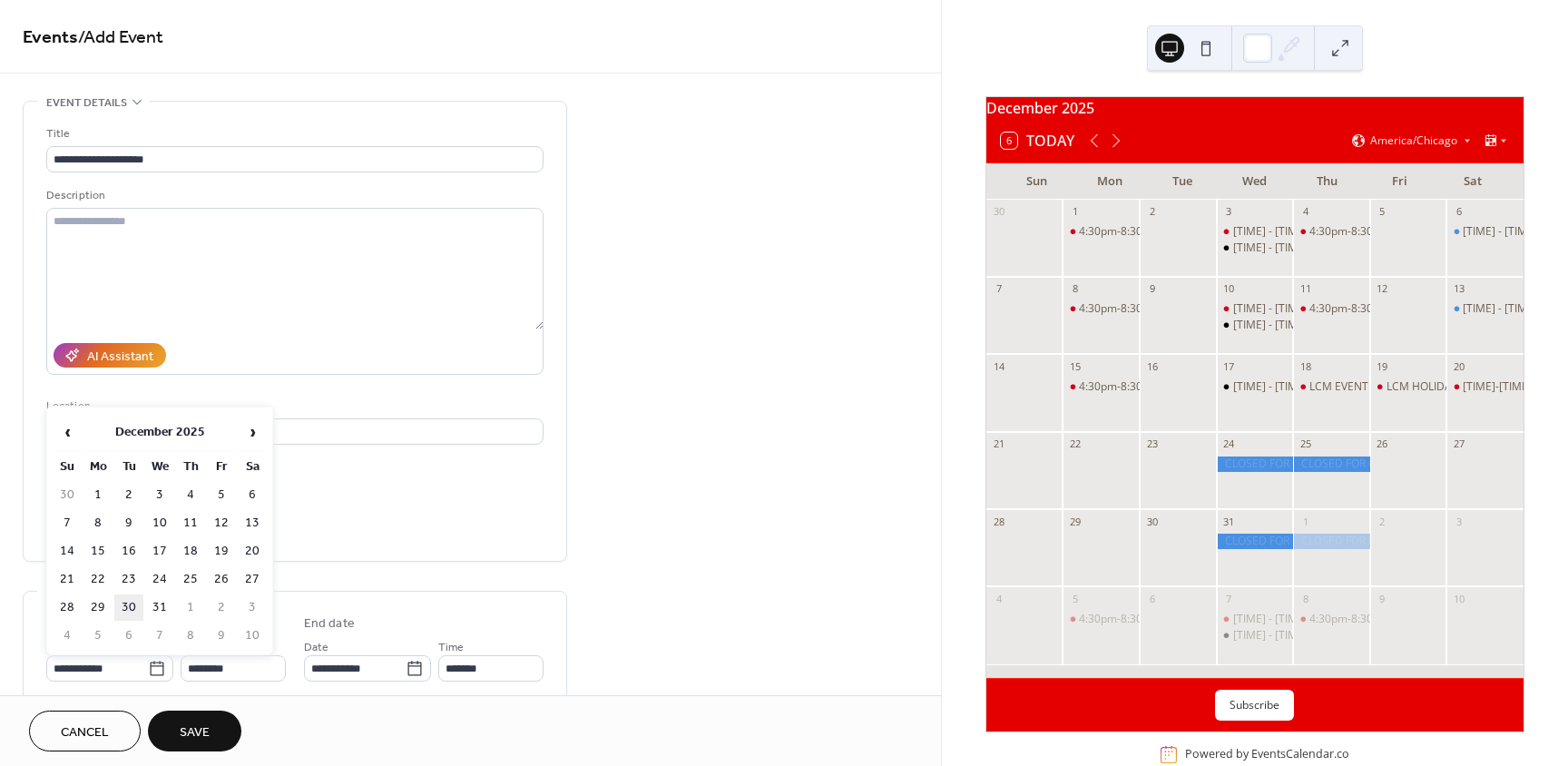 type on "**********" 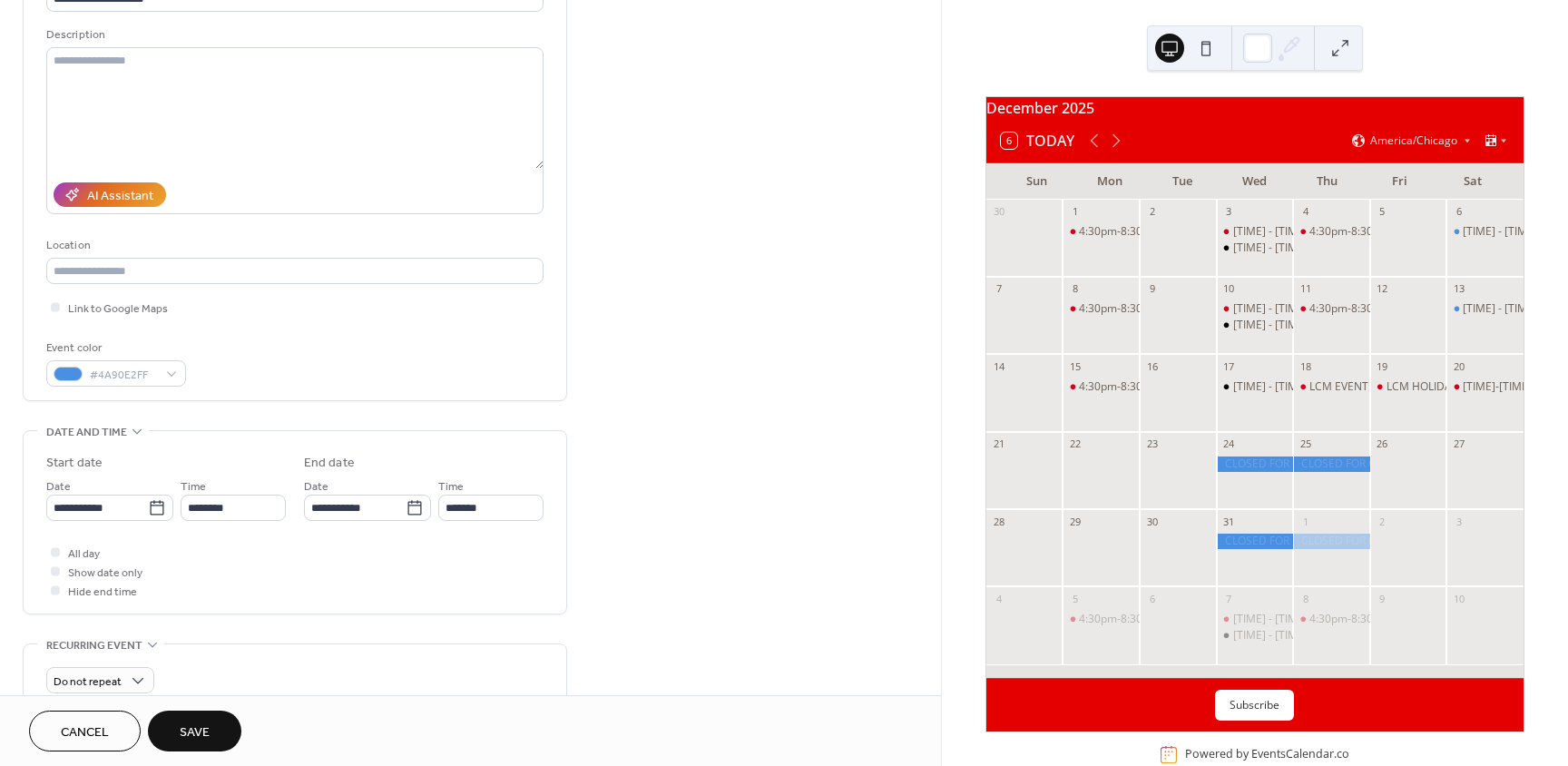 scroll, scrollTop: 182, scrollLeft: 0, axis: vertical 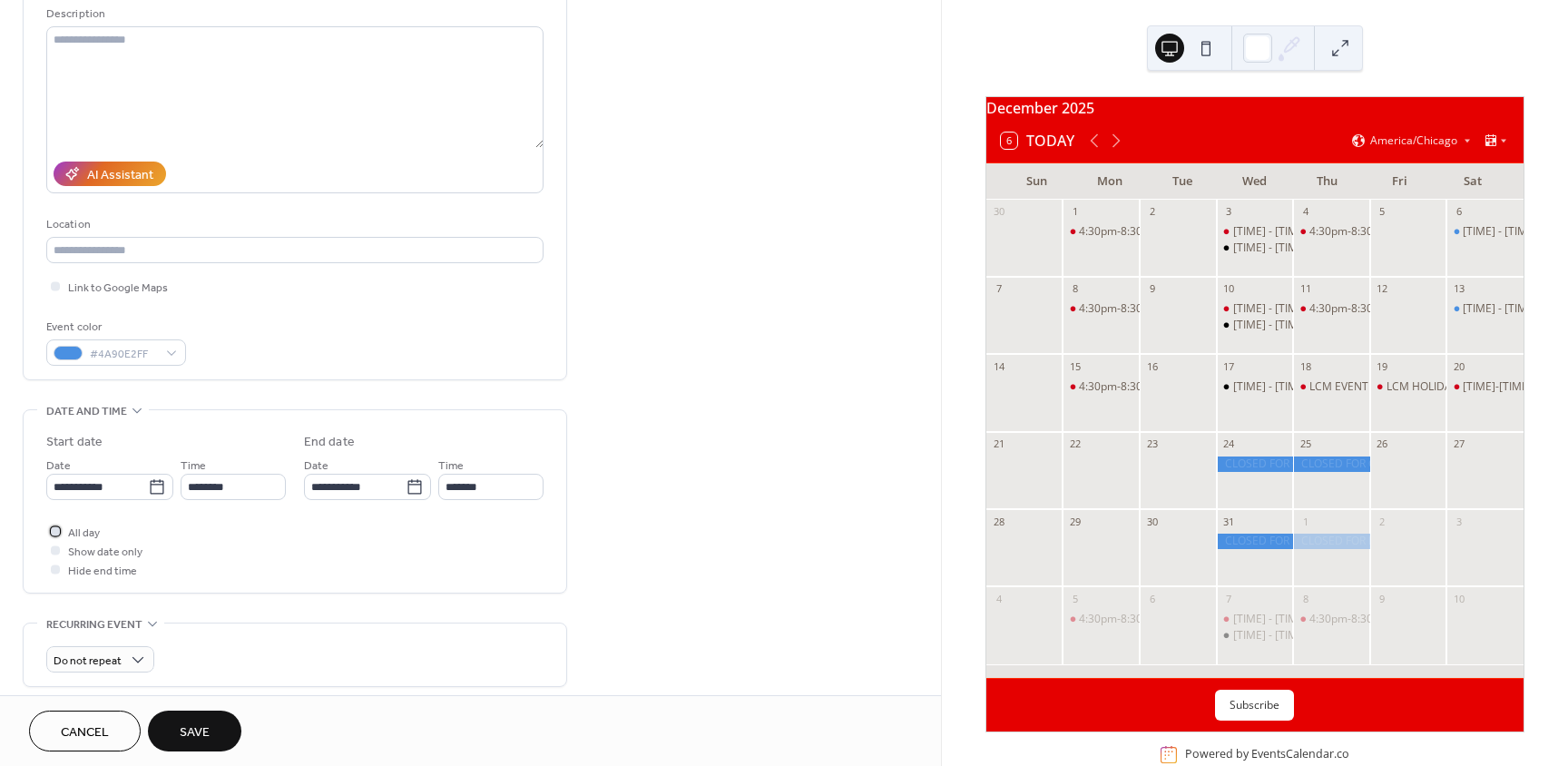 click on "All day" at bounding box center [83, 533] 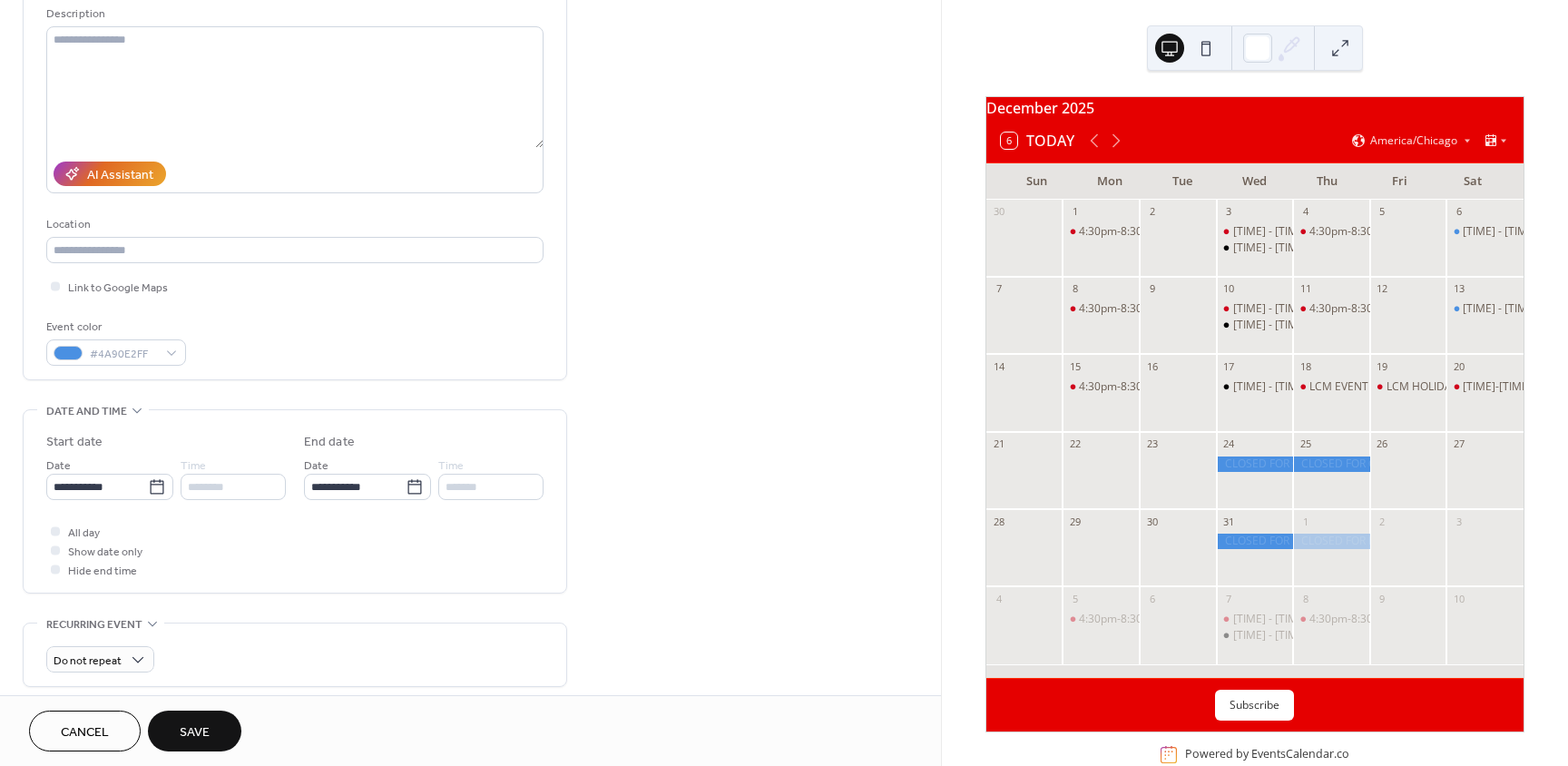 click on "Save" at bounding box center [194, 731] 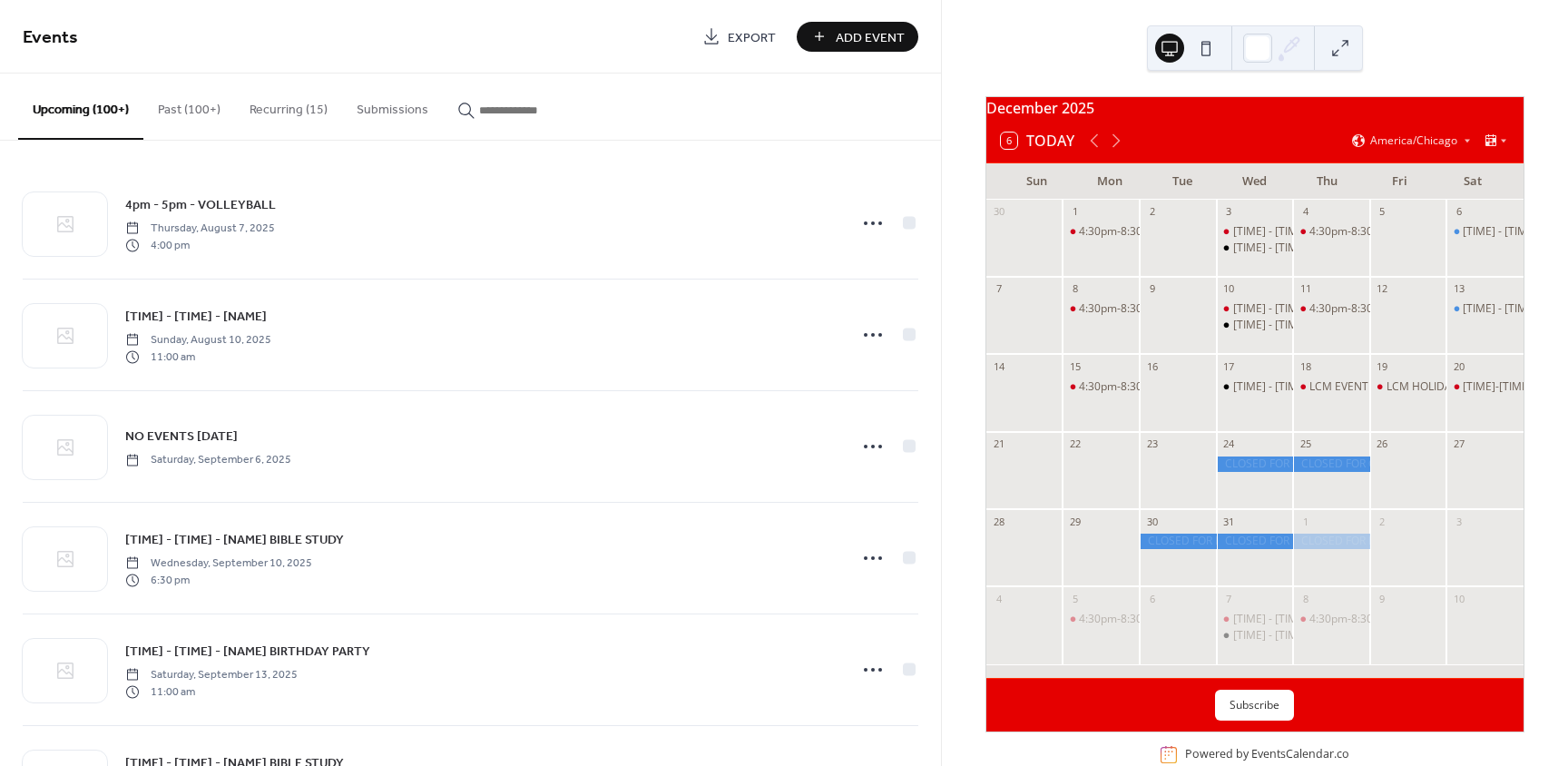 click on "Add Event" at bounding box center [858, 36] 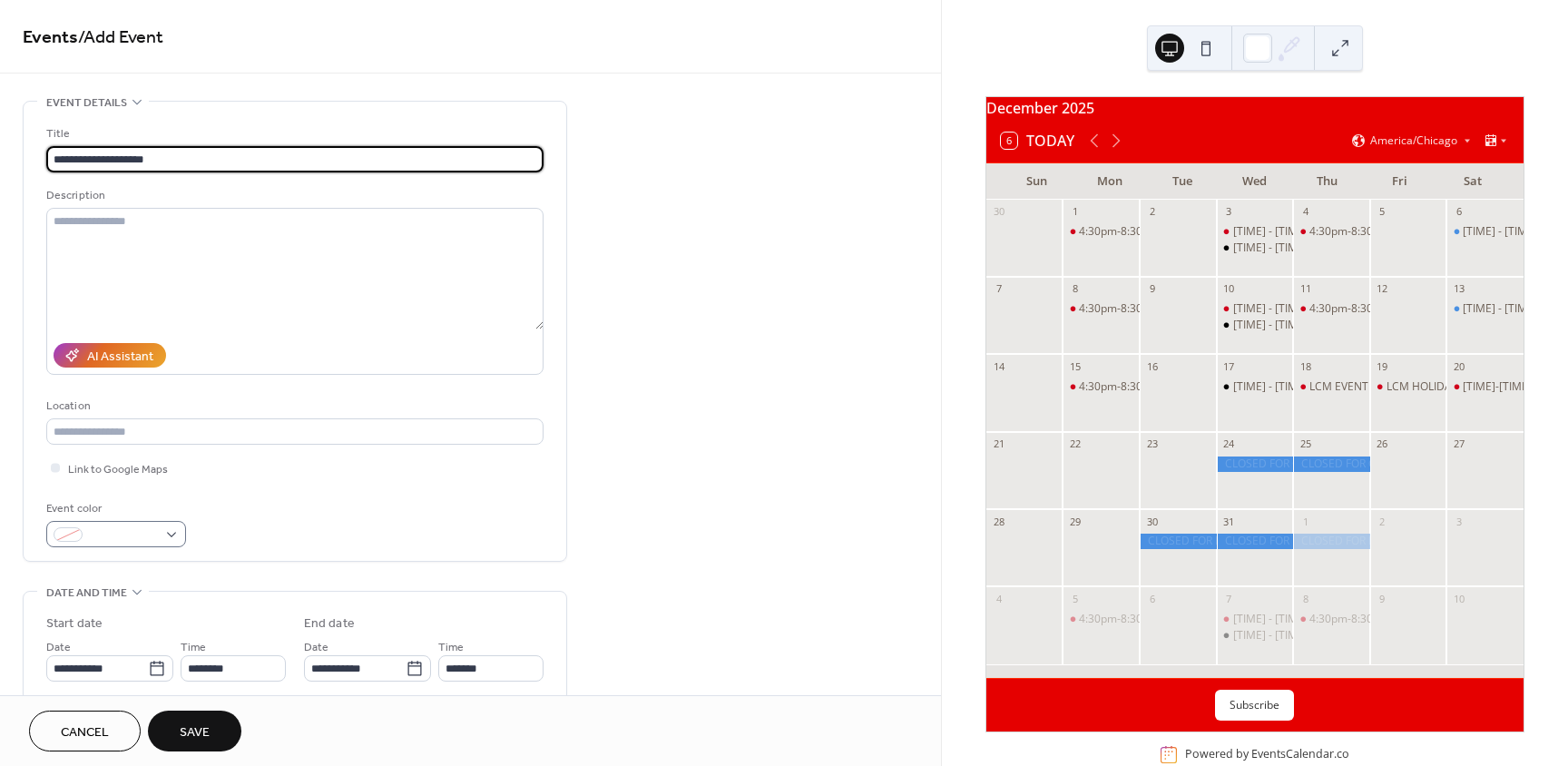type on "**********" 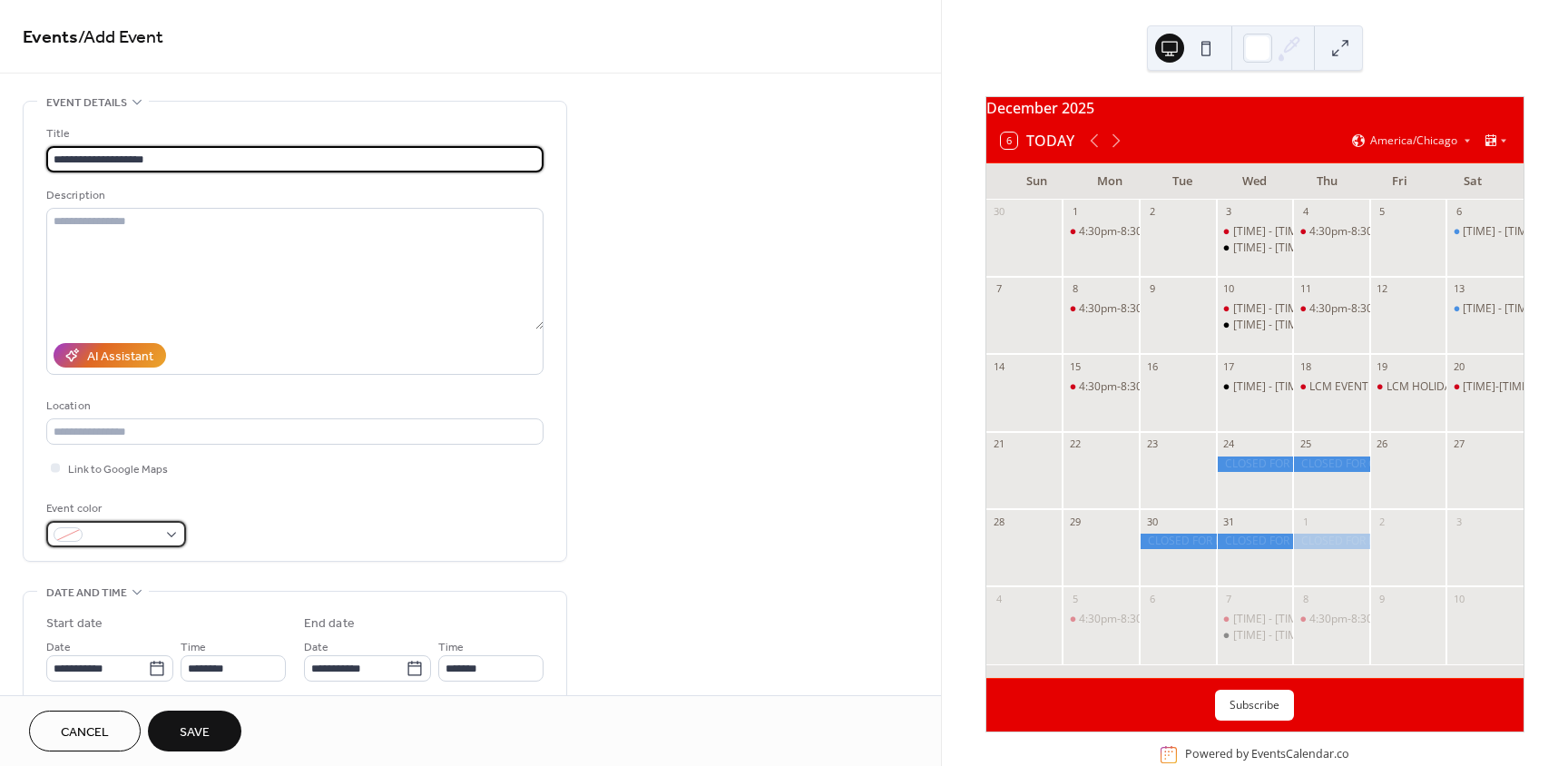 click at bounding box center (123, 535) 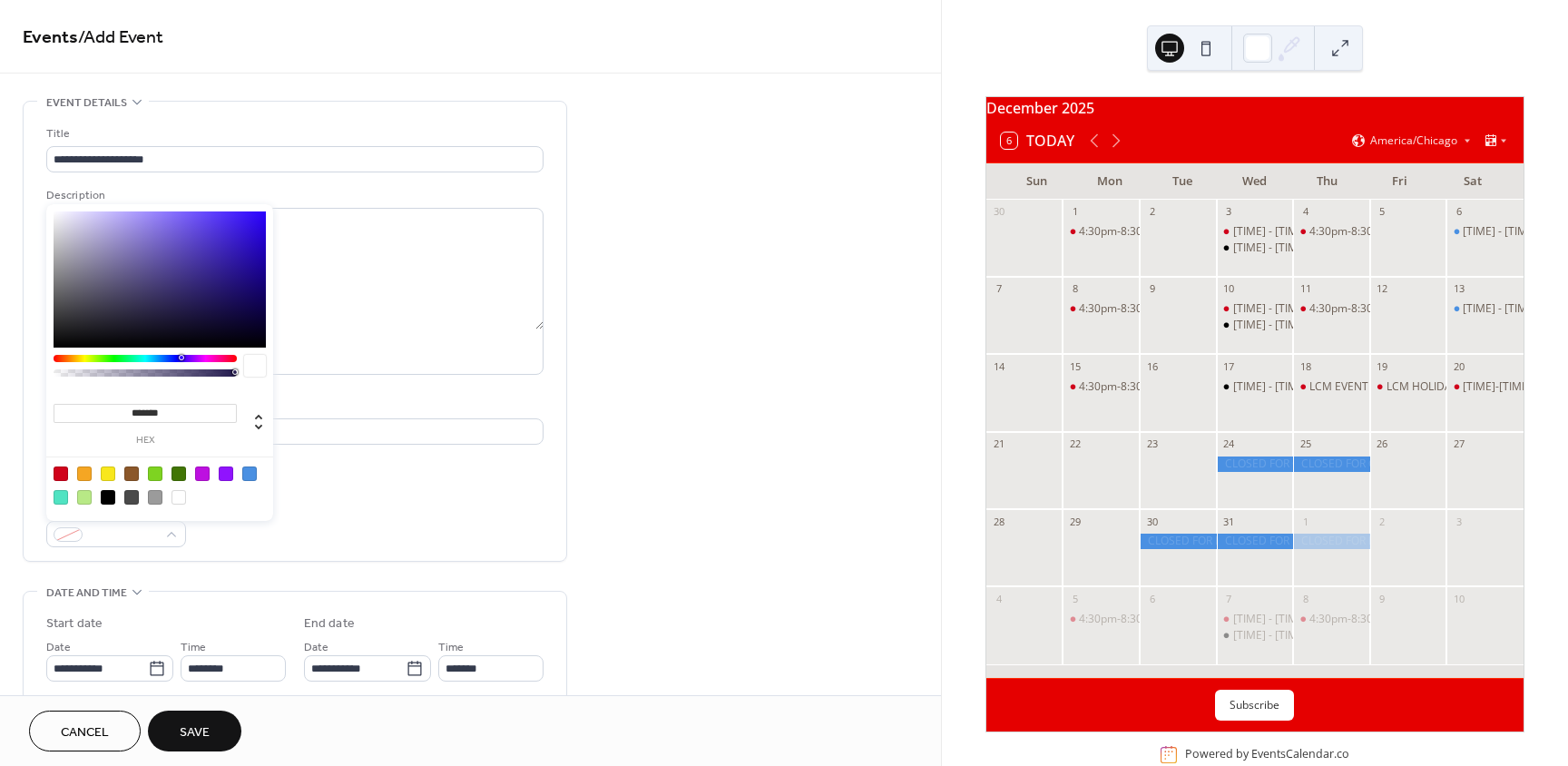 click at bounding box center [250, 474] 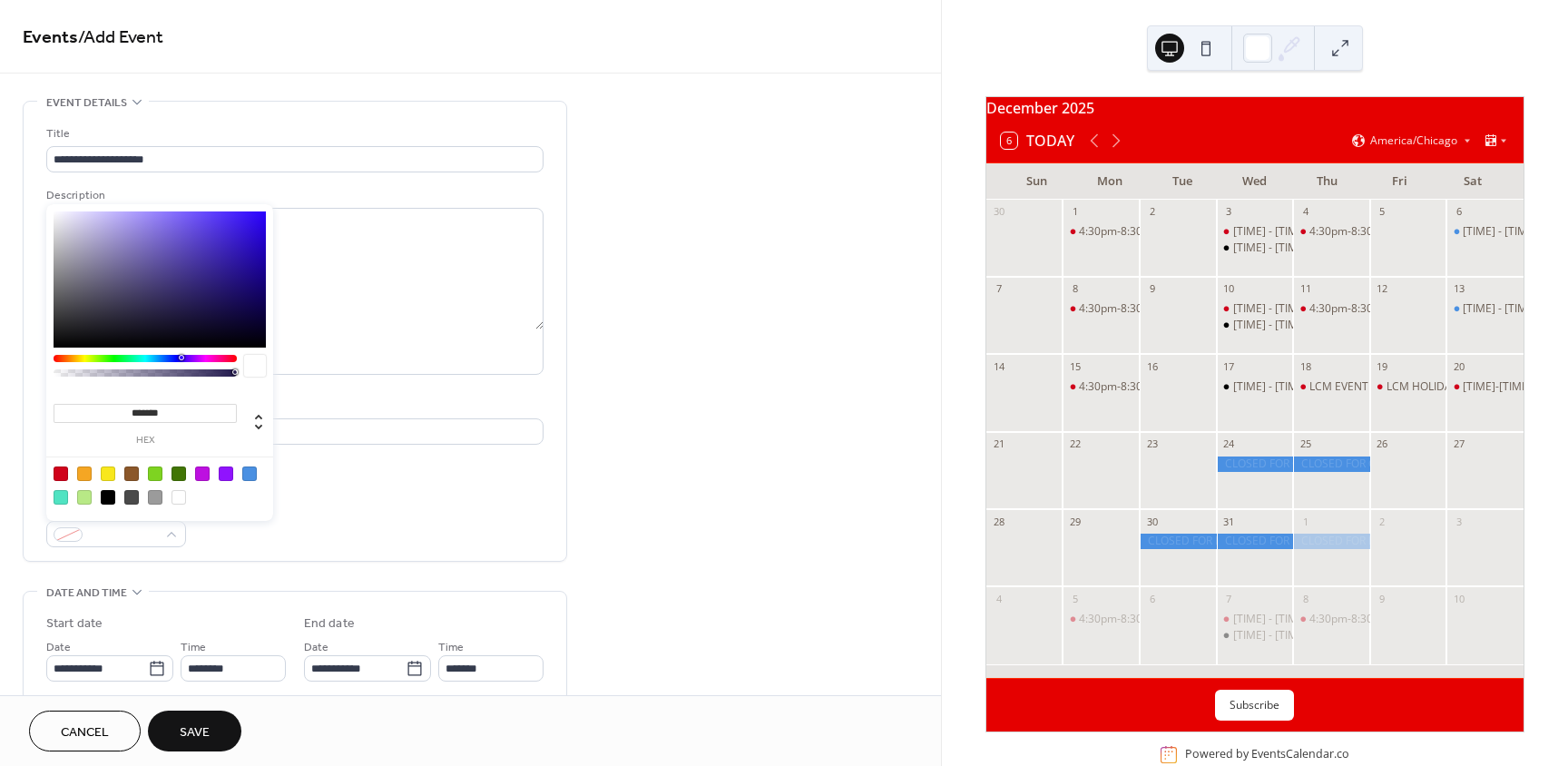 type on "*******" 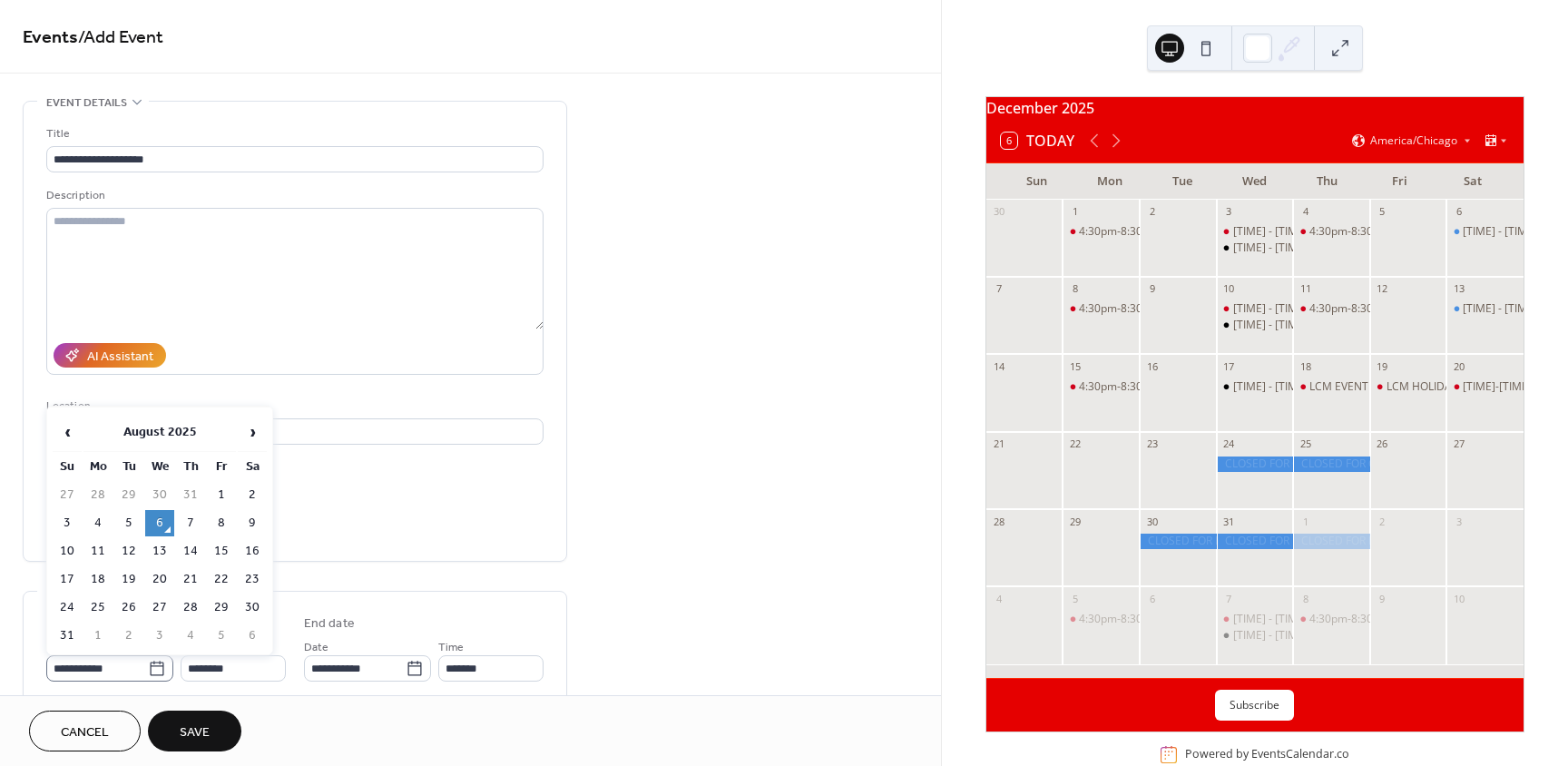 click 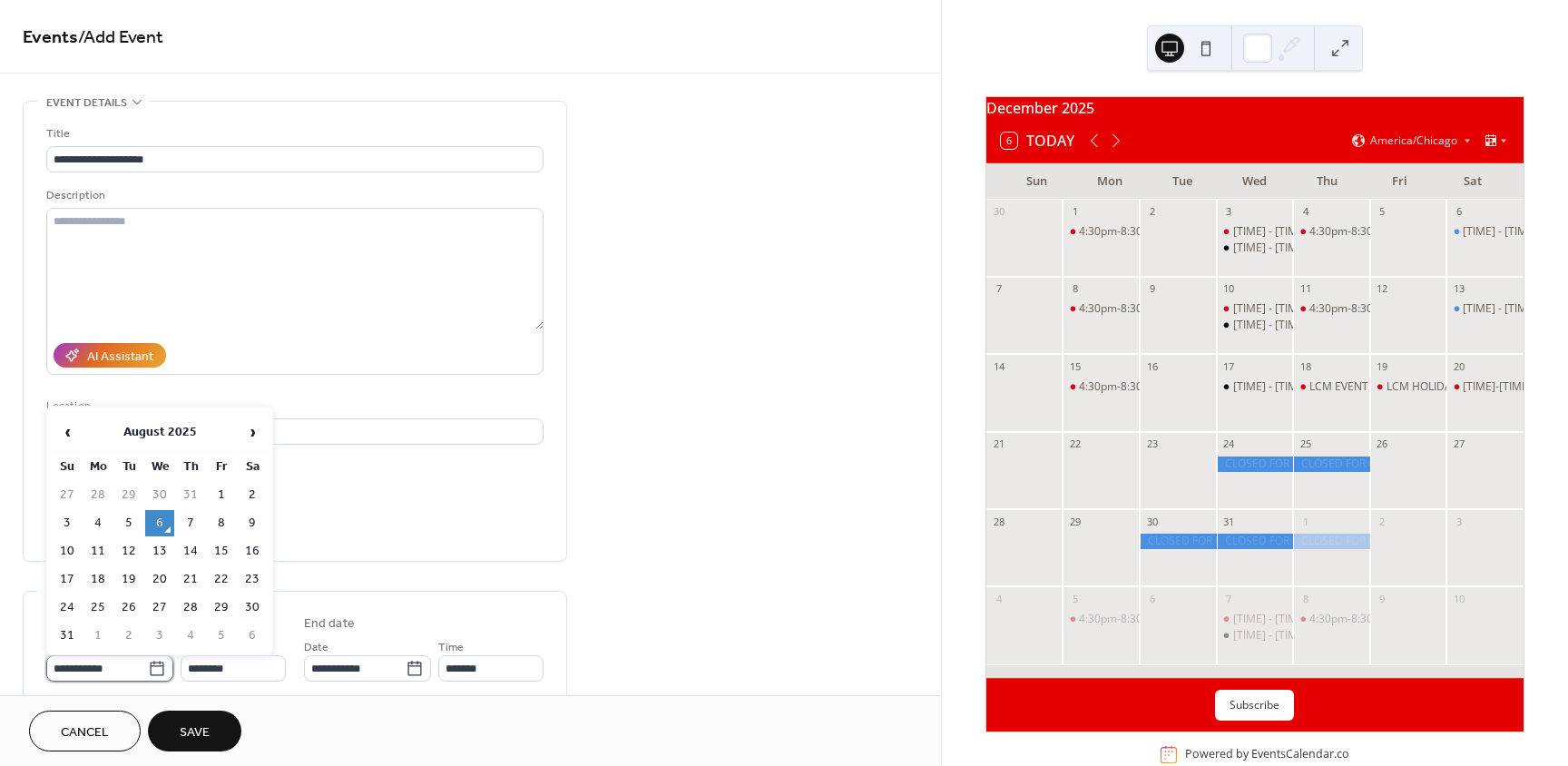 click on "**********" at bounding box center [97, 668] 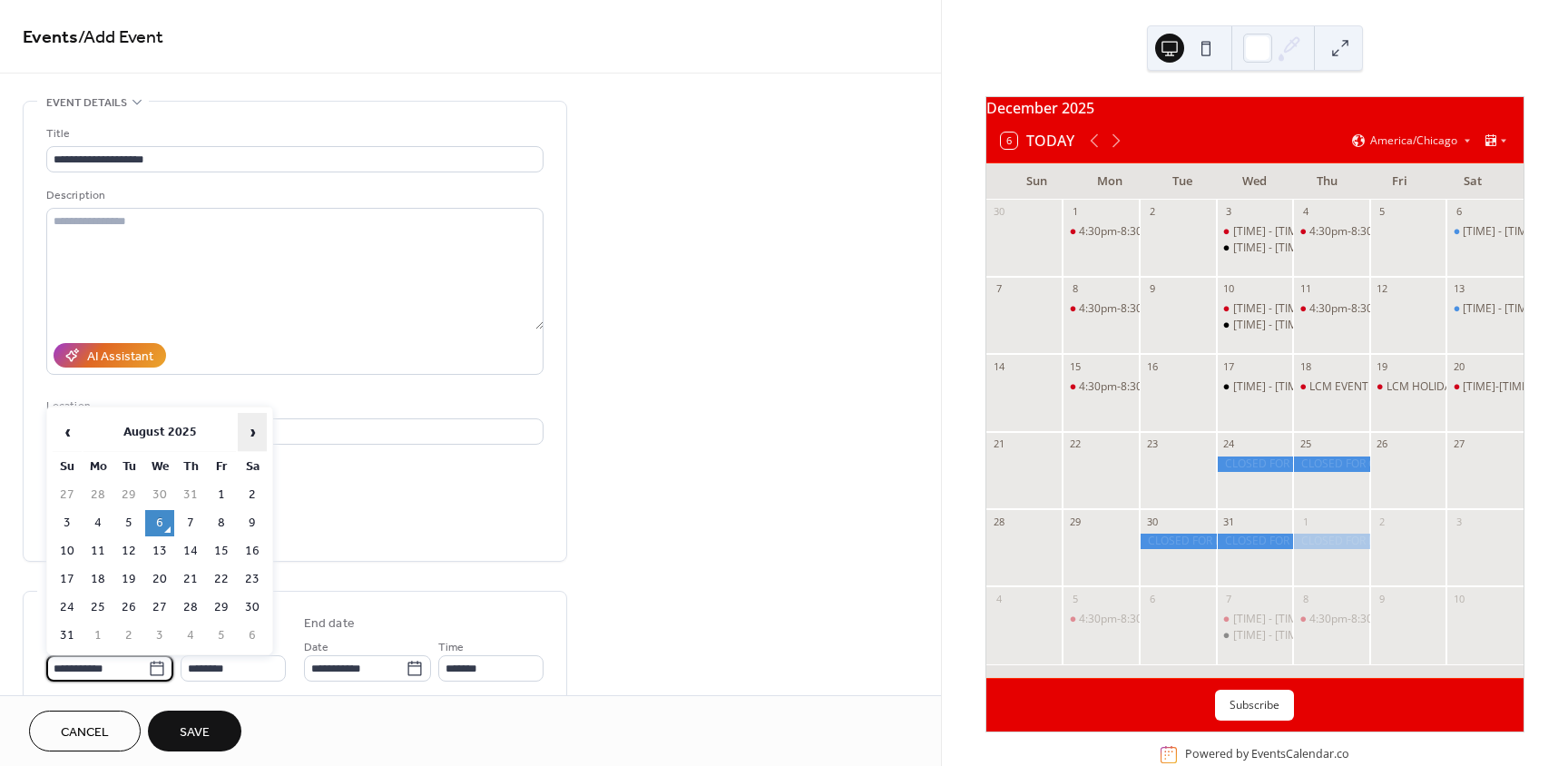 click on "›" at bounding box center (252, 432) 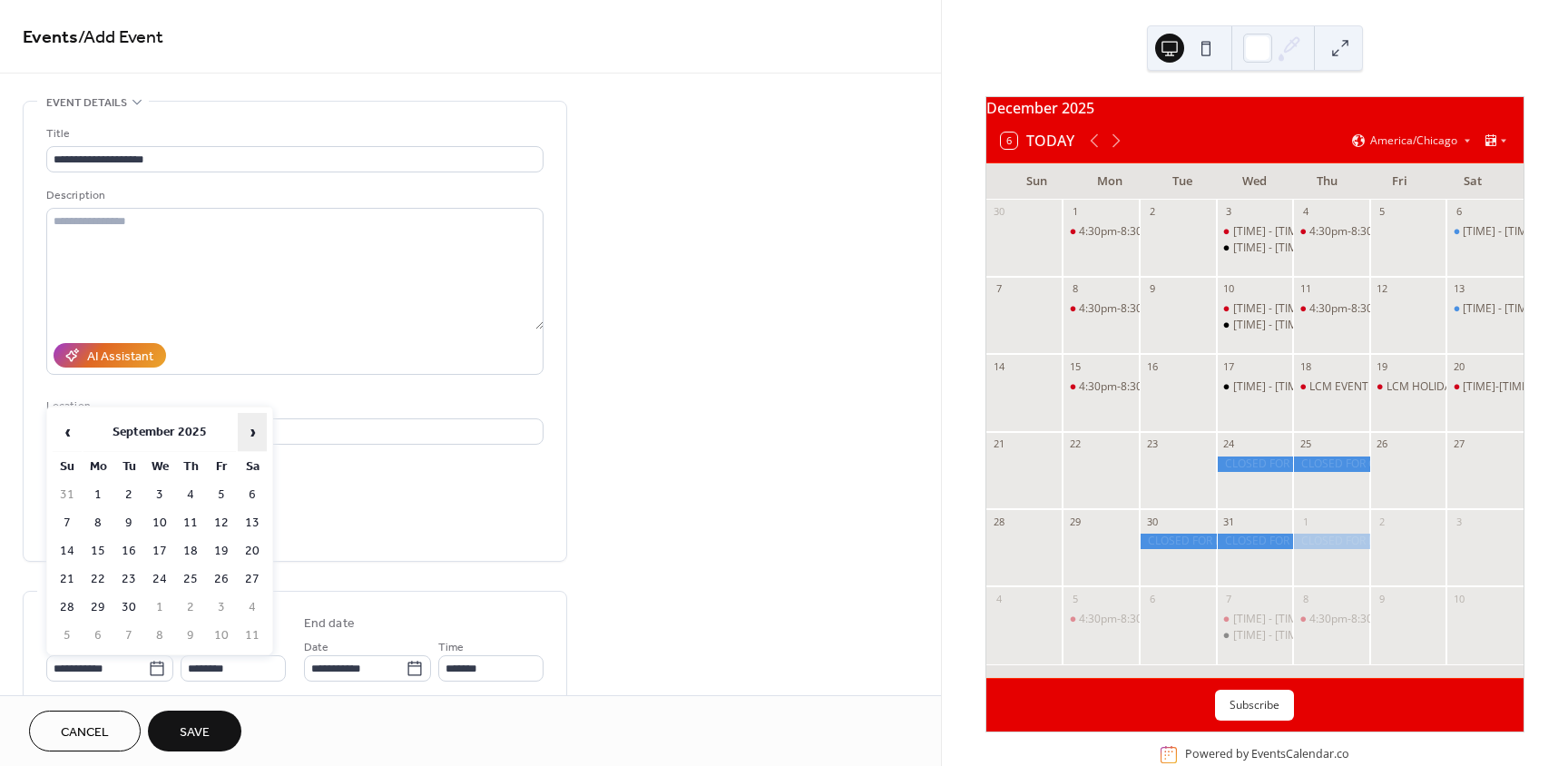 click on "›" at bounding box center (252, 432) 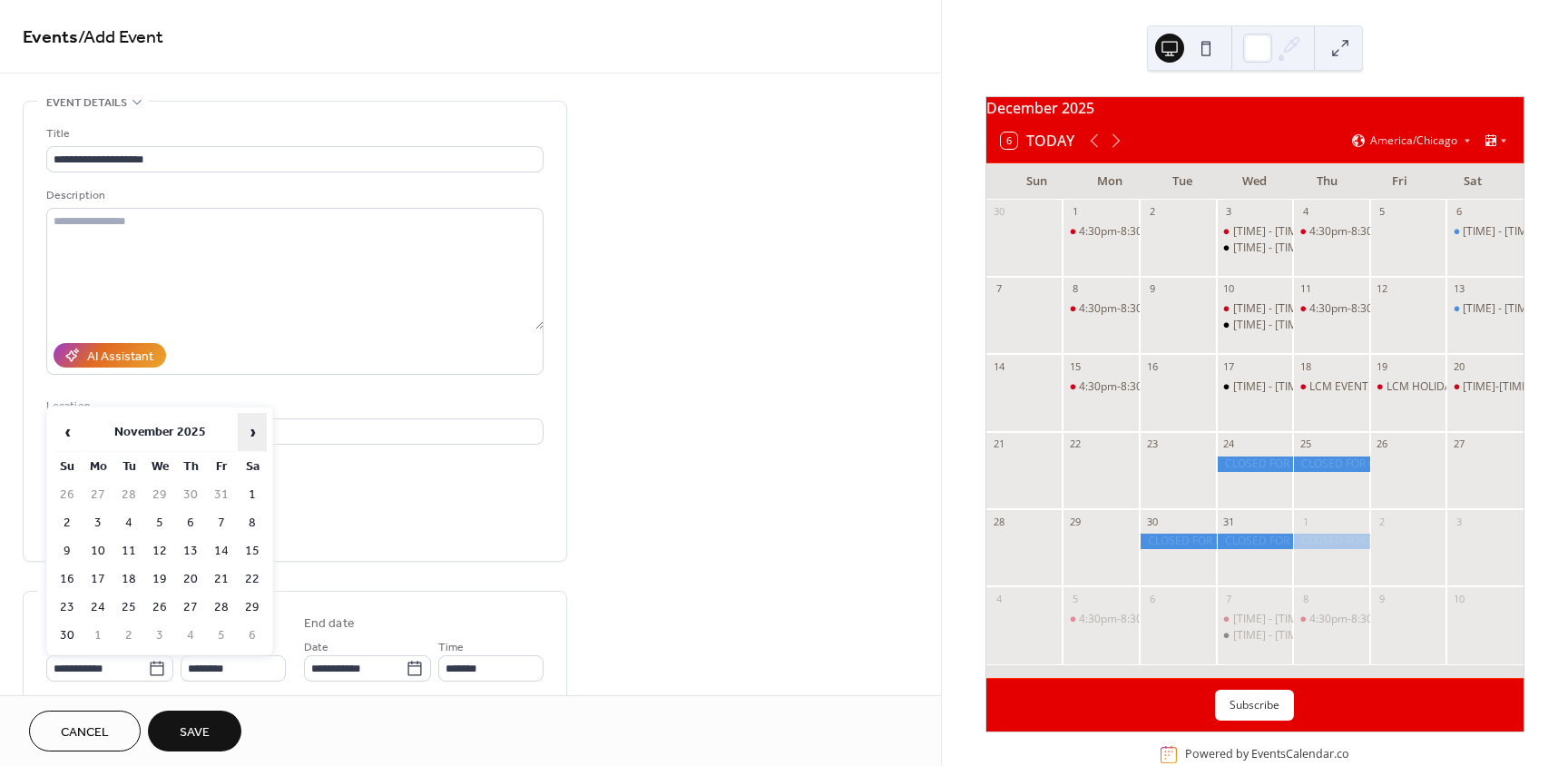click on "›" at bounding box center (252, 432) 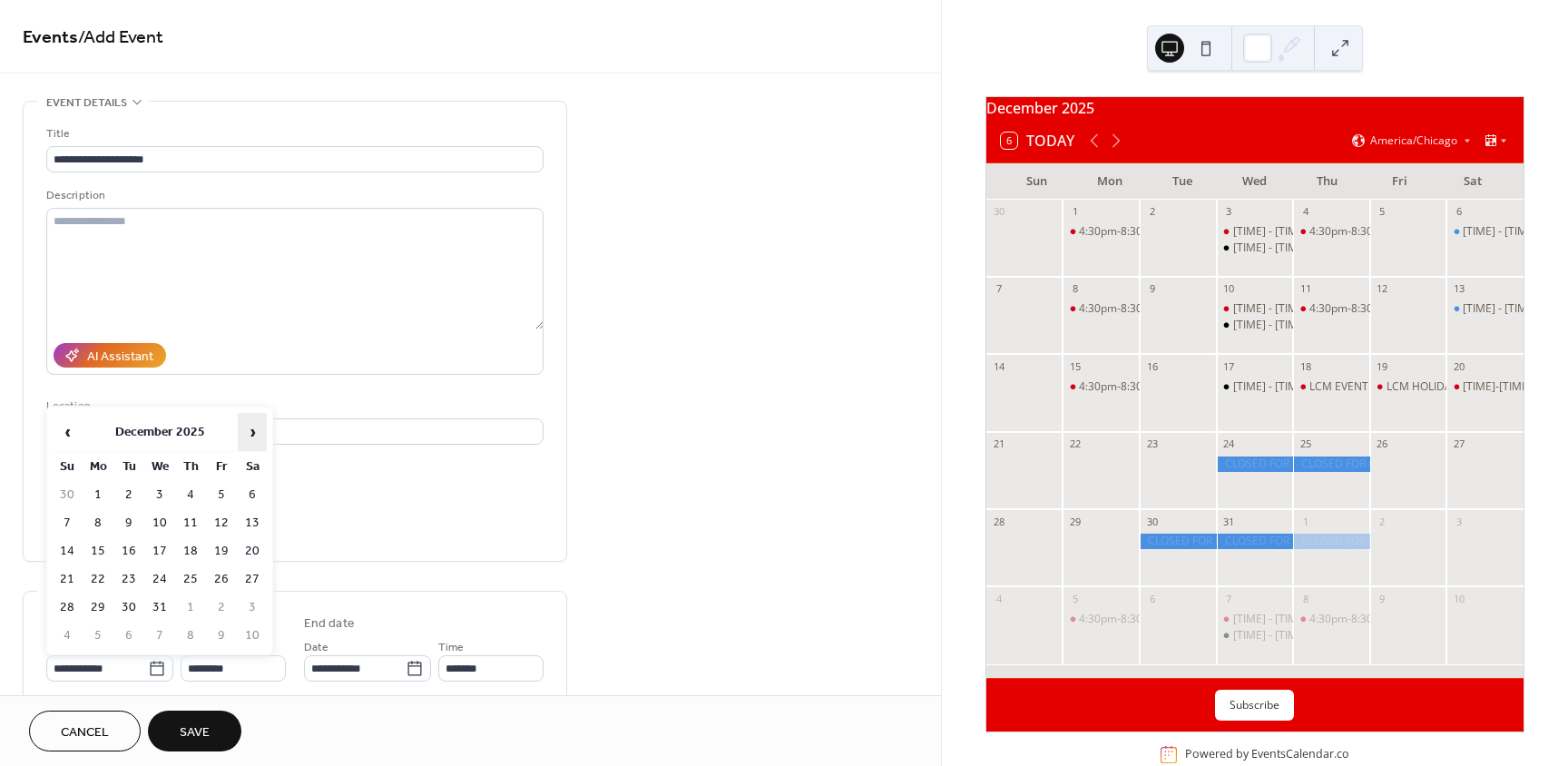 click on "›" at bounding box center [252, 432] 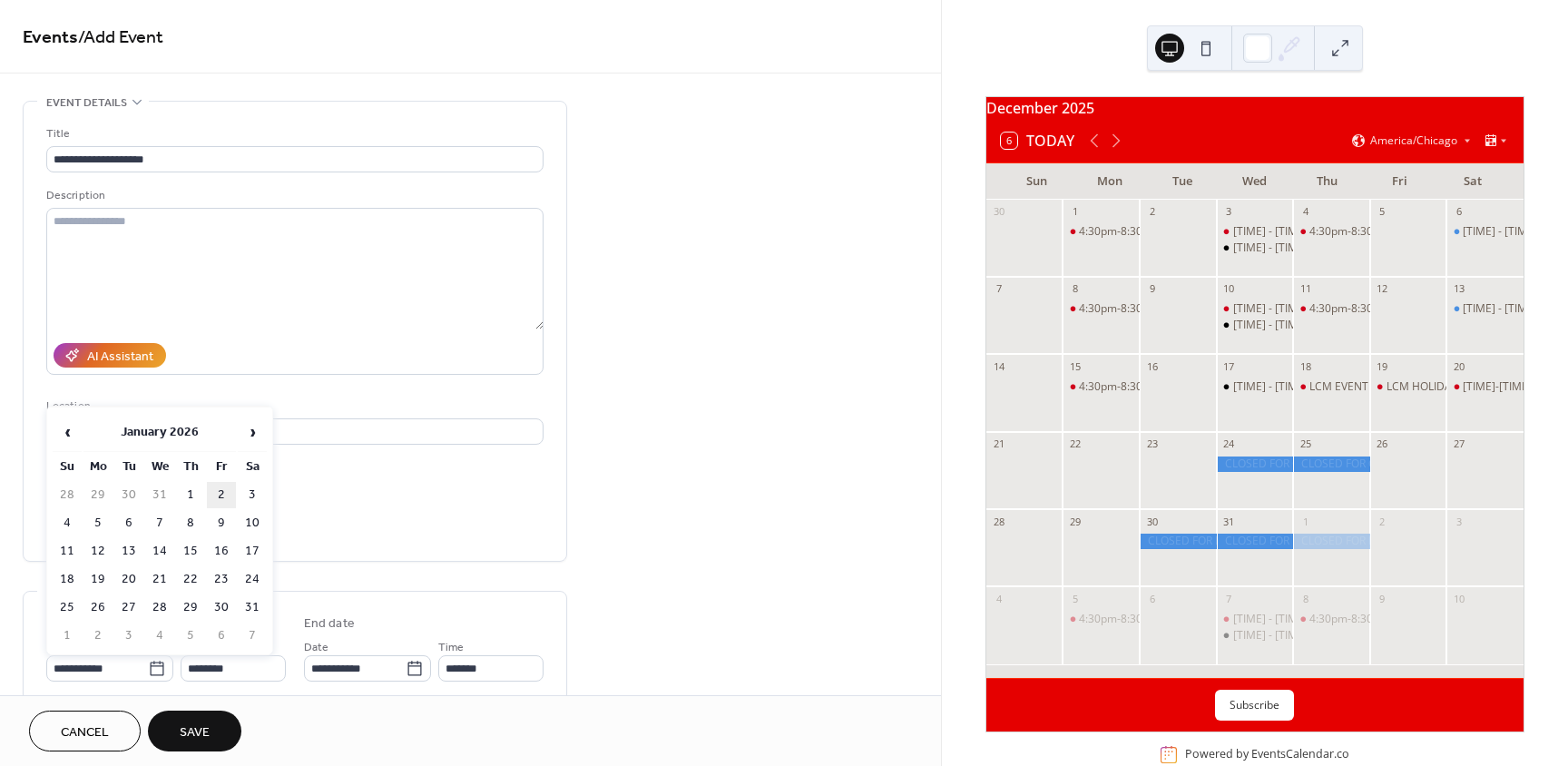click on "2" at bounding box center [221, 495] 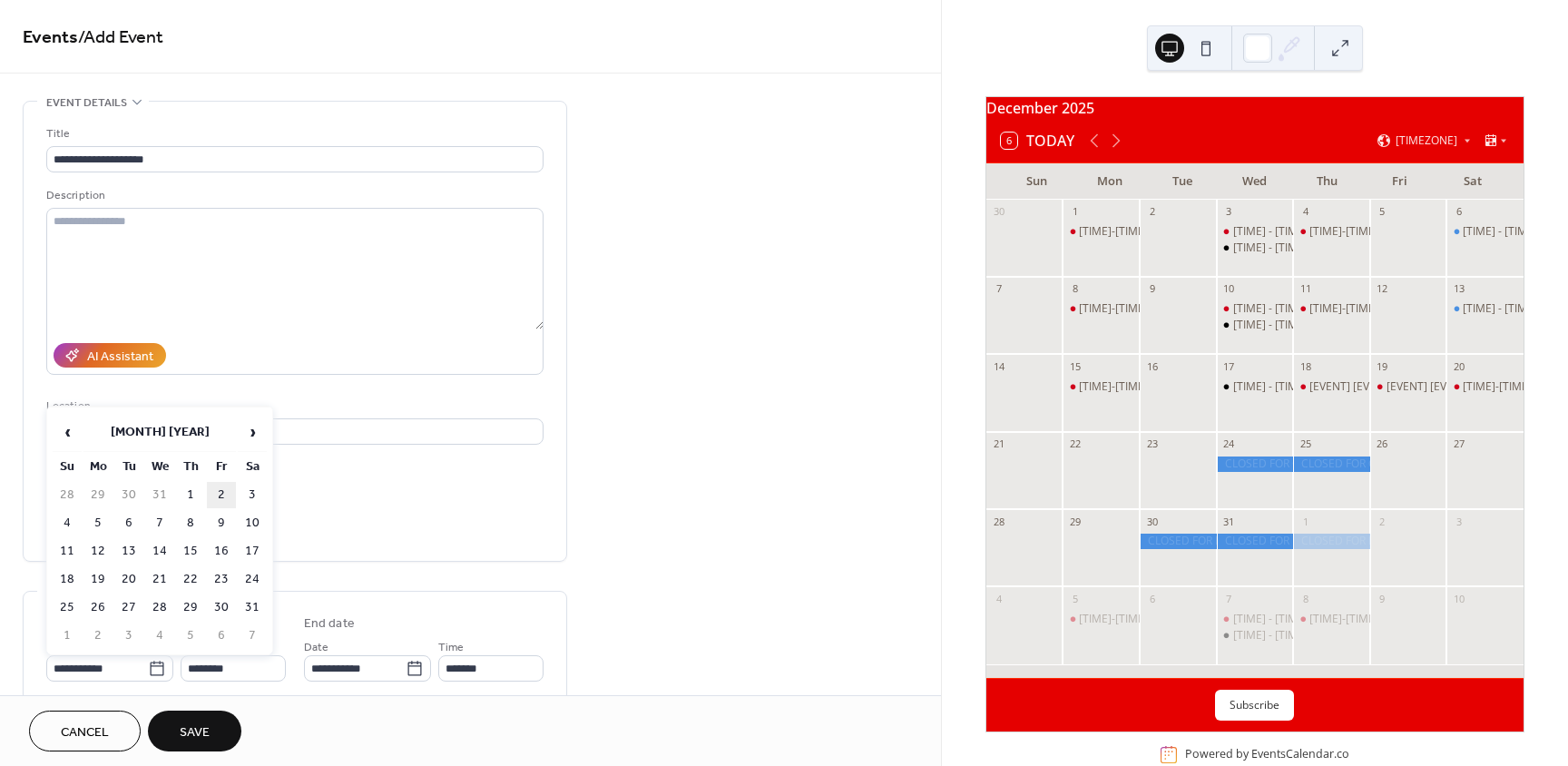 type on "**********" 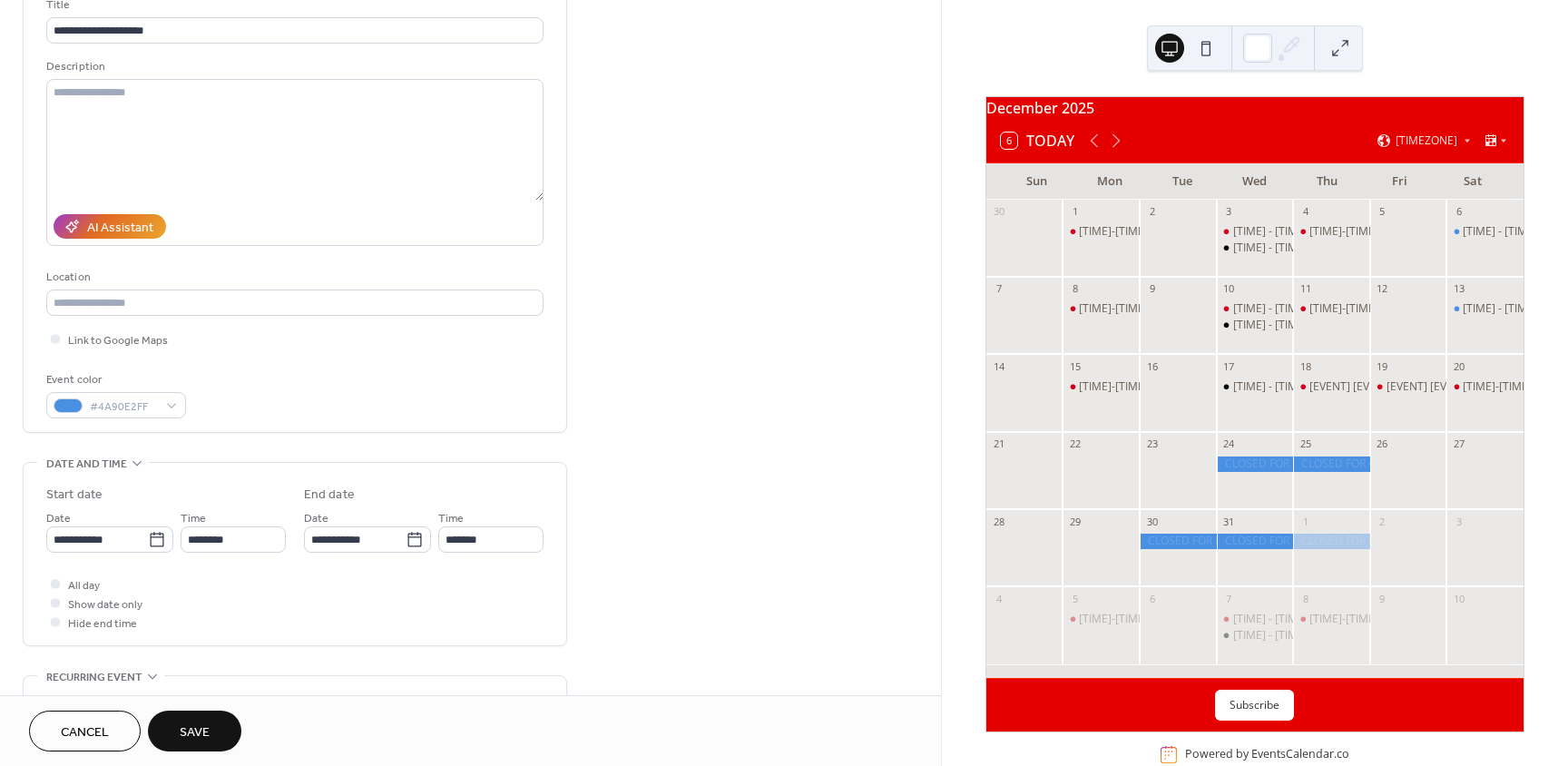 scroll, scrollTop: 182, scrollLeft: 0, axis: vertical 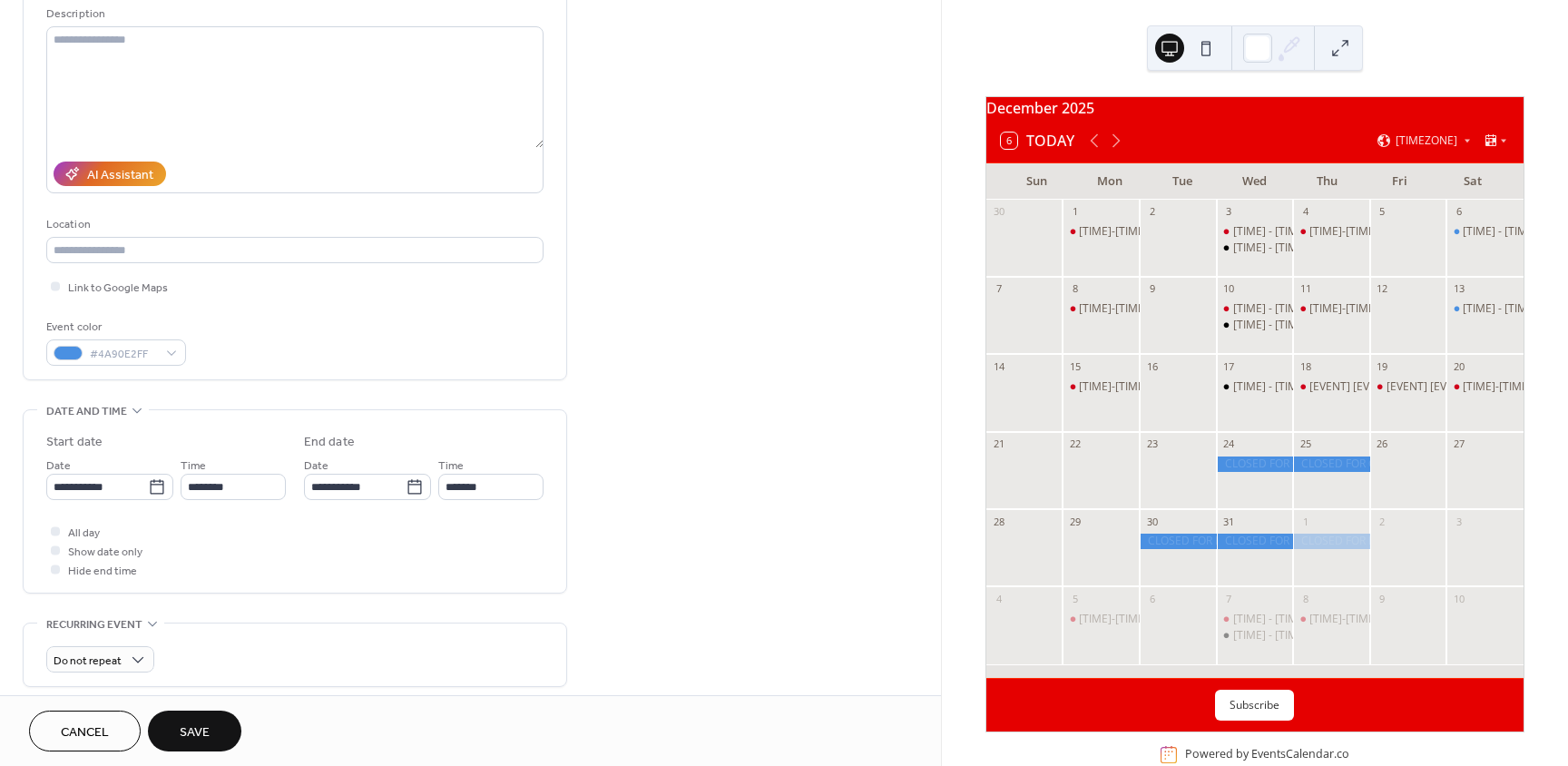click on "All day Show date only Hide end time" at bounding box center [295, 550] 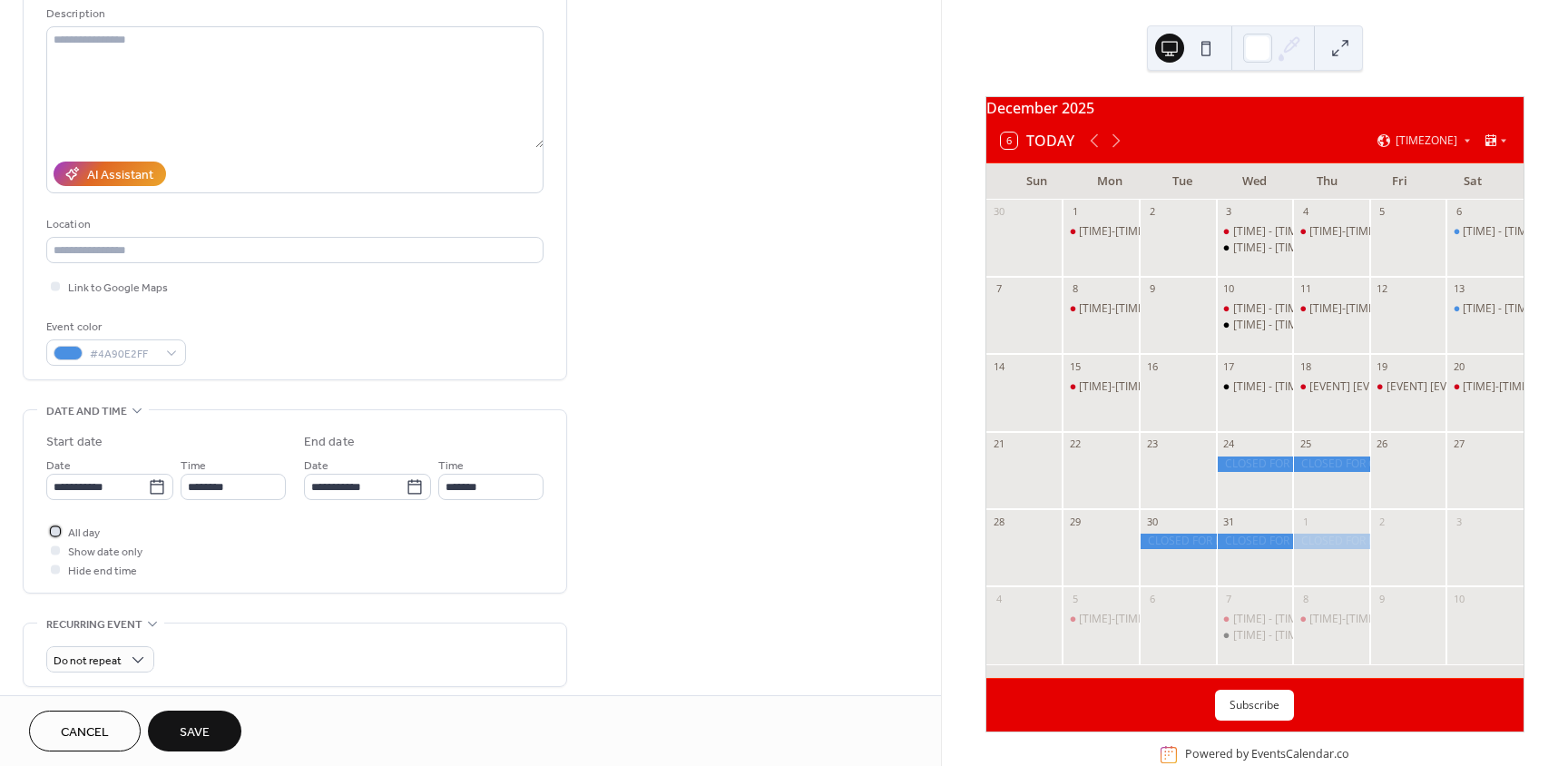 click on "All day" at bounding box center (83, 533) 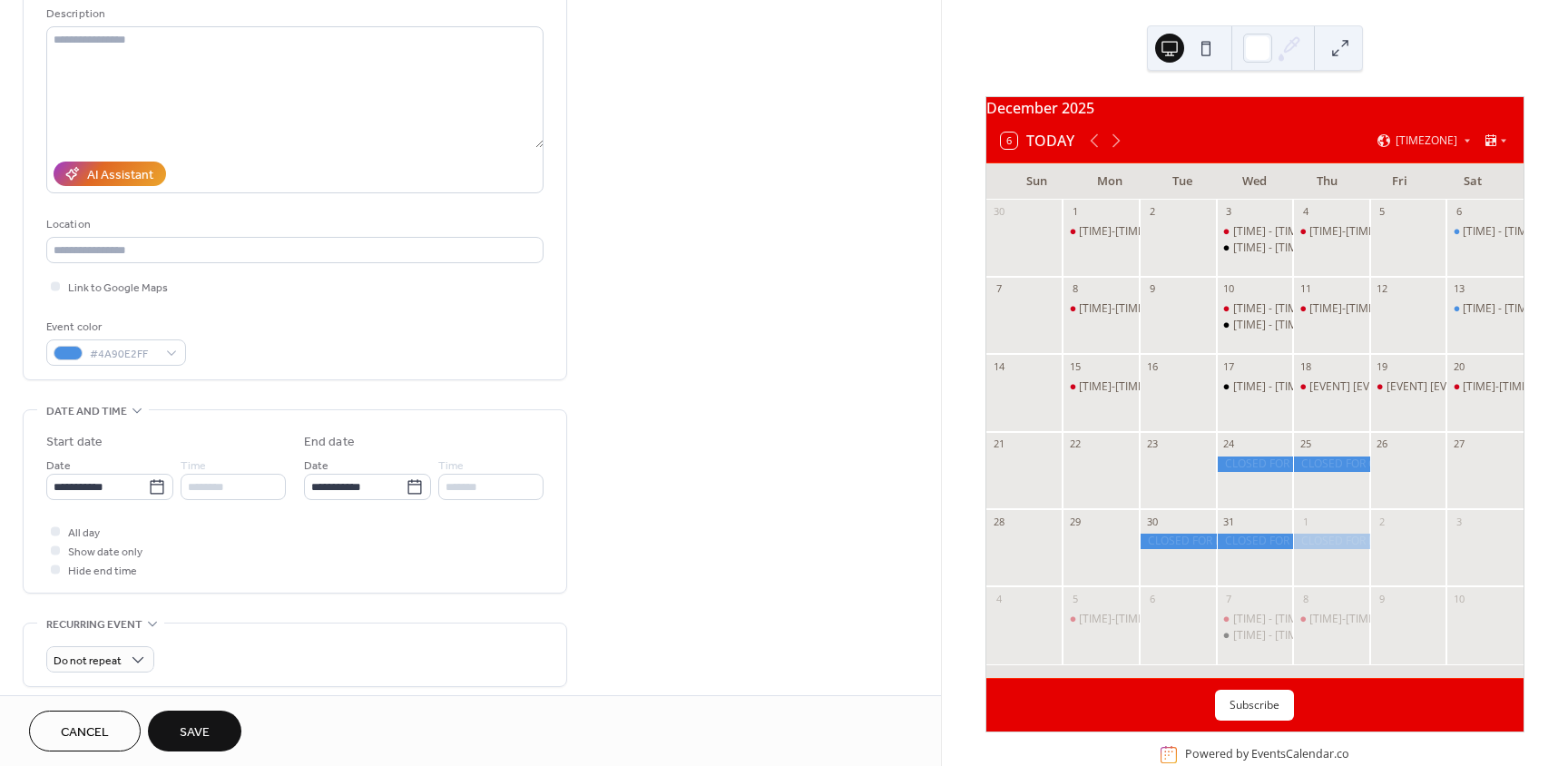 click on "Save" at bounding box center [194, 732] 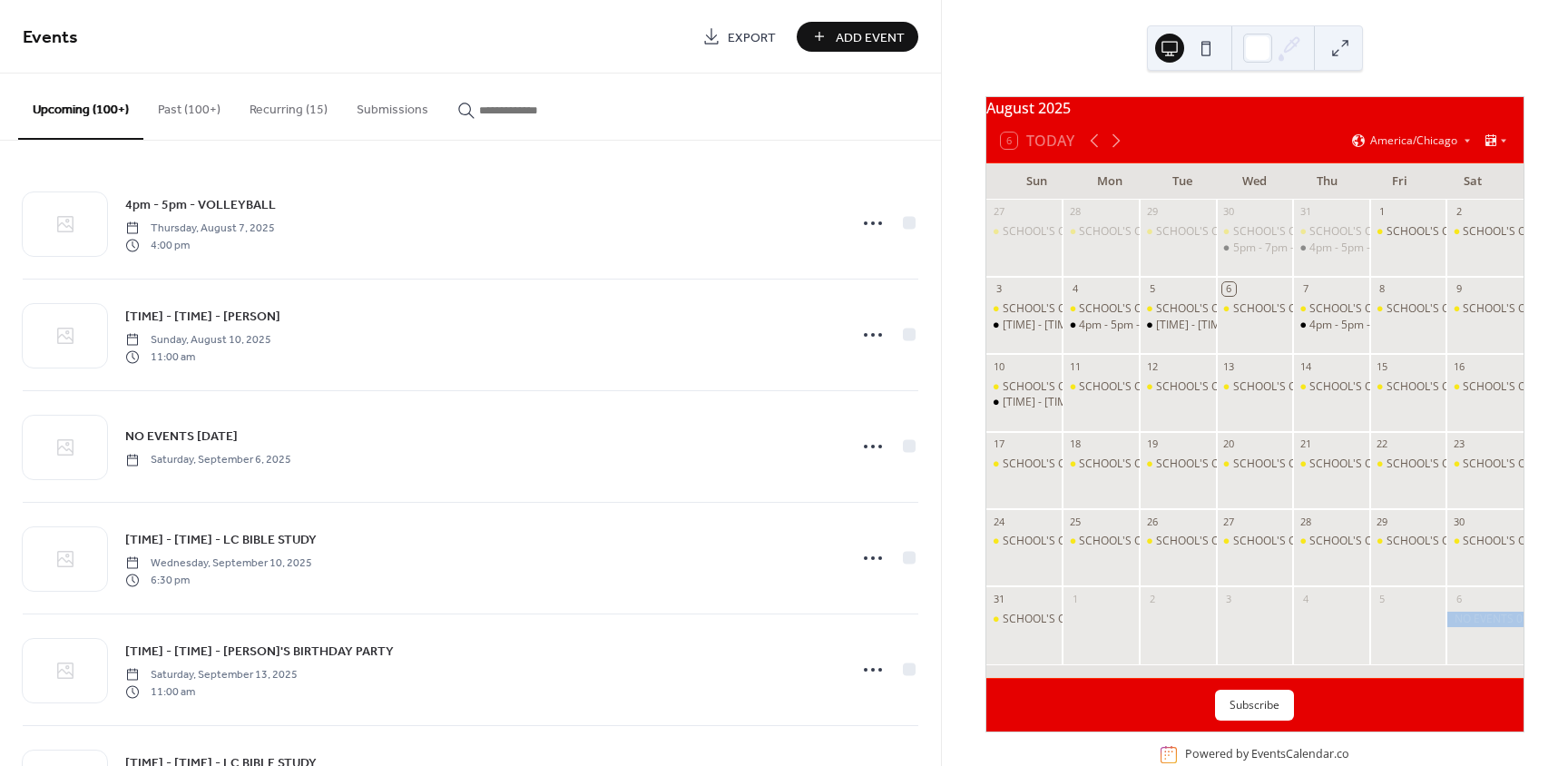 scroll, scrollTop: 0, scrollLeft: 0, axis: both 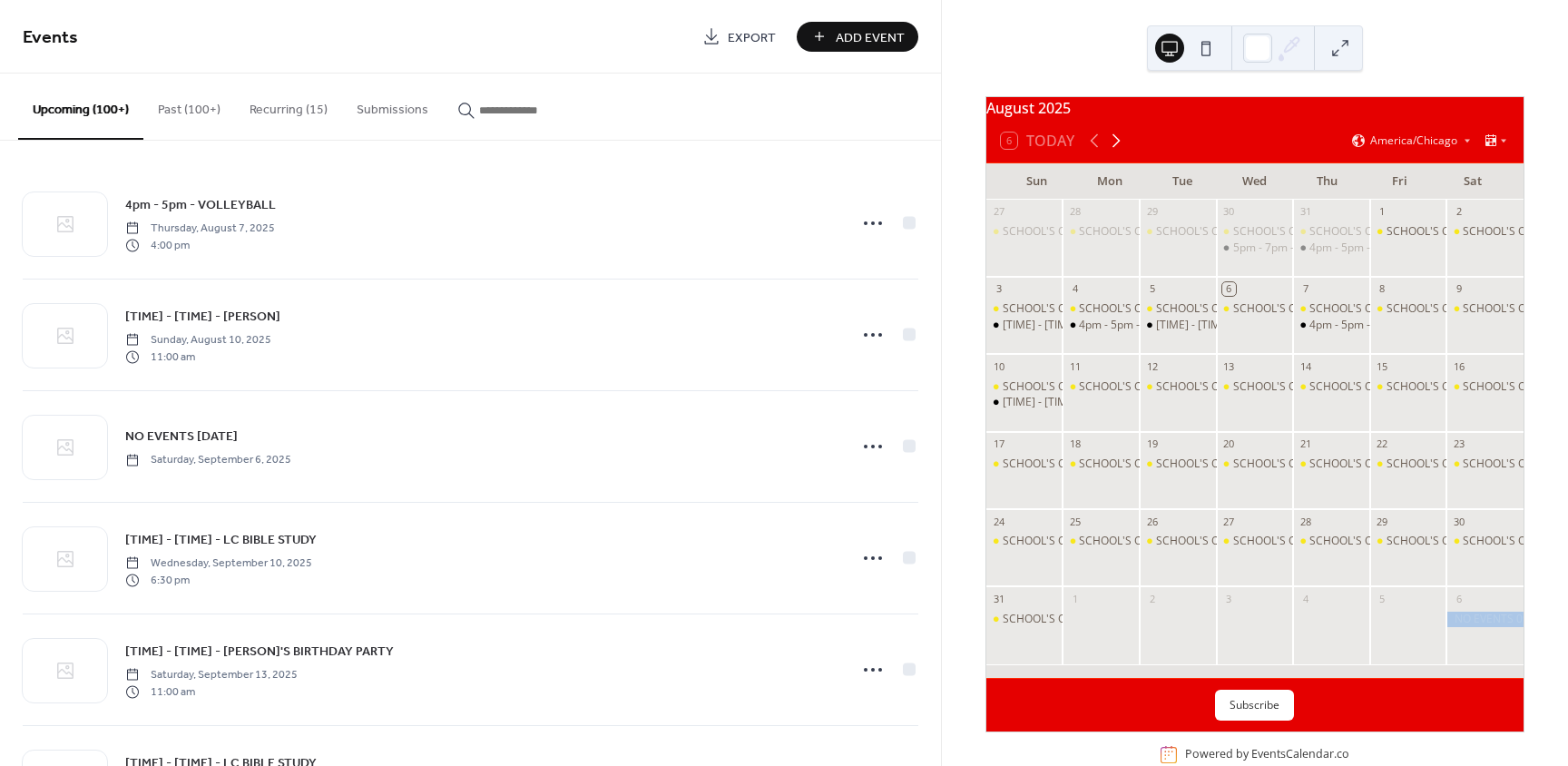 click 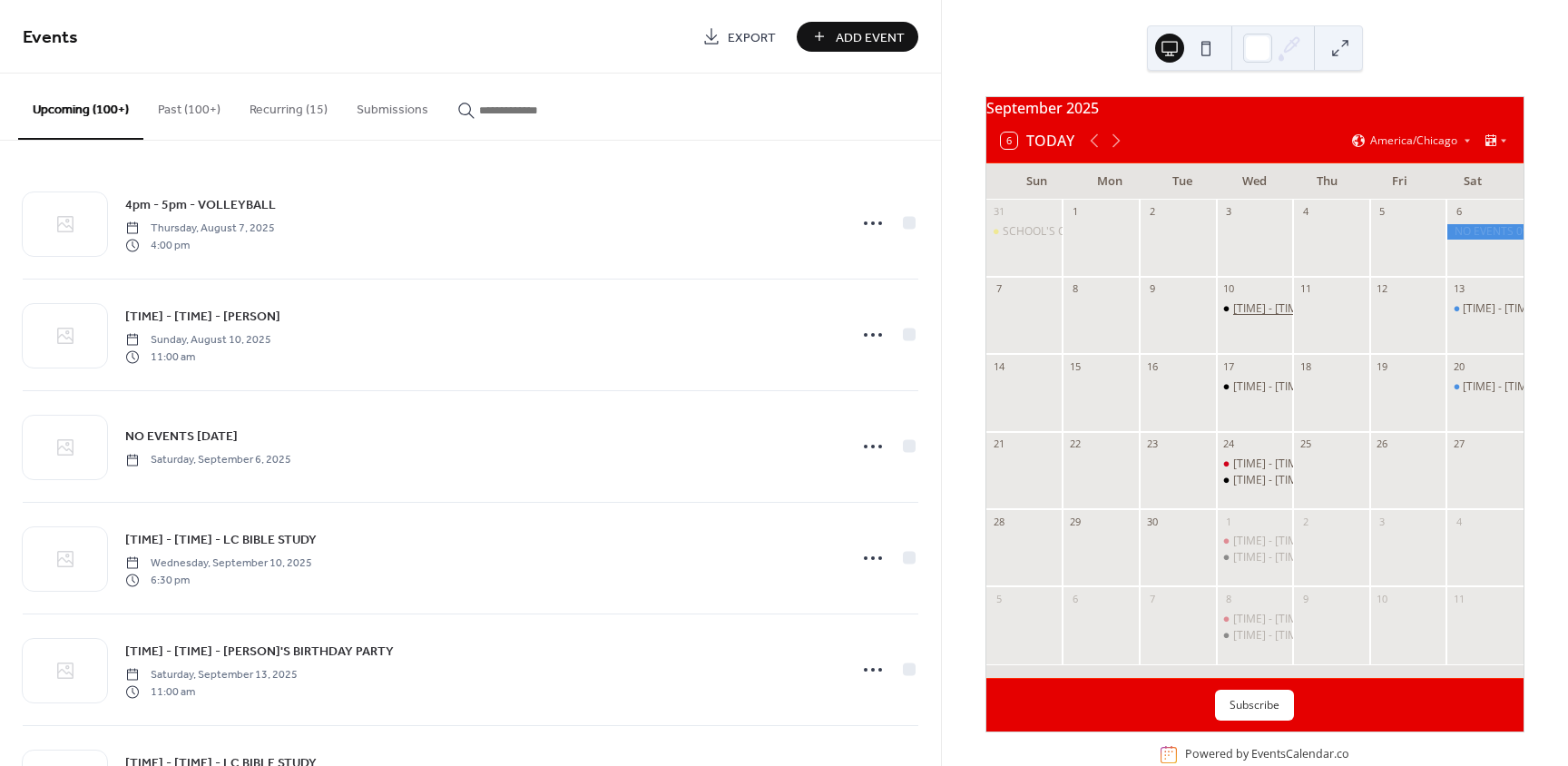click on "[TIME] - [PERSON]" at bounding box center [1316, 309] 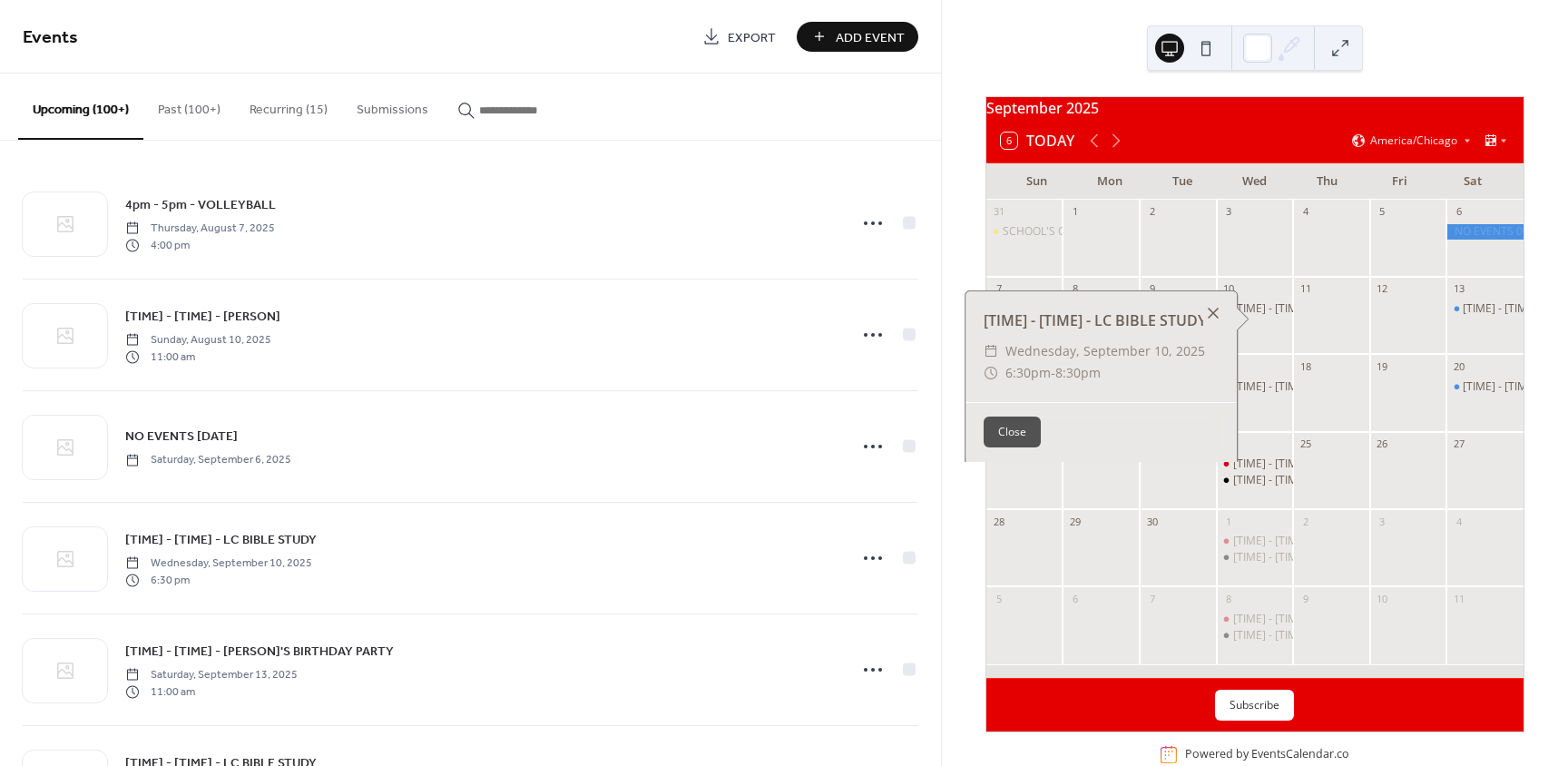 click at bounding box center (1213, 313) 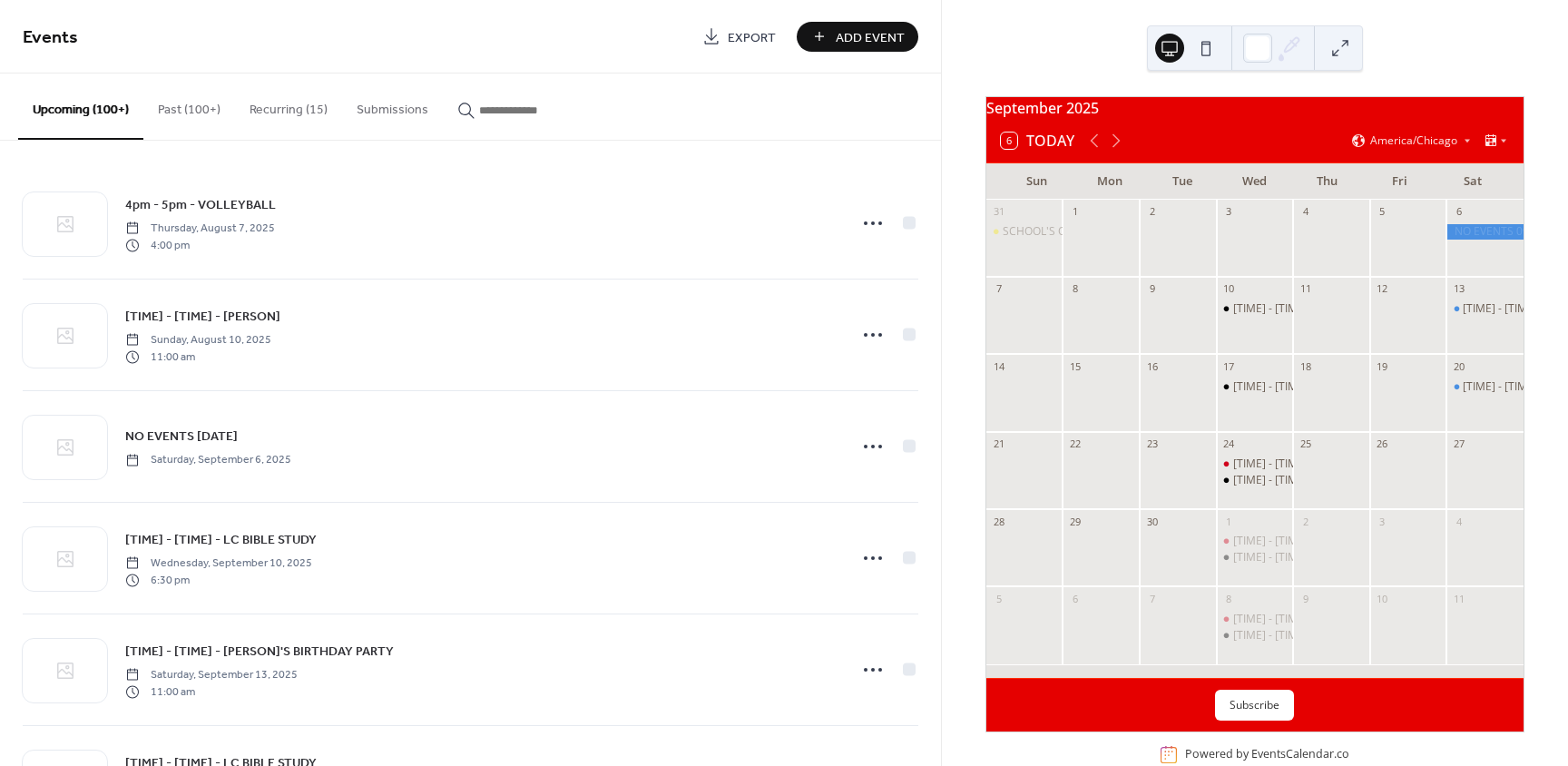 click on "Add Event" at bounding box center (858, 36) 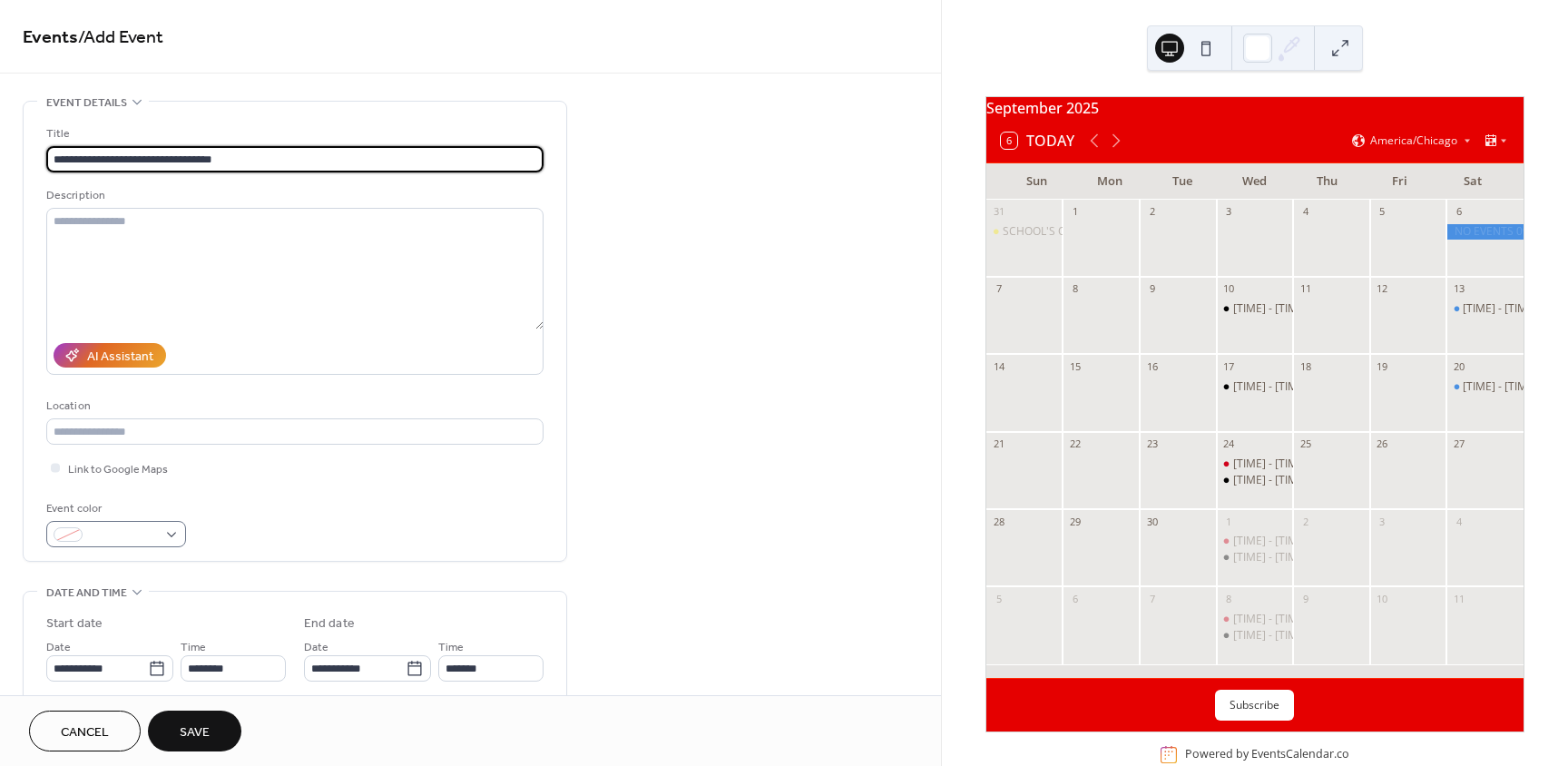 type on "**********" 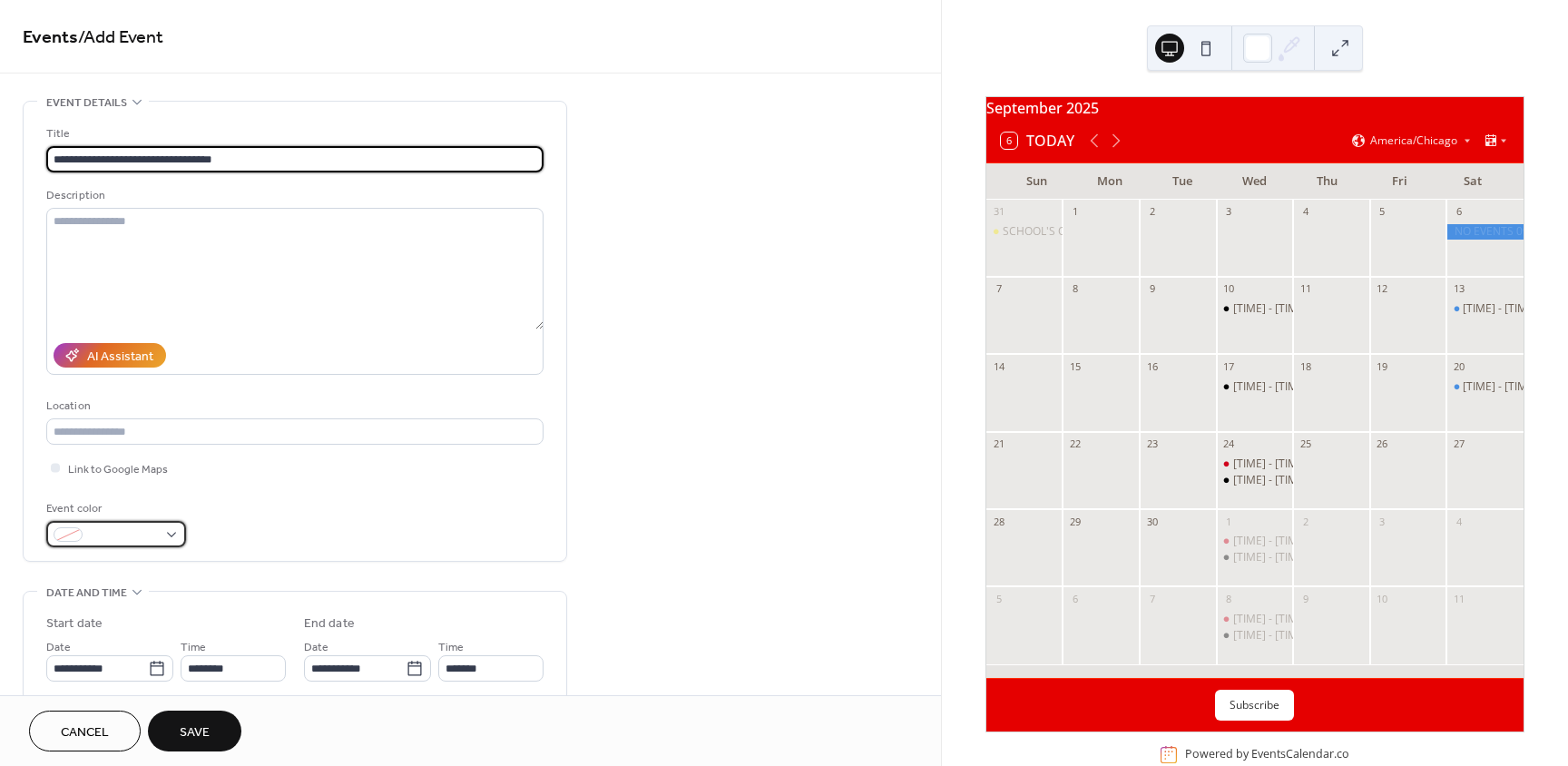 click at bounding box center (123, 535) 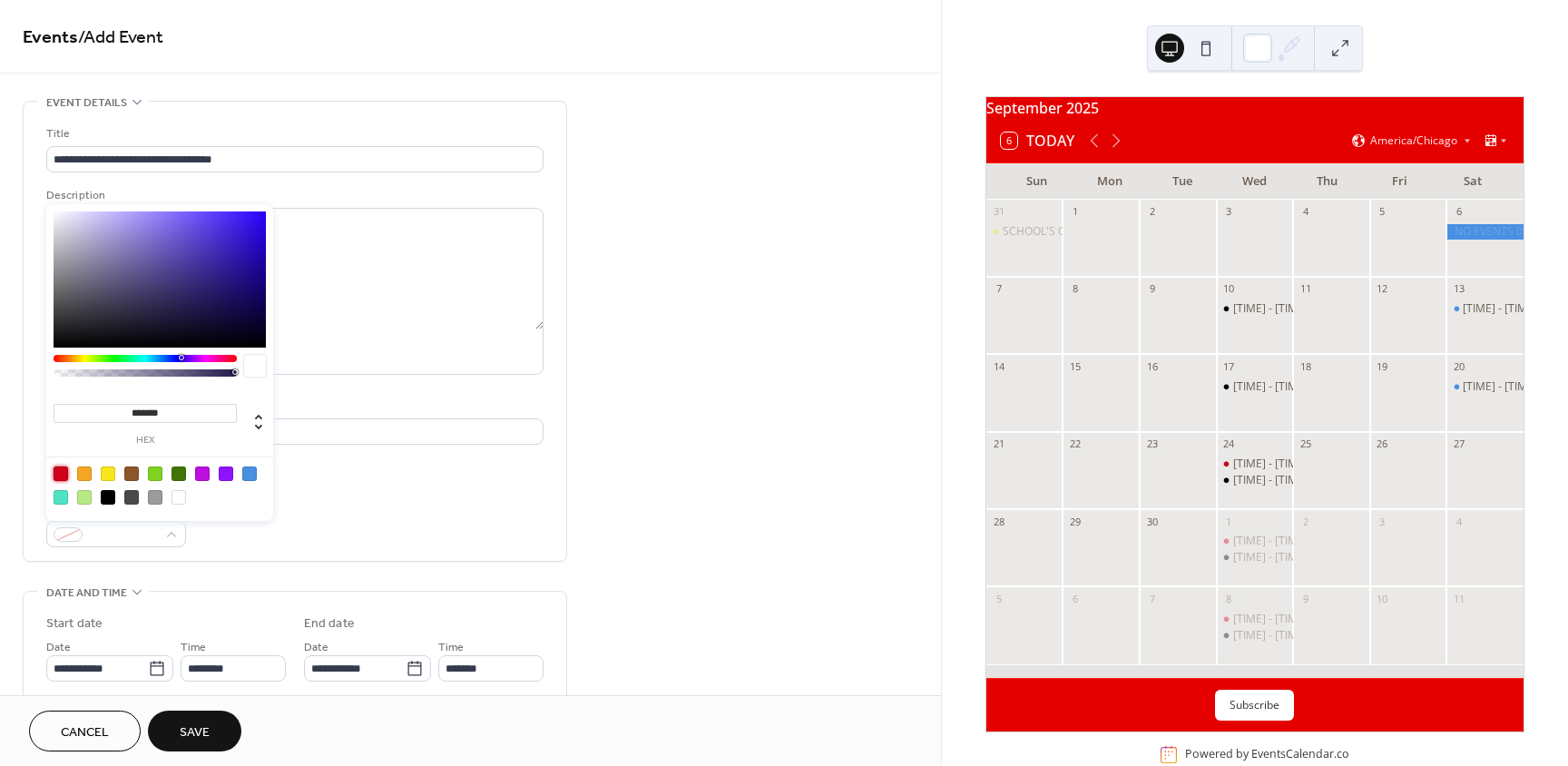 click at bounding box center (61, 474) 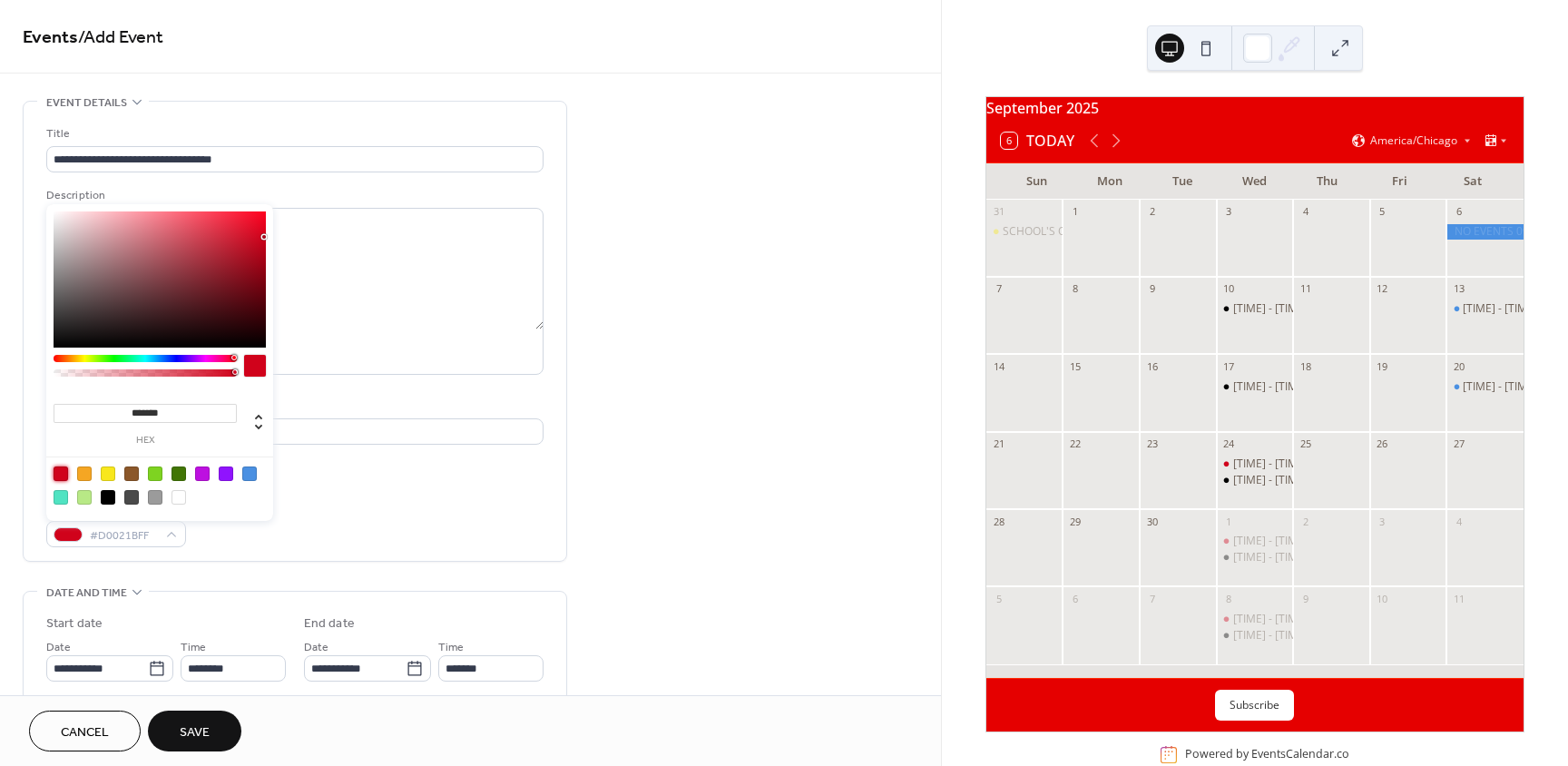 click on "Link to Google Maps" at bounding box center [295, 467] 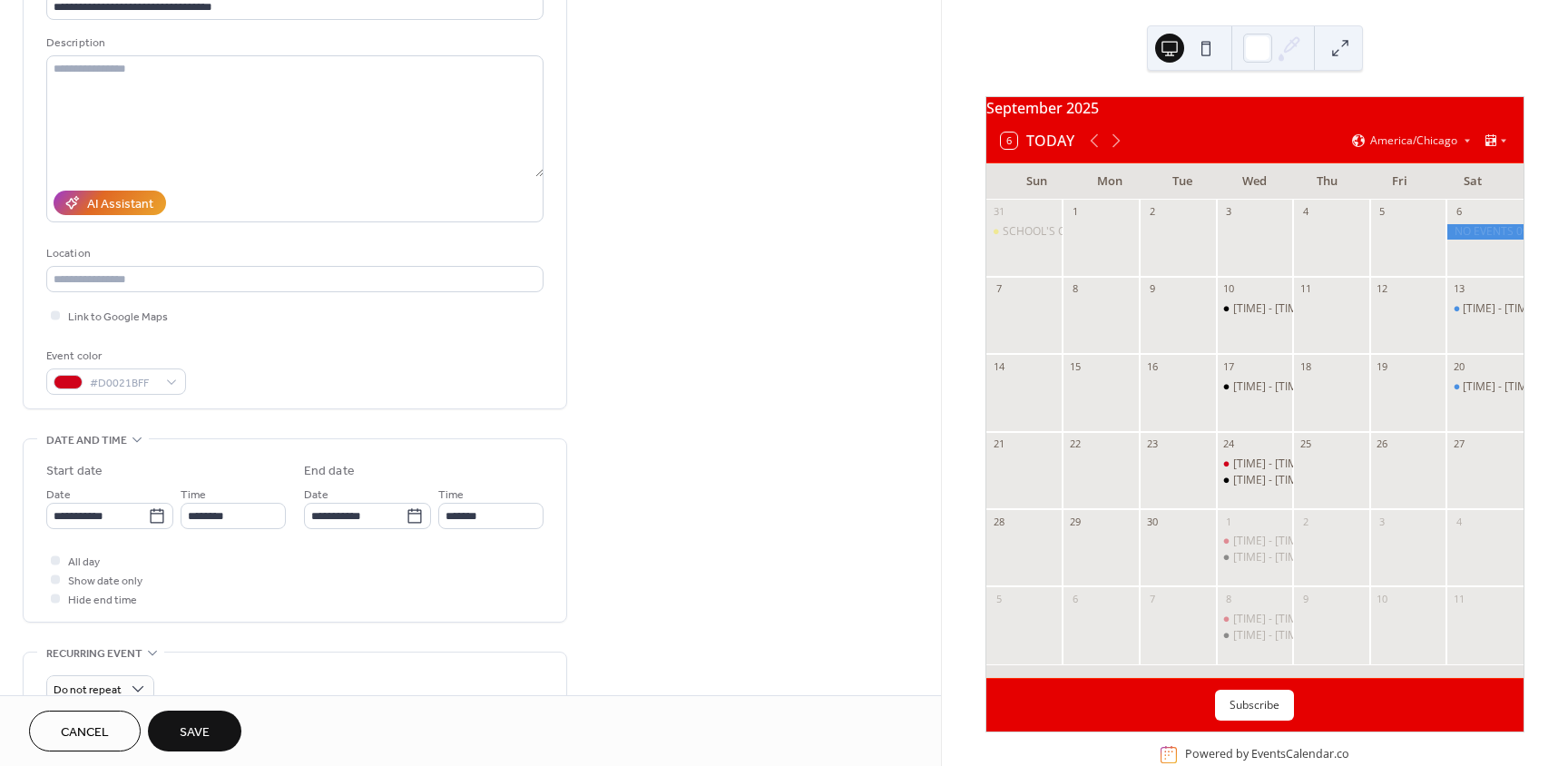 scroll, scrollTop: 182, scrollLeft: 0, axis: vertical 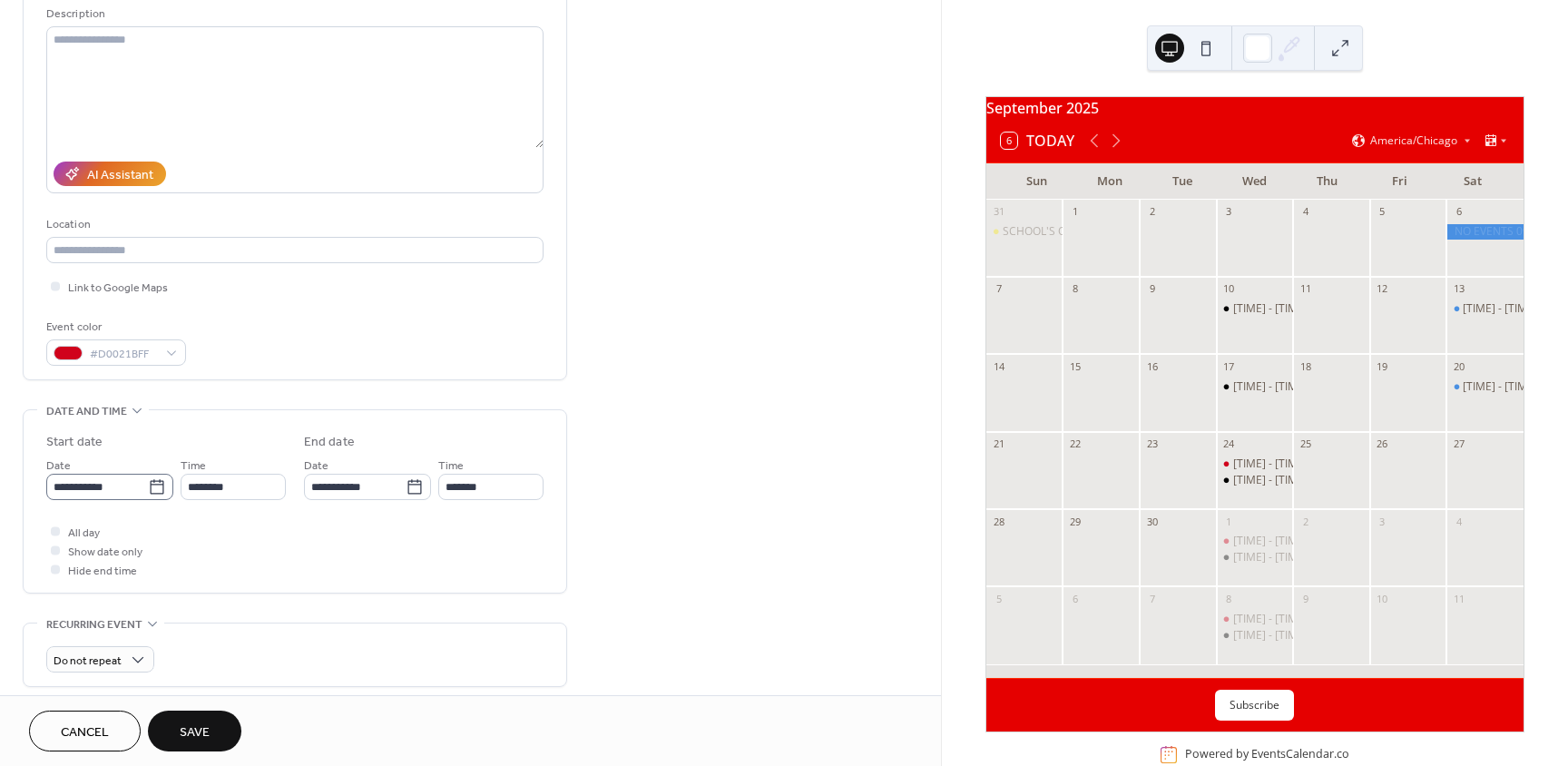 click 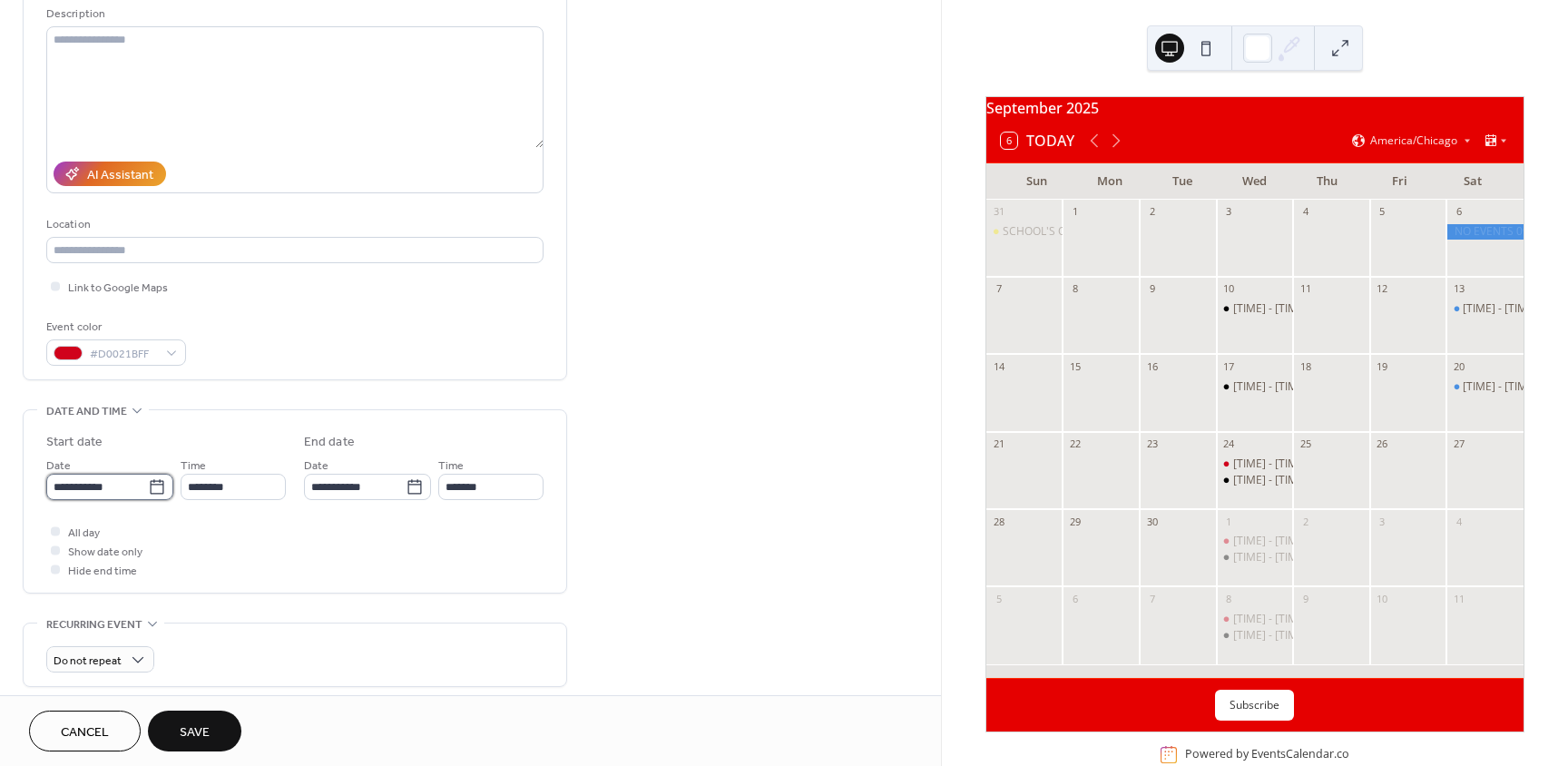 click on "**********" at bounding box center (97, 486) 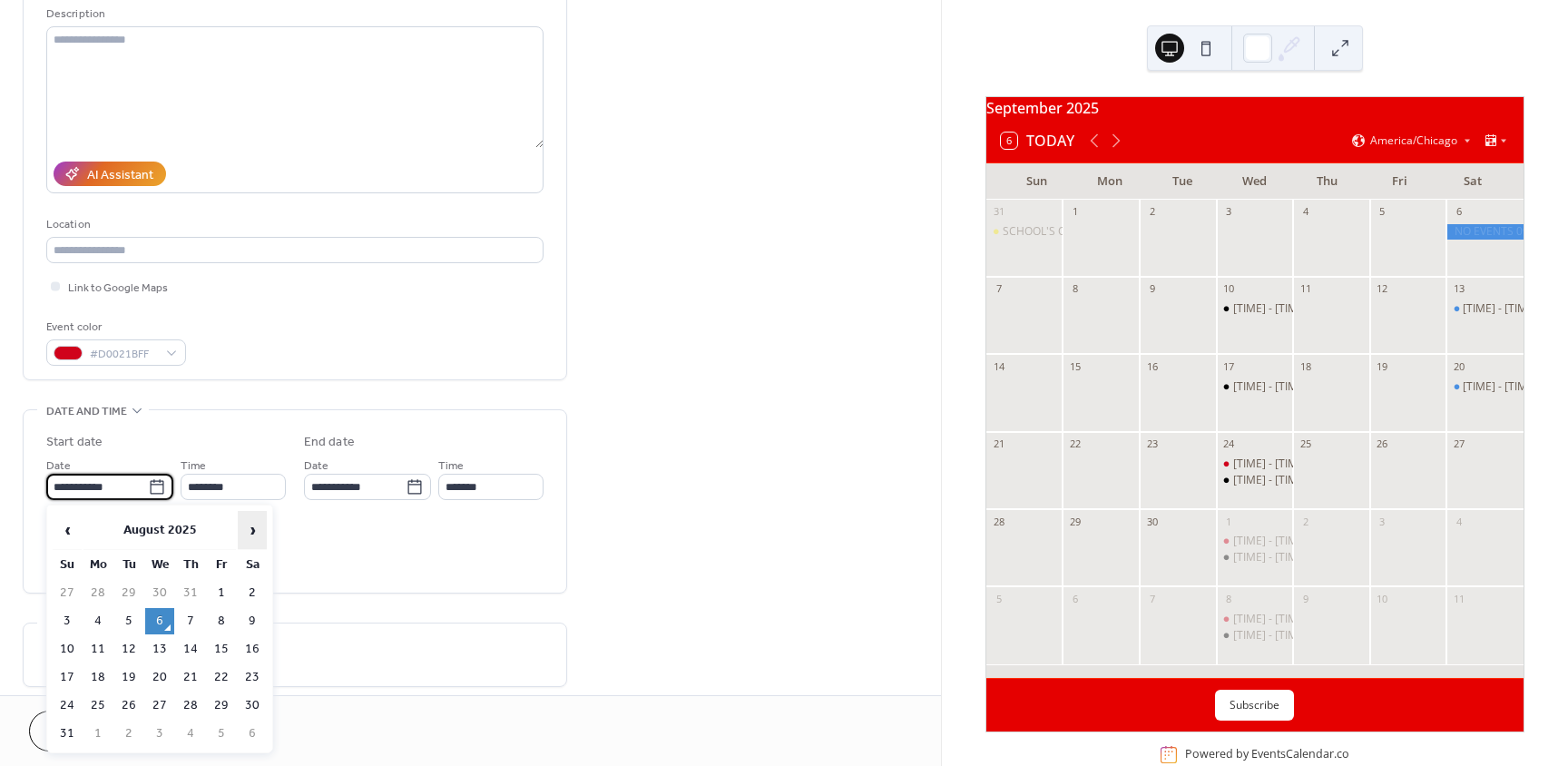 click on "›" at bounding box center (252, 530) 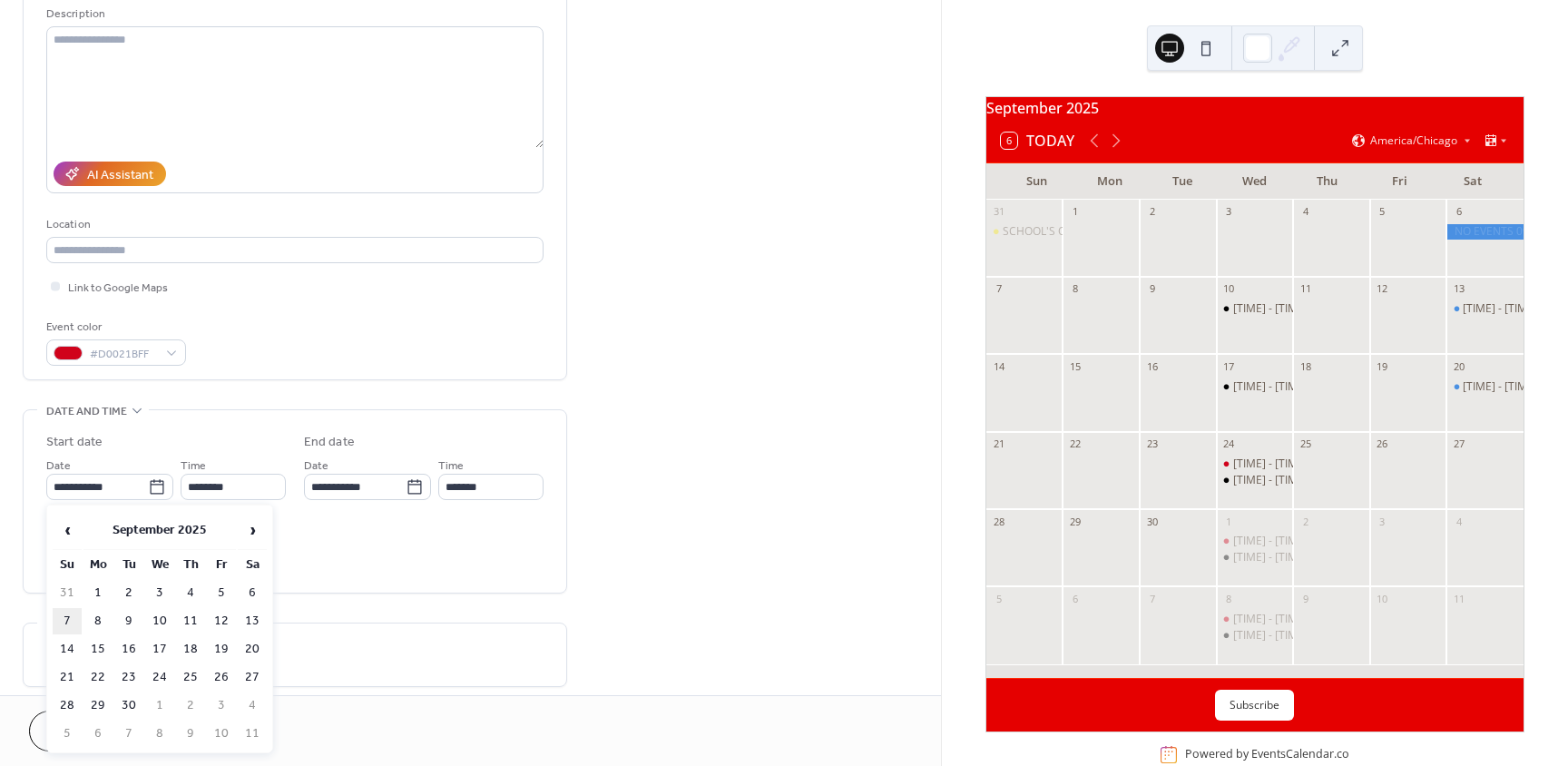 click on "7" at bounding box center (67, 621) 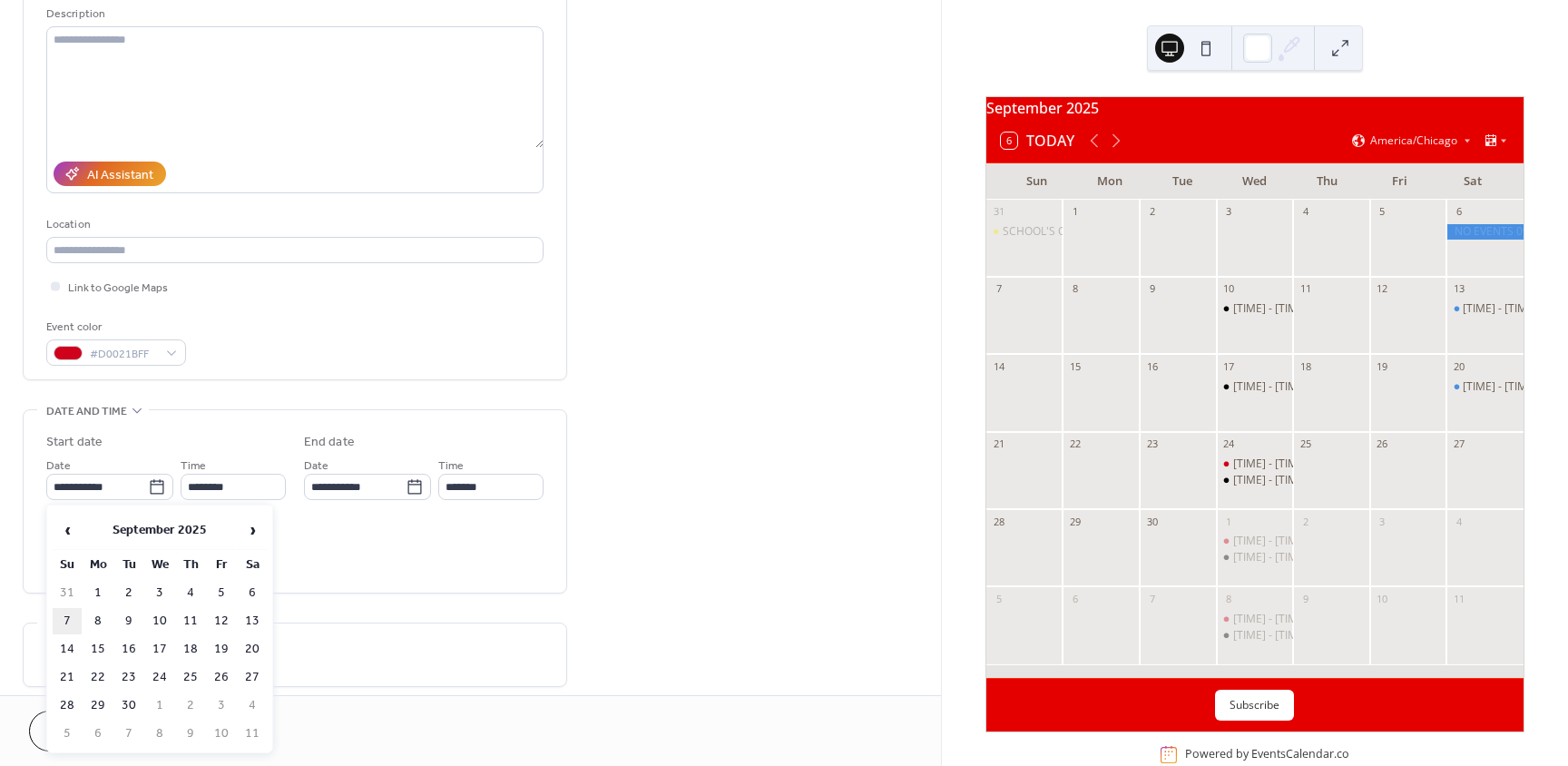 type on "**********" 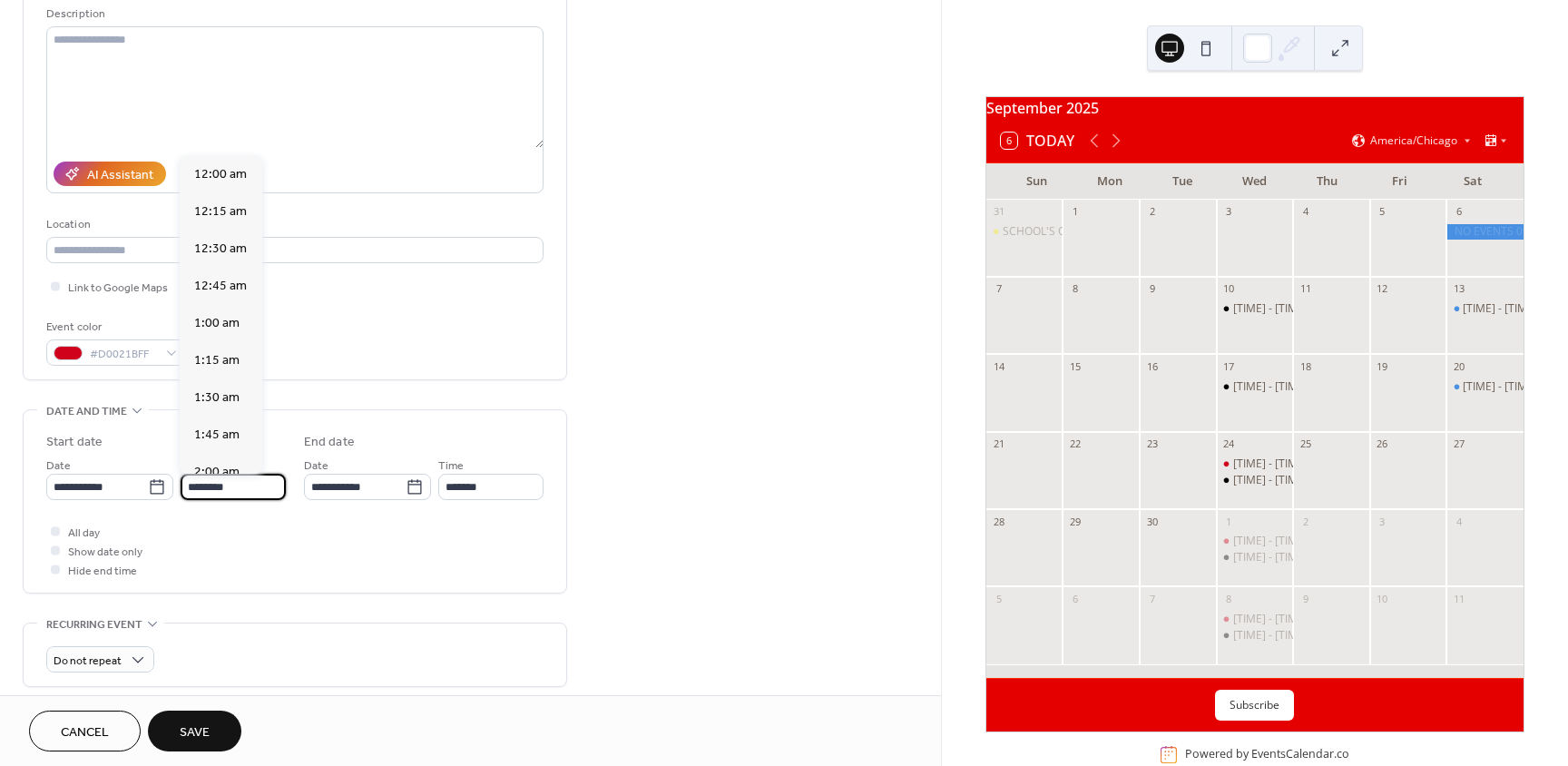 click on "********" at bounding box center (233, 486) 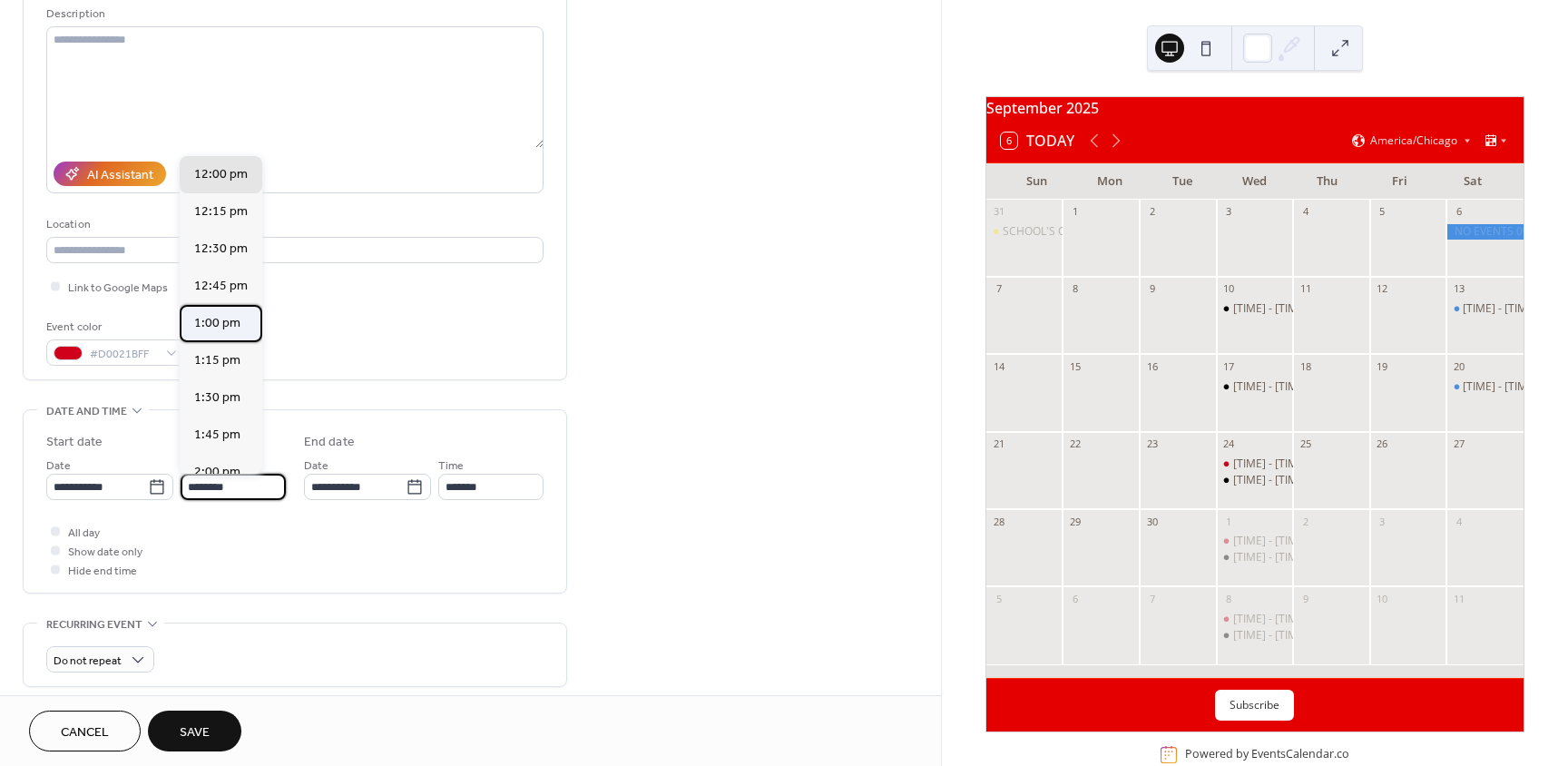 click on "1:00 pm" at bounding box center [217, 323] 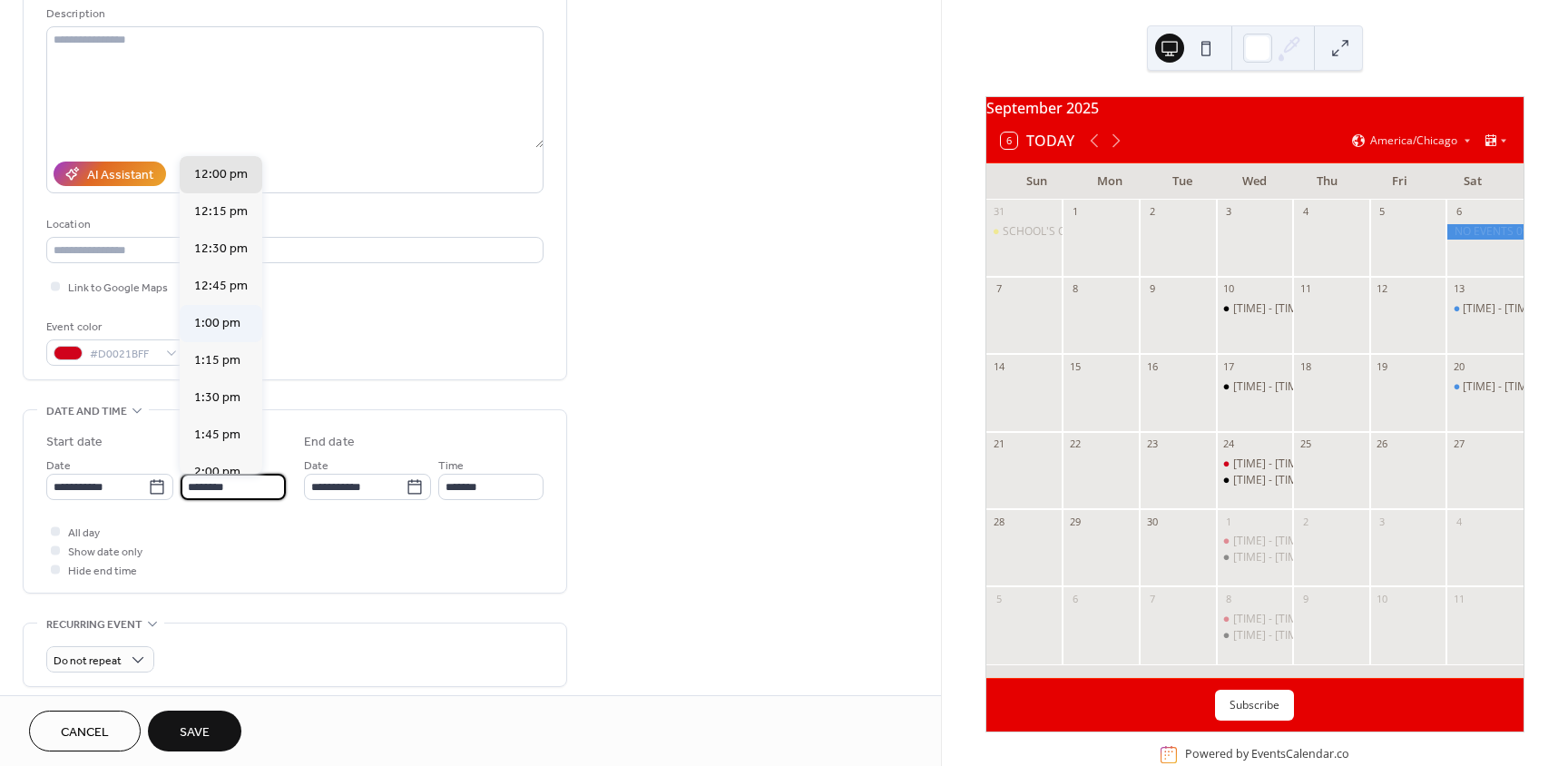 type on "*******" 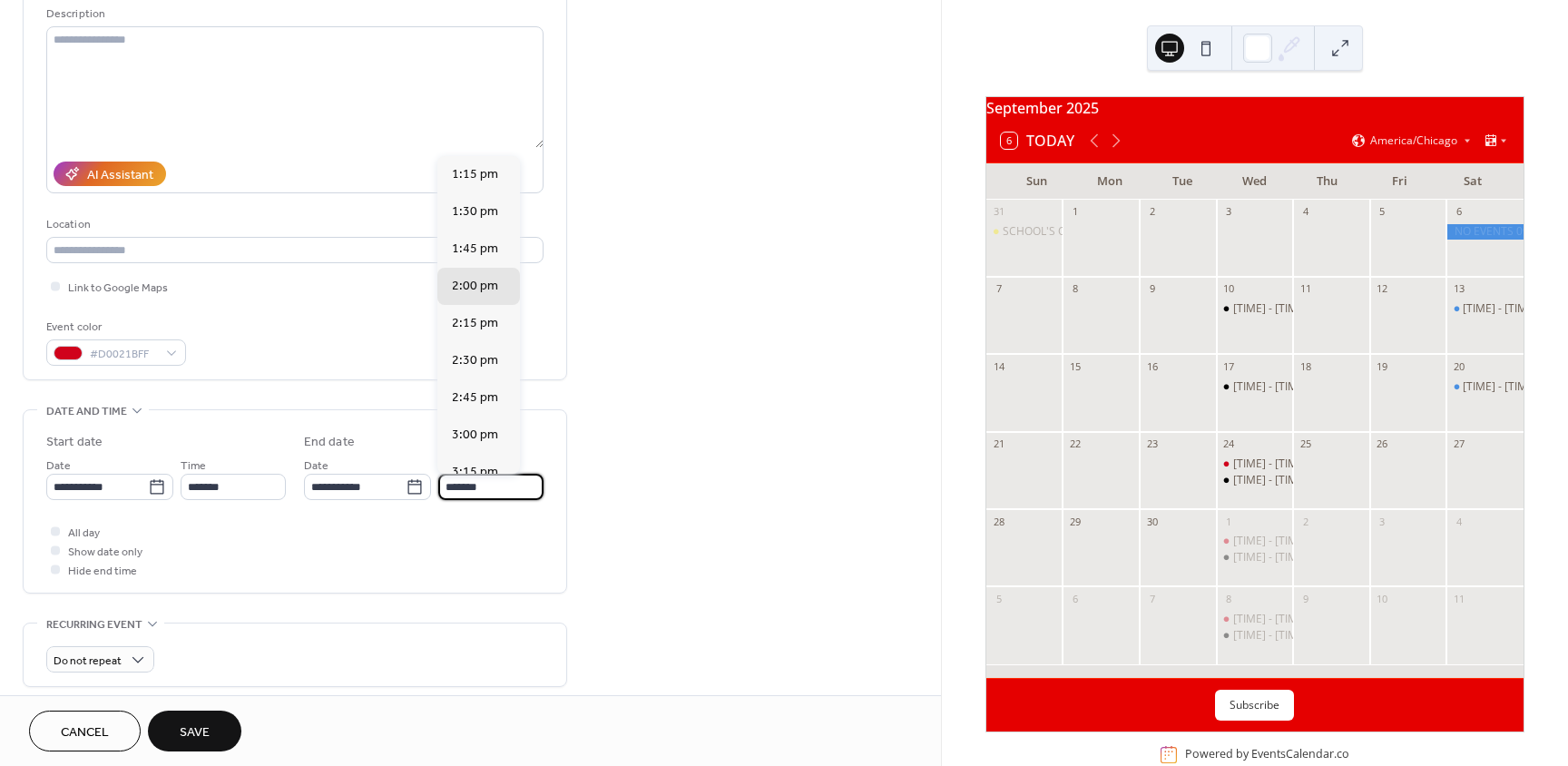 click on "*******" at bounding box center (491, 486) 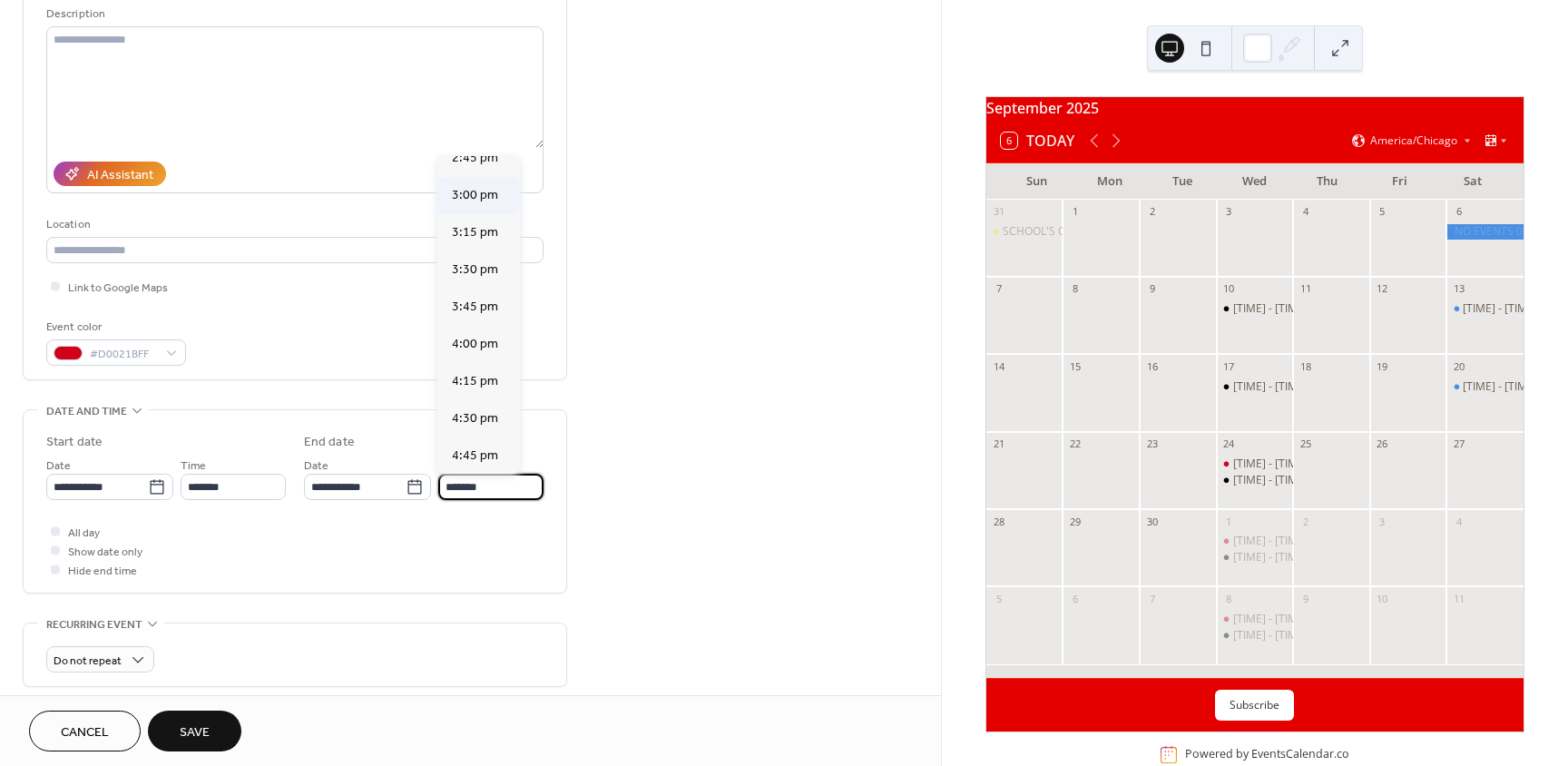 scroll, scrollTop: 363, scrollLeft: 0, axis: vertical 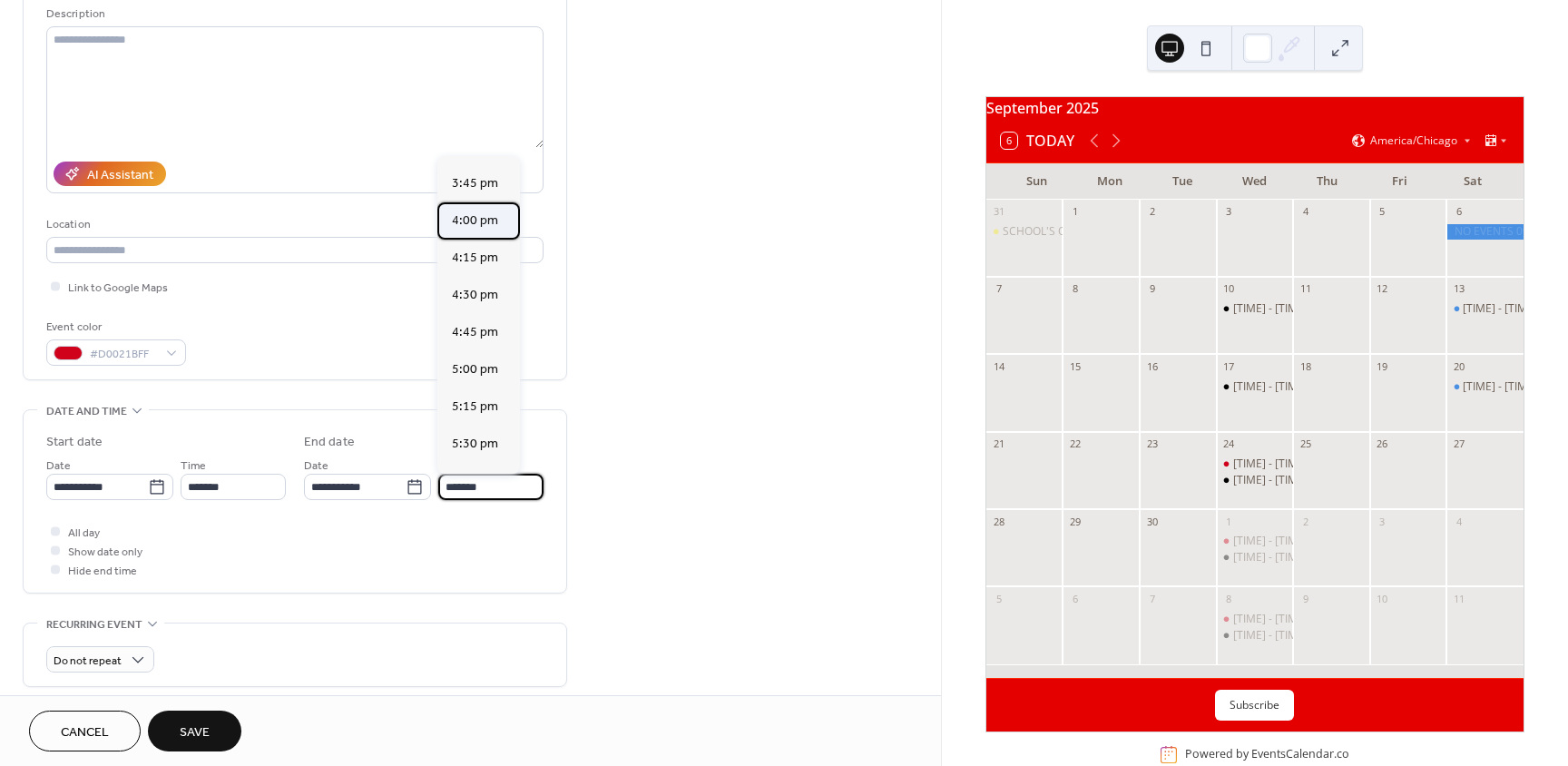 click on "4:00 pm" at bounding box center [478, 221] 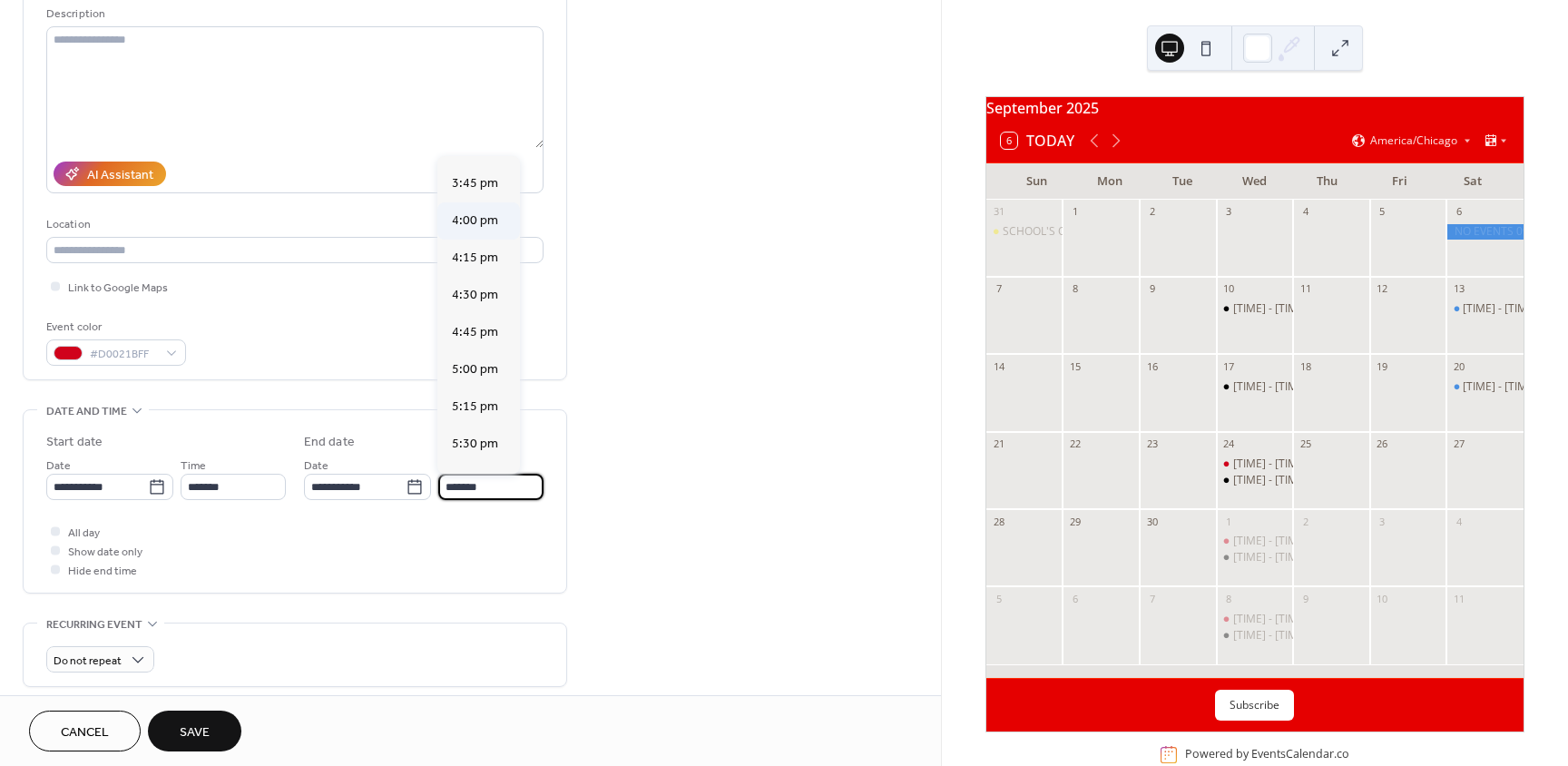 type on "*******" 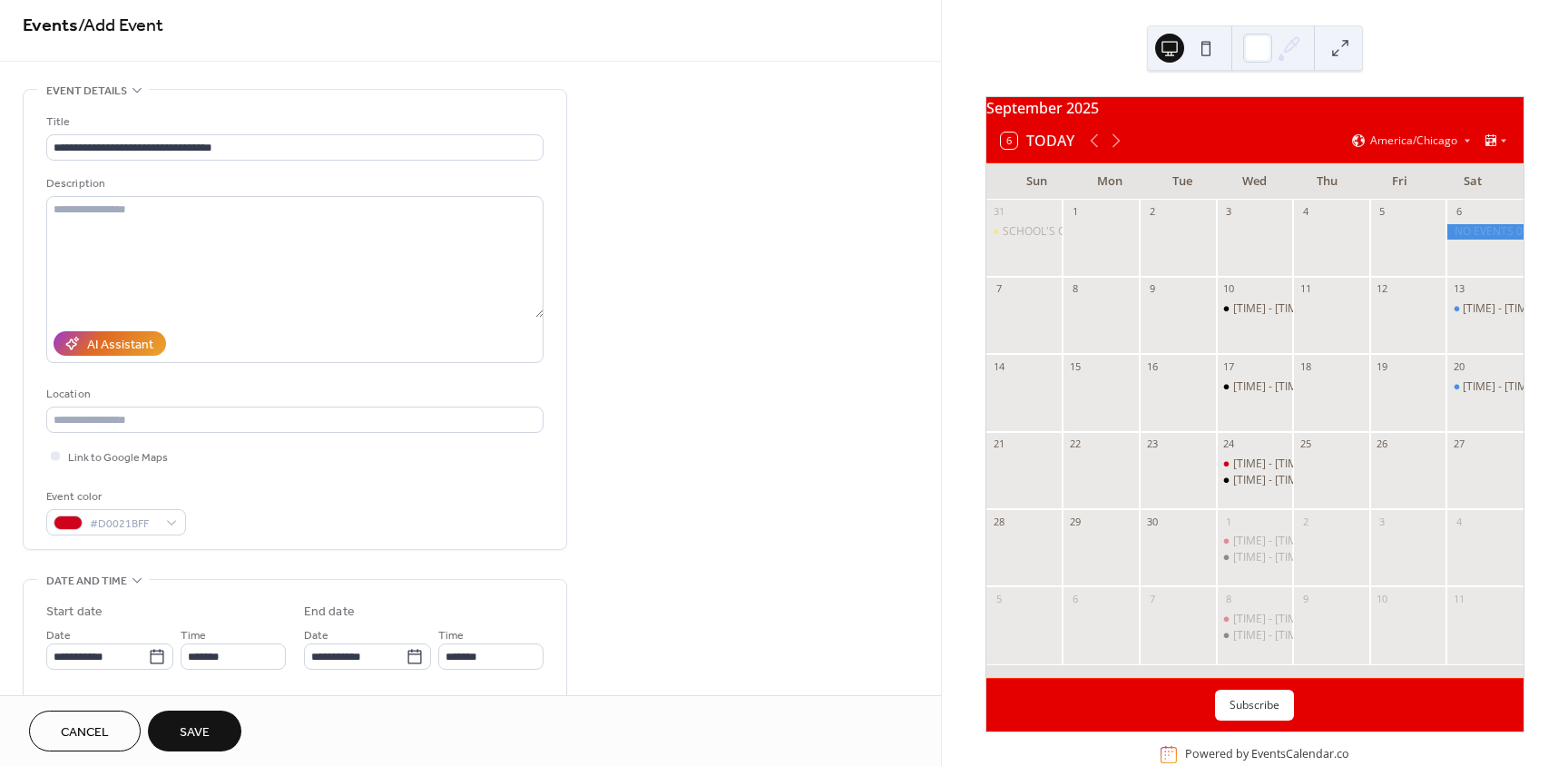 scroll, scrollTop: 0, scrollLeft: 0, axis: both 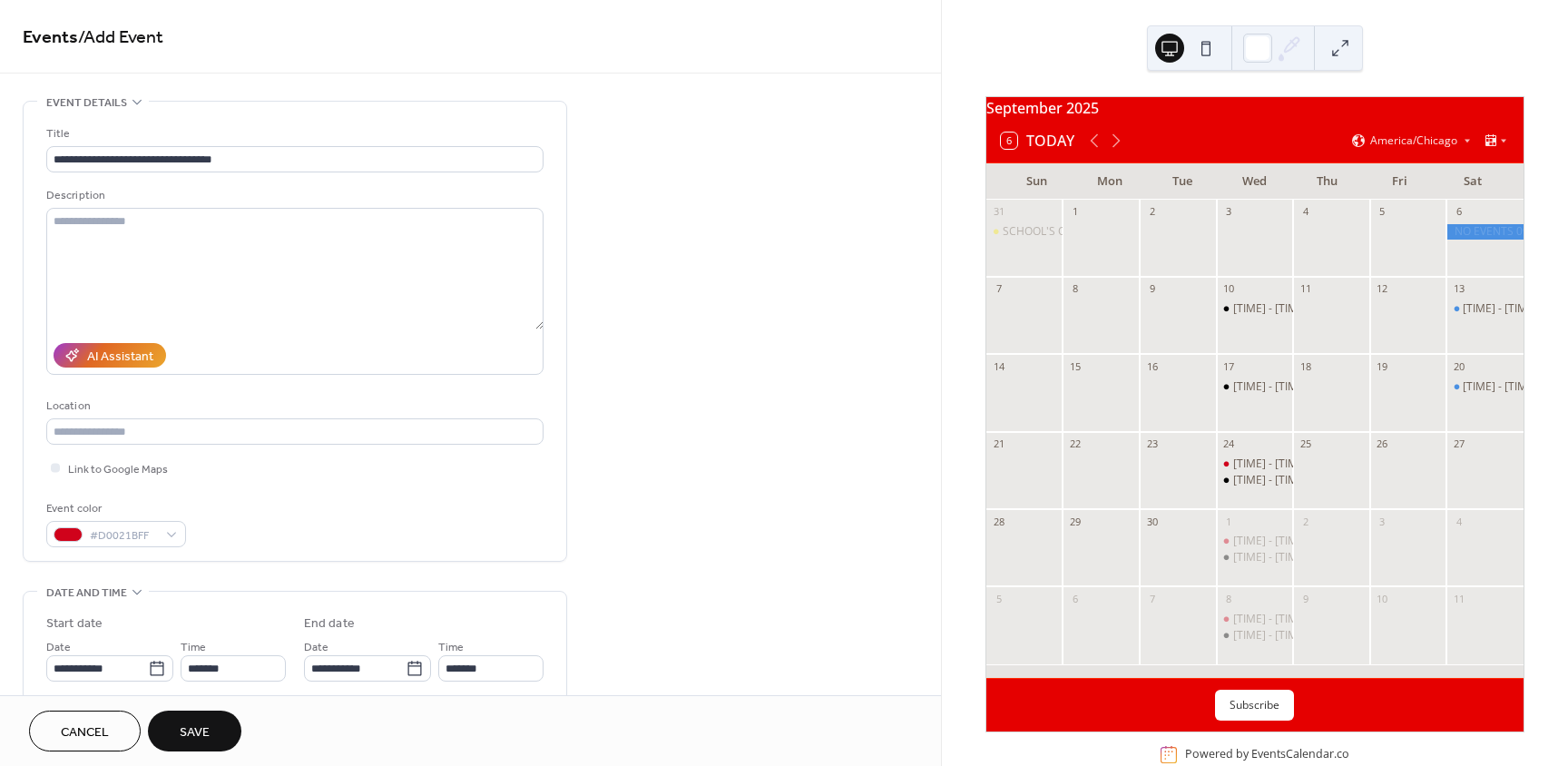 click on "Save" at bounding box center (194, 732) 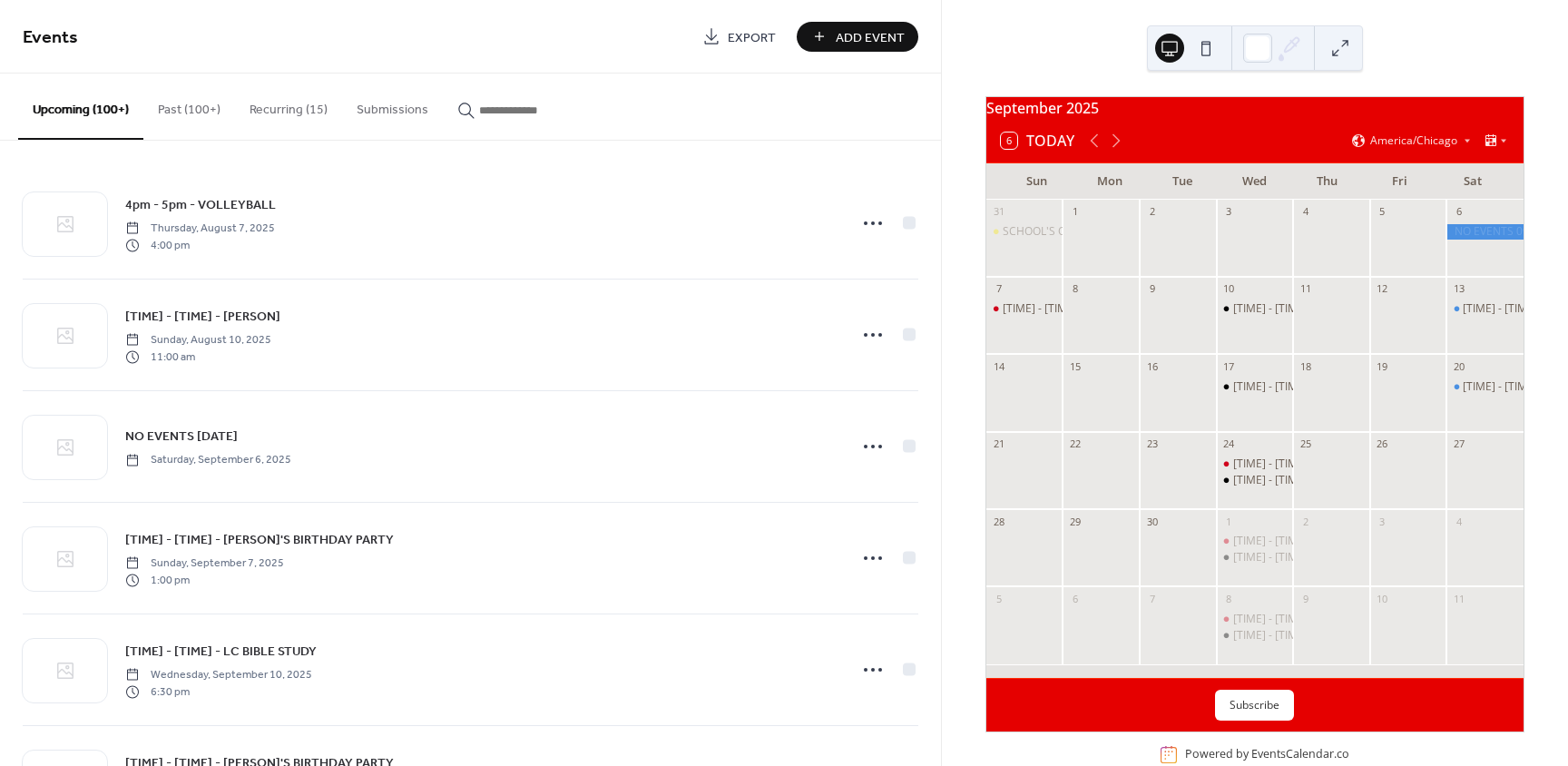 click on "Add Event" at bounding box center (858, 36) 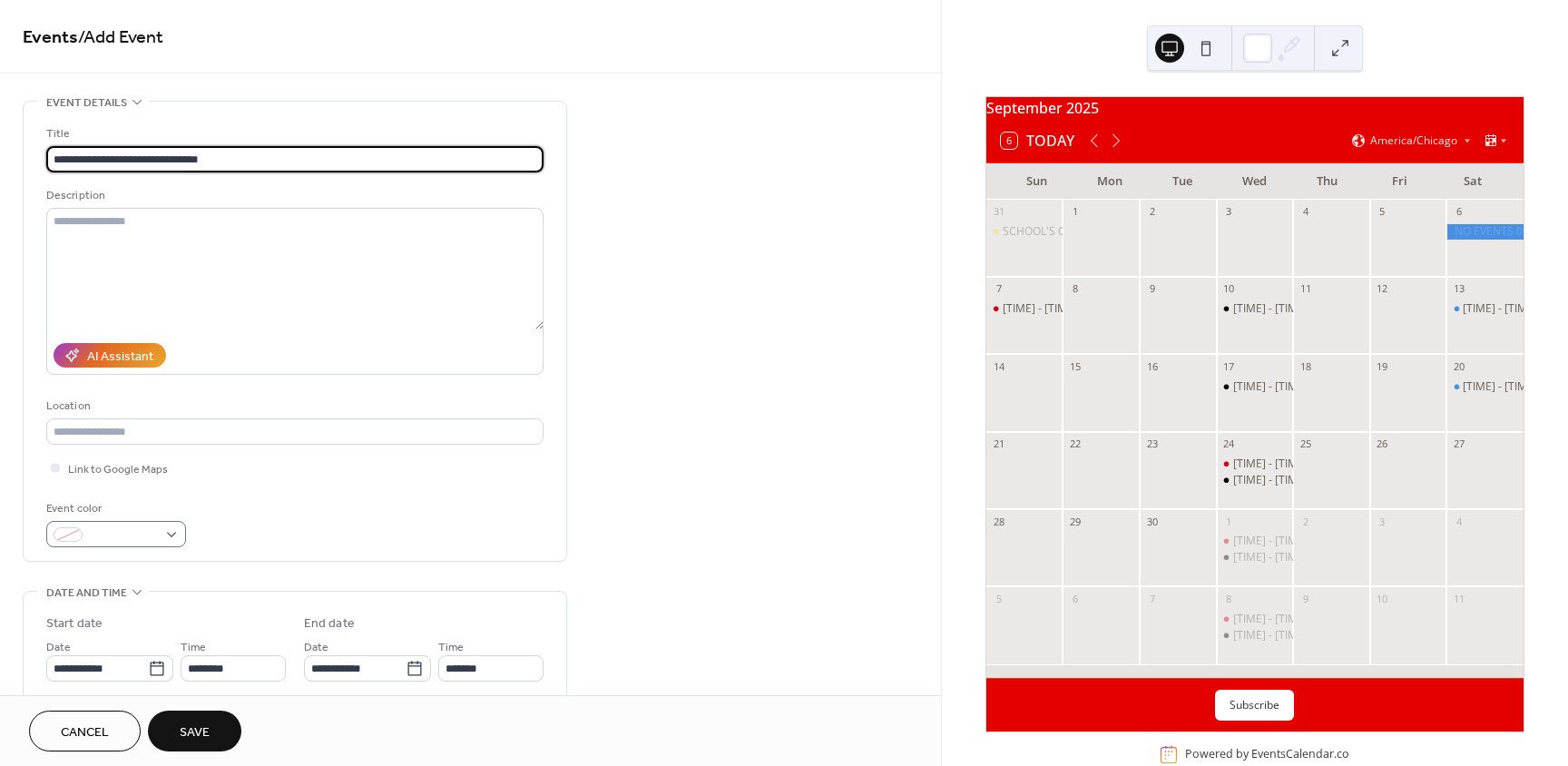 type on "**********" 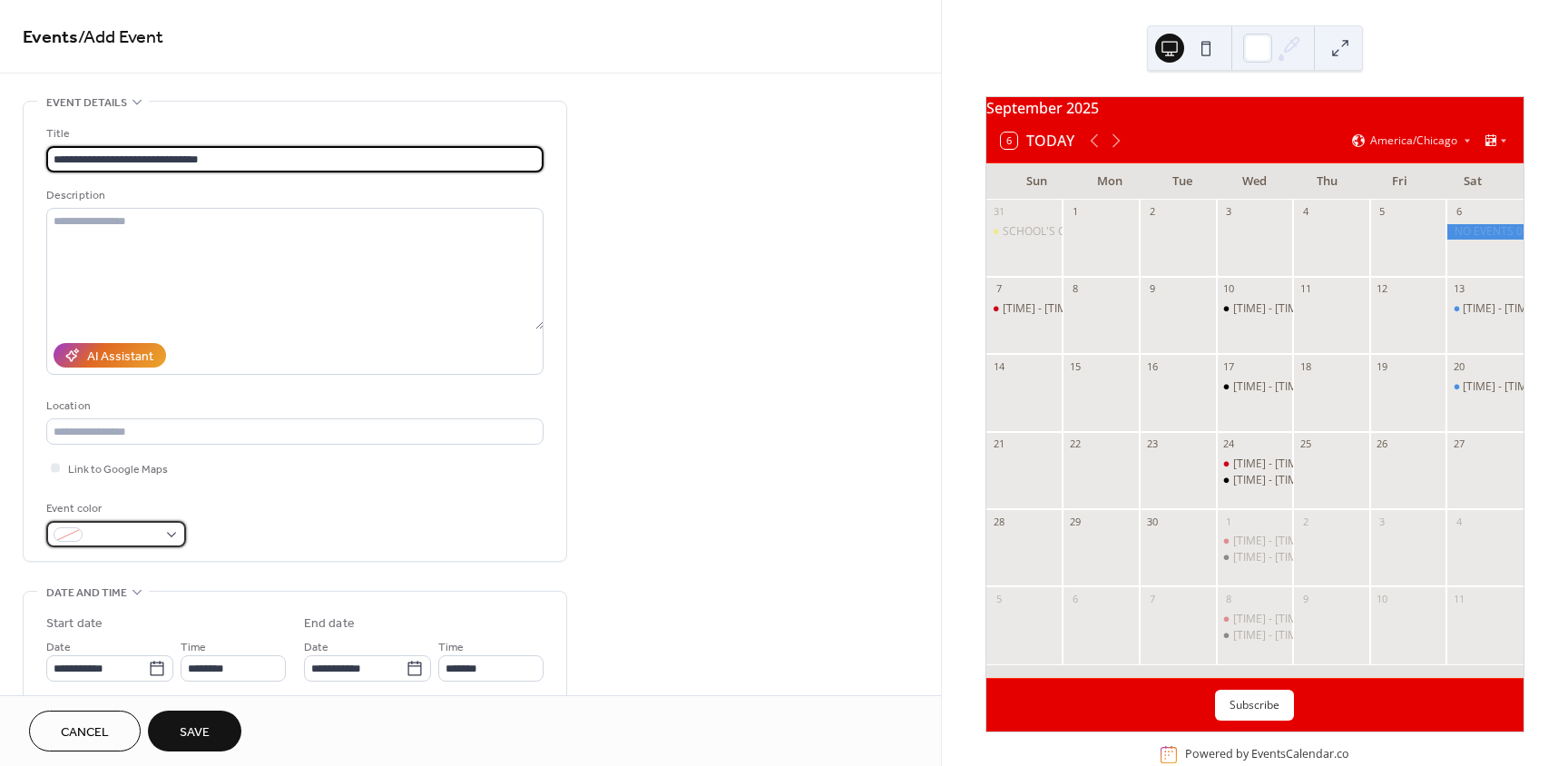 click at bounding box center (123, 535) 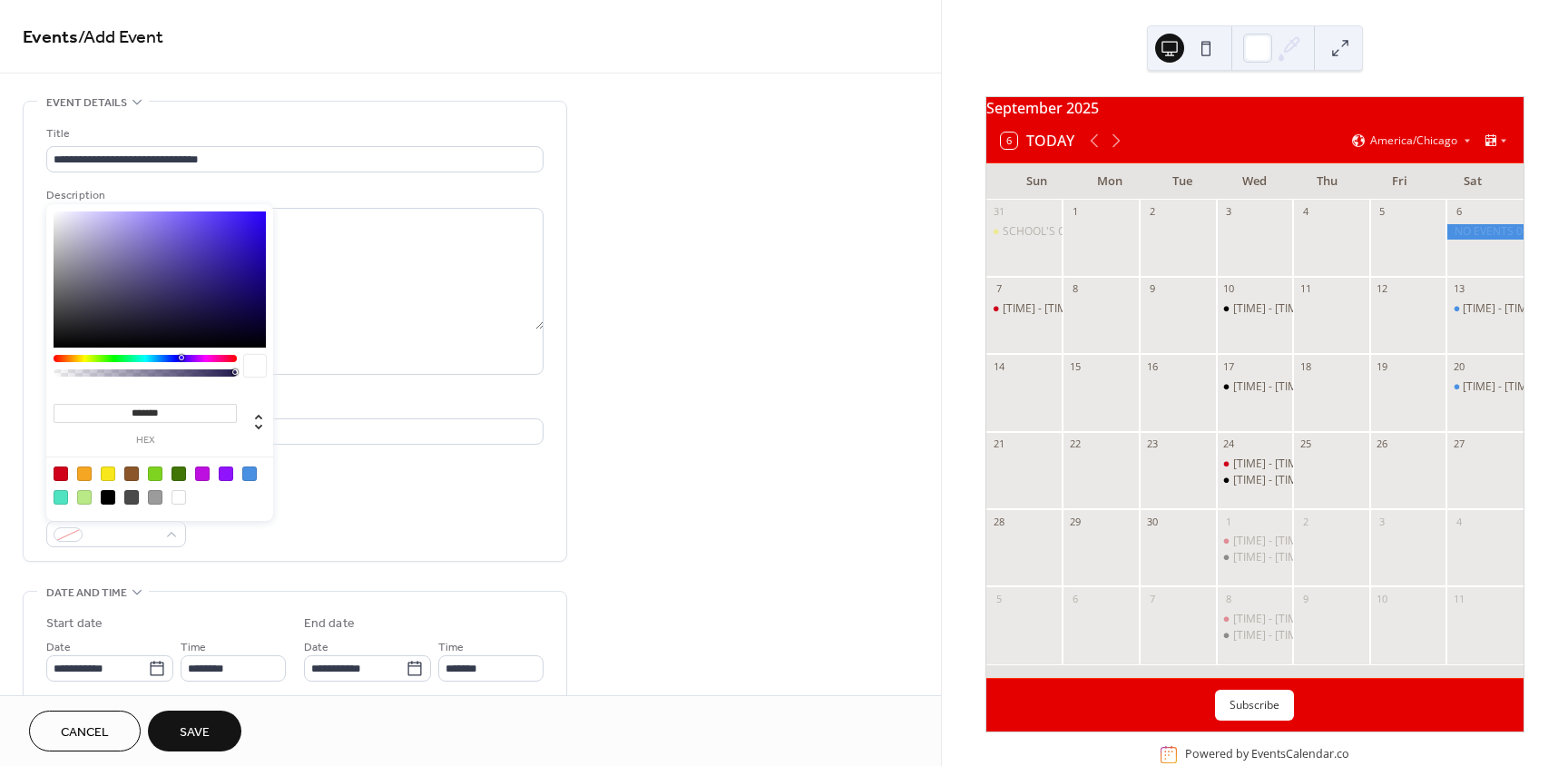 click at bounding box center [61, 474] 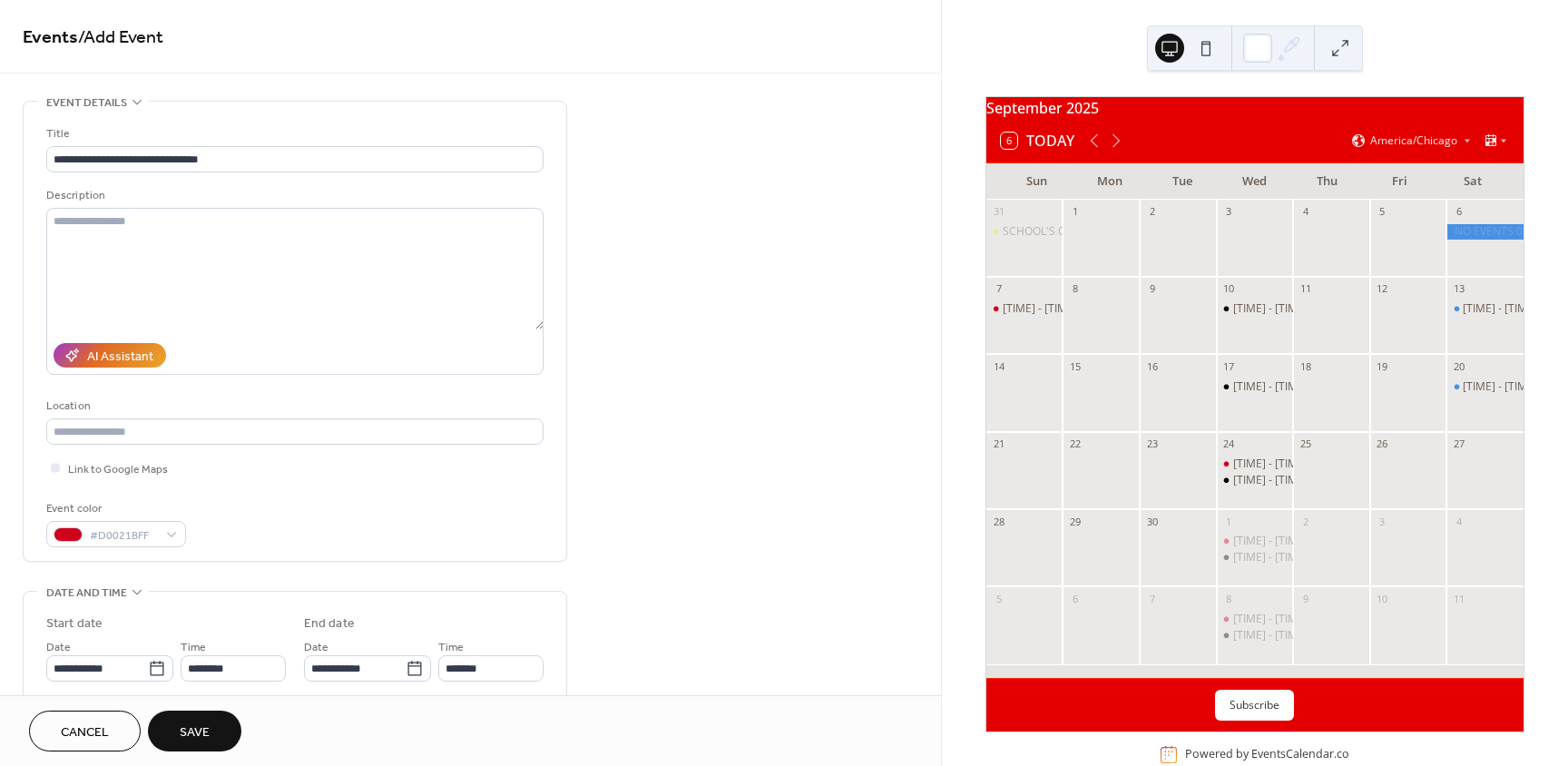 click on "Event color #D0021BFF" at bounding box center (295, 523) 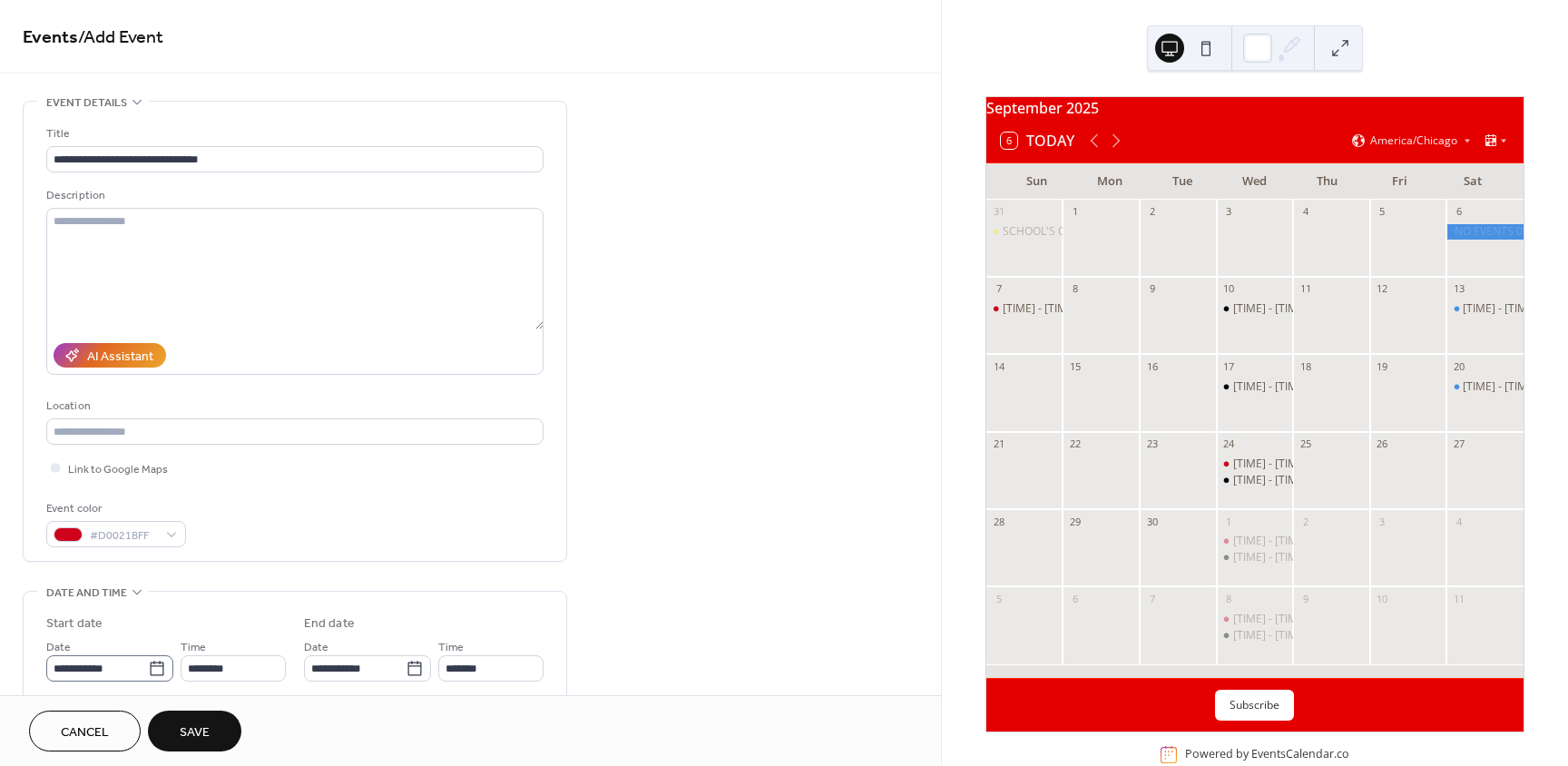 click 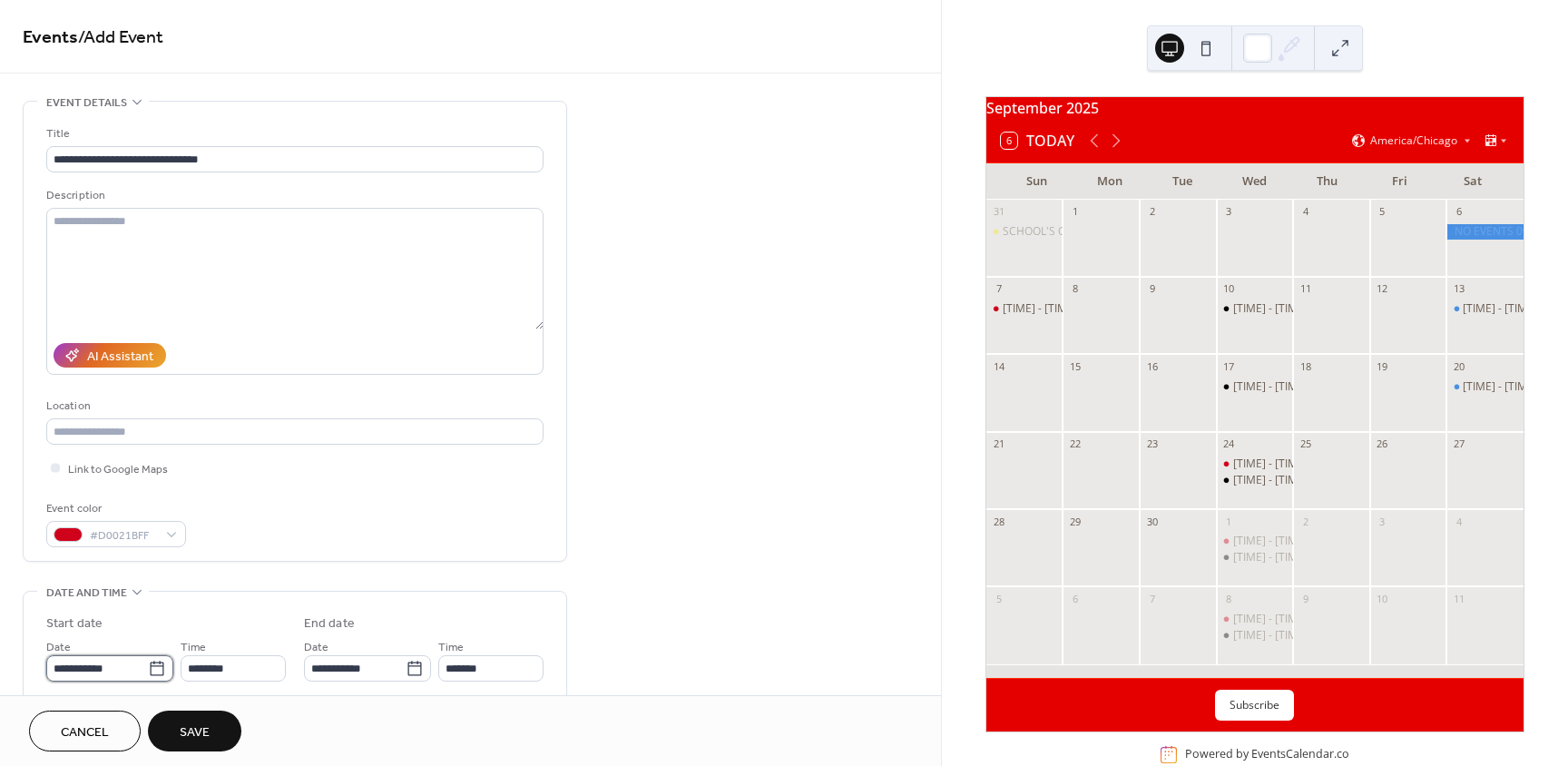 click on "**********" at bounding box center [97, 668] 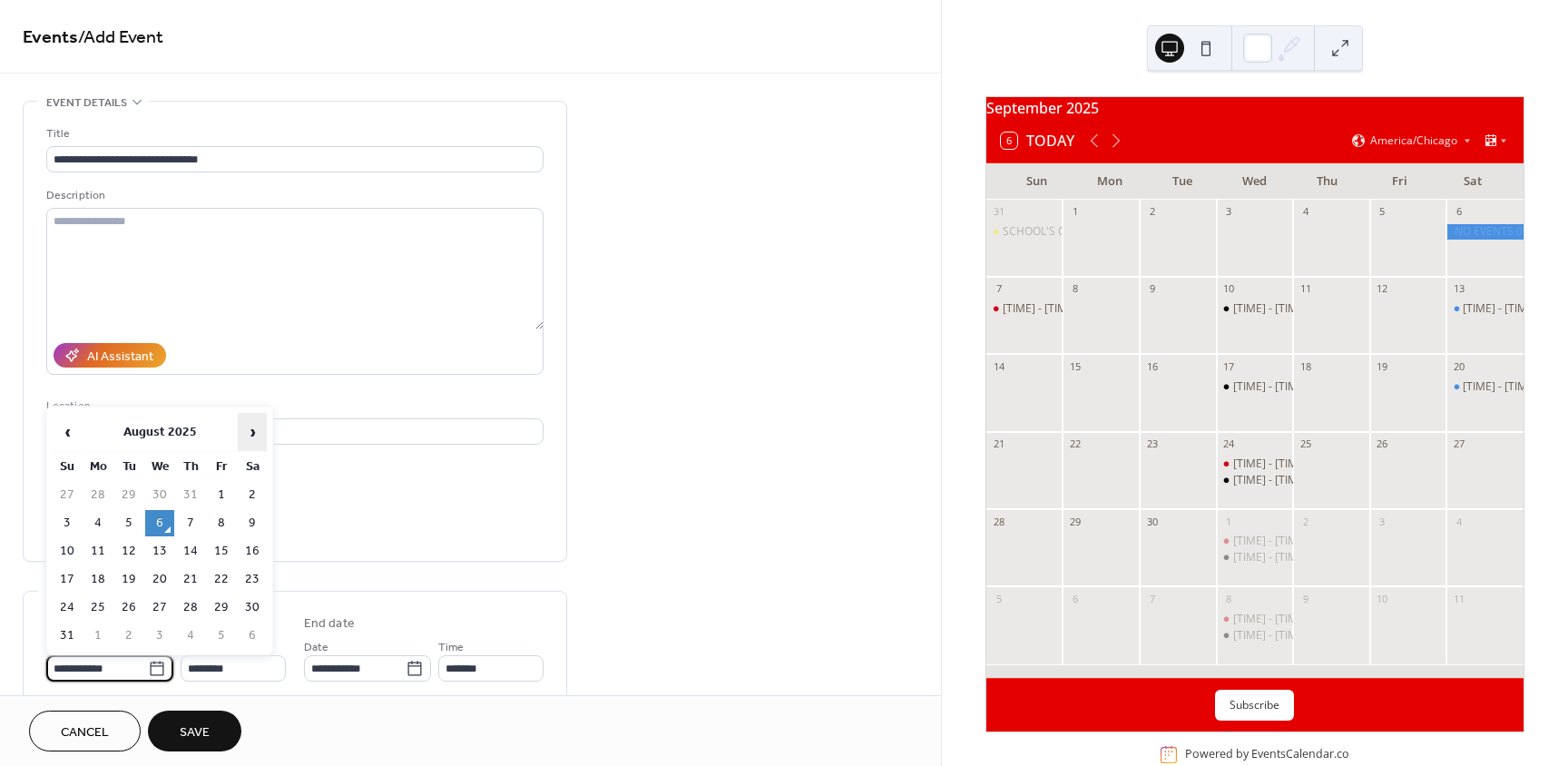 click on "›" at bounding box center (252, 432) 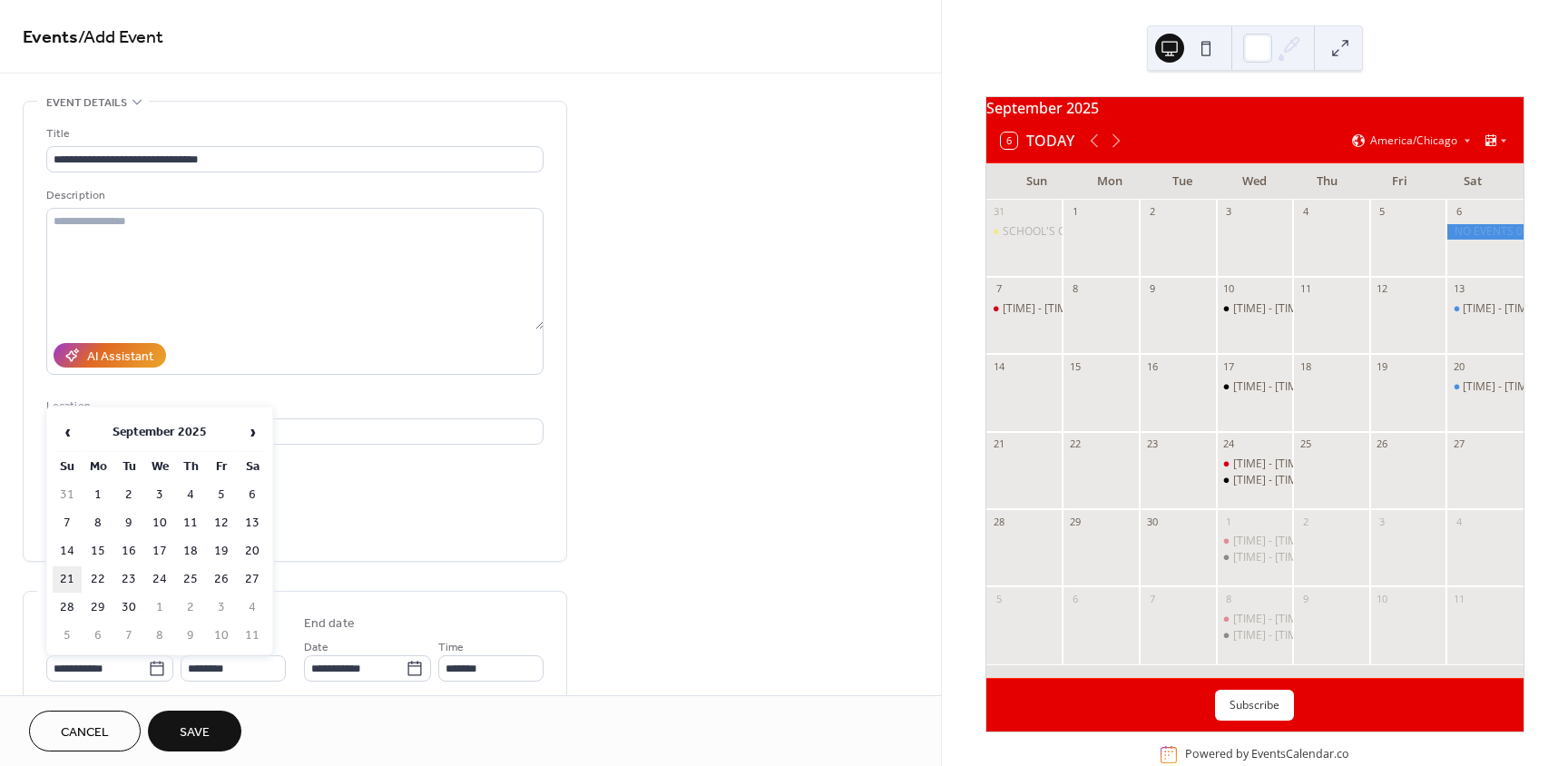 click on "21" at bounding box center [67, 579] 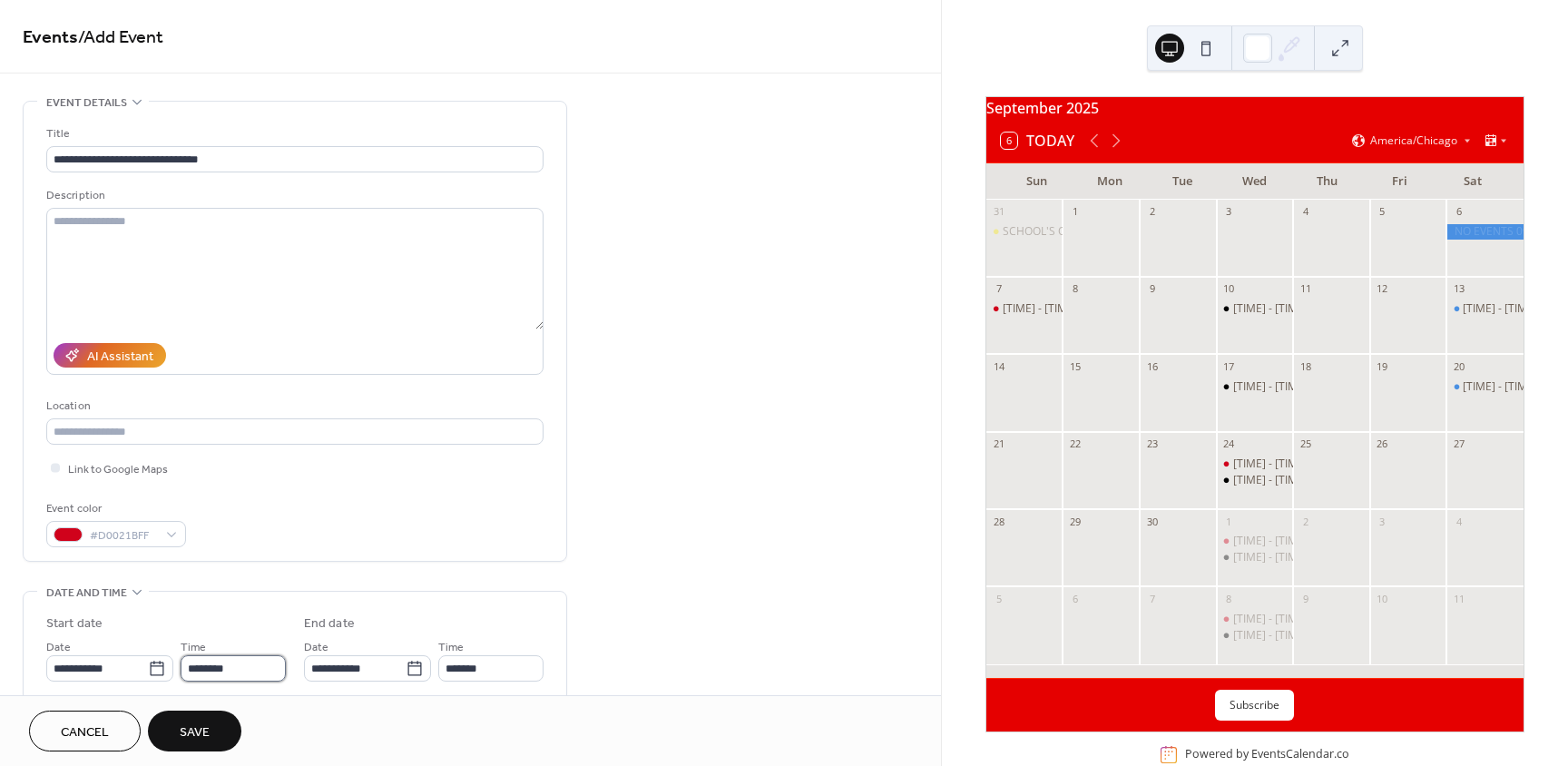 click on "********" at bounding box center [233, 668] 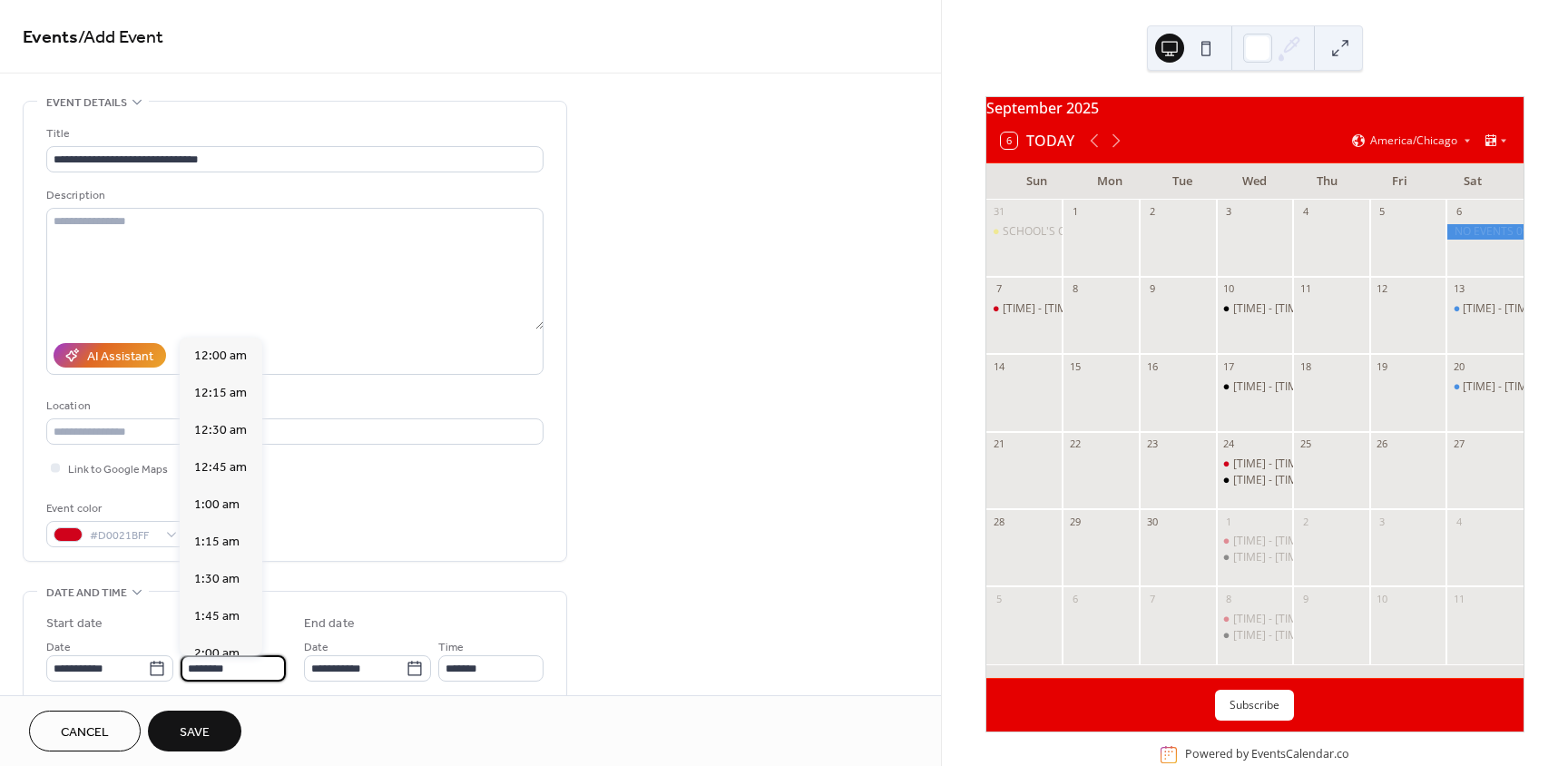 scroll, scrollTop: 1786, scrollLeft: 0, axis: vertical 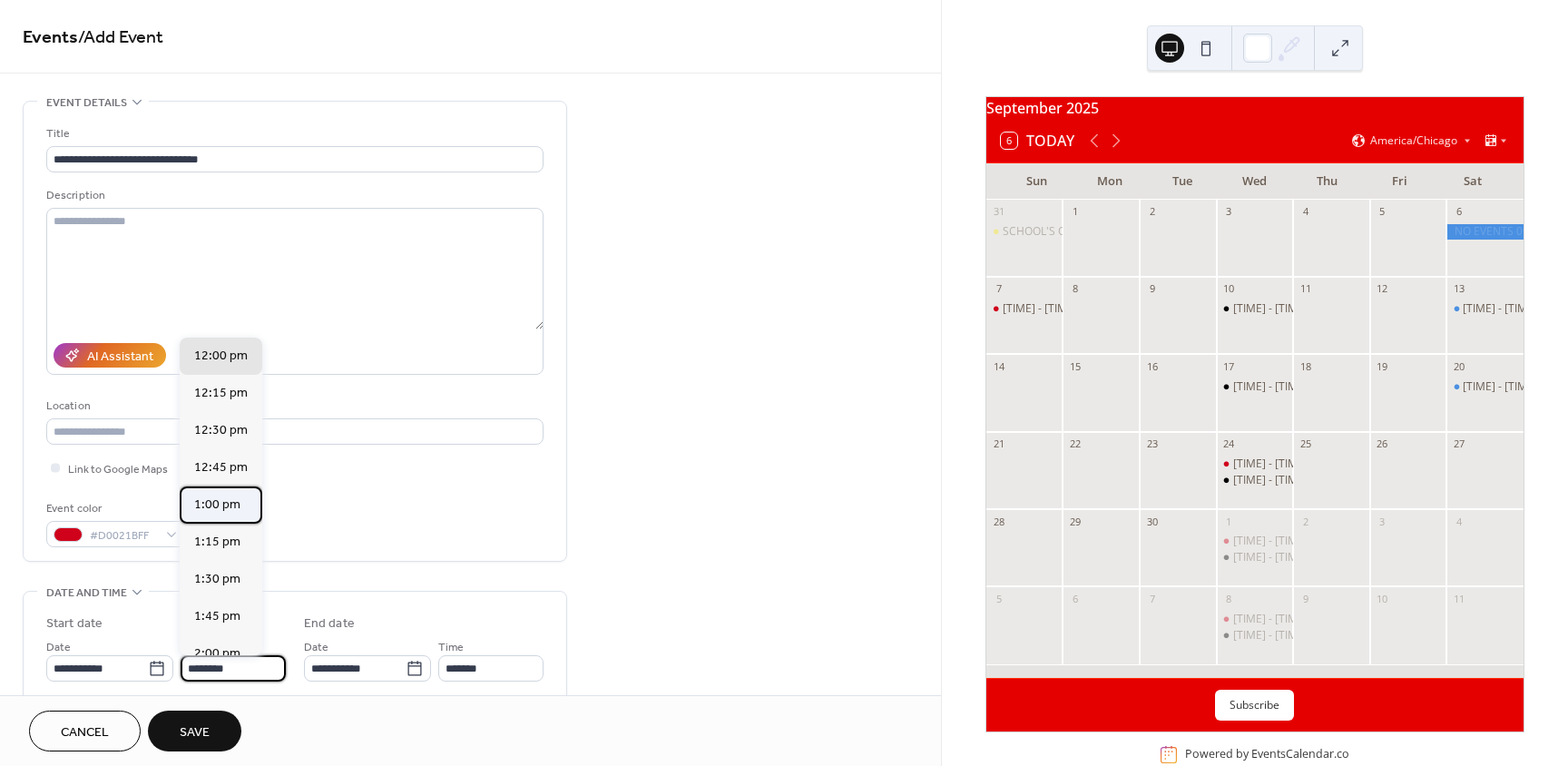 click on "1:00 pm" at bounding box center [220, 505] 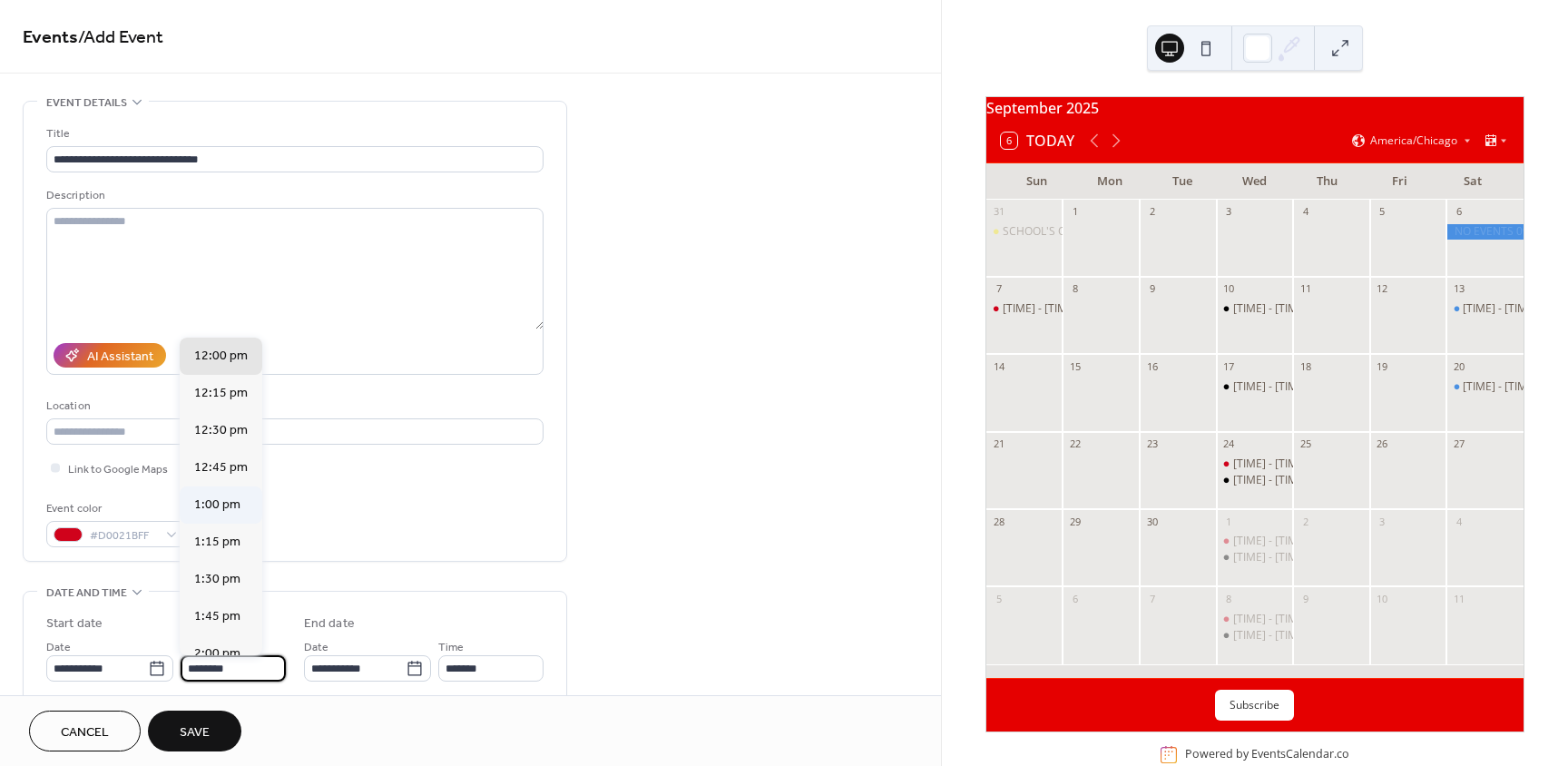 type on "*******" 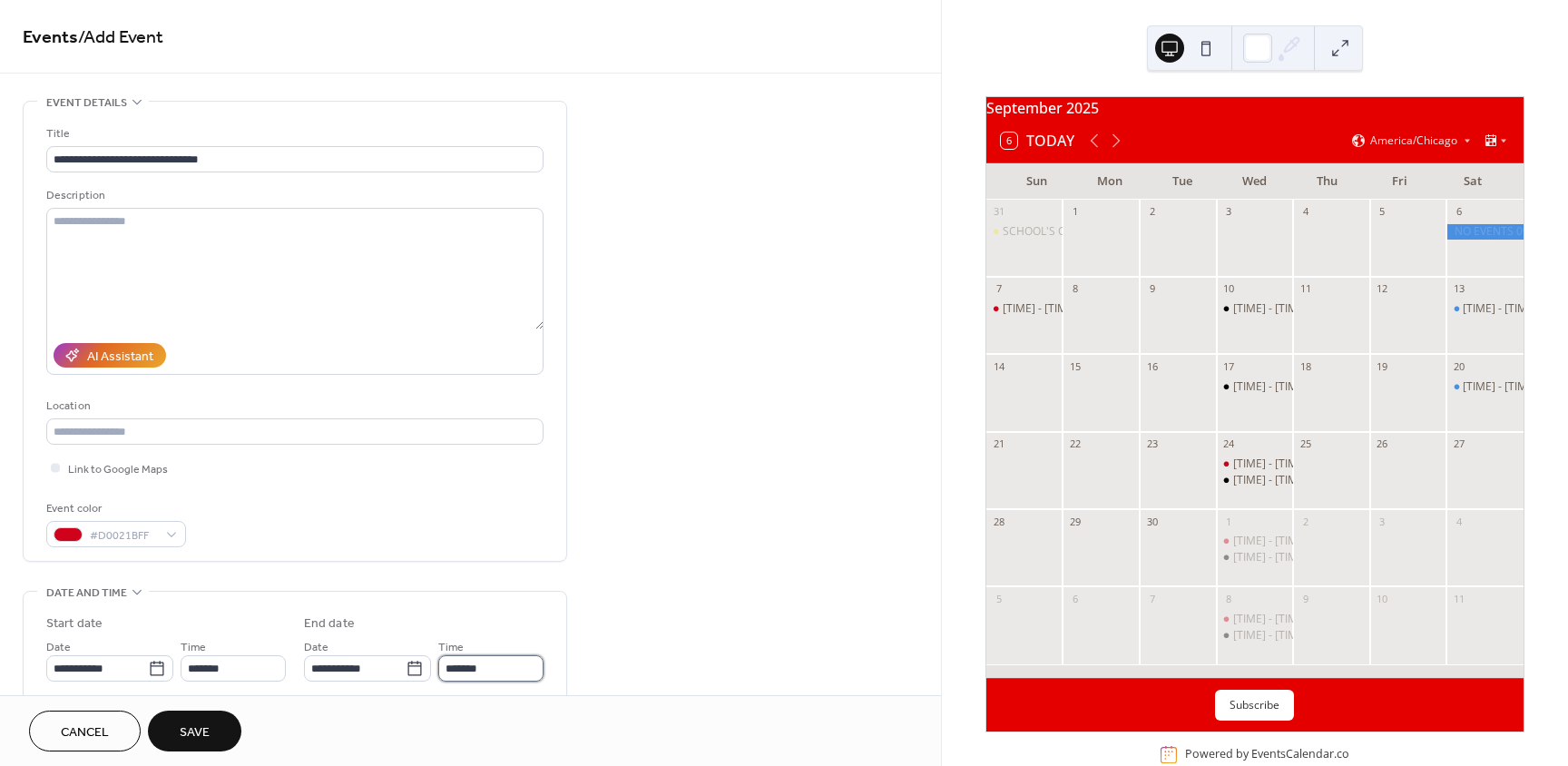 click on "*******" at bounding box center (491, 668) 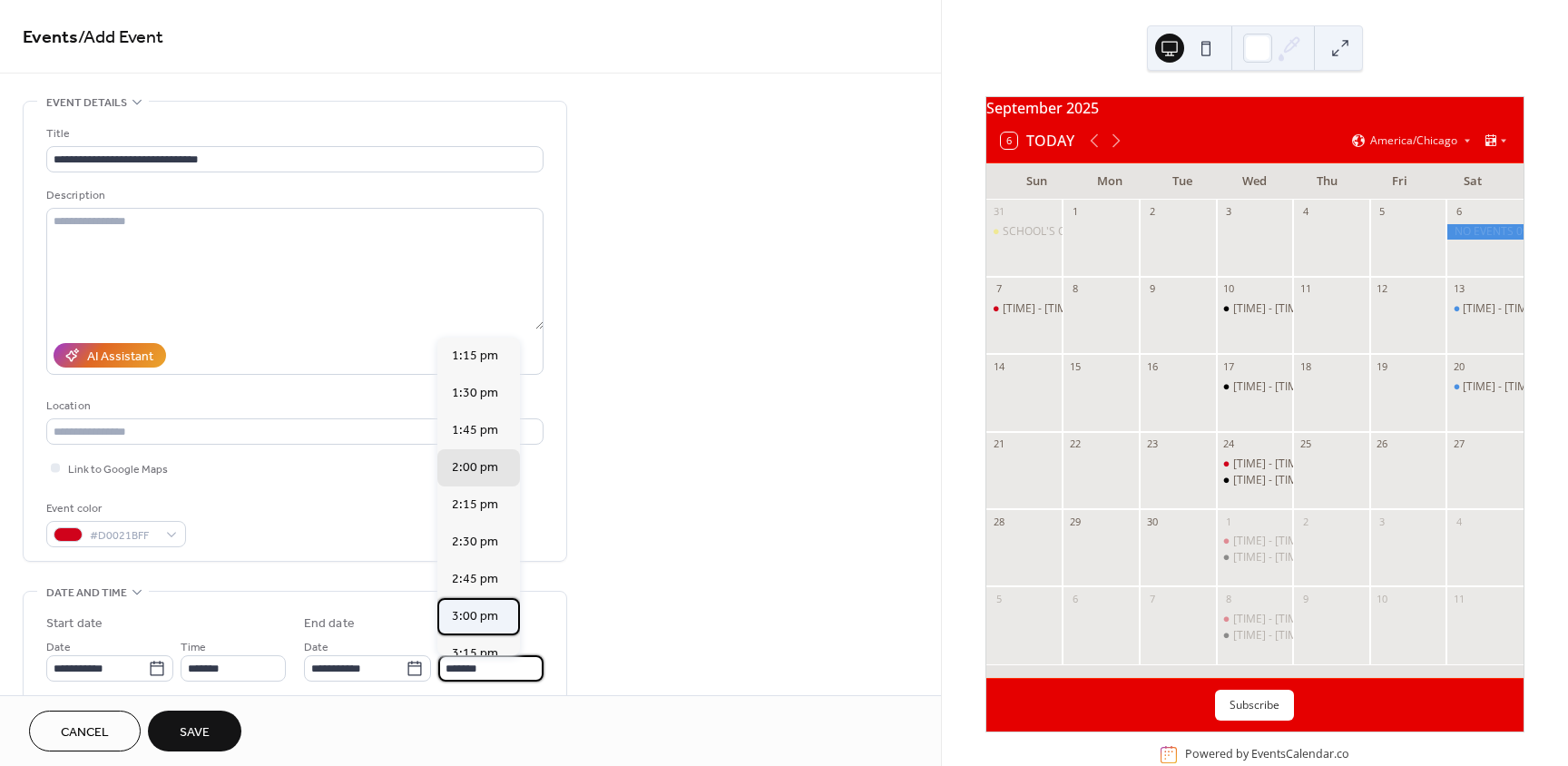 click on "3:00 pm" at bounding box center [475, 616] 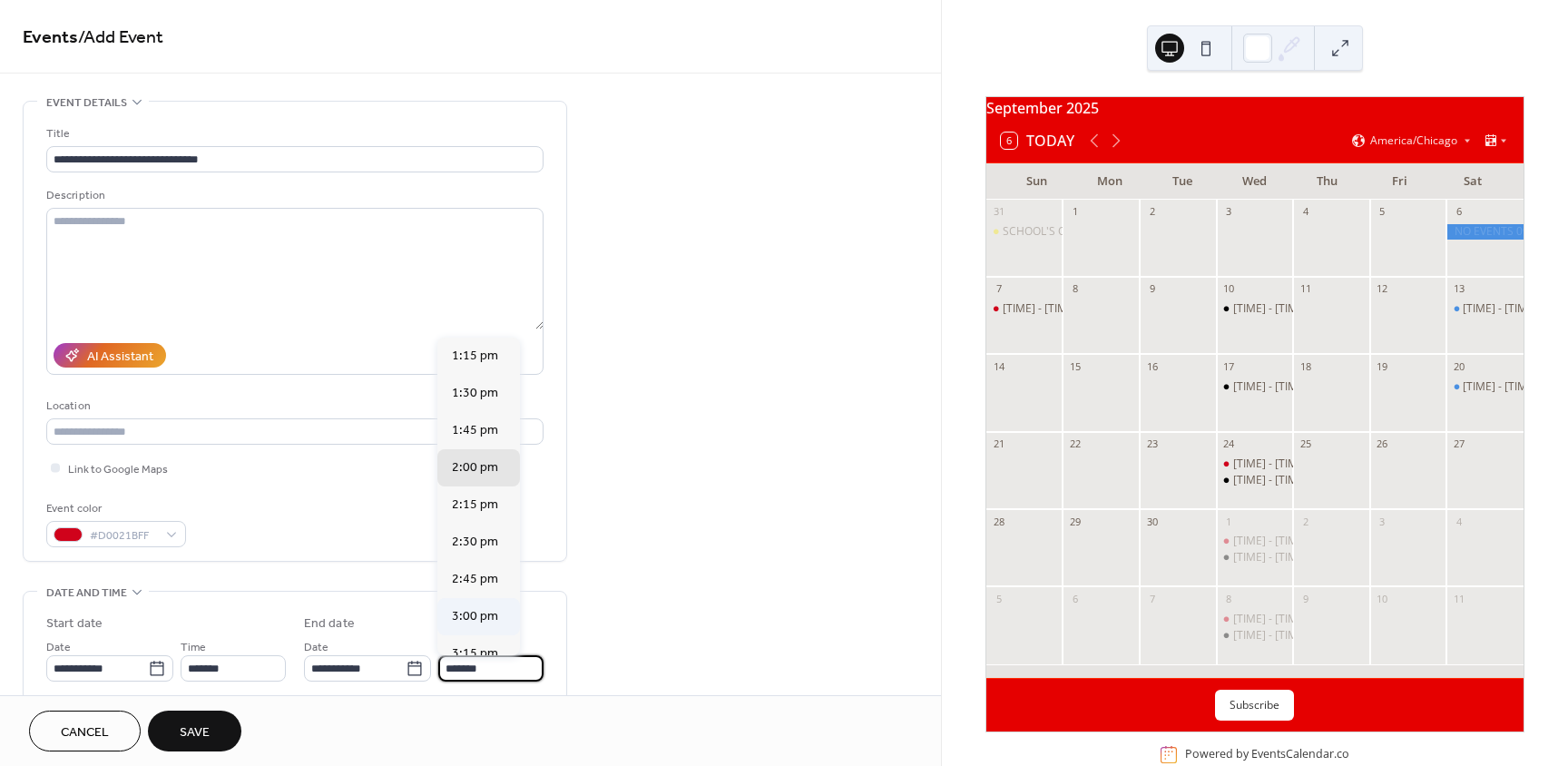 type on "*******" 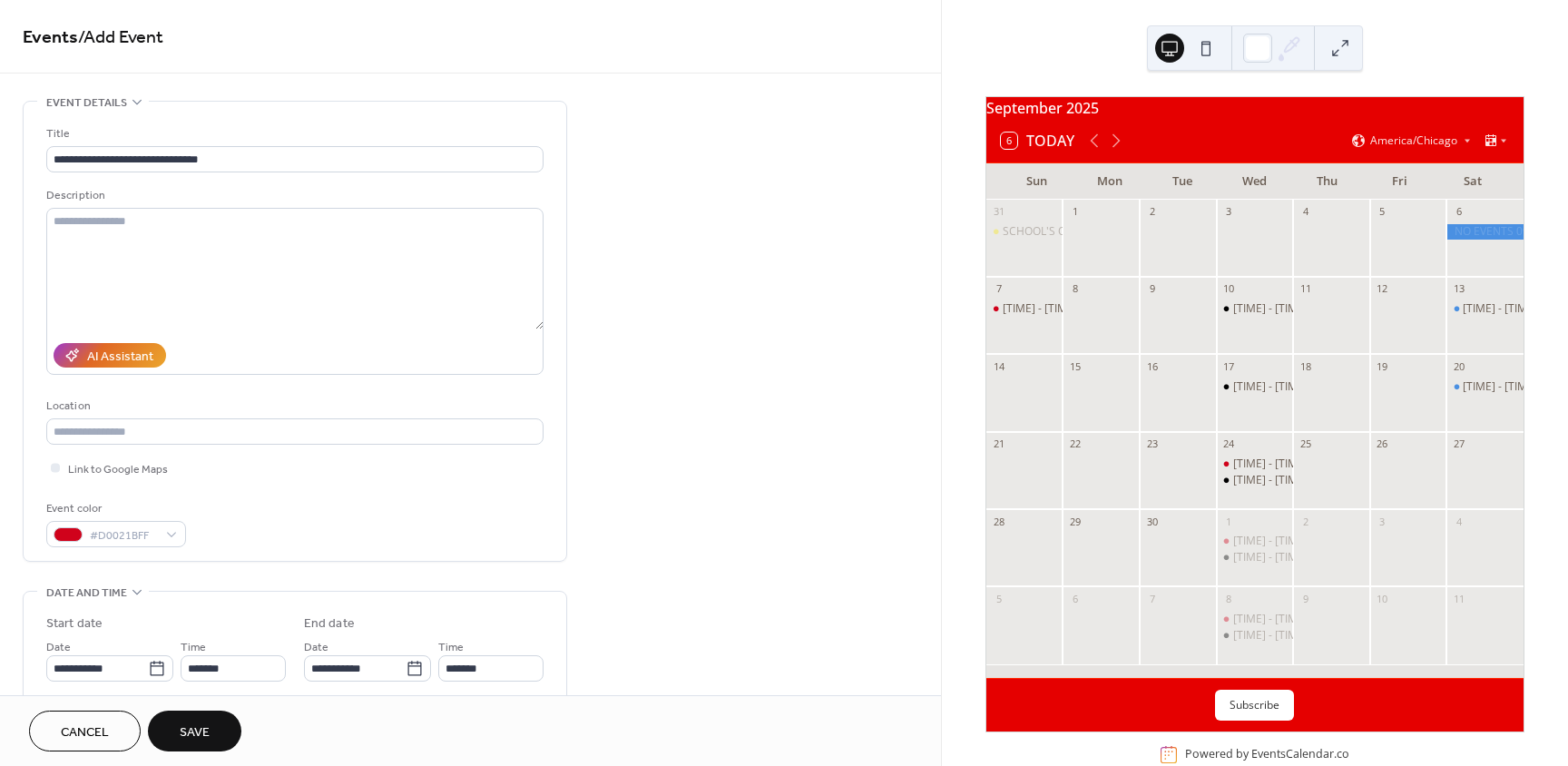 click on "Save" at bounding box center (194, 732) 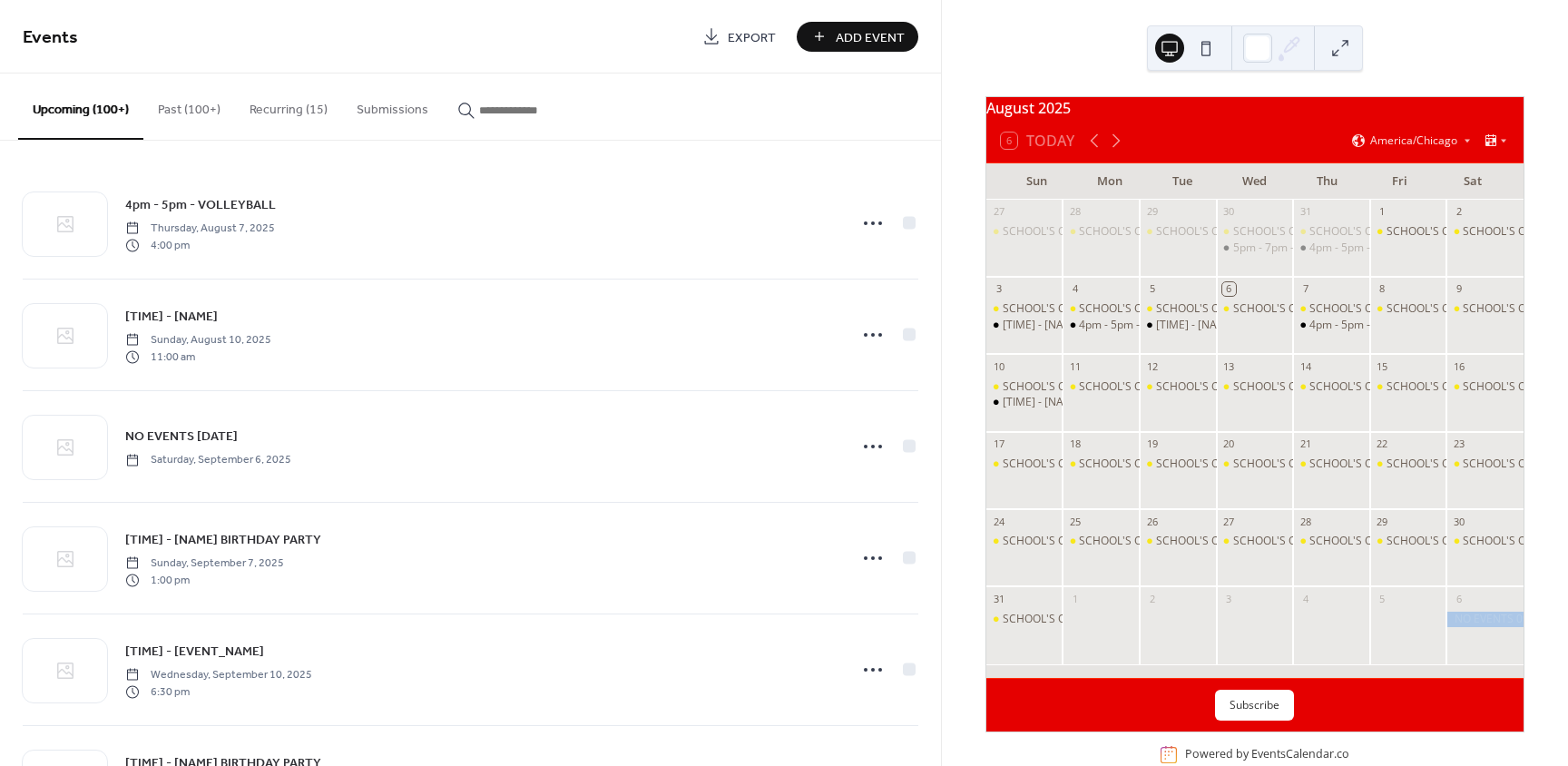 scroll, scrollTop: 0, scrollLeft: 0, axis: both 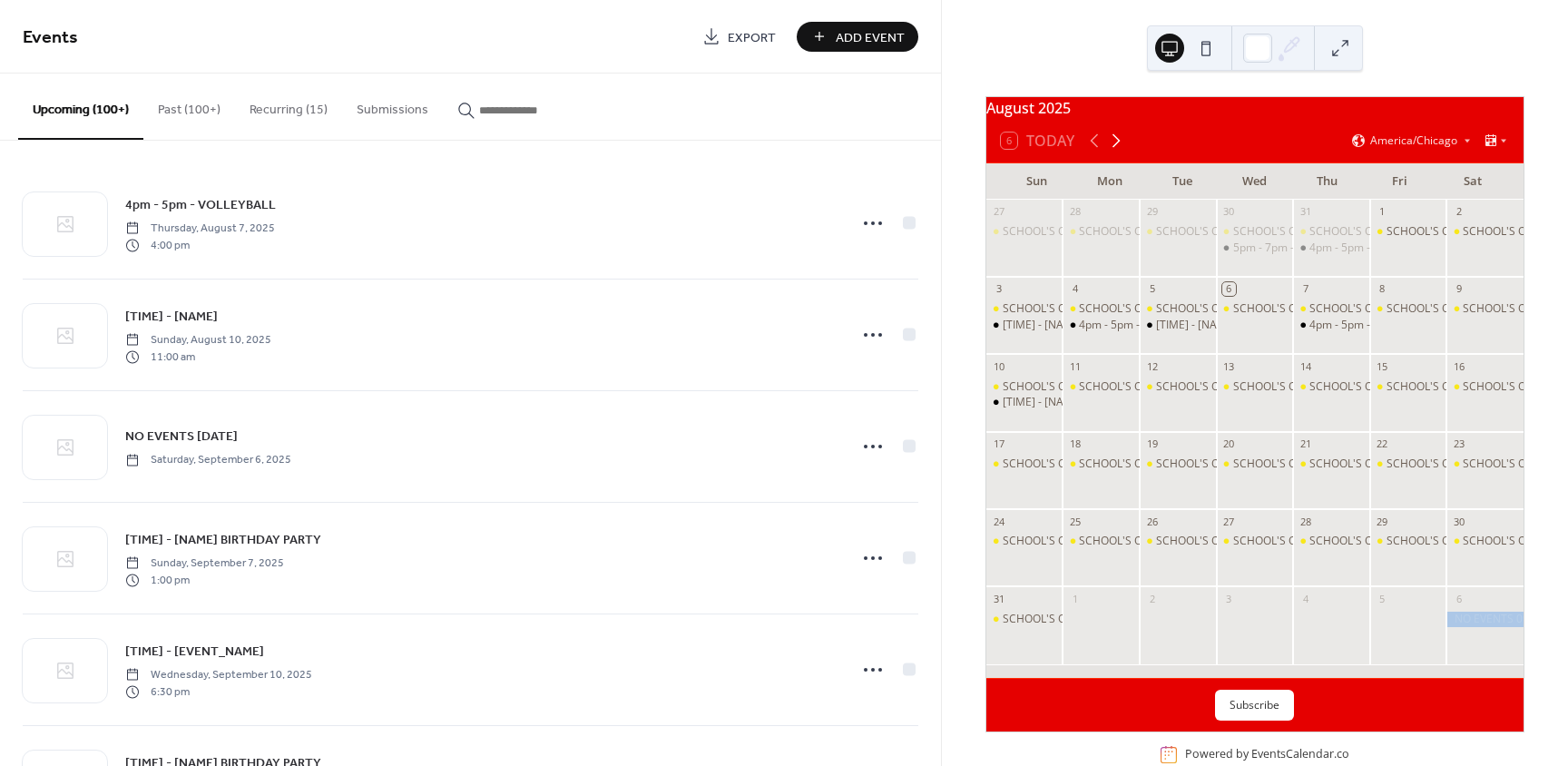 click 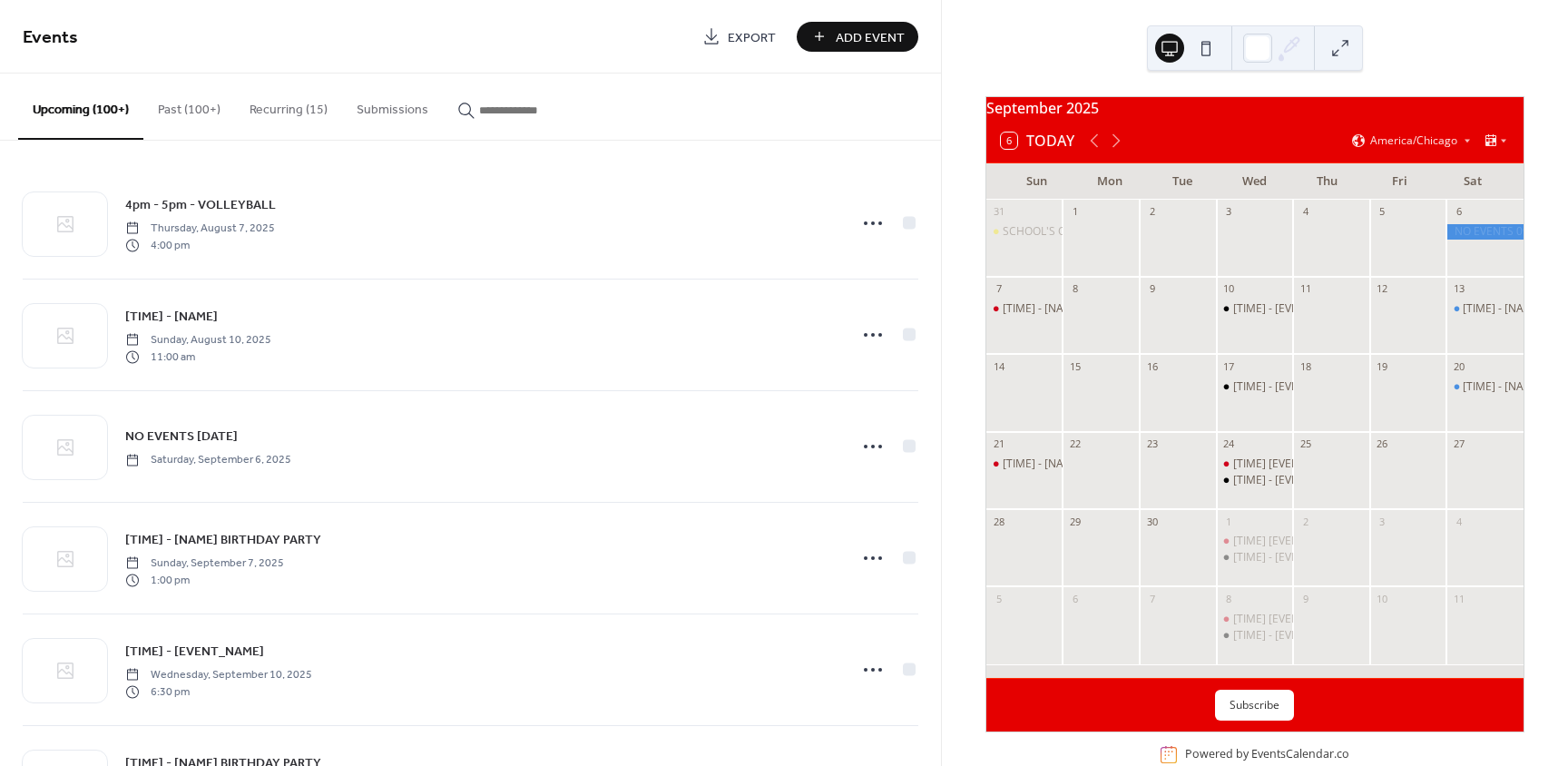 click on "Add Event" at bounding box center (858, 36) 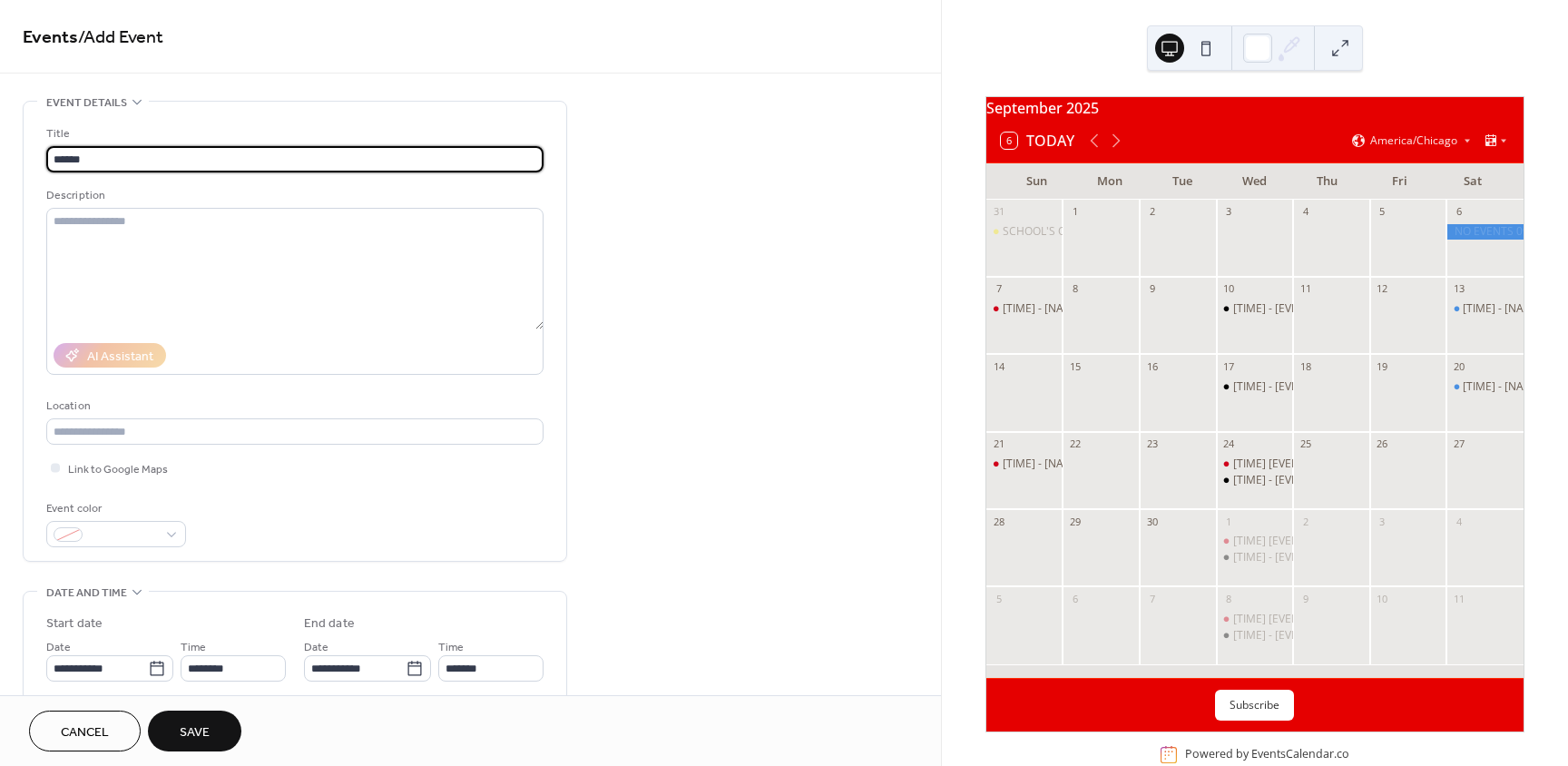 drag, startPoint x: 180, startPoint y: 158, endPoint x: 27, endPoint y: 156, distance: 153.0131 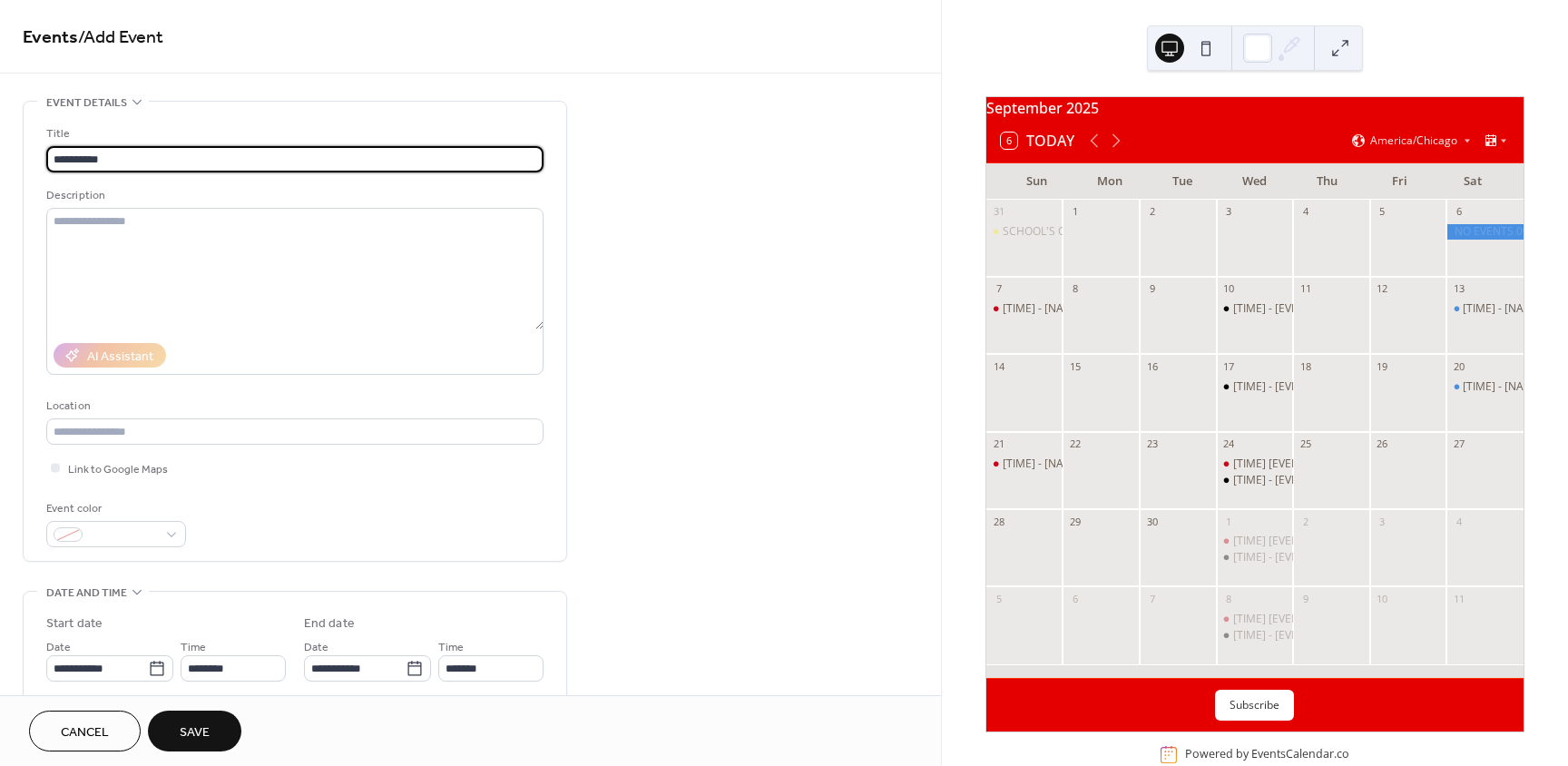 click at bounding box center [1485, 231] 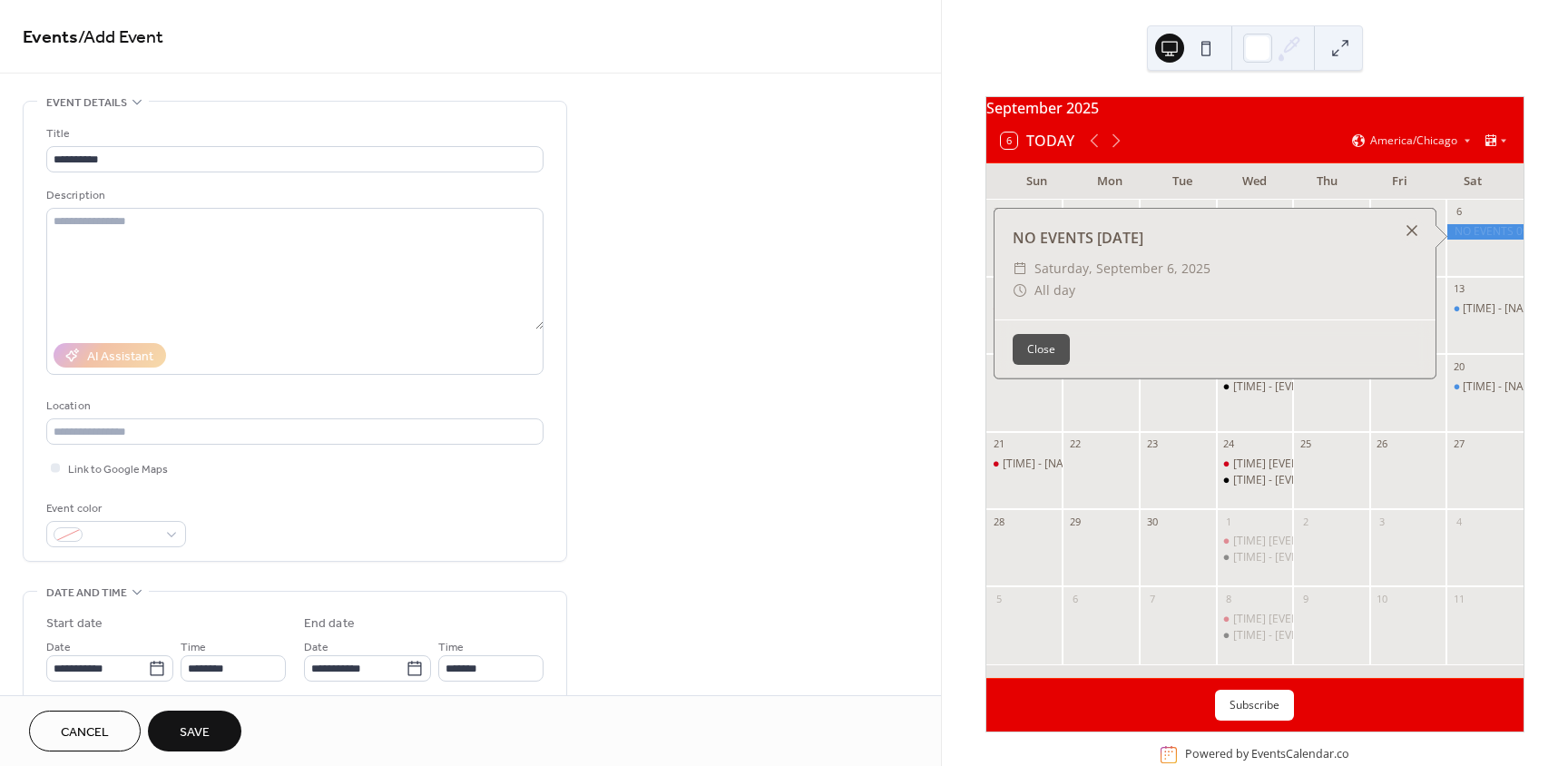 click at bounding box center [1412, 231] 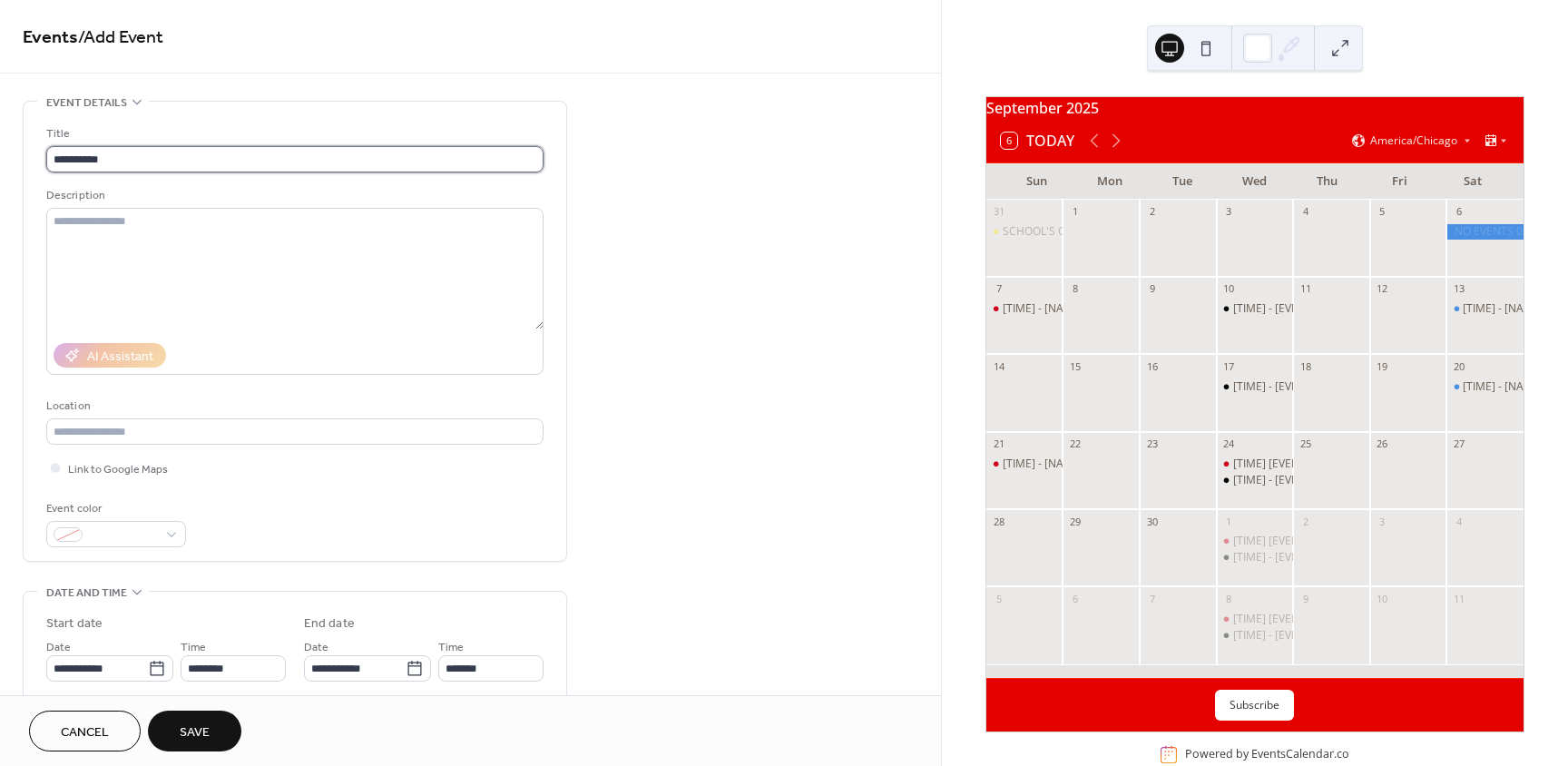 click on "*********" at bounding box center [295, 159] 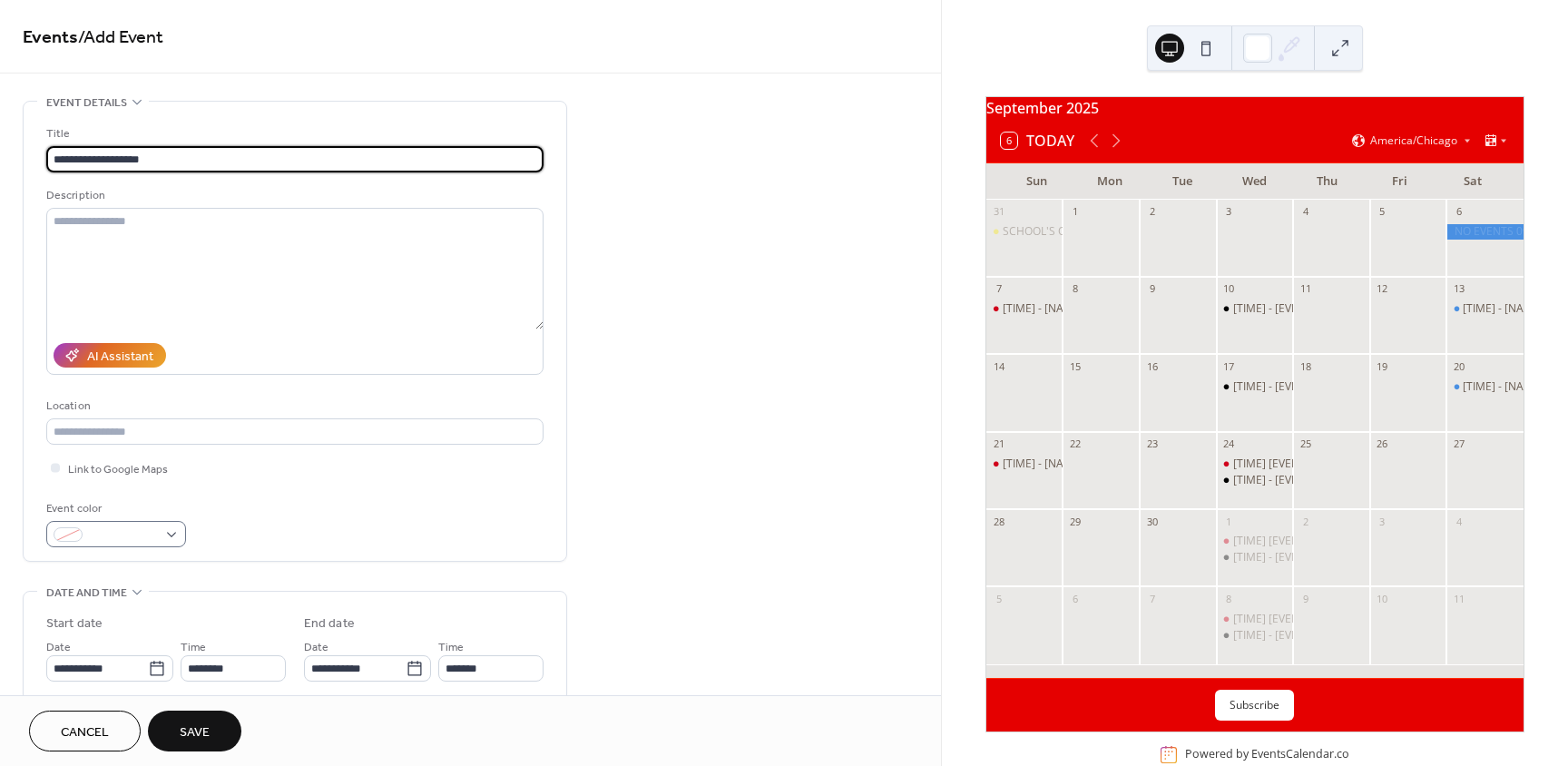 type on "**********" 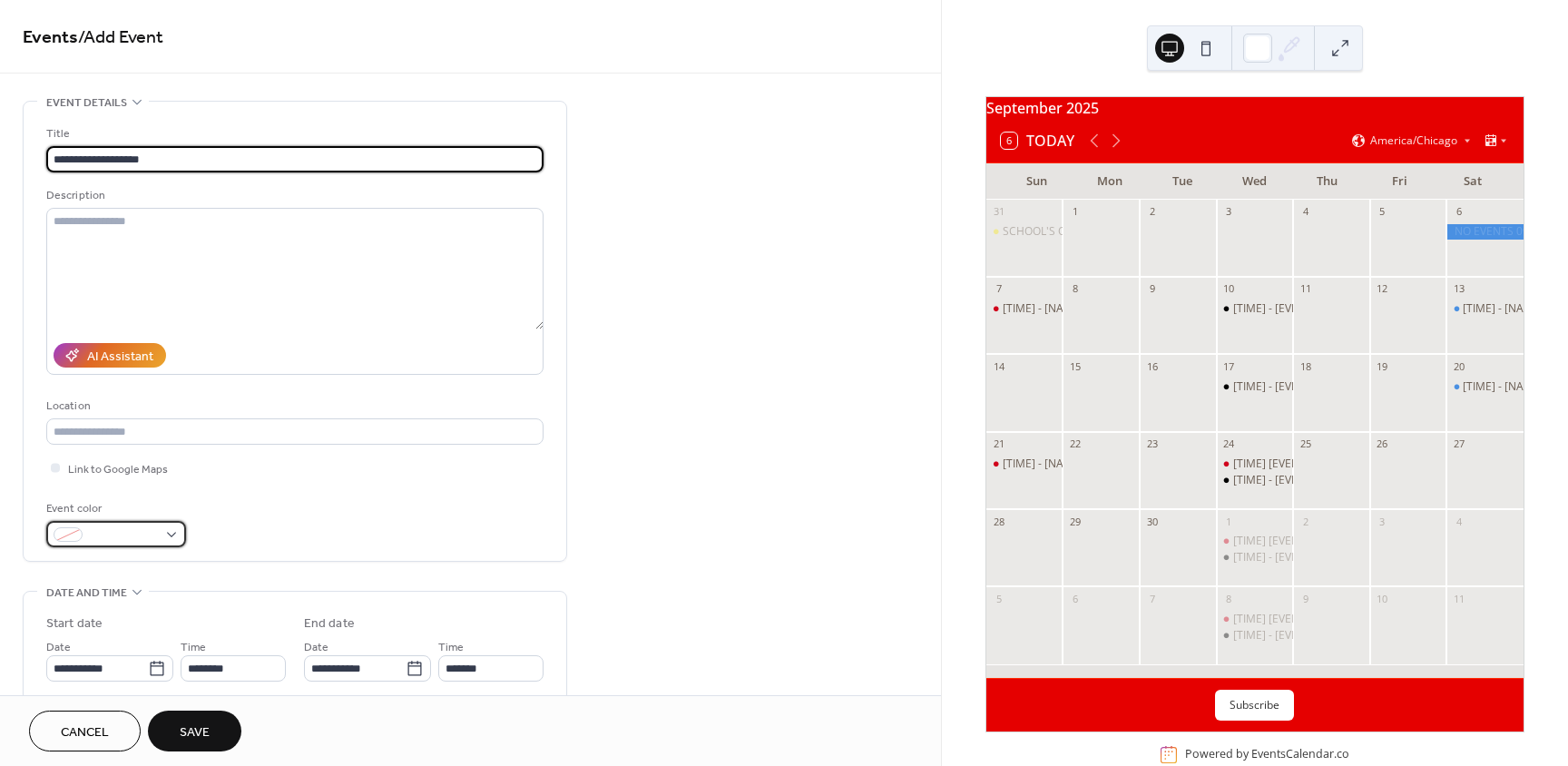 click at bounding box center [116, 534] 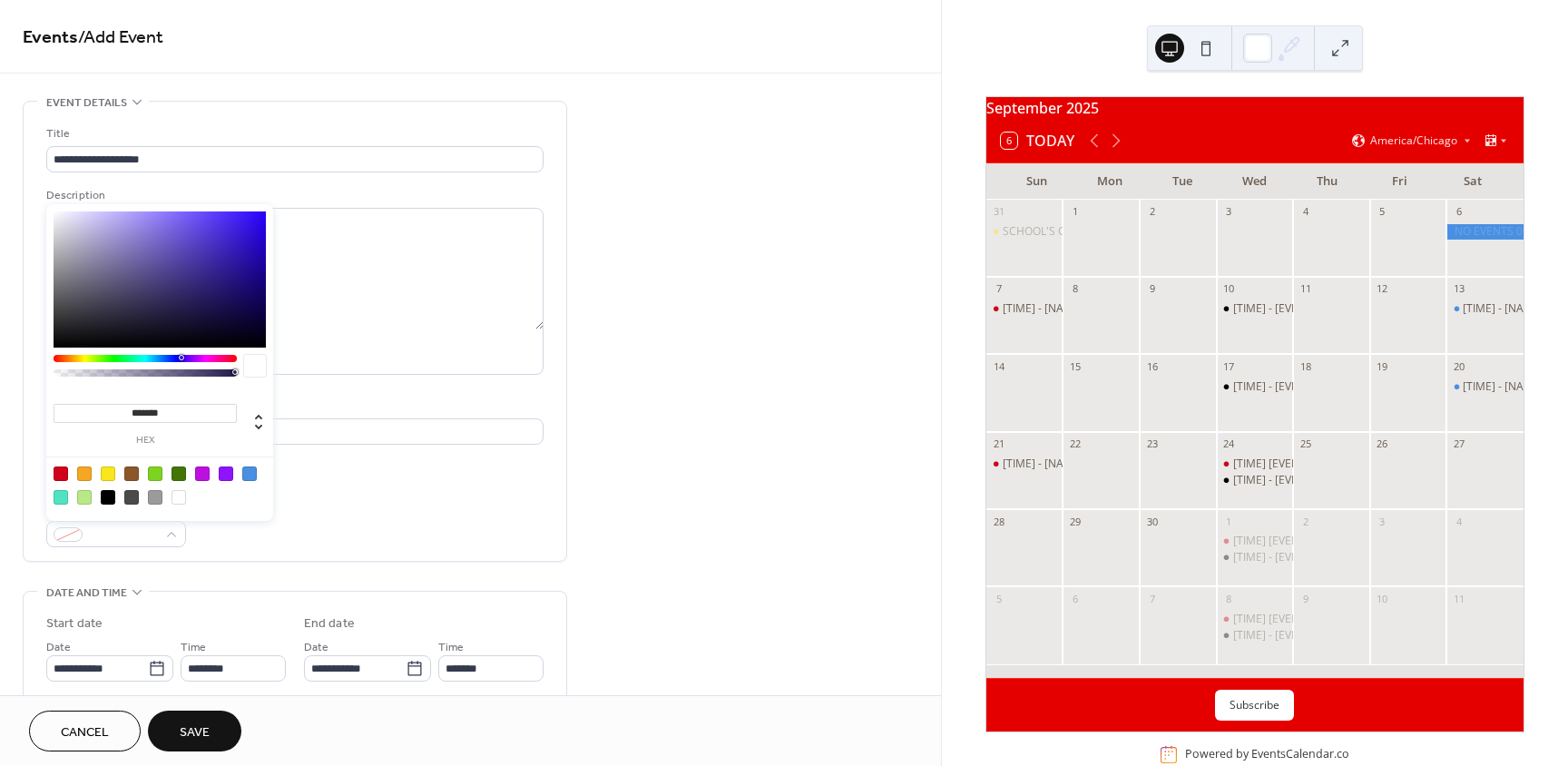 click at bounding box center (250, 474) 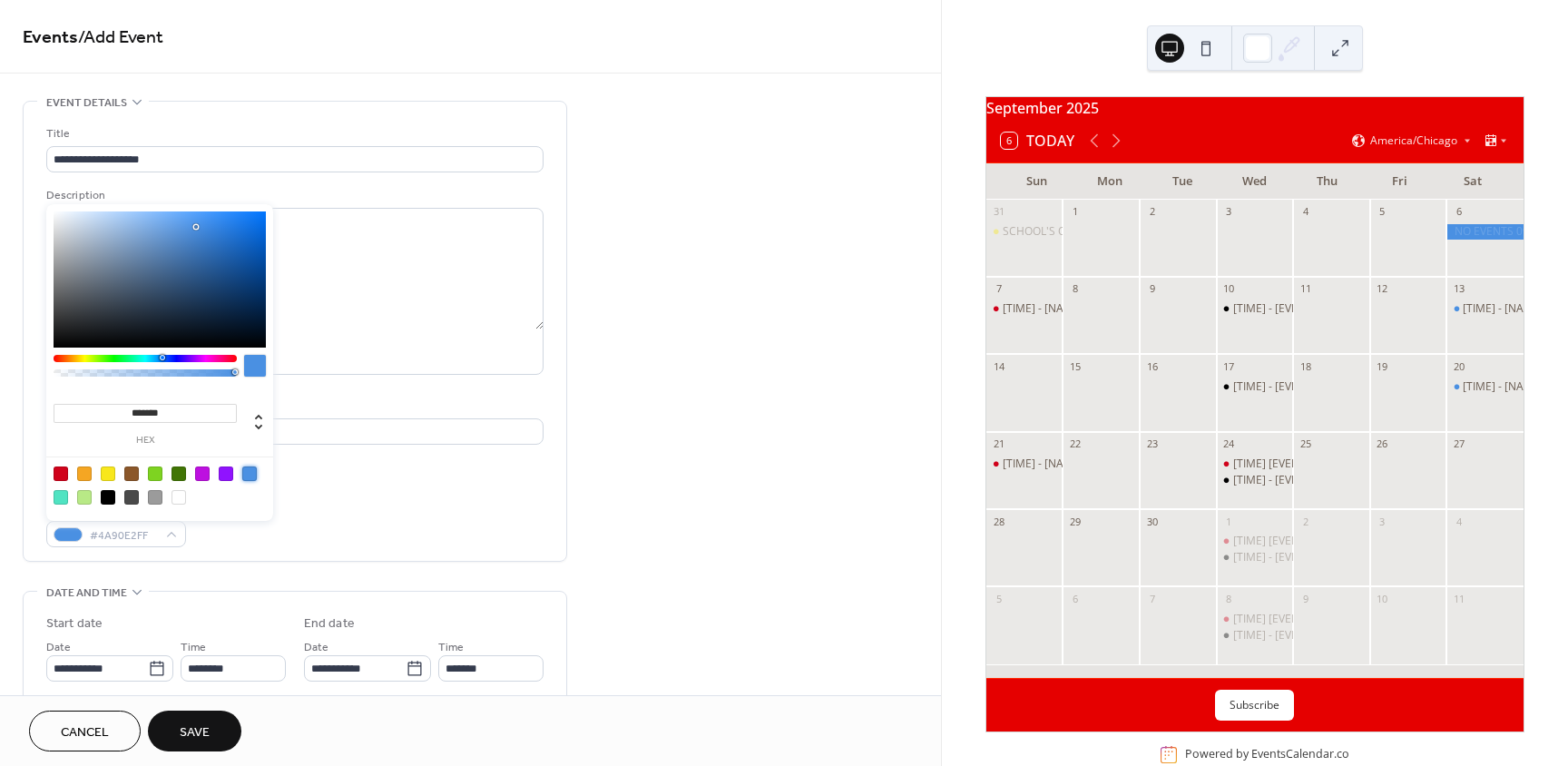 type on "*******" 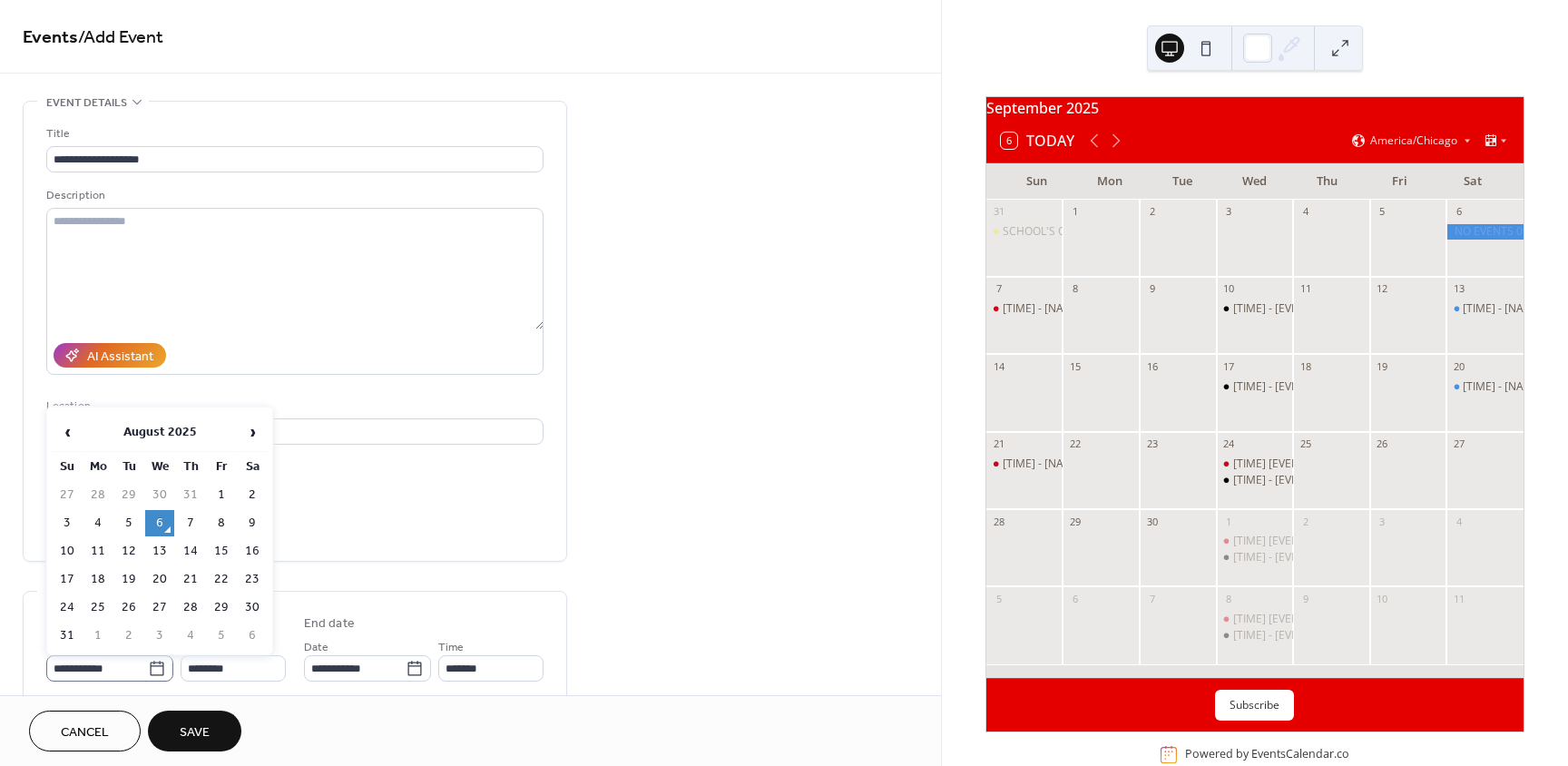 click 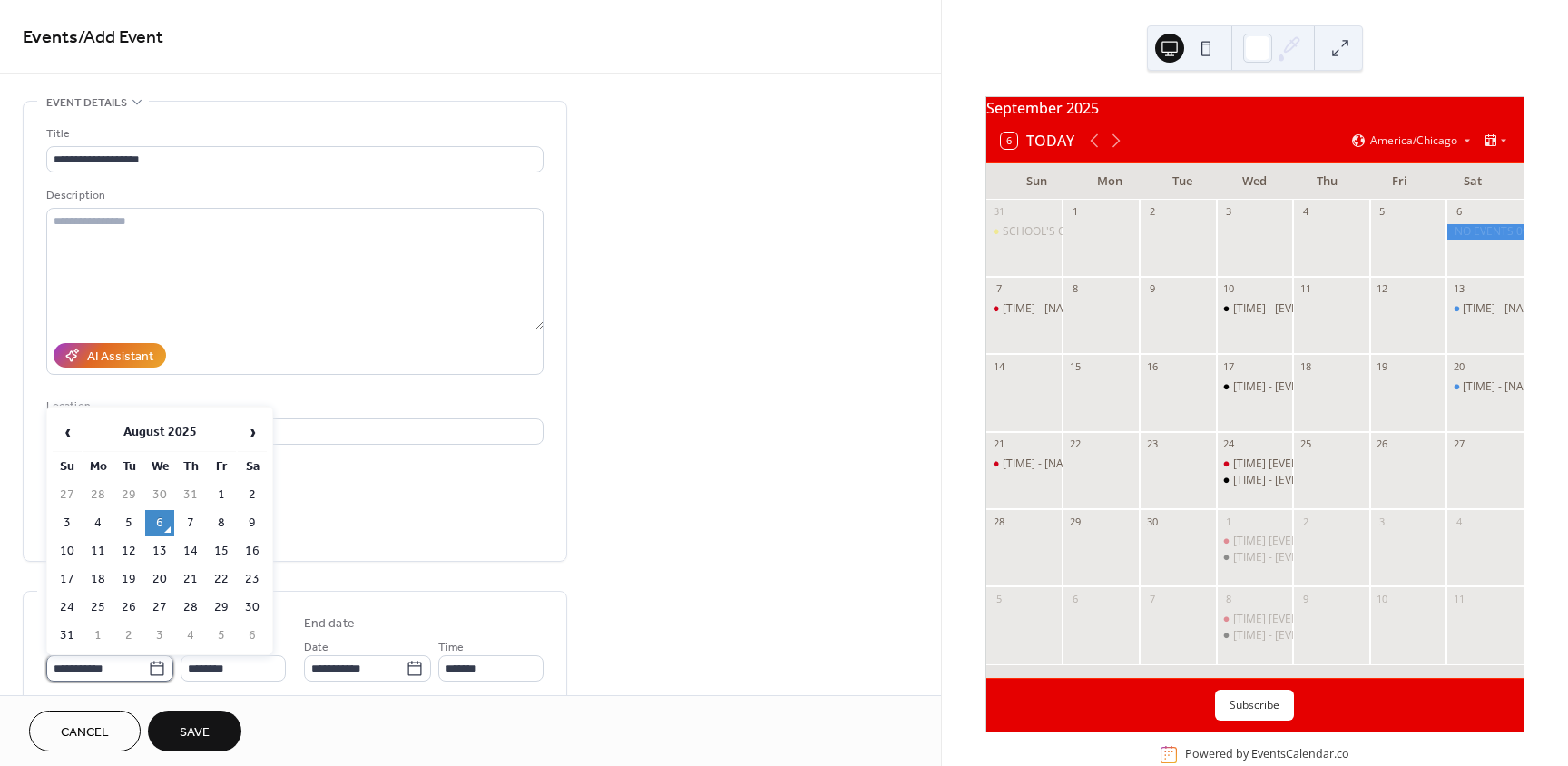 click on "**********" at bounding box center (97, 668) 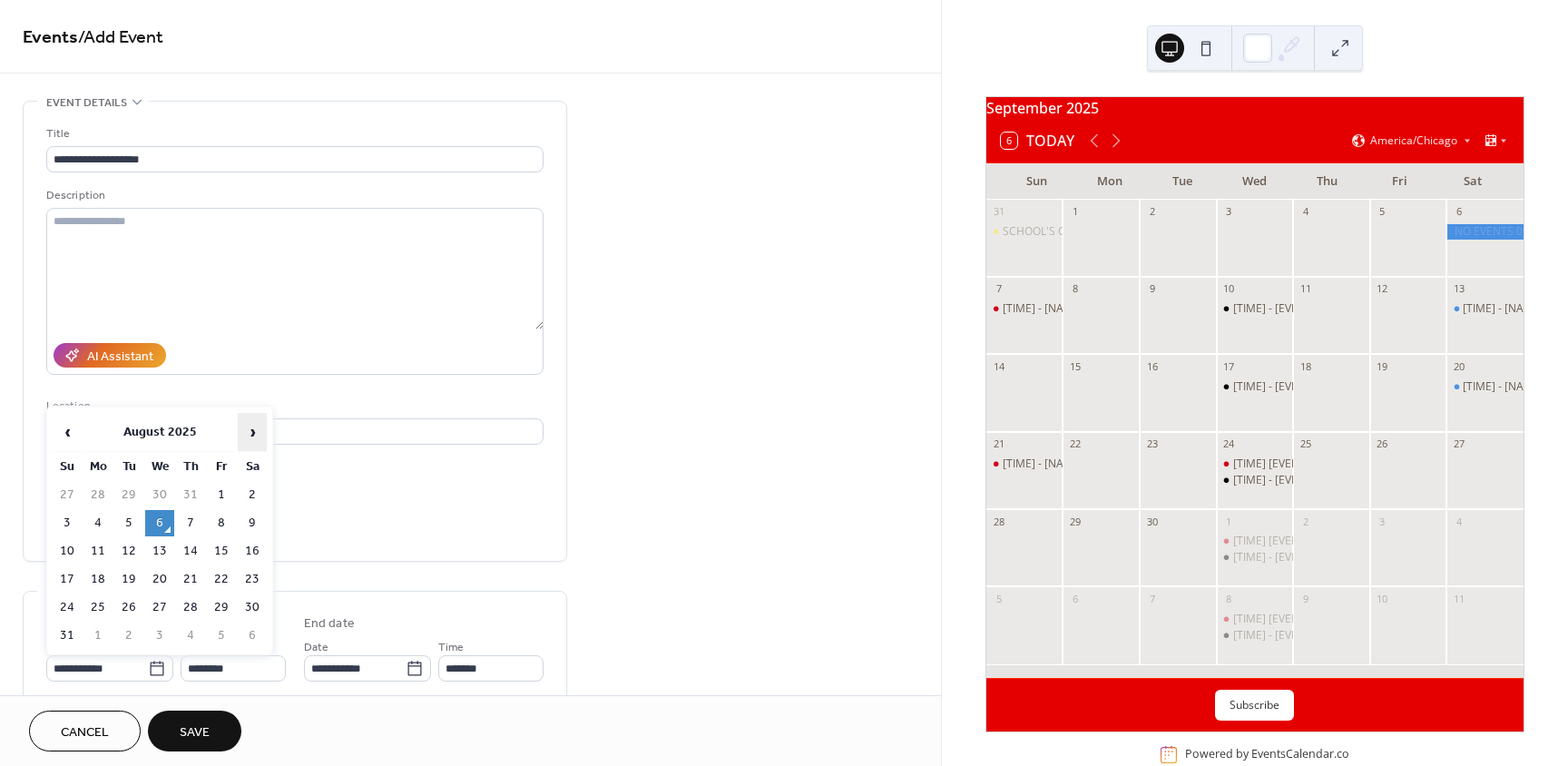 click on "›" at bounding box center (252, 432) 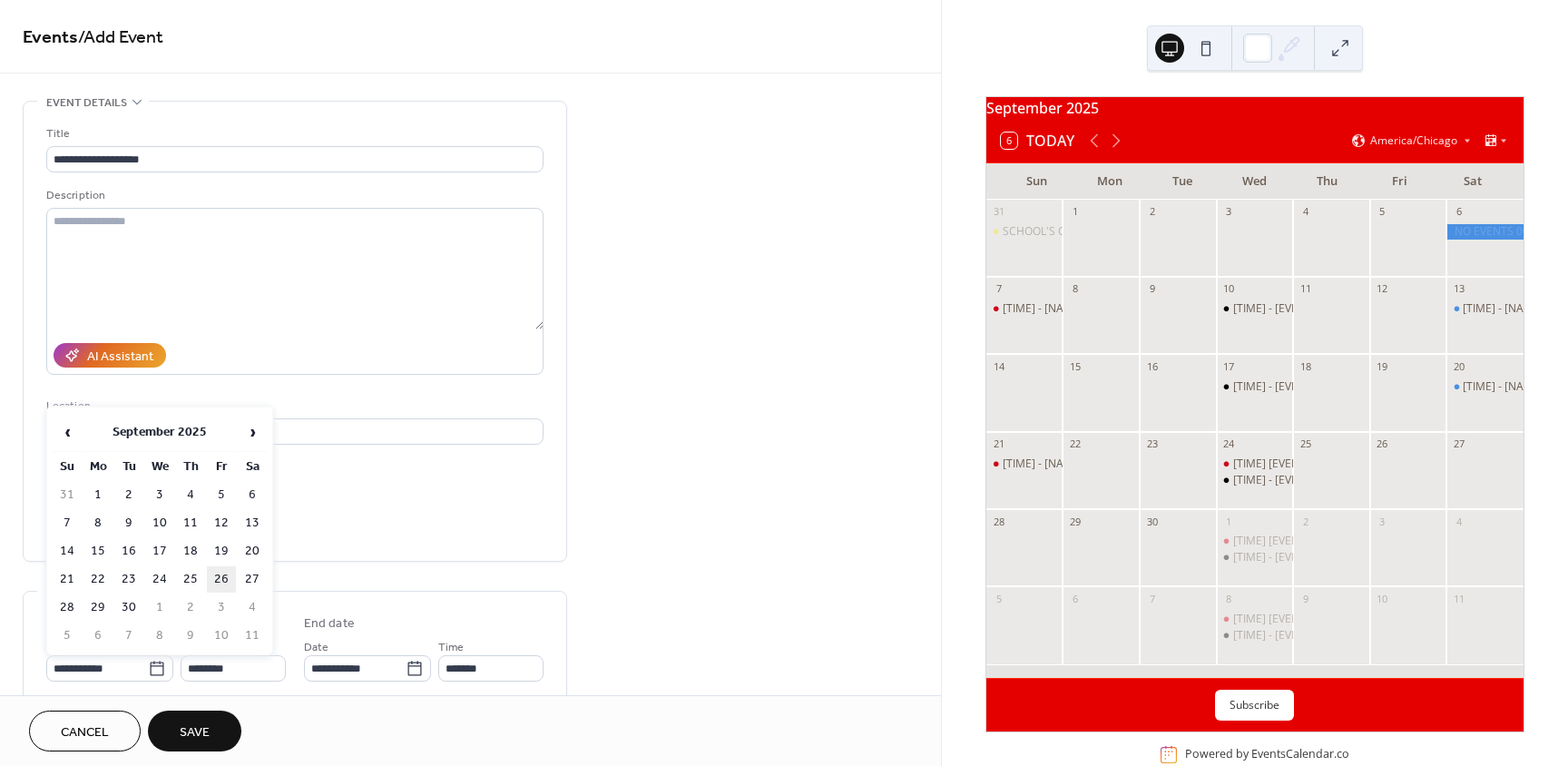 click on "26" at bounding box center (221, 579) 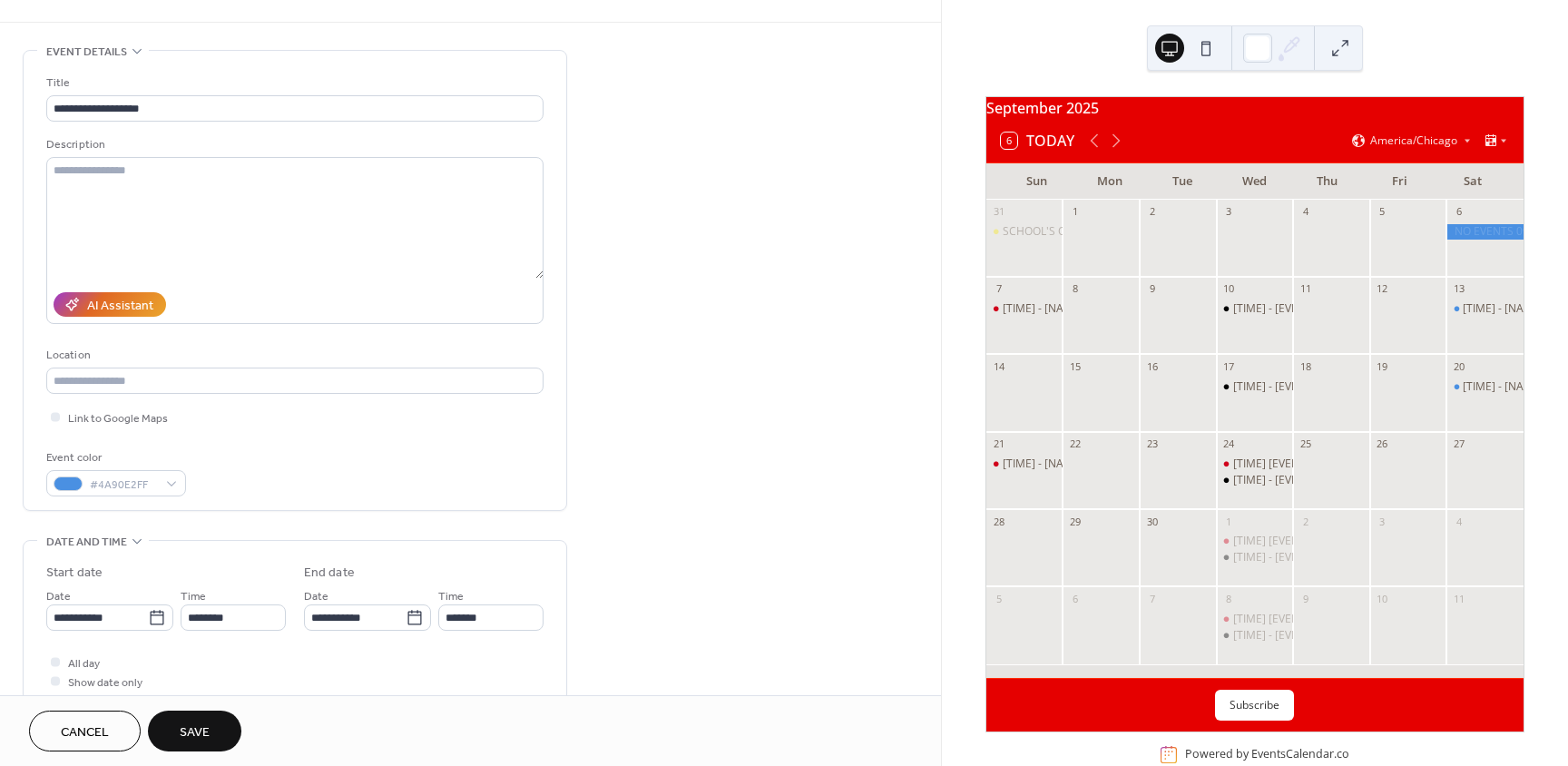 scroll, scrollTop: 182, scrollLeft: 0, axis: vertical 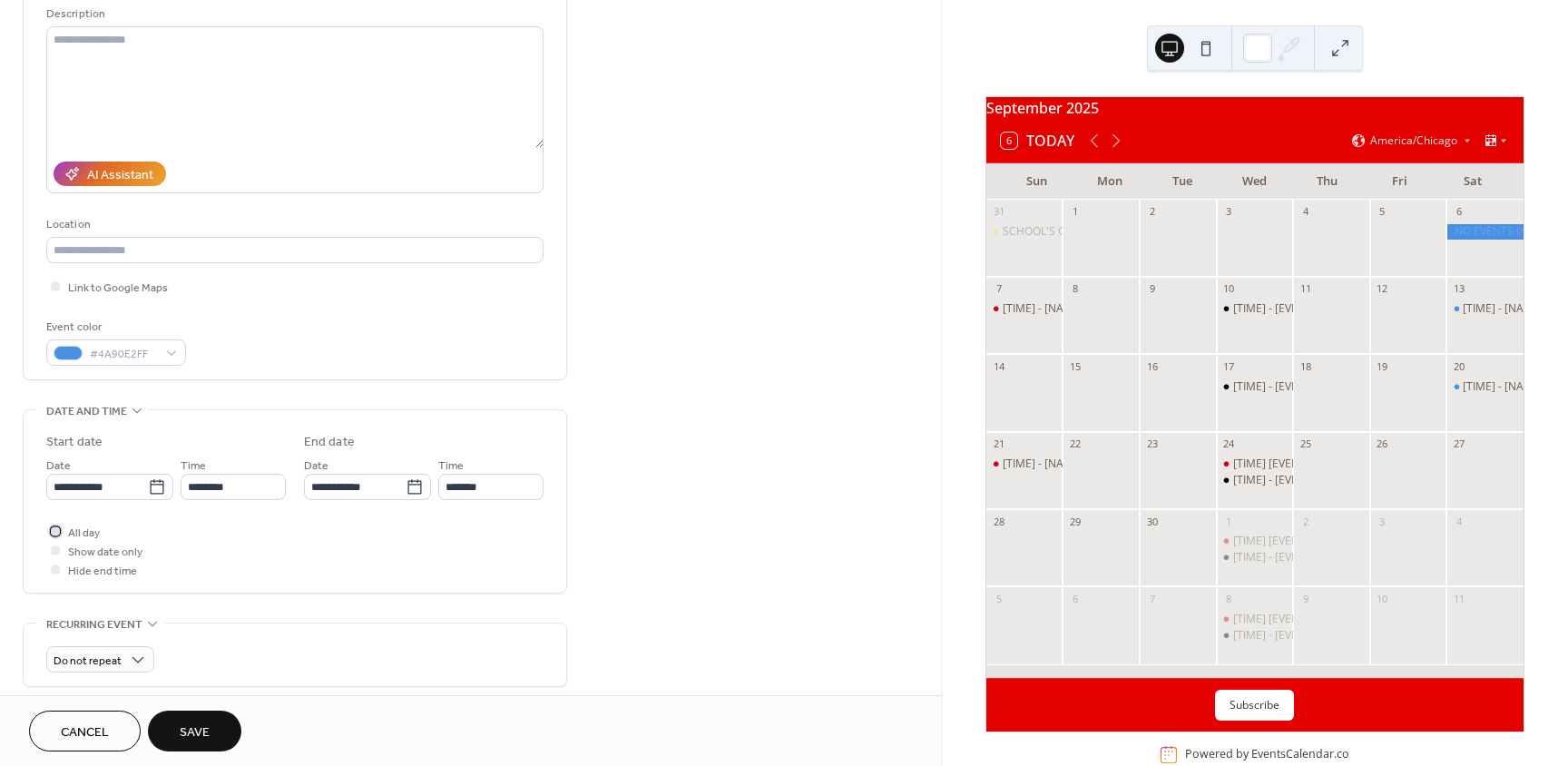 click on "All day" at bounding box center [83, 533] 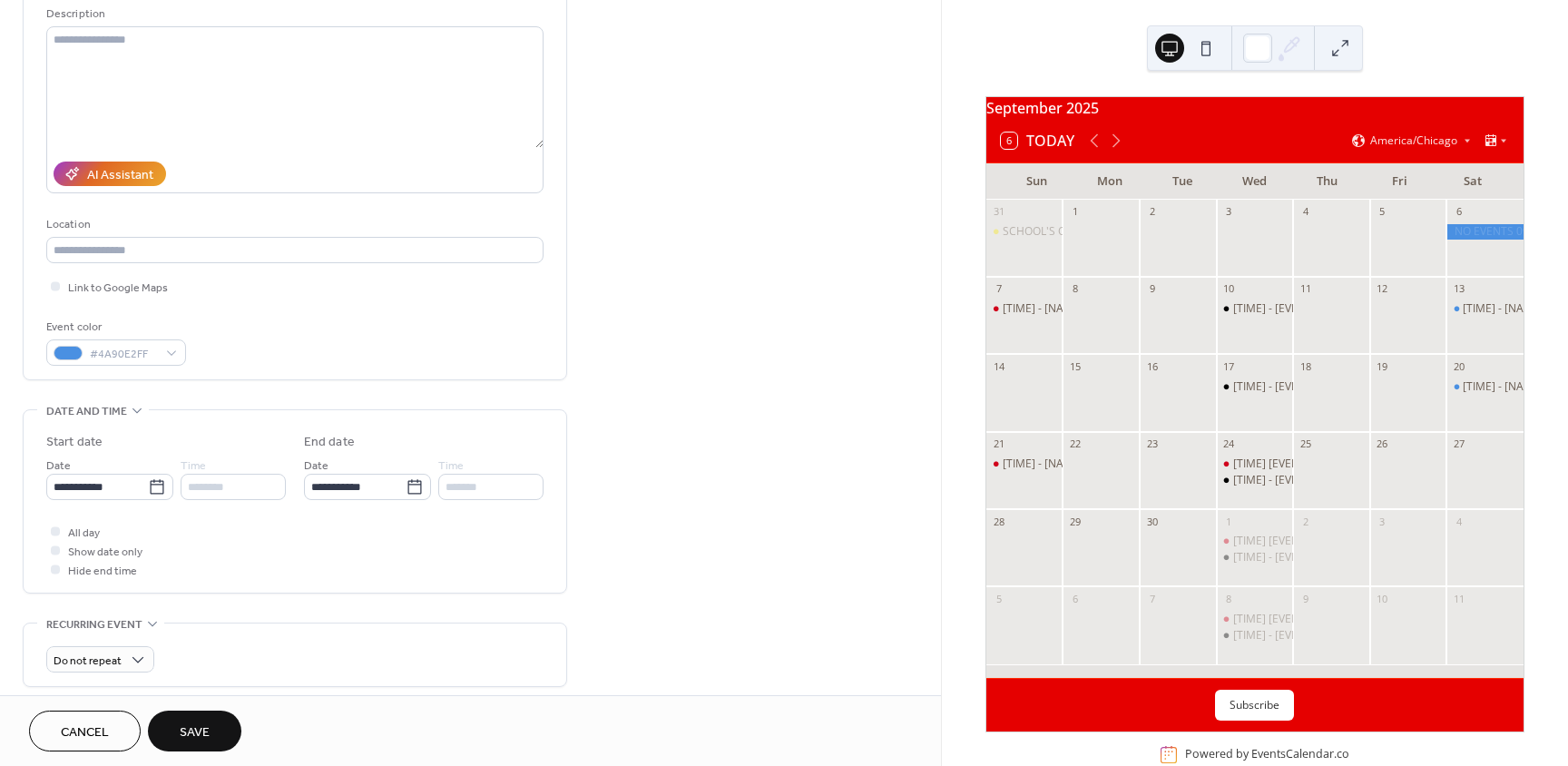 click on "Save" at bounding box center (194, 732) 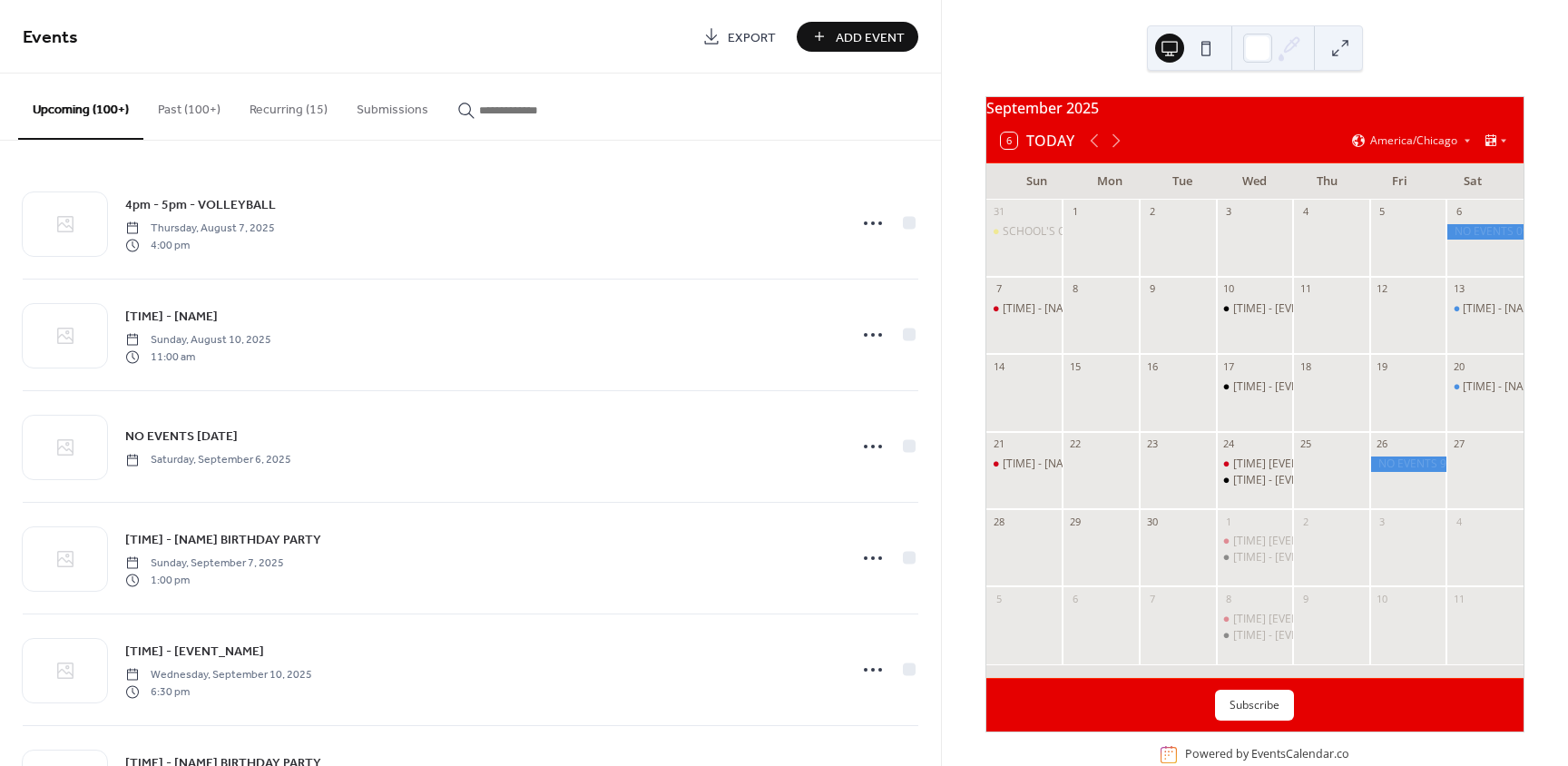 click on "Add Event" at bounding box center [858, 36] 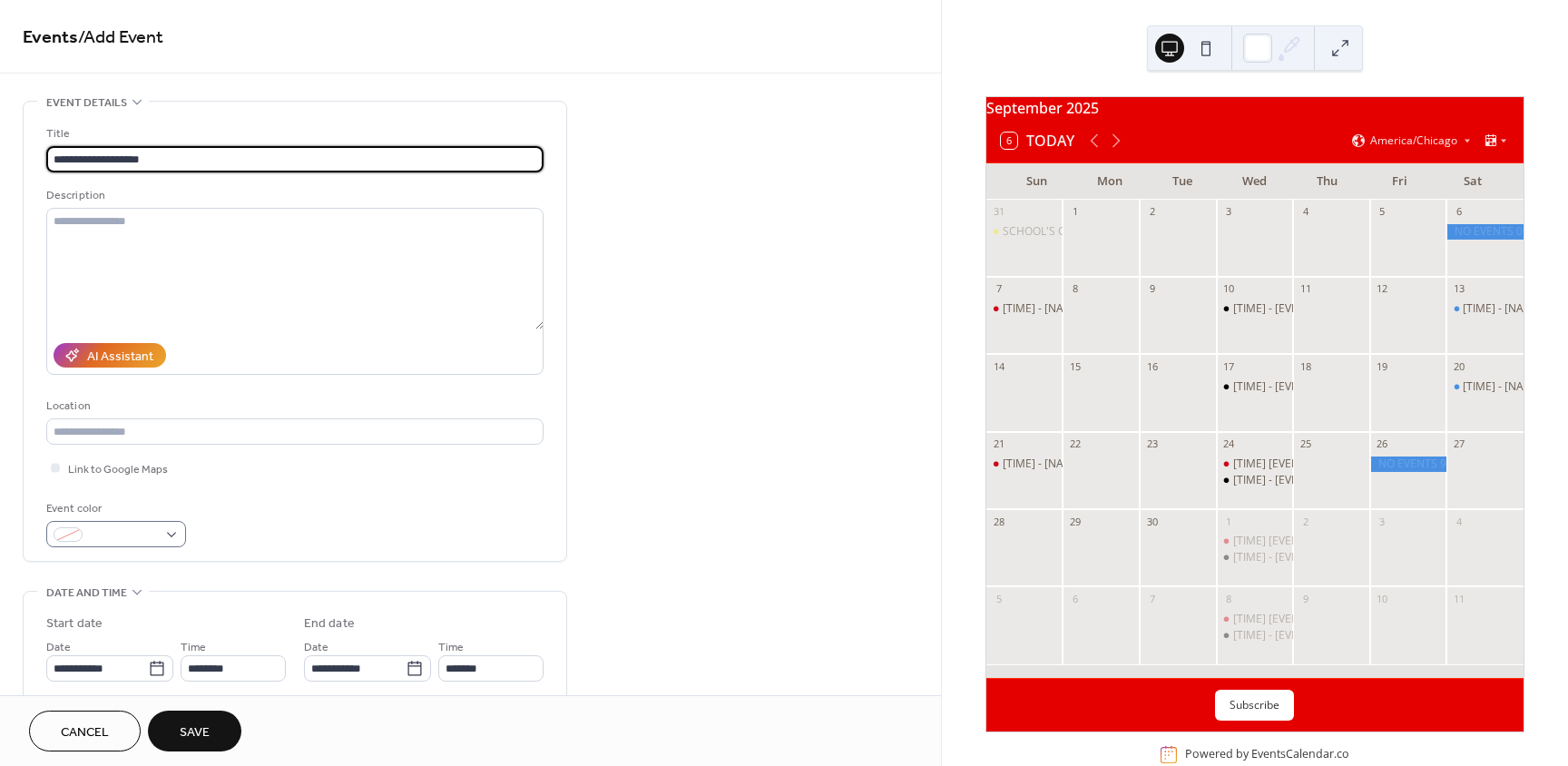 type on "**********" 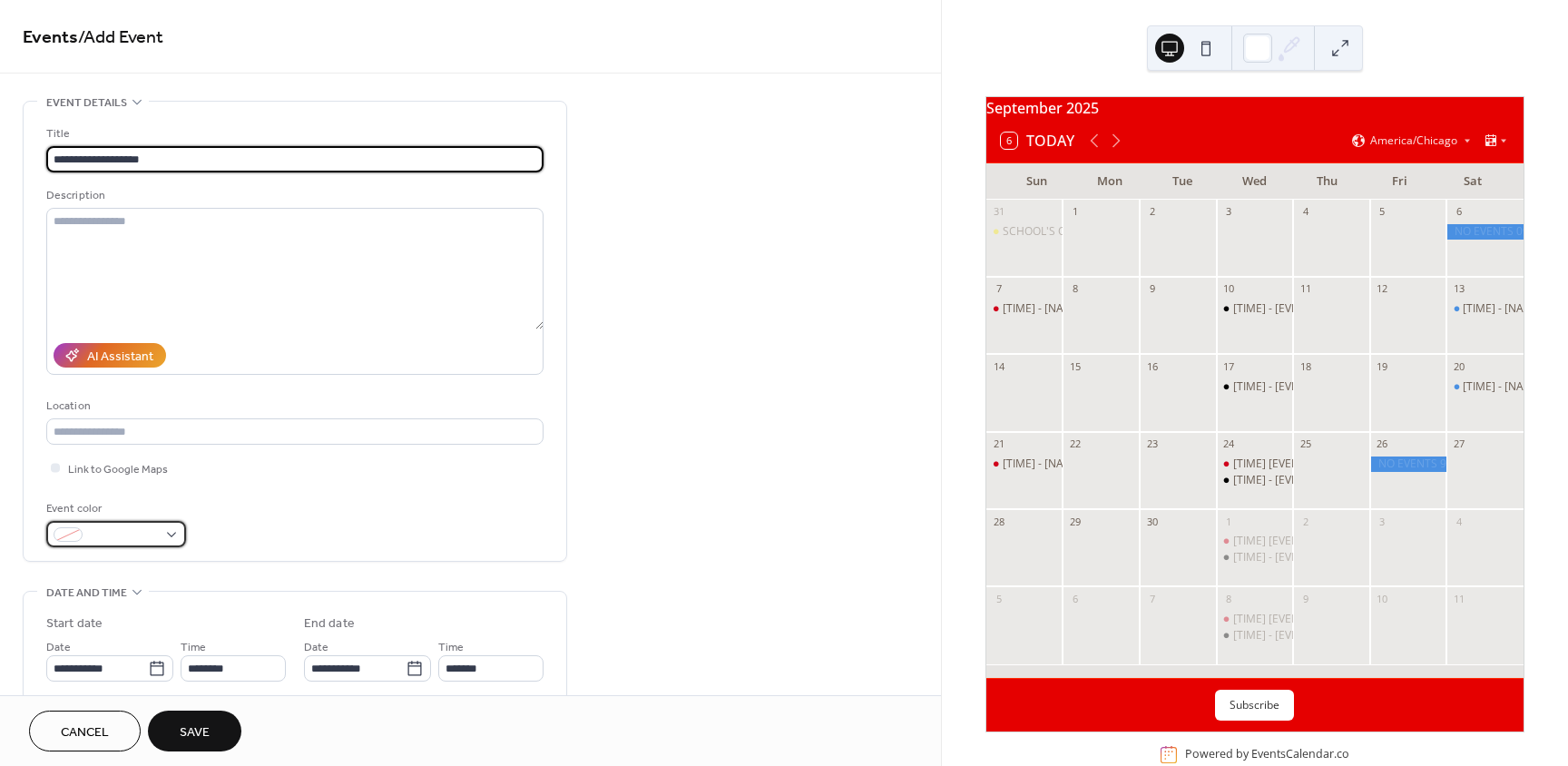 click at bounding box center (116, 534) 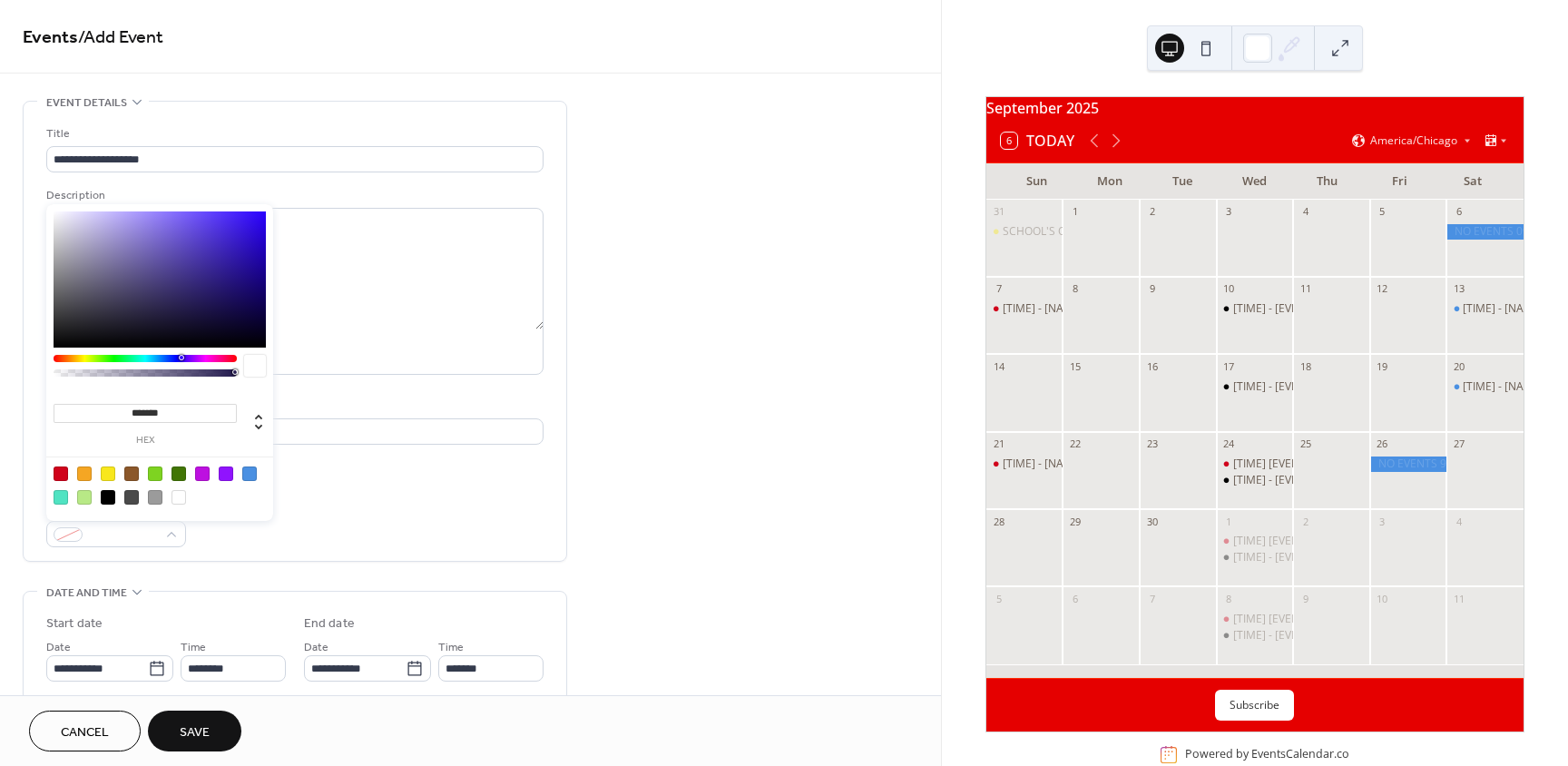 click at bounding box center [250, 474] 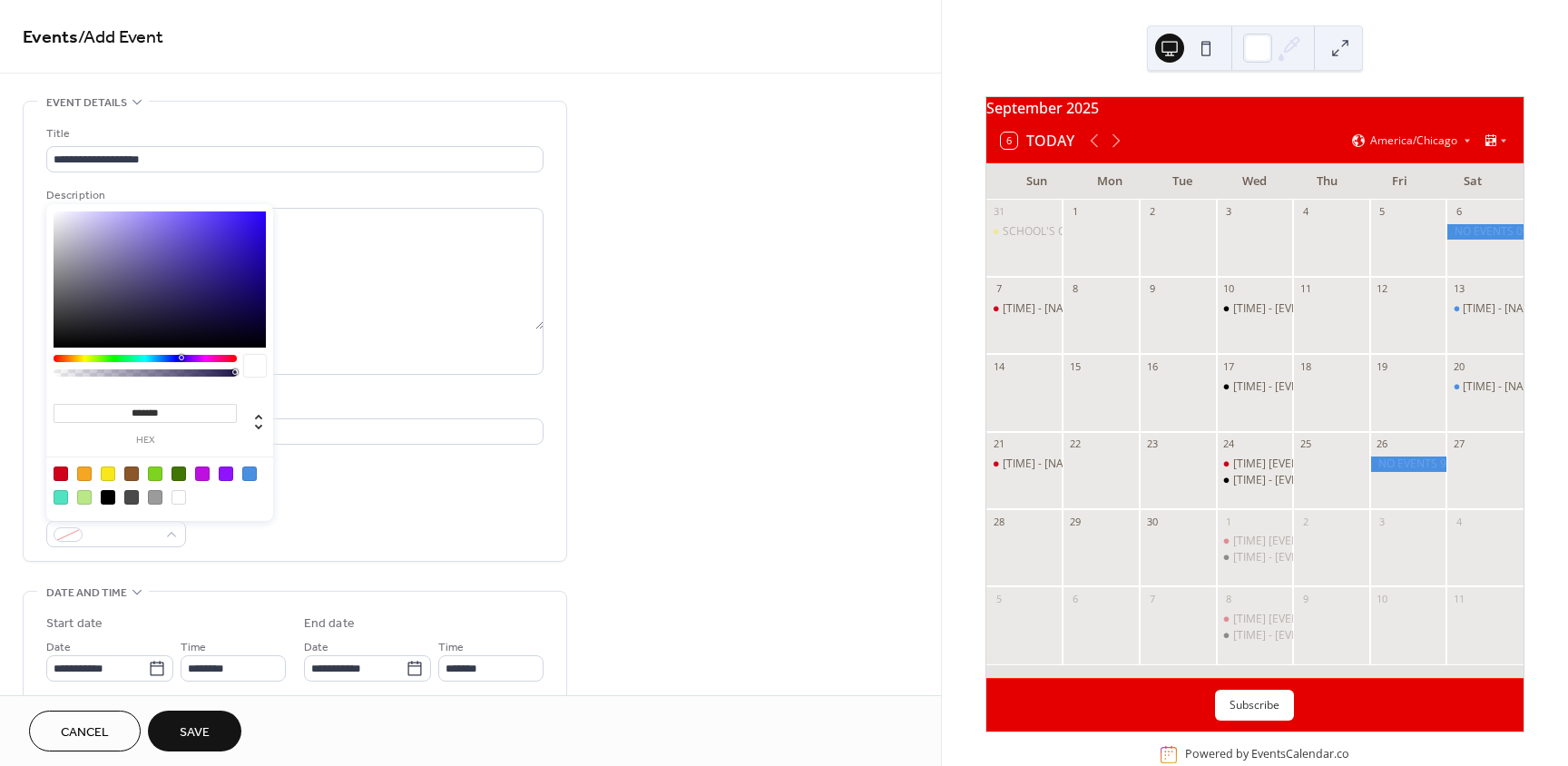 type on "*******" 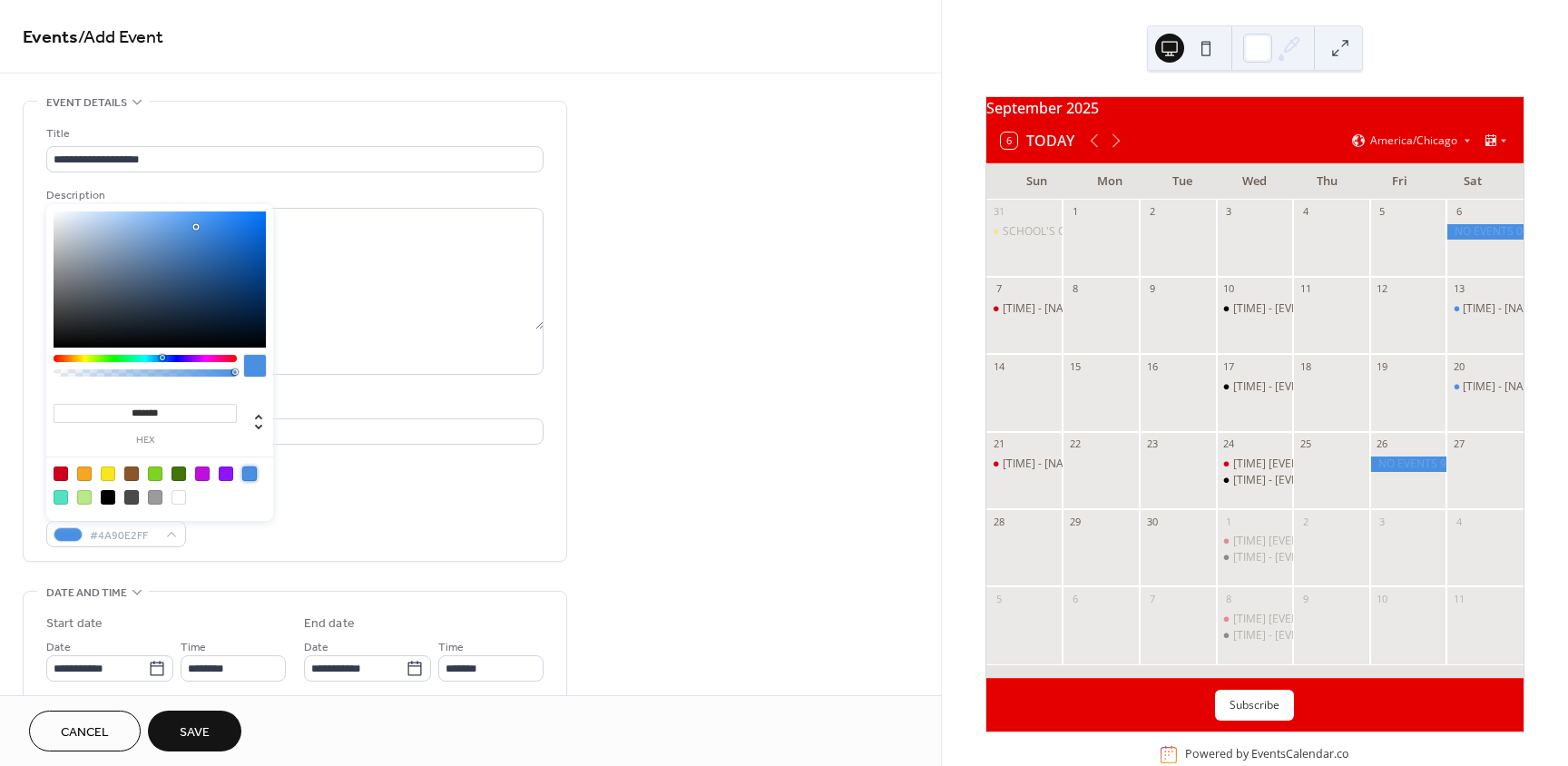 click on "**********" at bounding box center [295, 644] 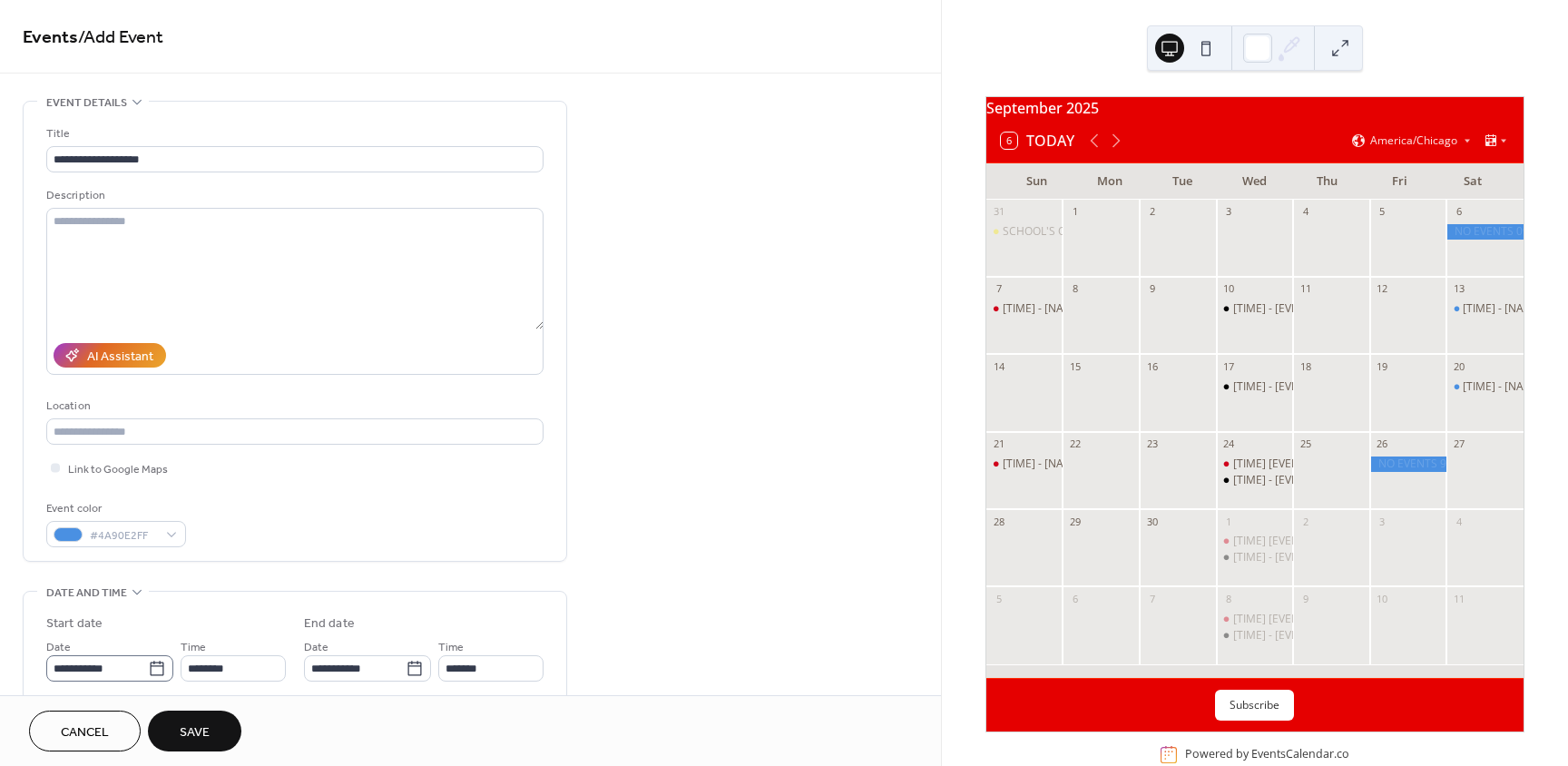 drag, startPoint x: 155, startPoint y: 670, endPoint x: 162, endPoint y: 656, distance: 15.652476 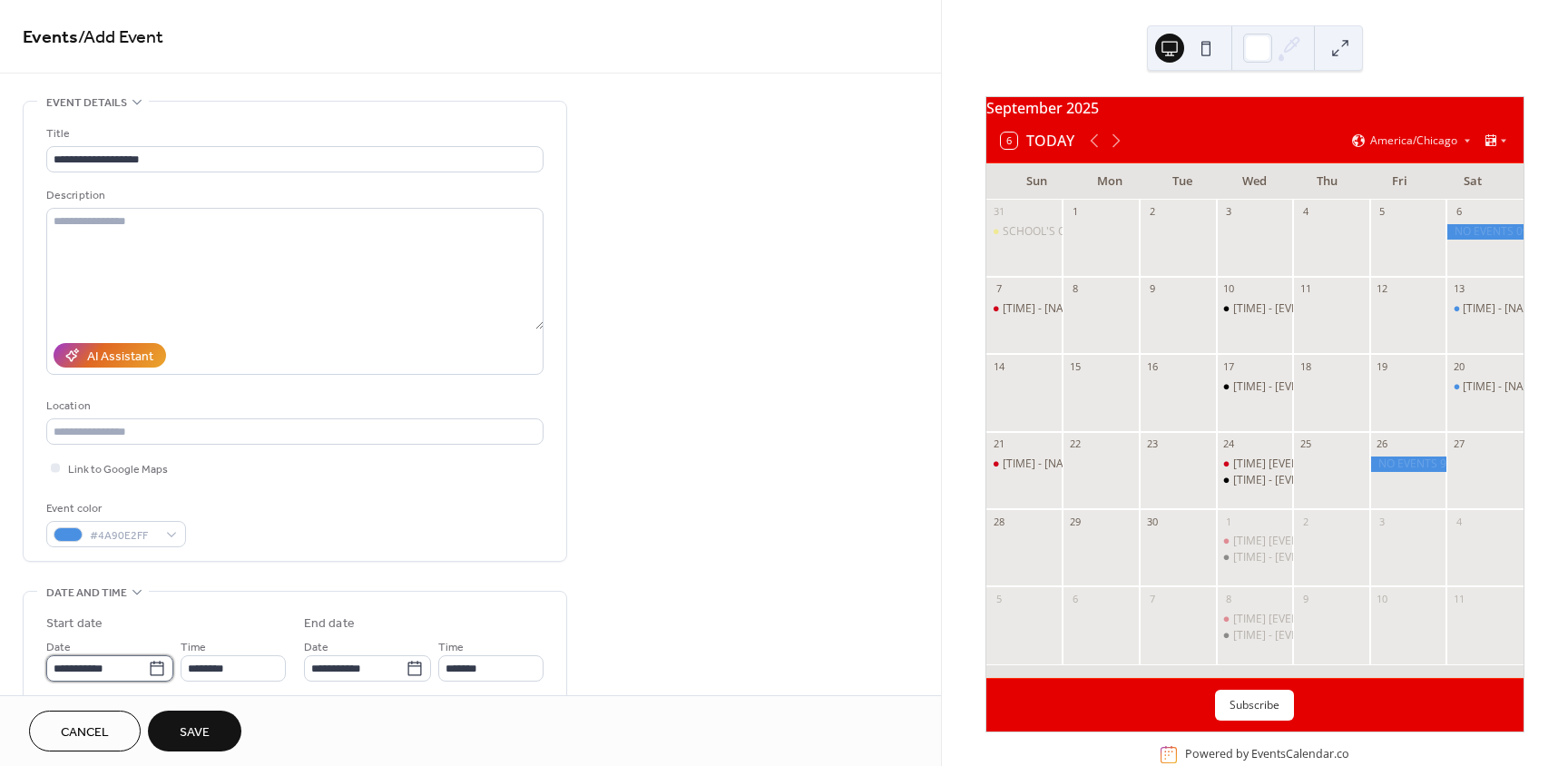 click on "**********" at bounding box center [97, 668] 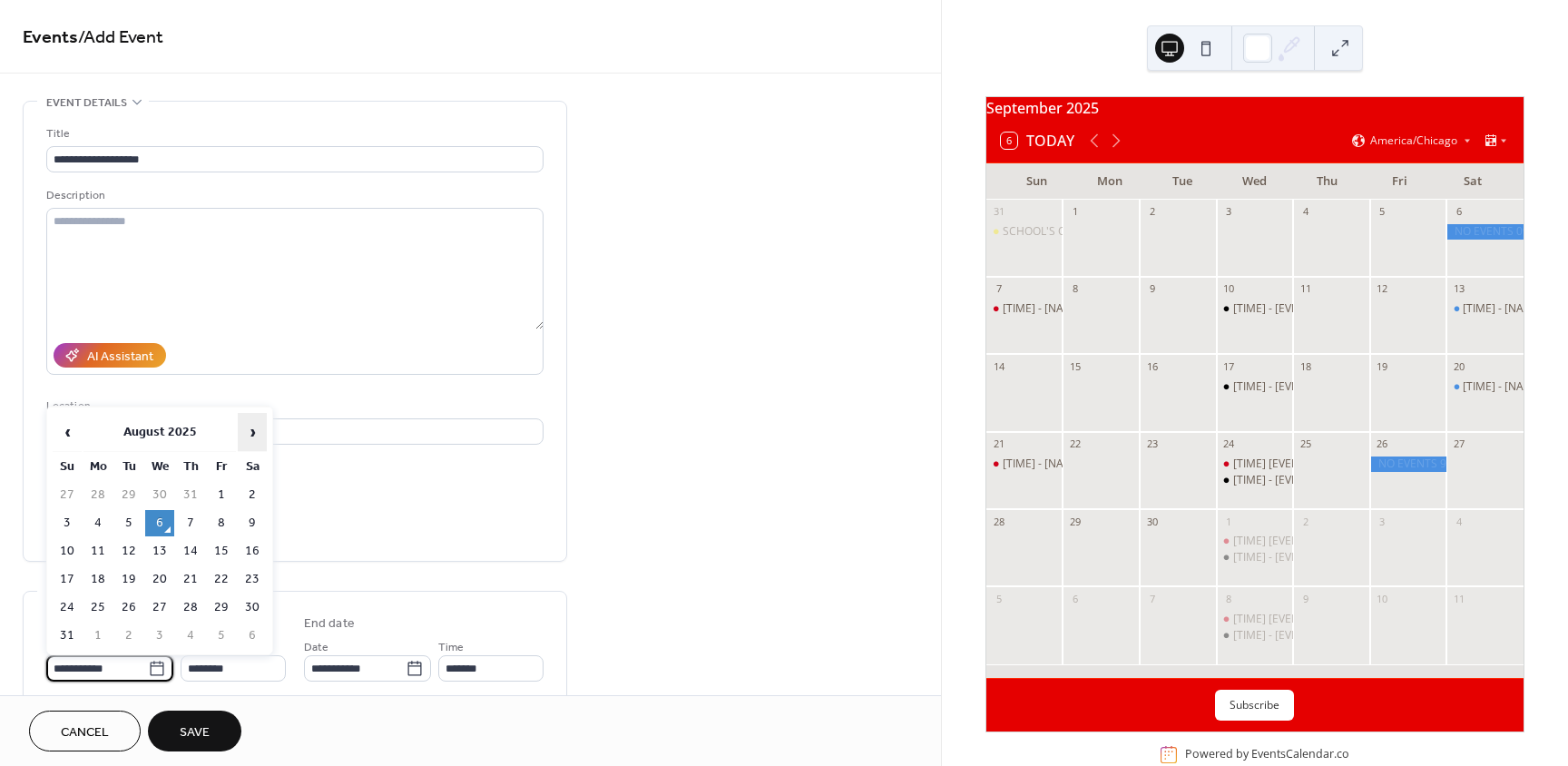 click on "›" at bounding box center (252, 432) 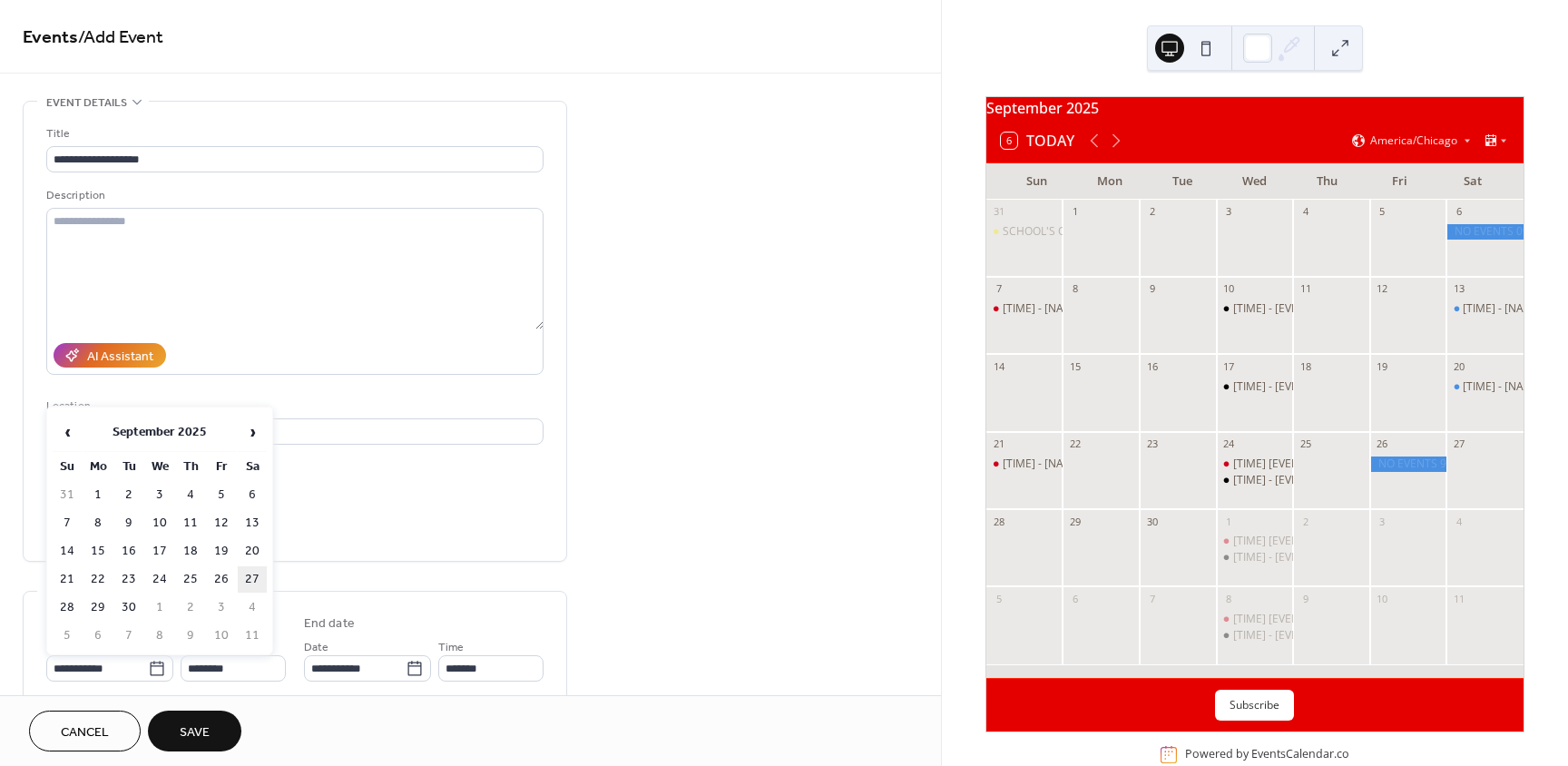 click on "27" at bounding box center [252, 579] 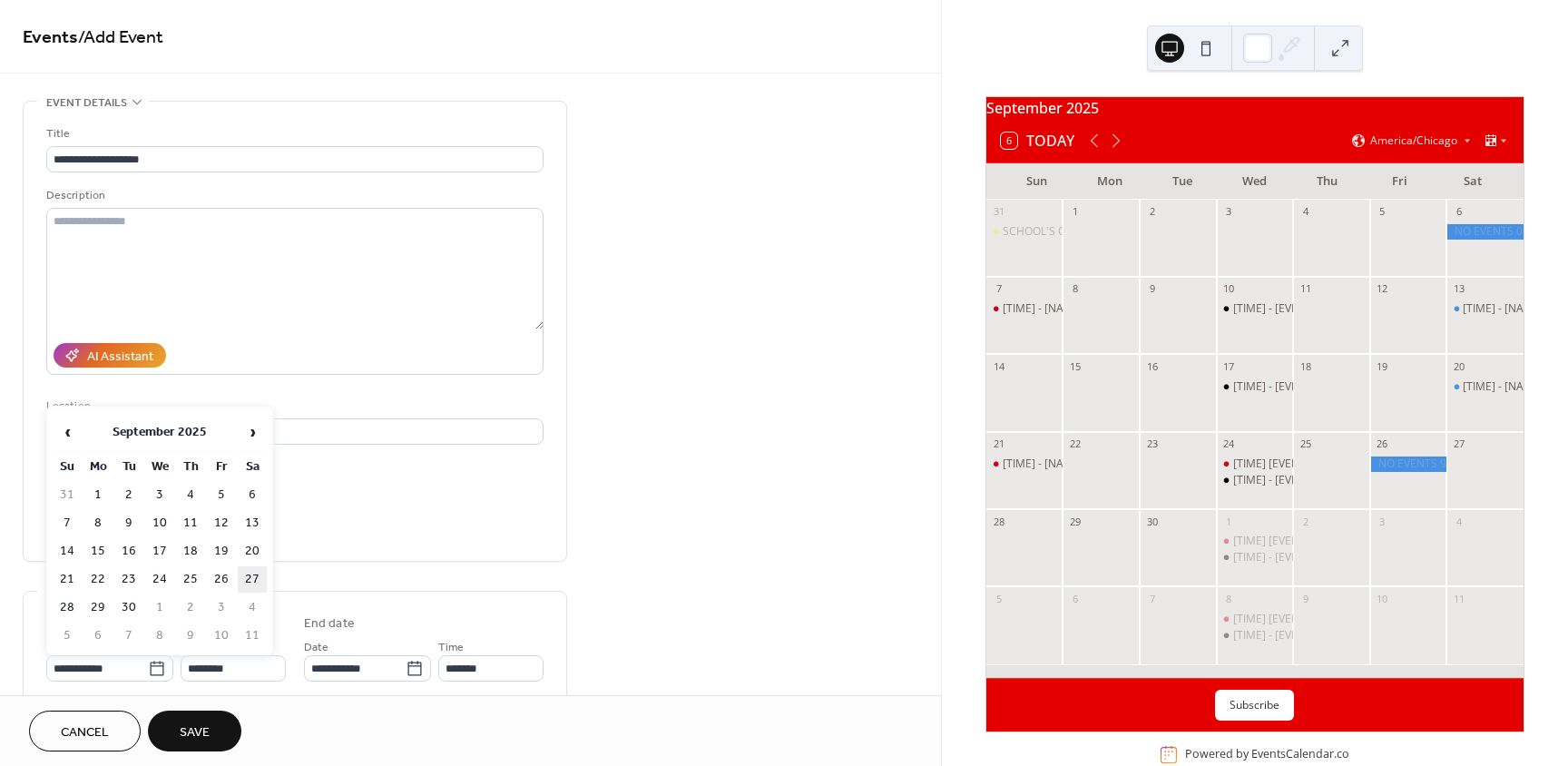 type on "**********" 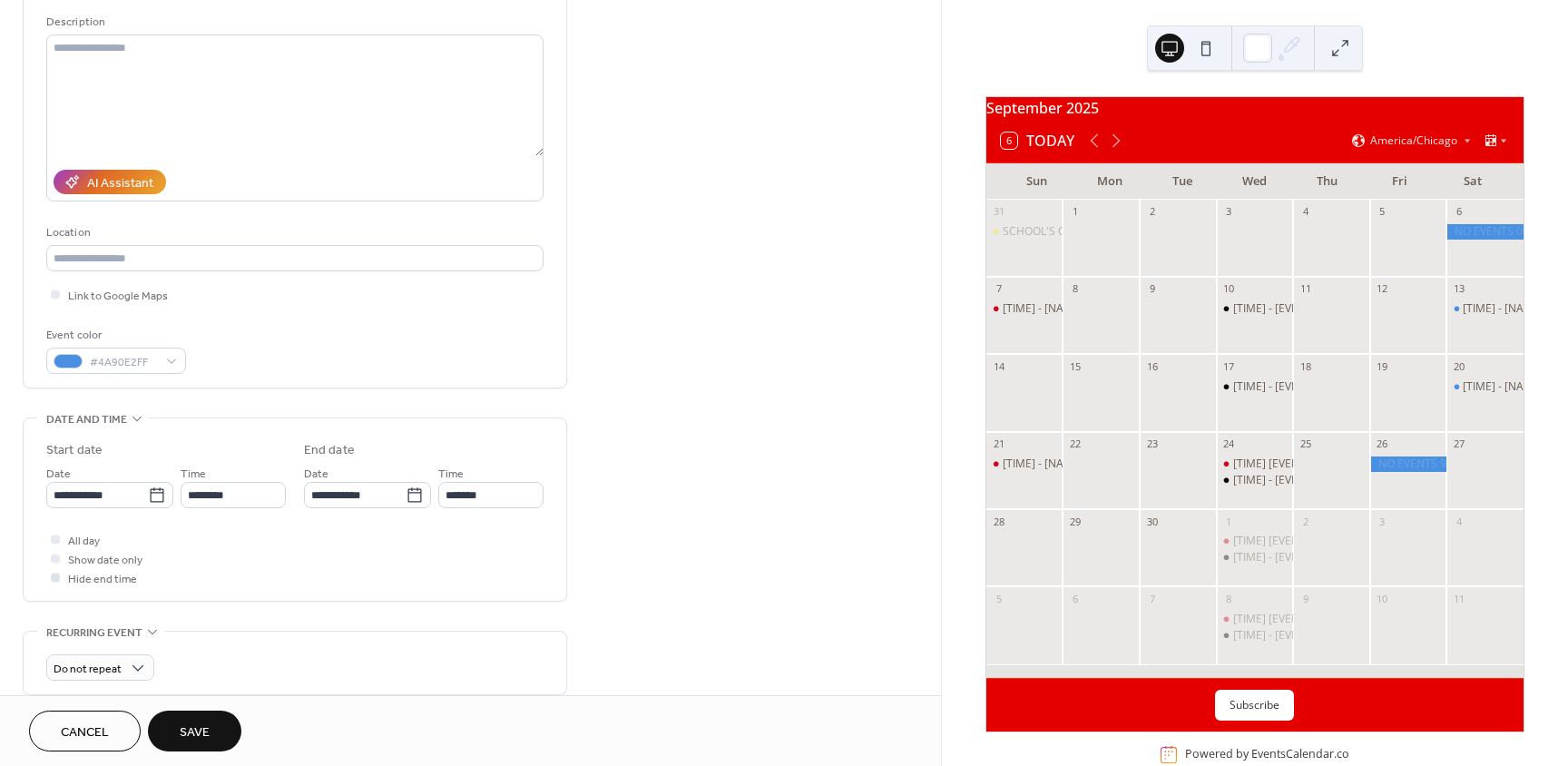 scroll, scrollTop: 182, scrollLeft: 0, axis: vertical 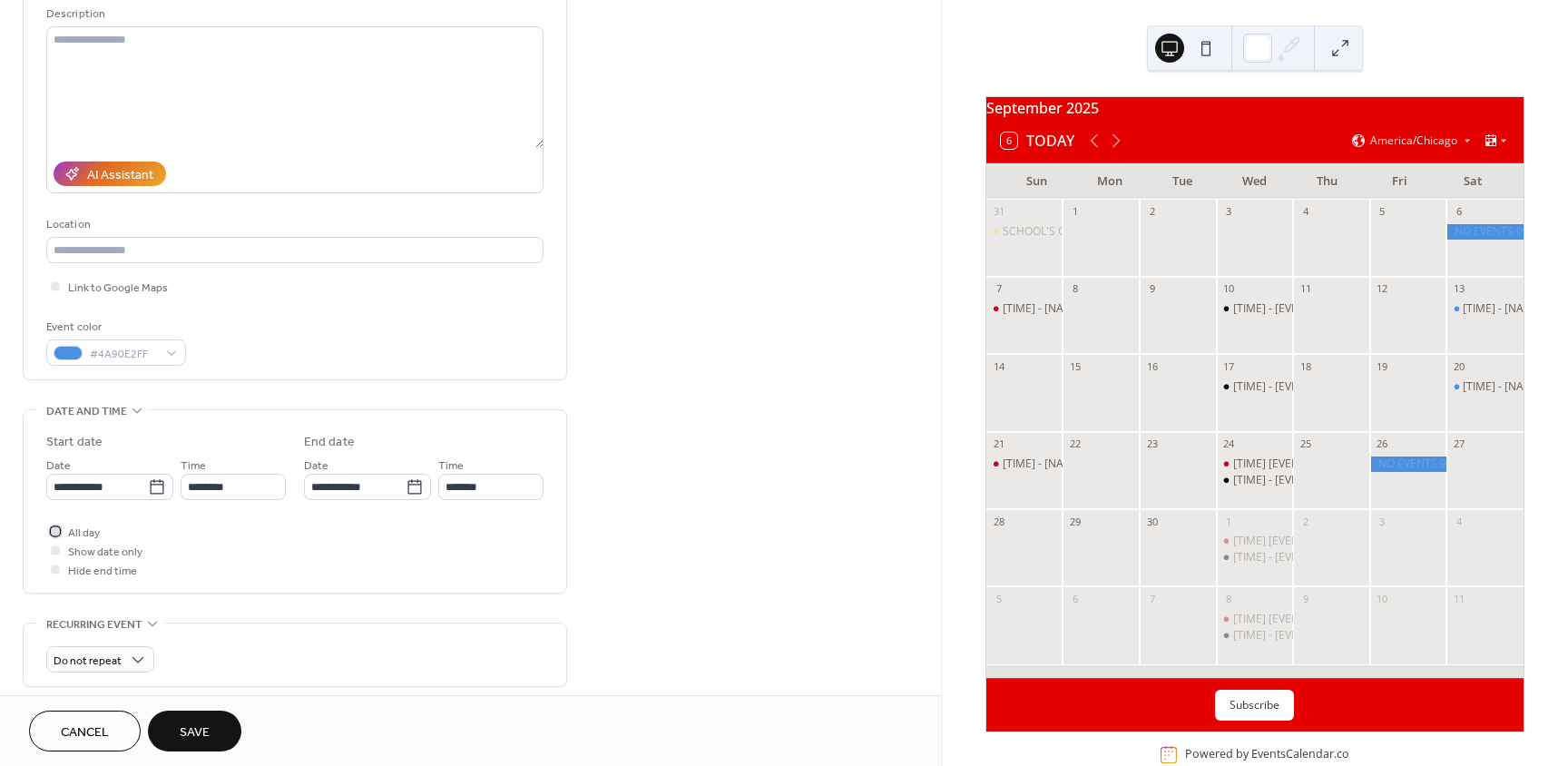 click on "All day" at bounding box center (83, 533) 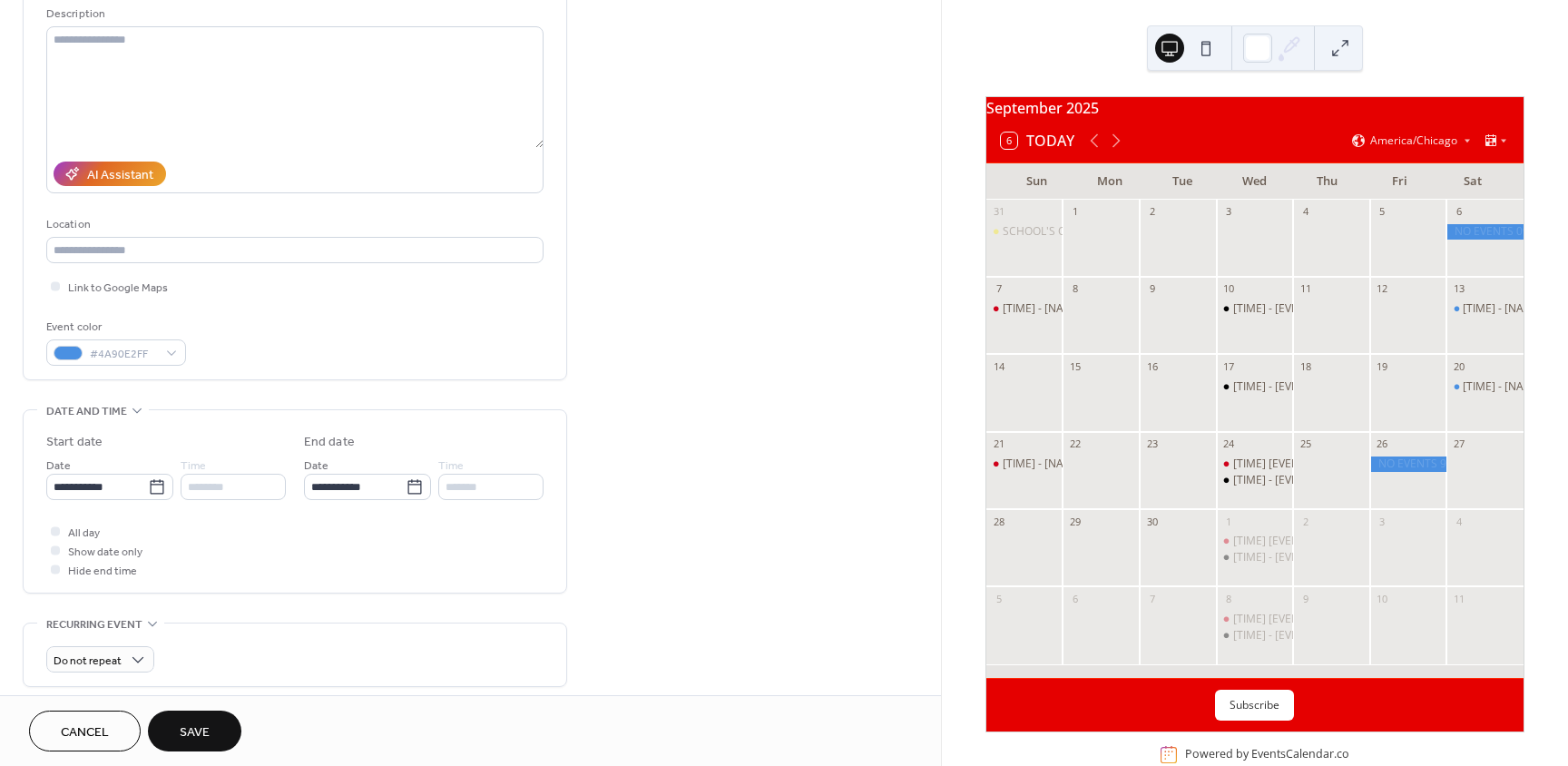 click on "Save" at bounding box center [194, 732] 